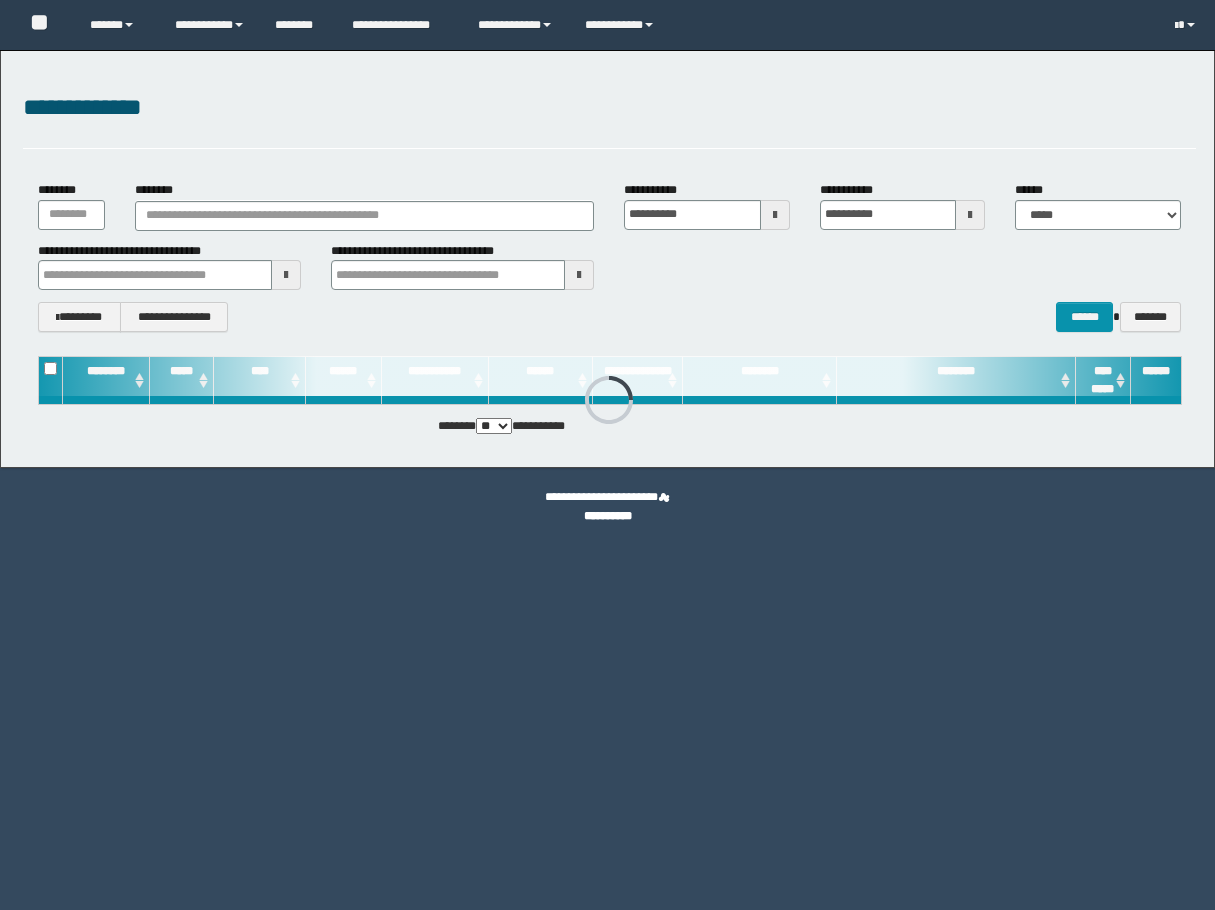 scroll, scrollTop: 0, scrollLeft: 0, axis: both 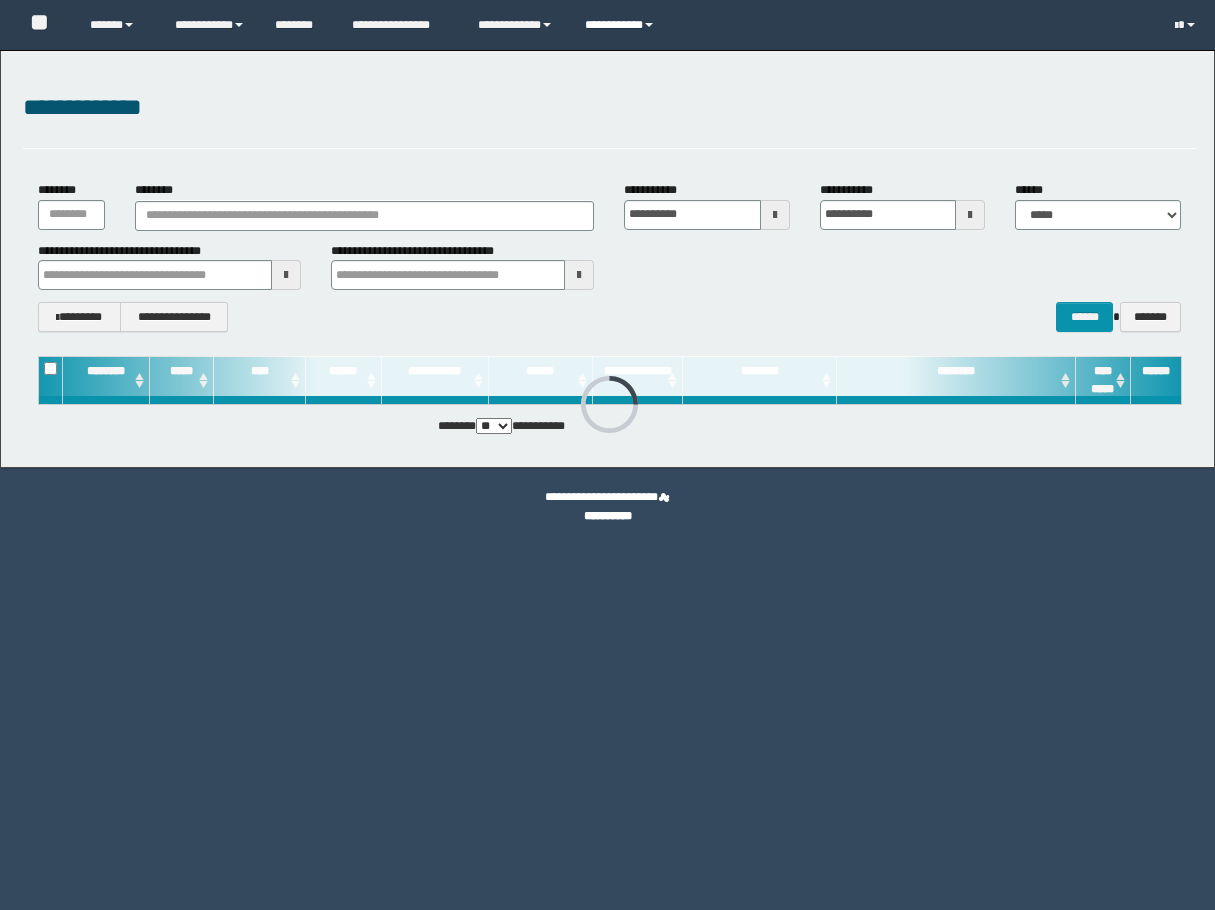 click on "**********" at bounding box center [622, 25] 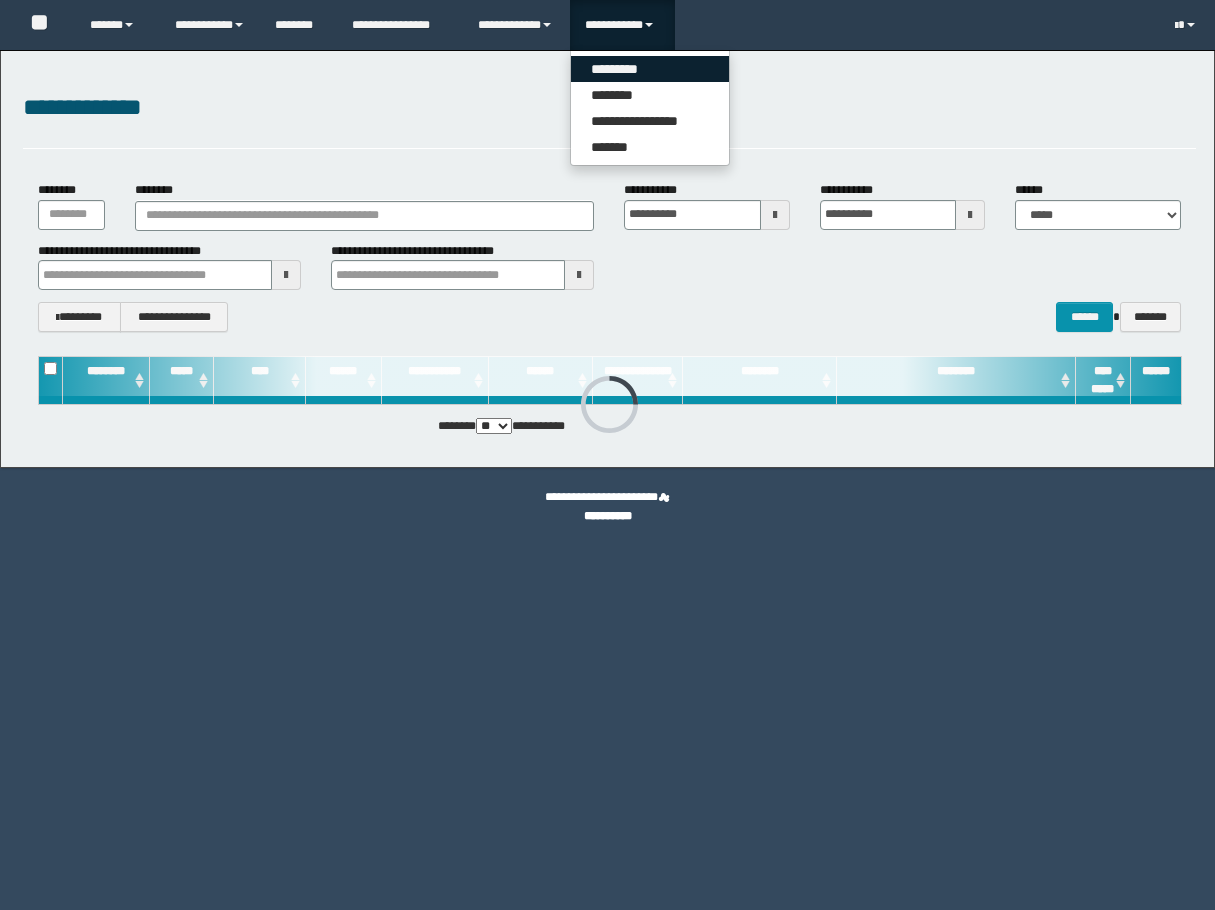 scroll, scrollTop: 0, scrollLeft: 0, axis: both 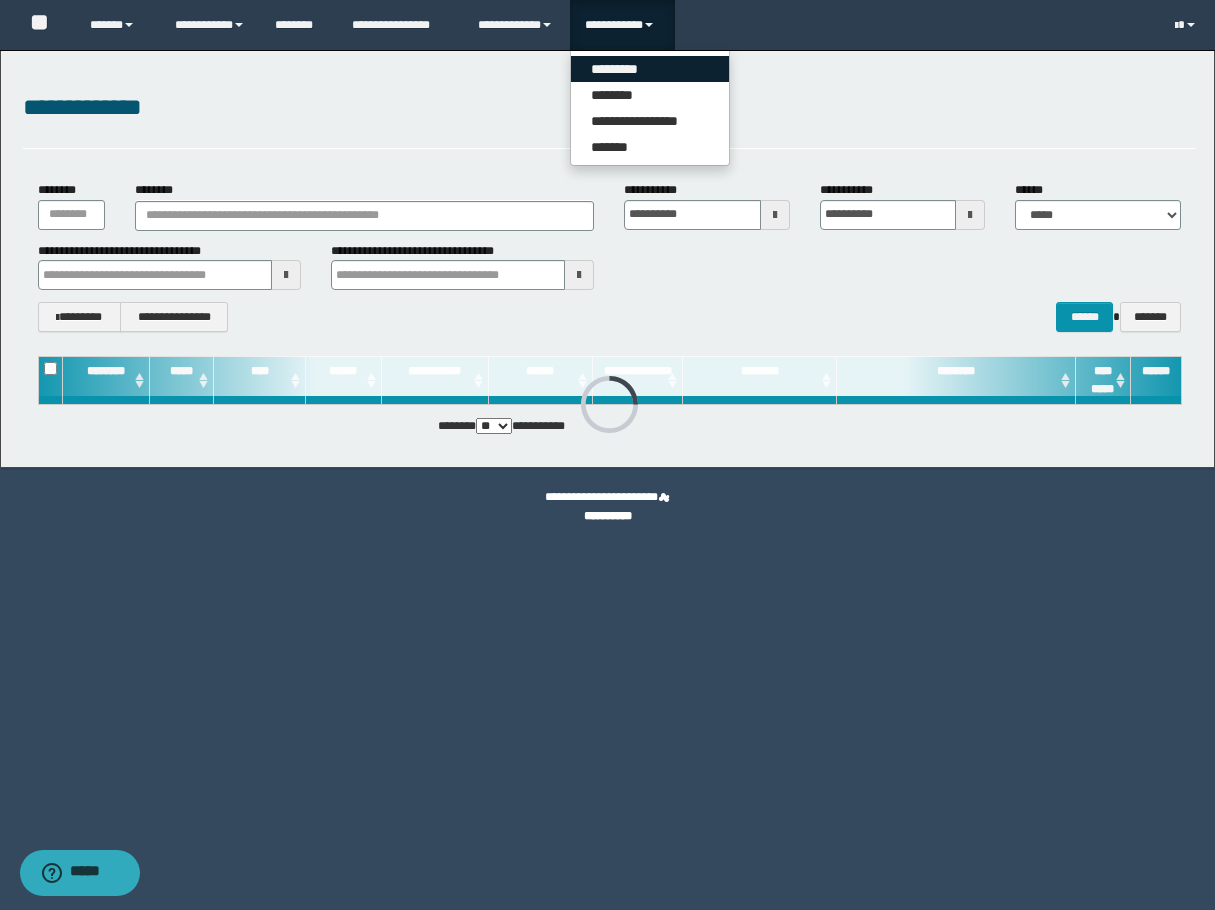 click on "*********" at bounding box center [650, 69] 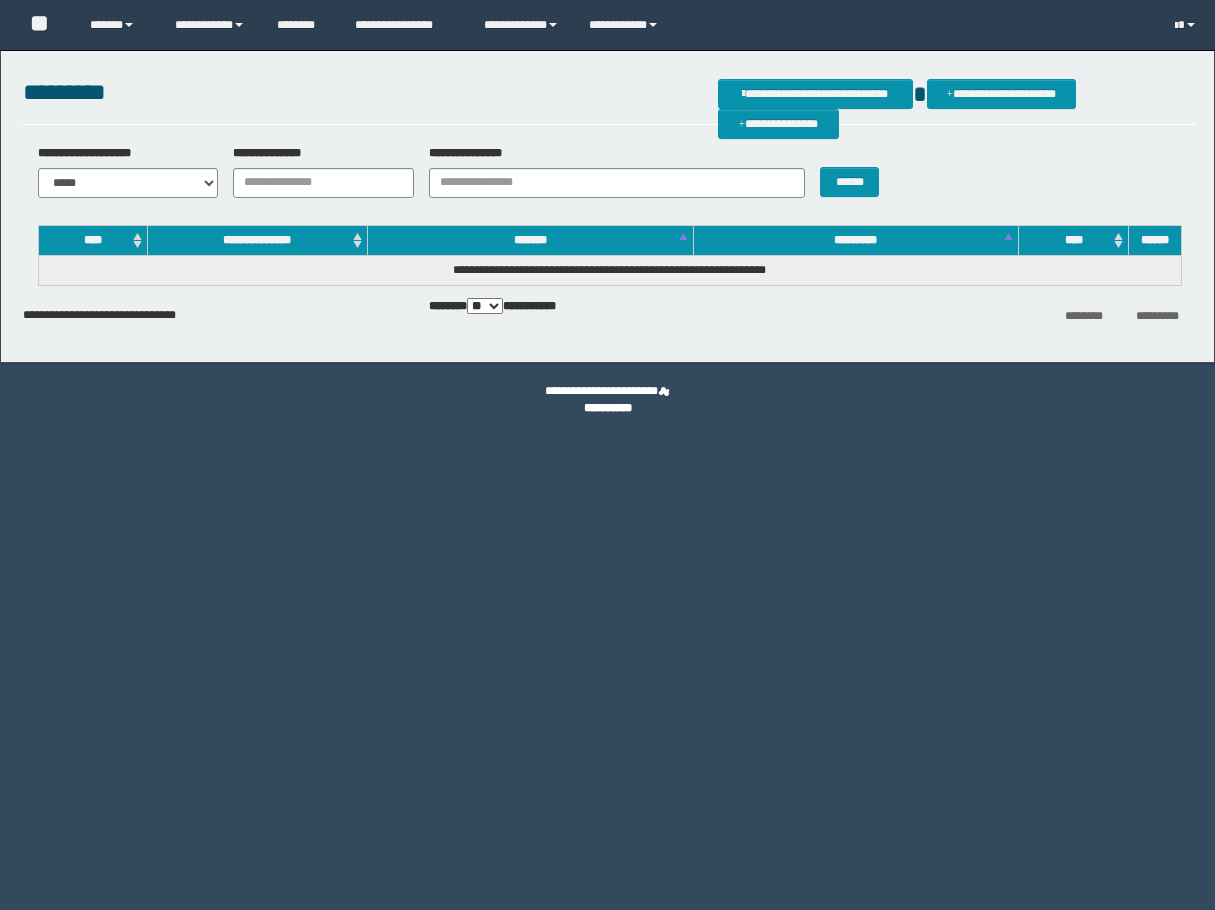 scroll, scrollTop: 0, scrollLeft: 0, axis: both 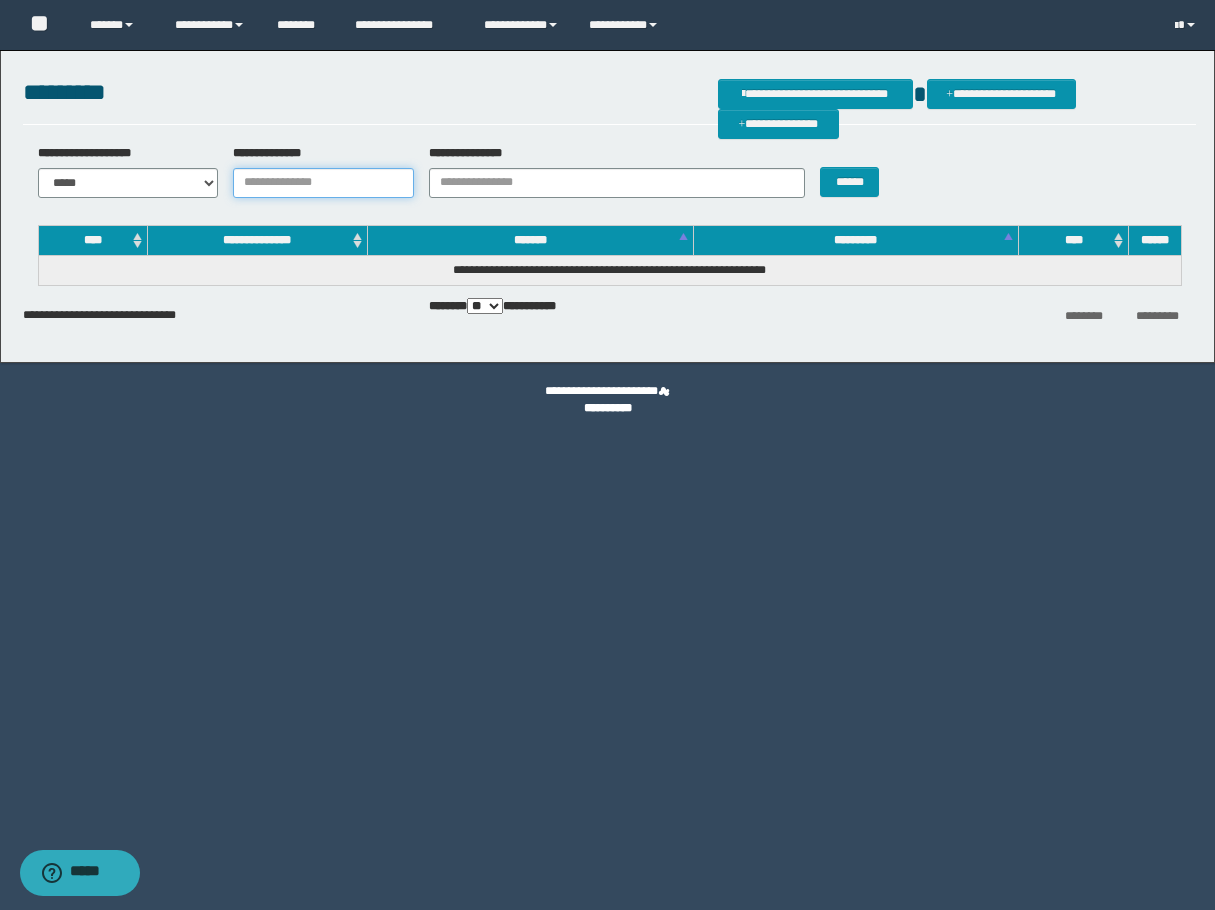 click on "**********" at bounding box center [323, 183] 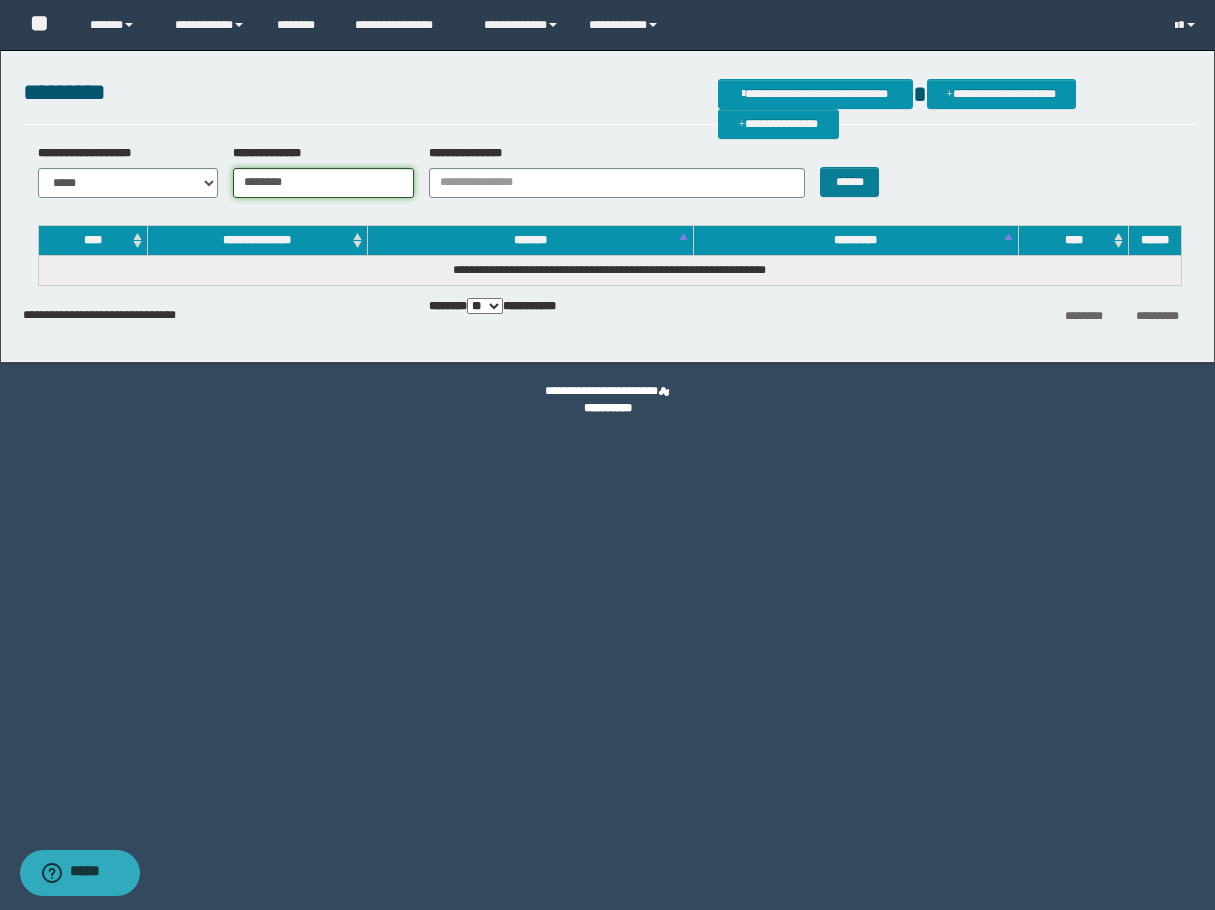 type on "********" 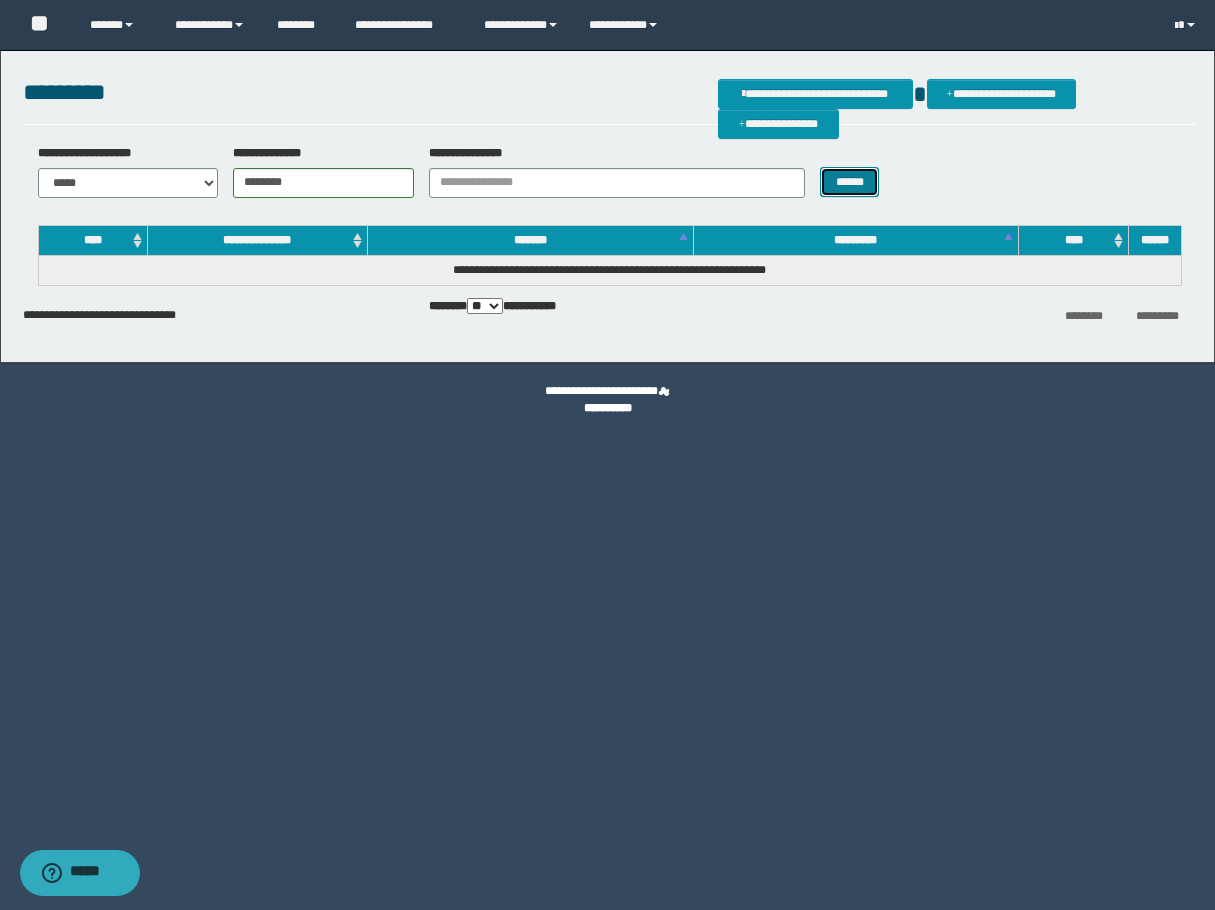click on "******" at bounding box center [849, 182] 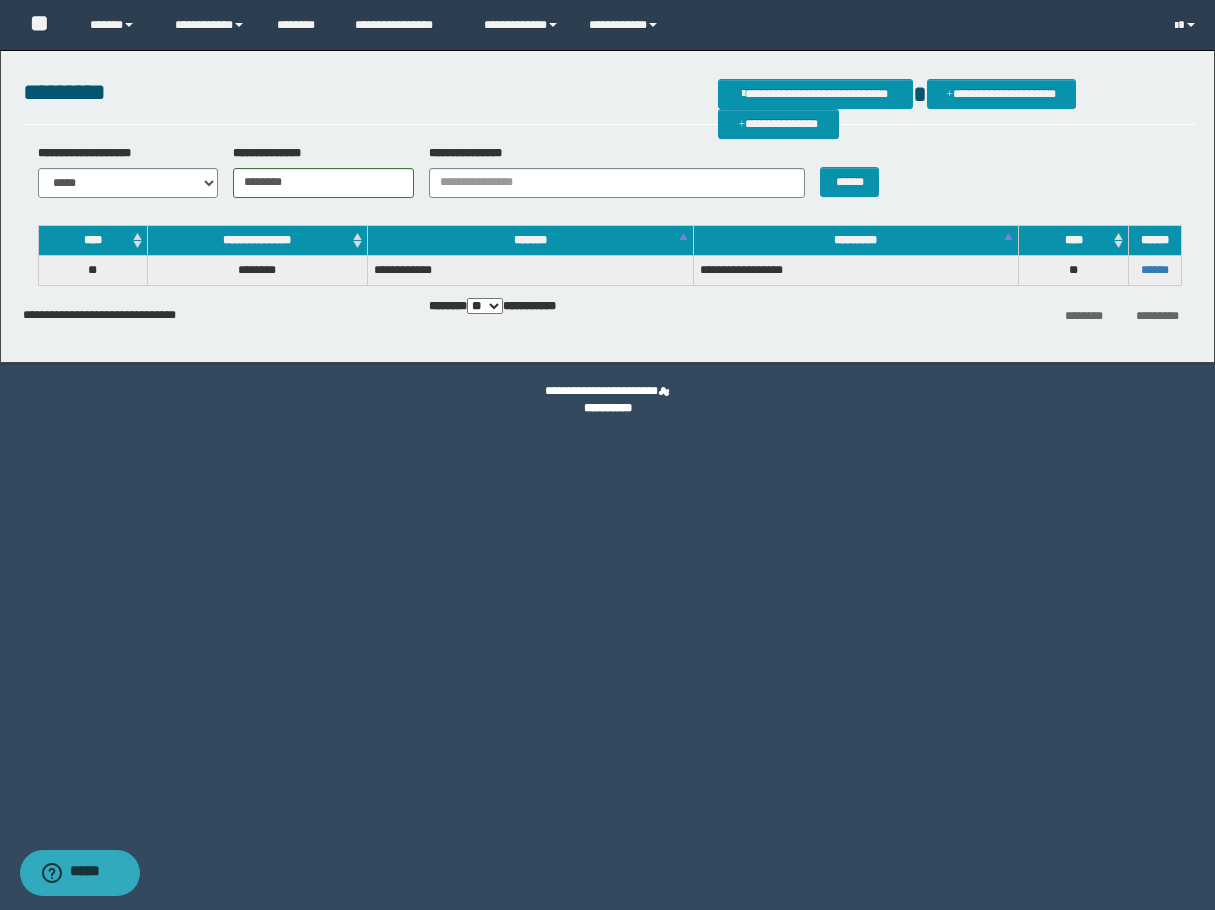 click on "******" at bounding box center (1154, 270) 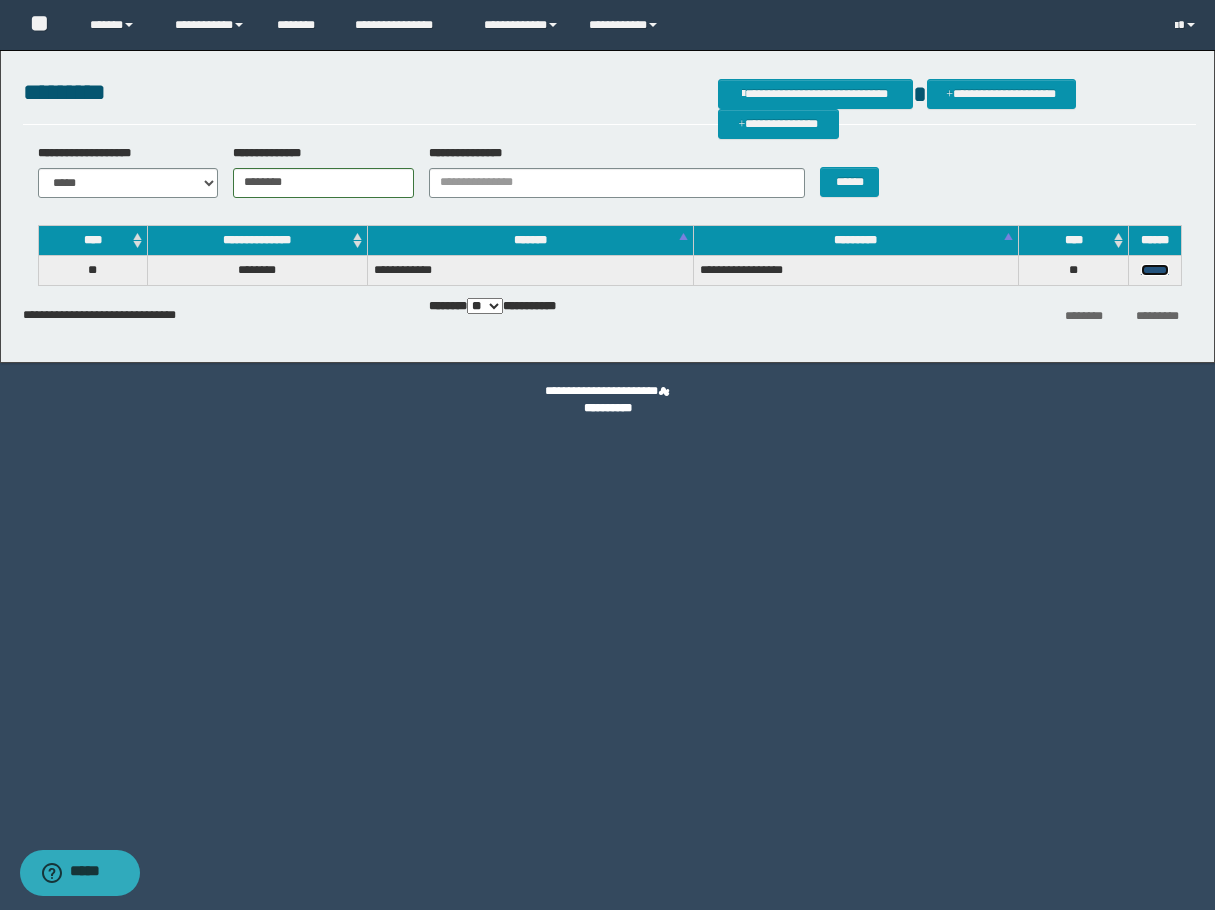 click on "******" at bounding box center (1155, 270) 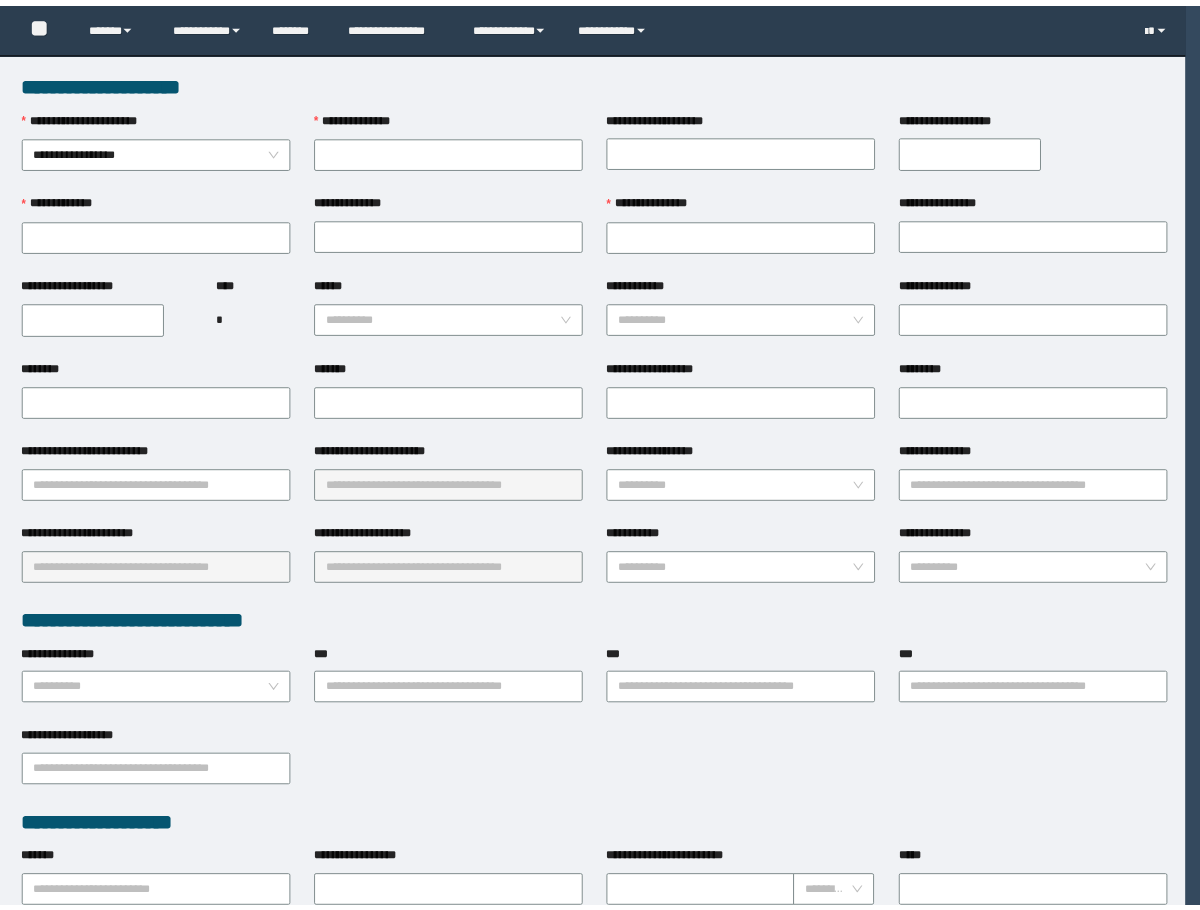 scroll, scrollTop: 0, scrollLeft: 0, axis: both 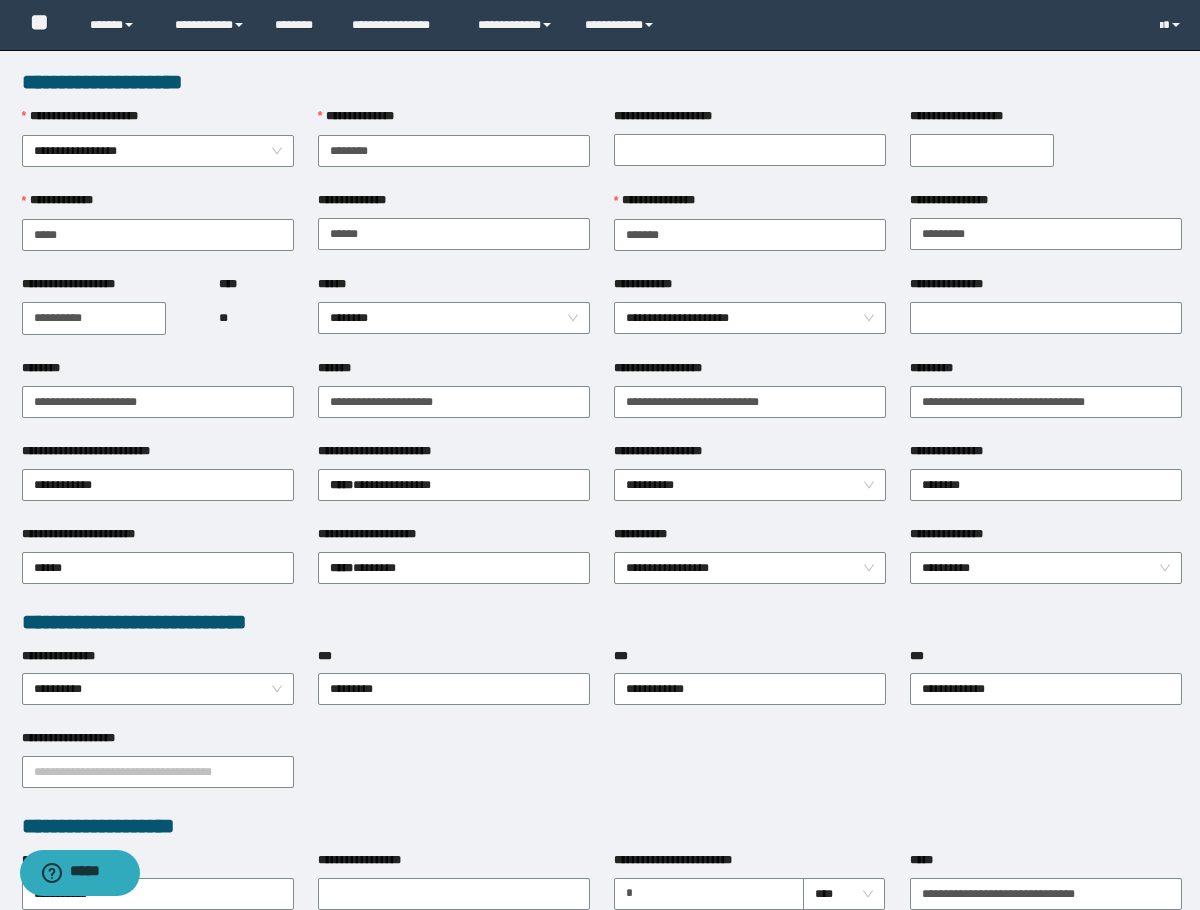 click on "**** **" at bounding box center [256, 317] 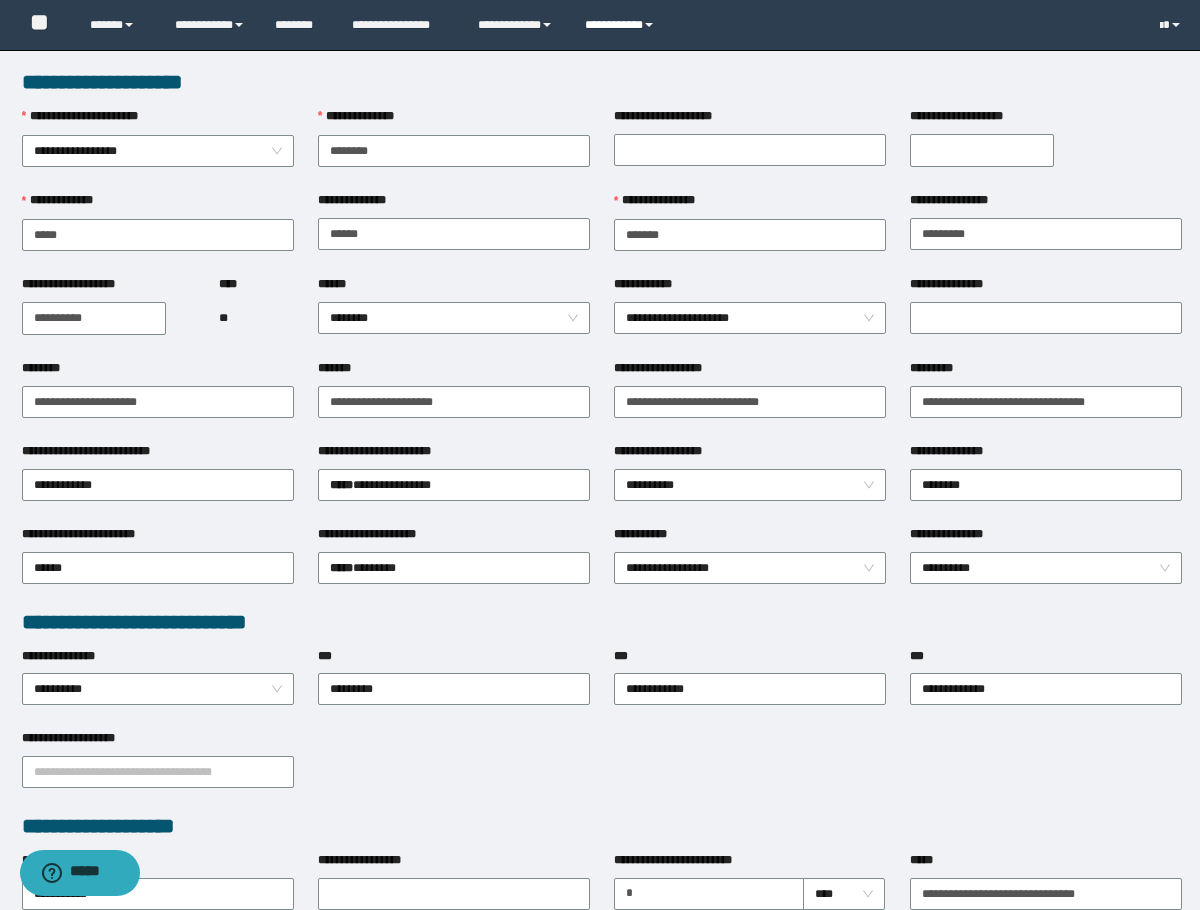 click on "**********" at bounding box center (622, 25) 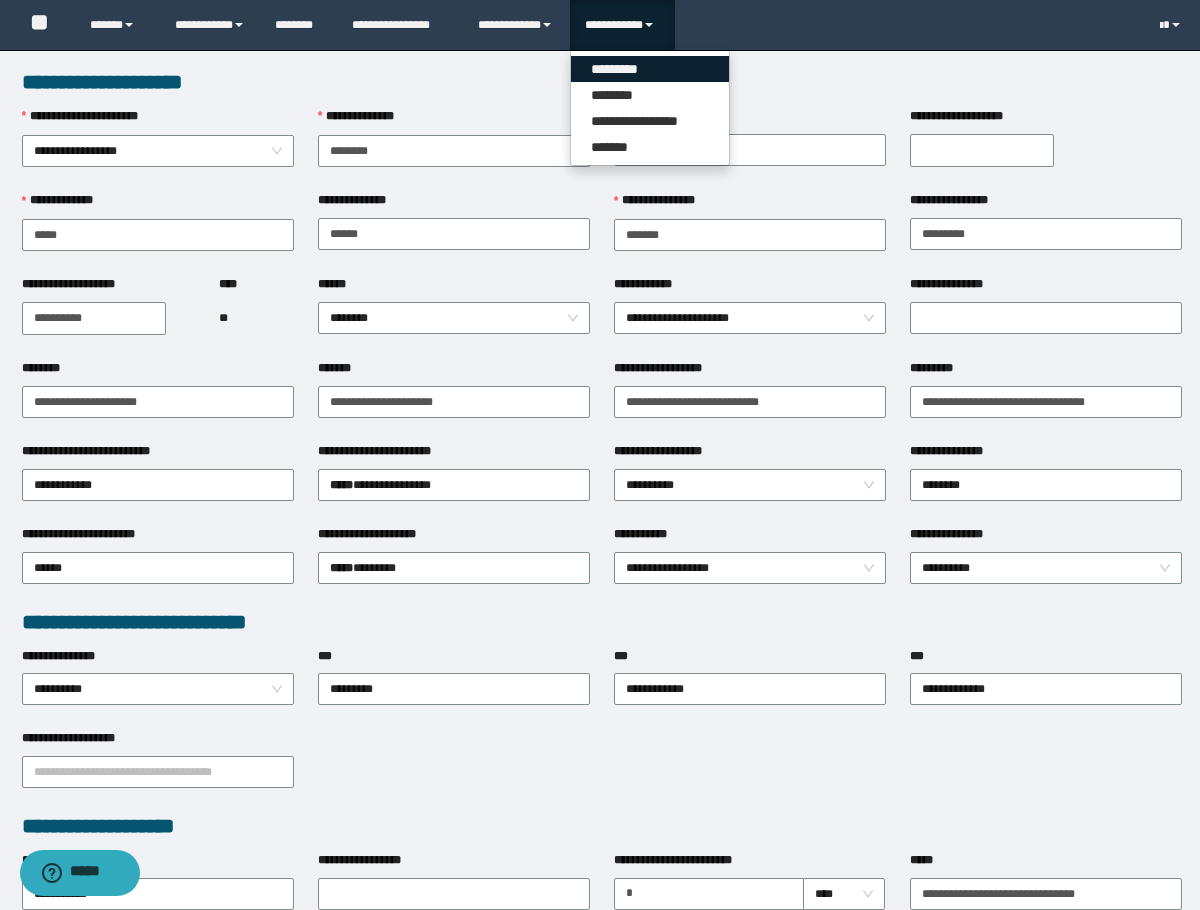 click on "*********" at bounding box center [650, 69] 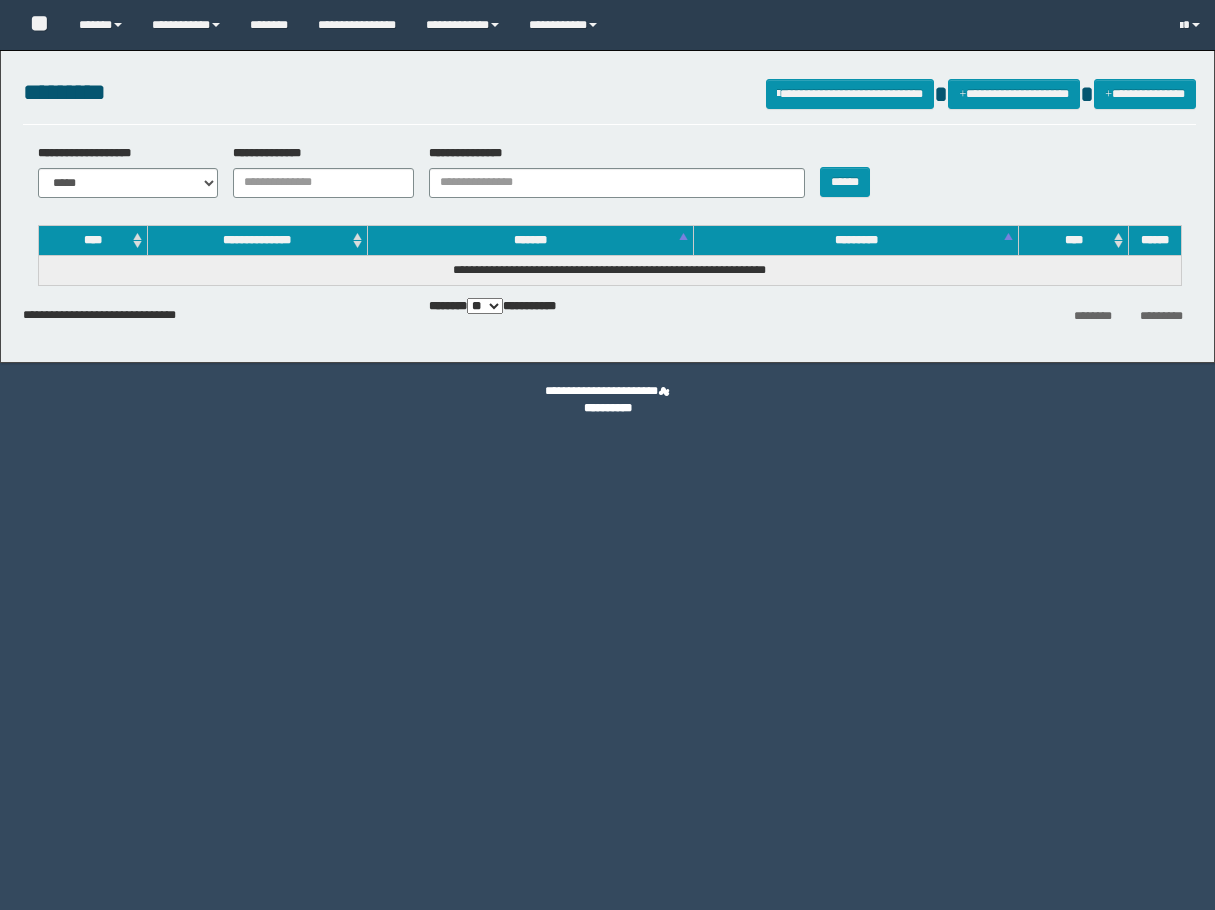 scroll, scrollTop: 0, scrollLeft: 0, axis: both 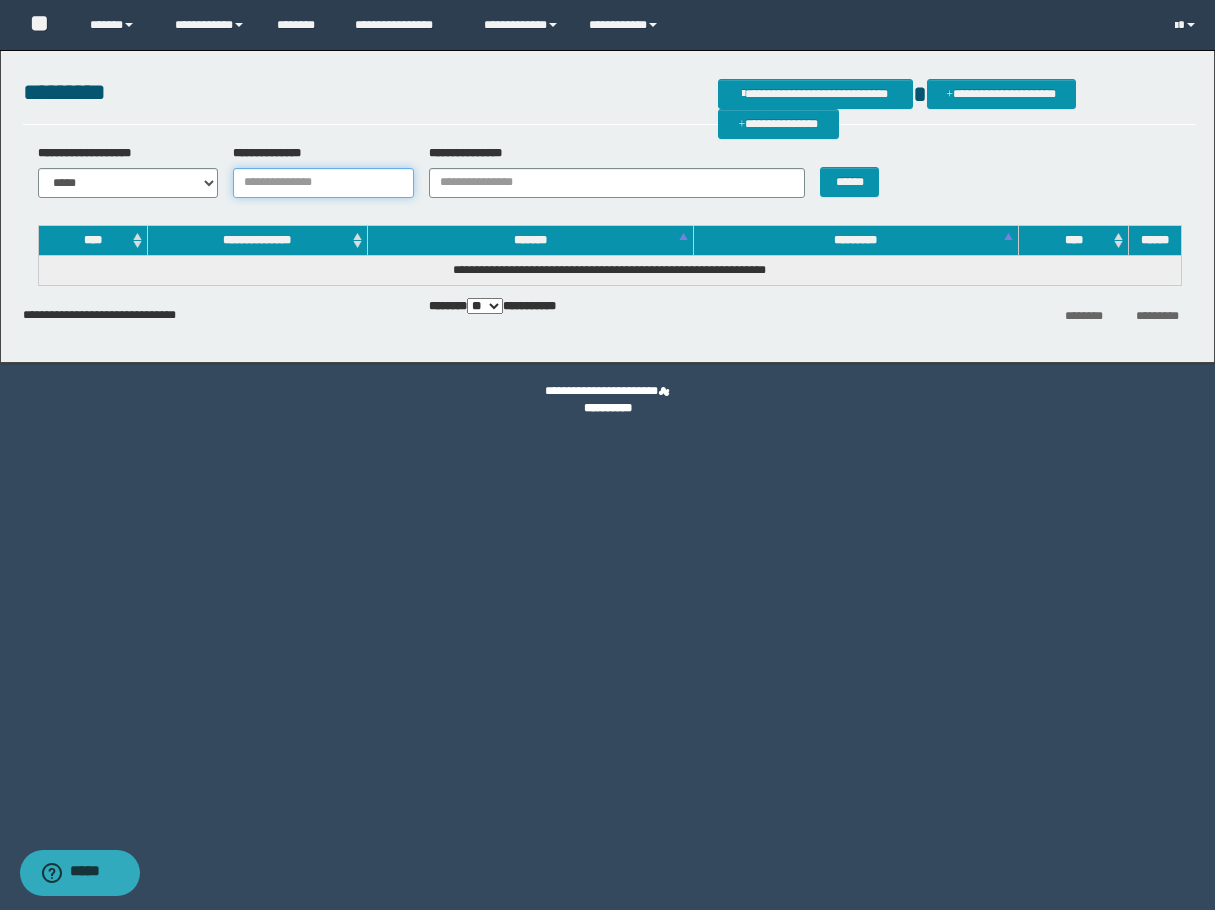 click on "**********" at bounding box center (323, 183) 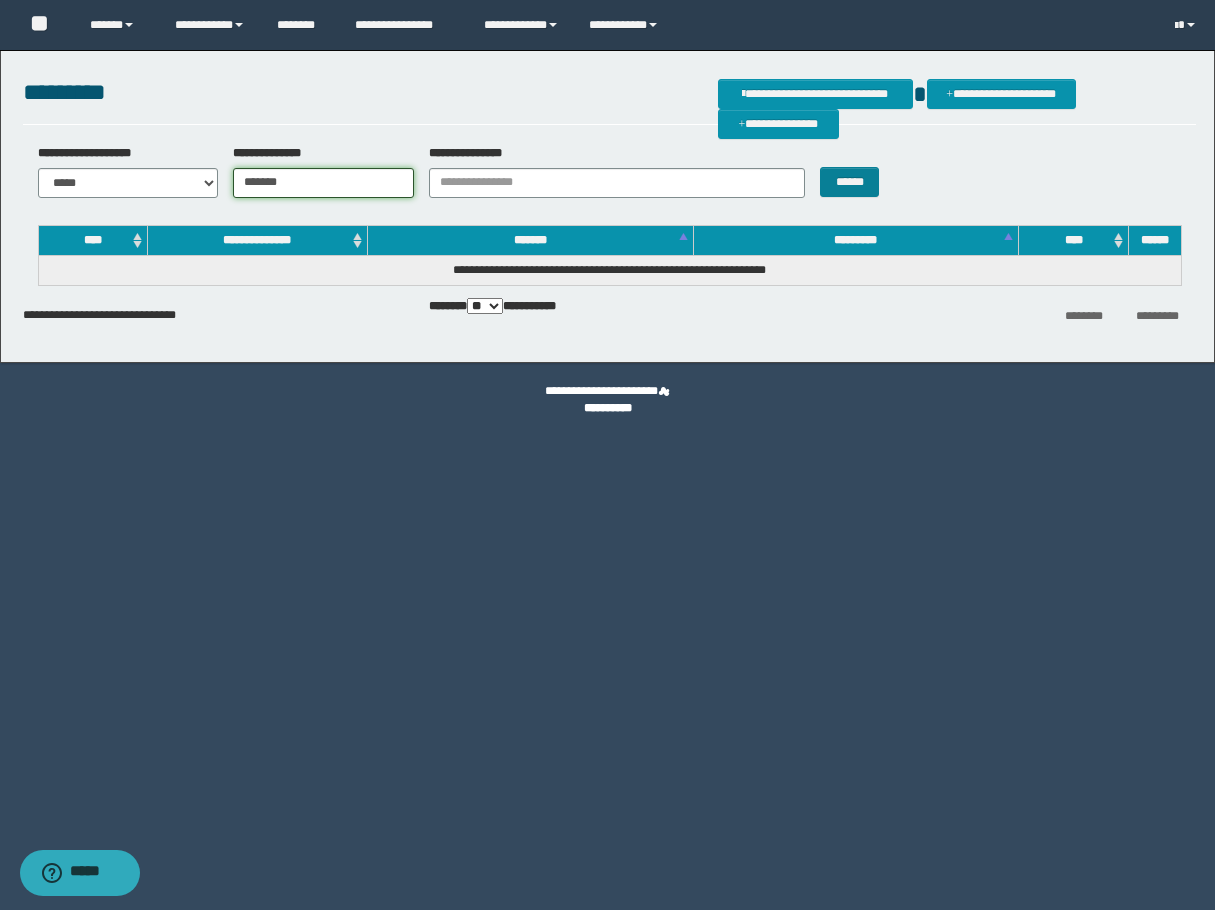 type on "*******" 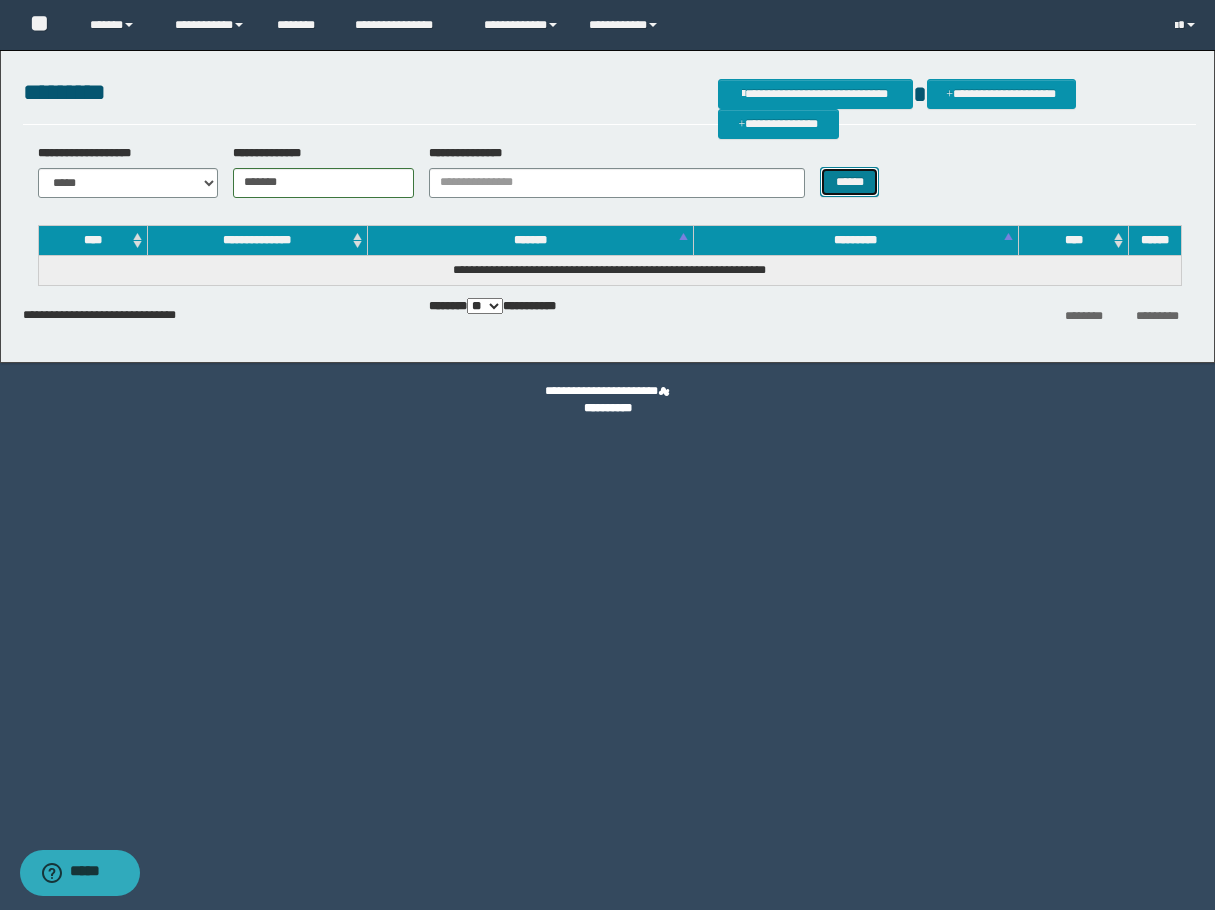 click on "******" at bounding box center [849, 182] 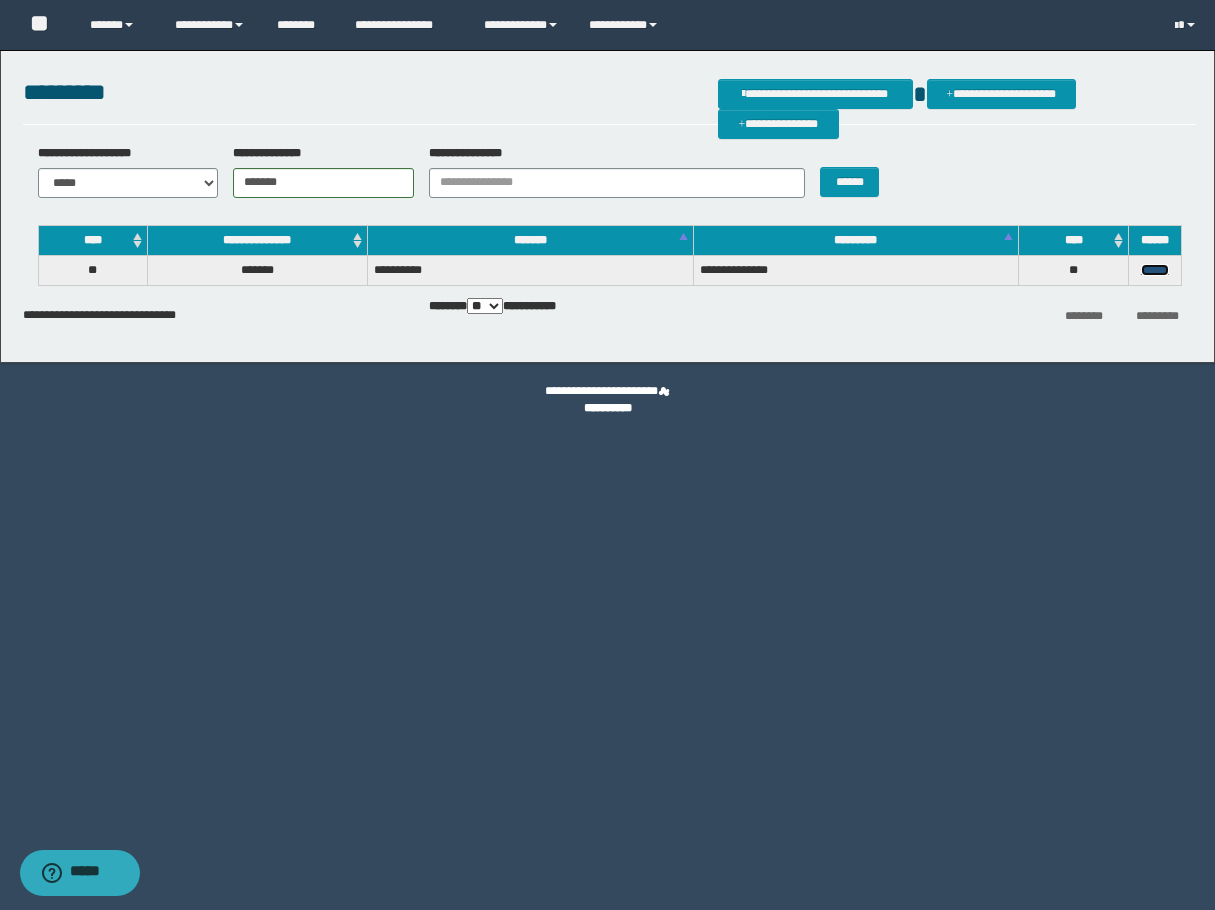 click on "******" at bounding box center [1155, 270] 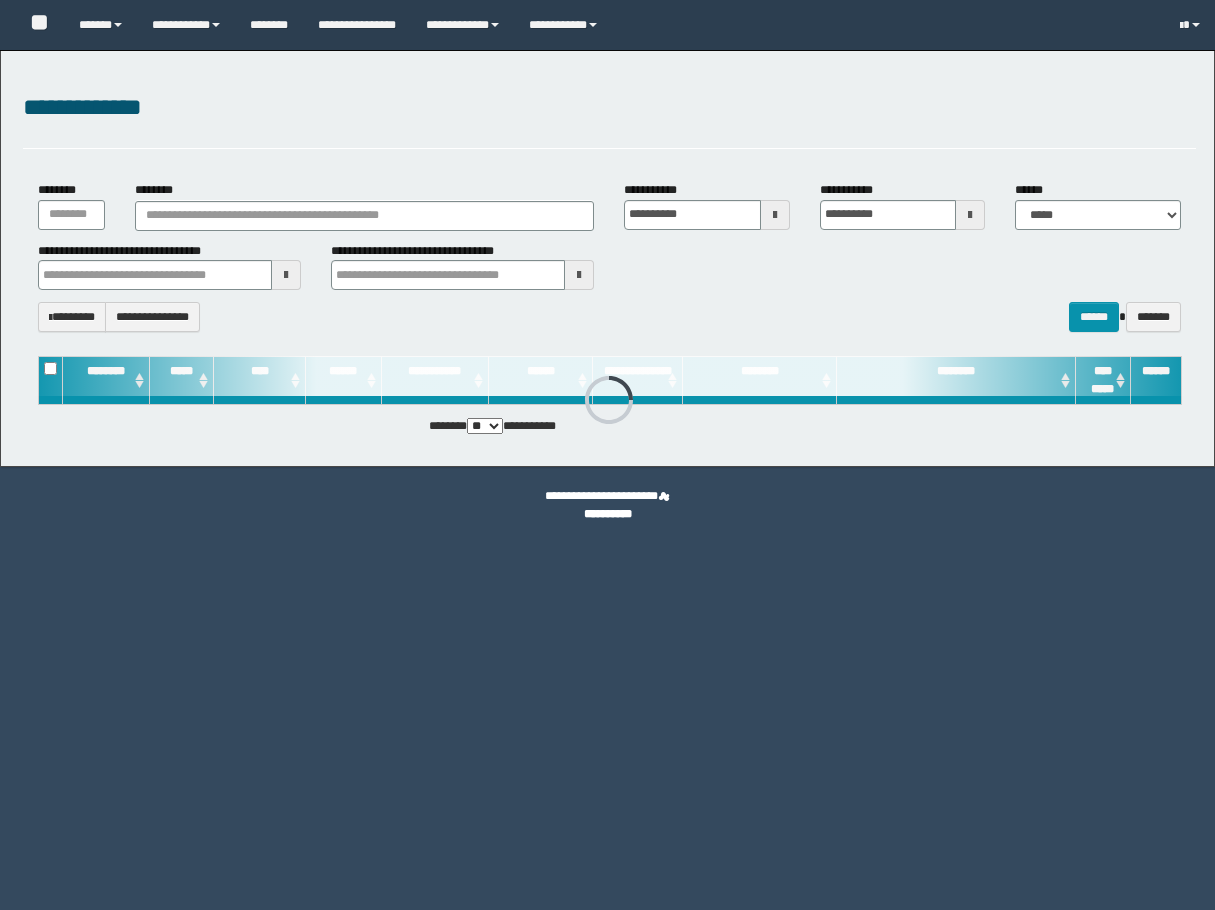 scroll, scrollTop: 0, scrollLeft: 0, axis: both 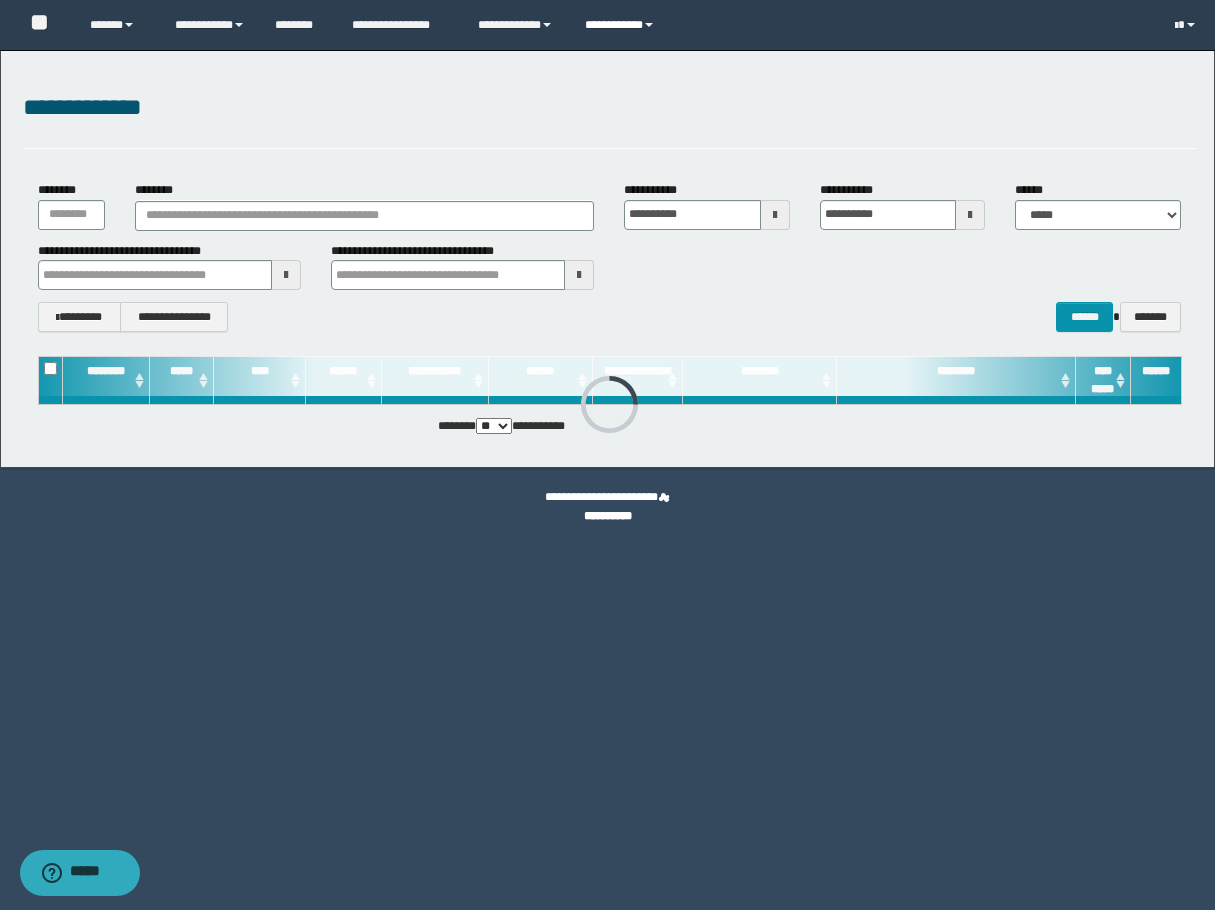 click on "**********" at bounding box center [622, 25] 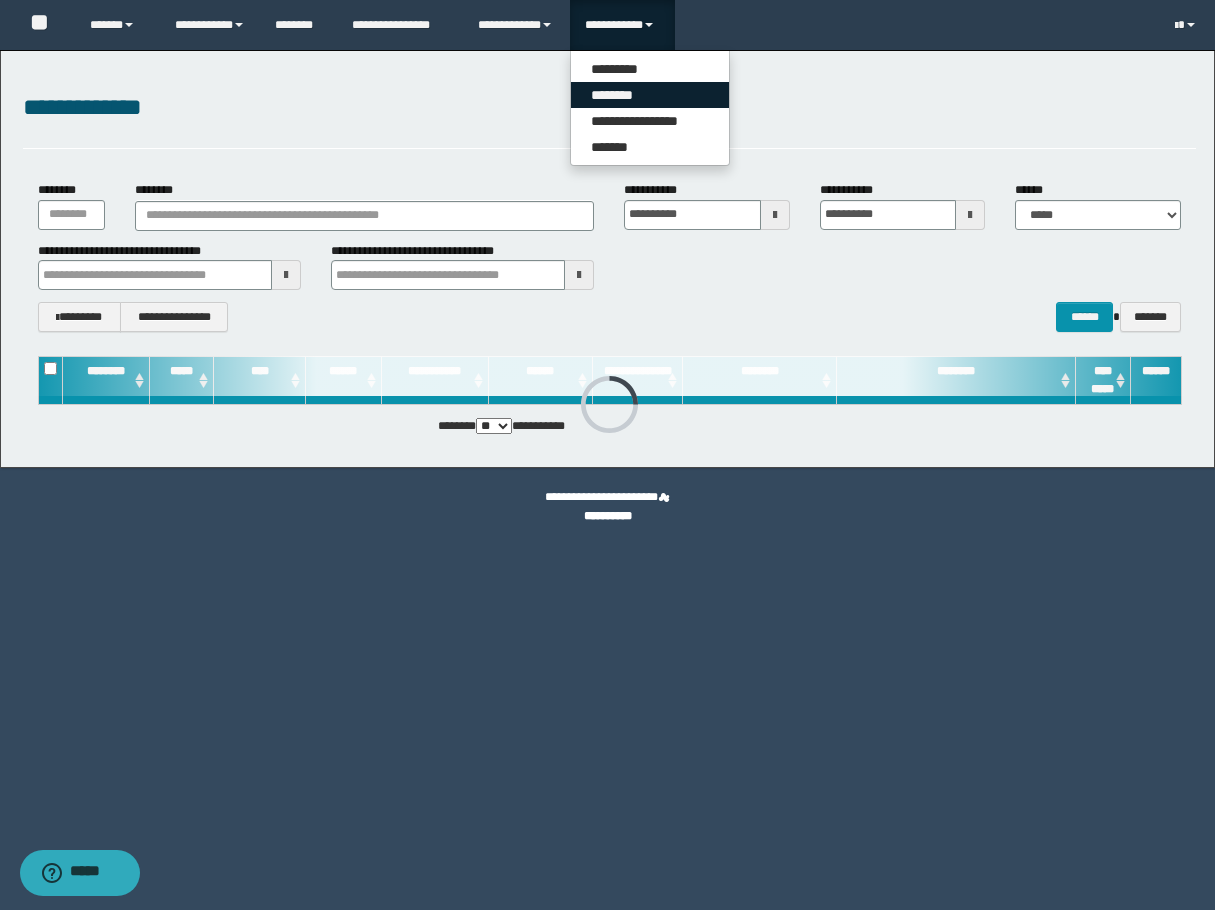 click on "********" at bounding box center [650, 95] 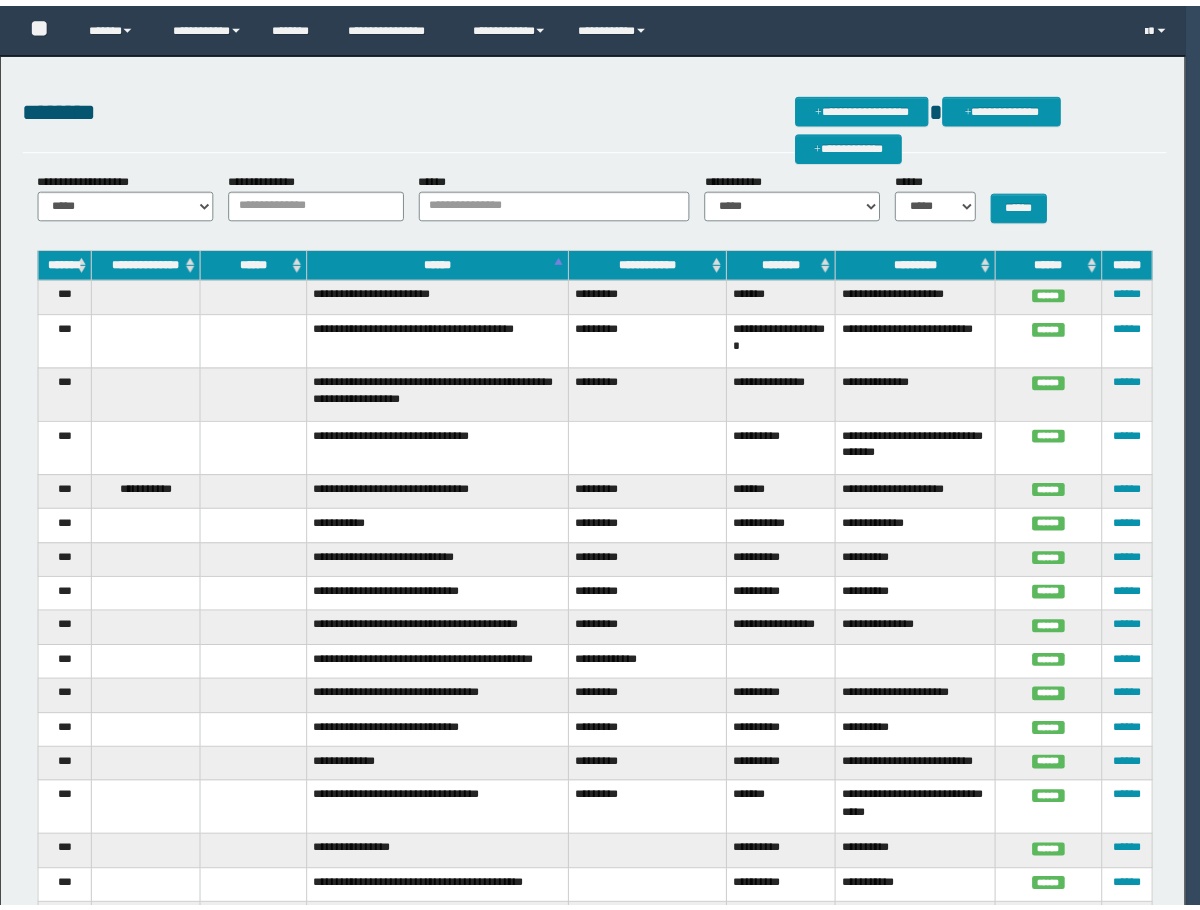 scroll, scrollTop: 0, scrollLeft: 0, axis: both 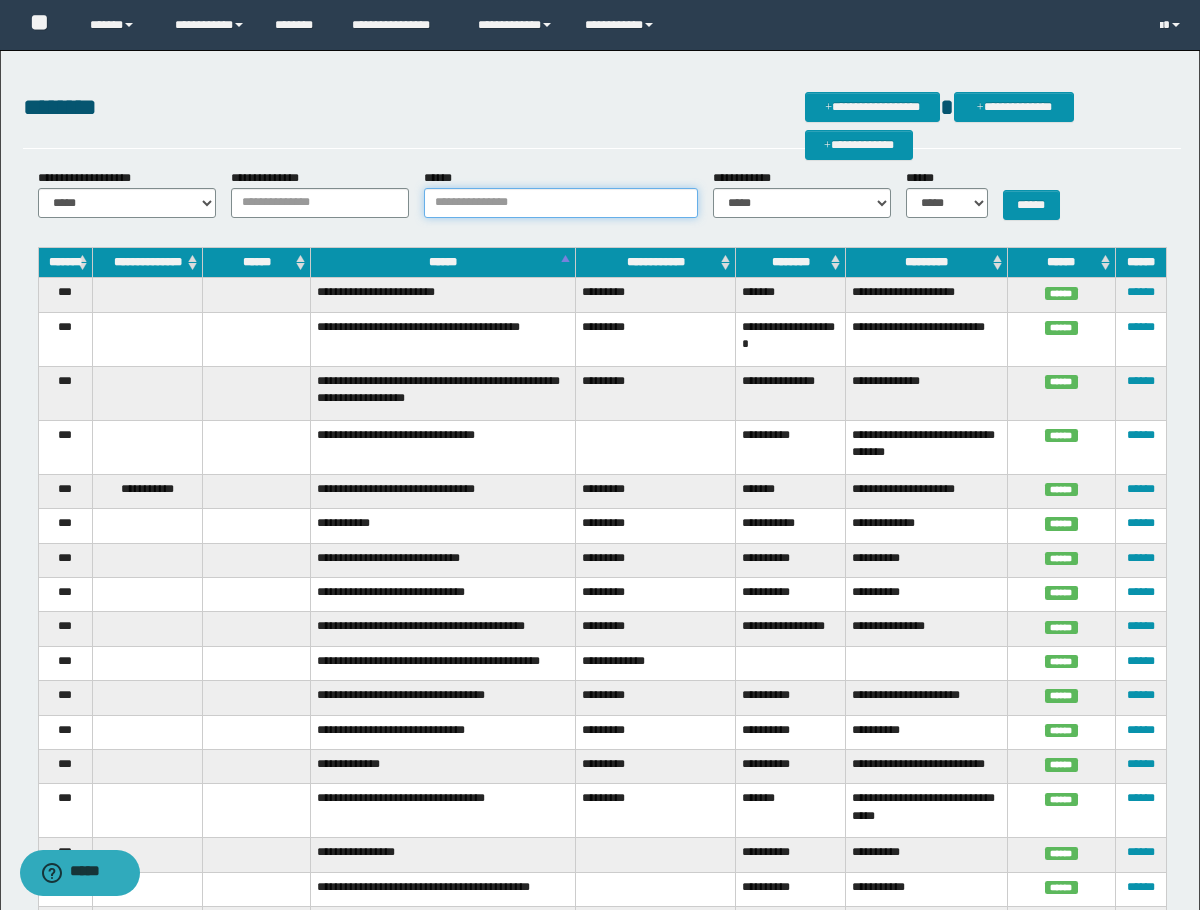 click on "******" at bounding box center [561, 203] 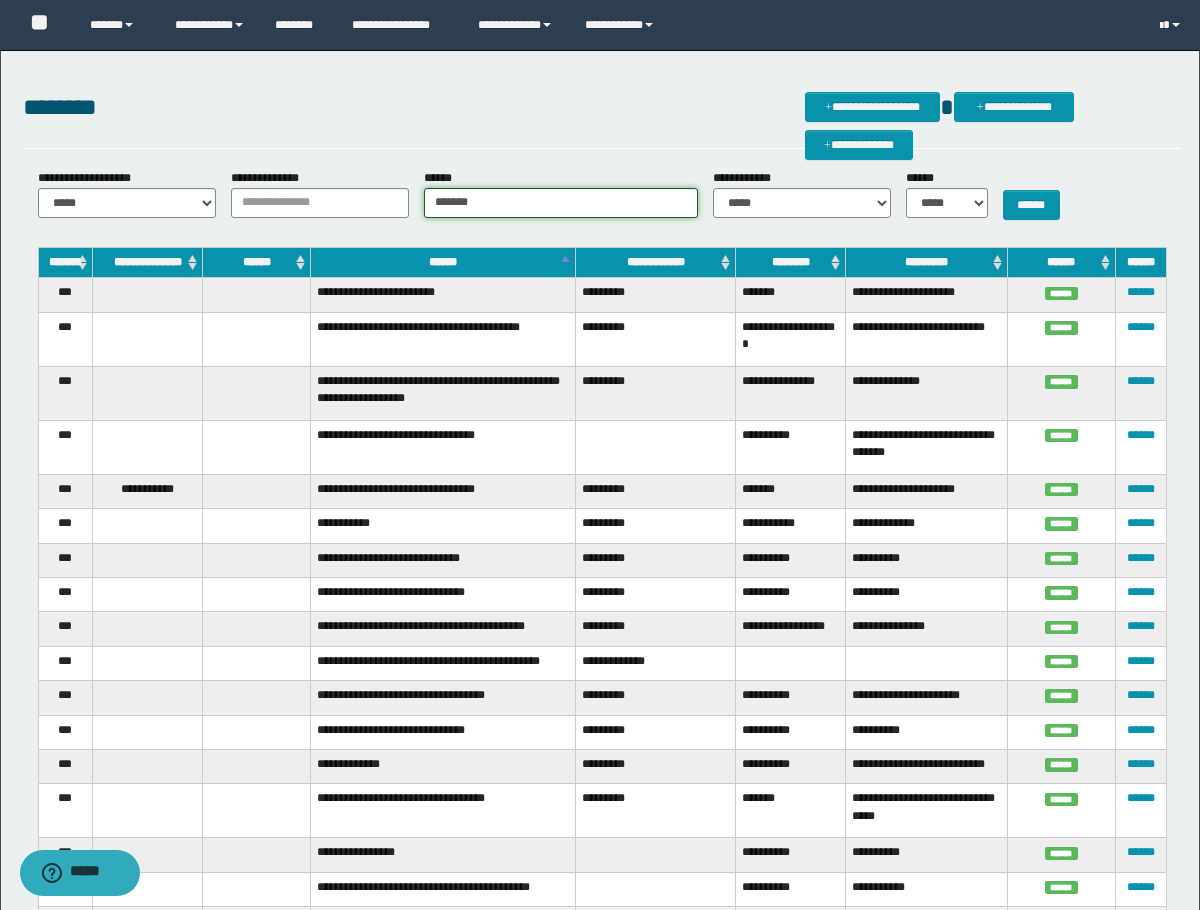 type on "*******" 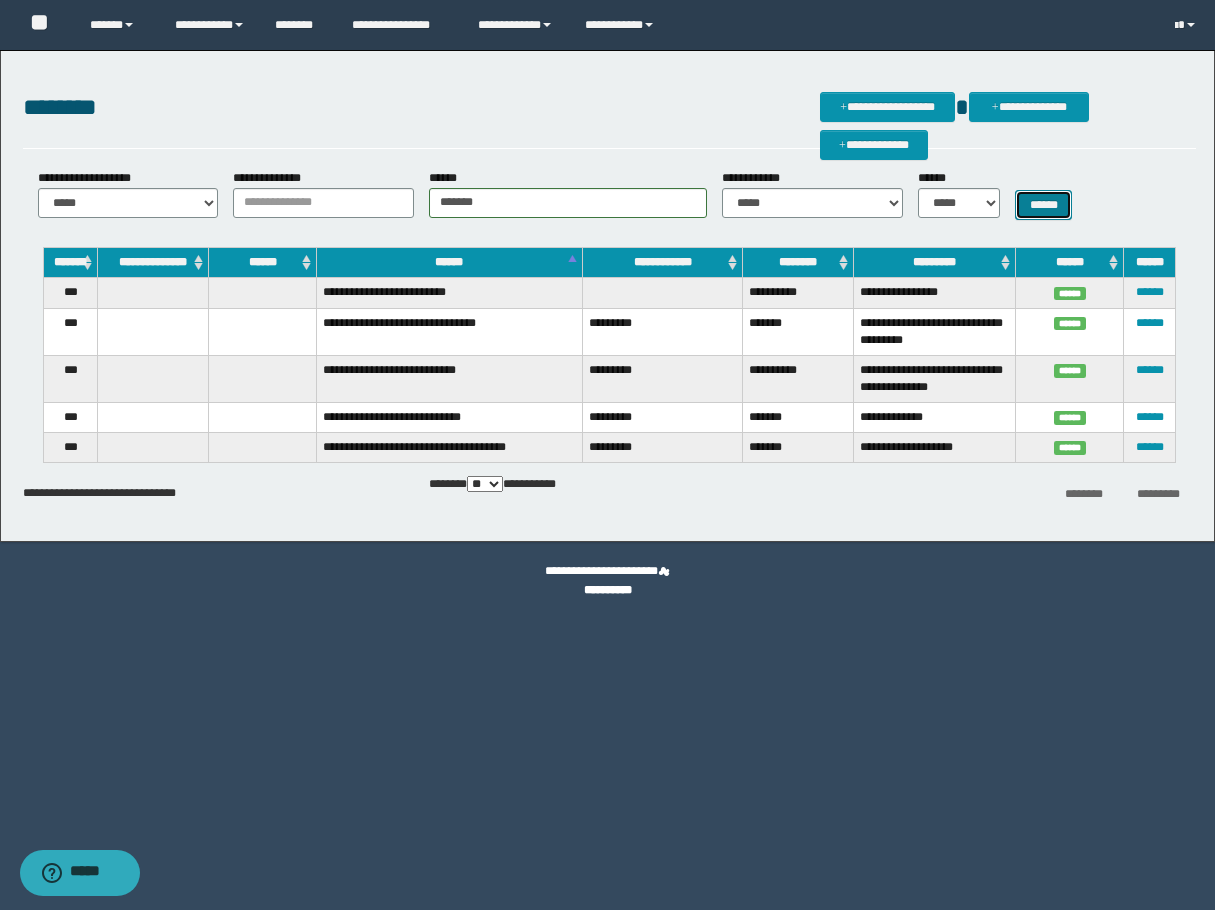 click on "******" at bounding box center (1043, 205) 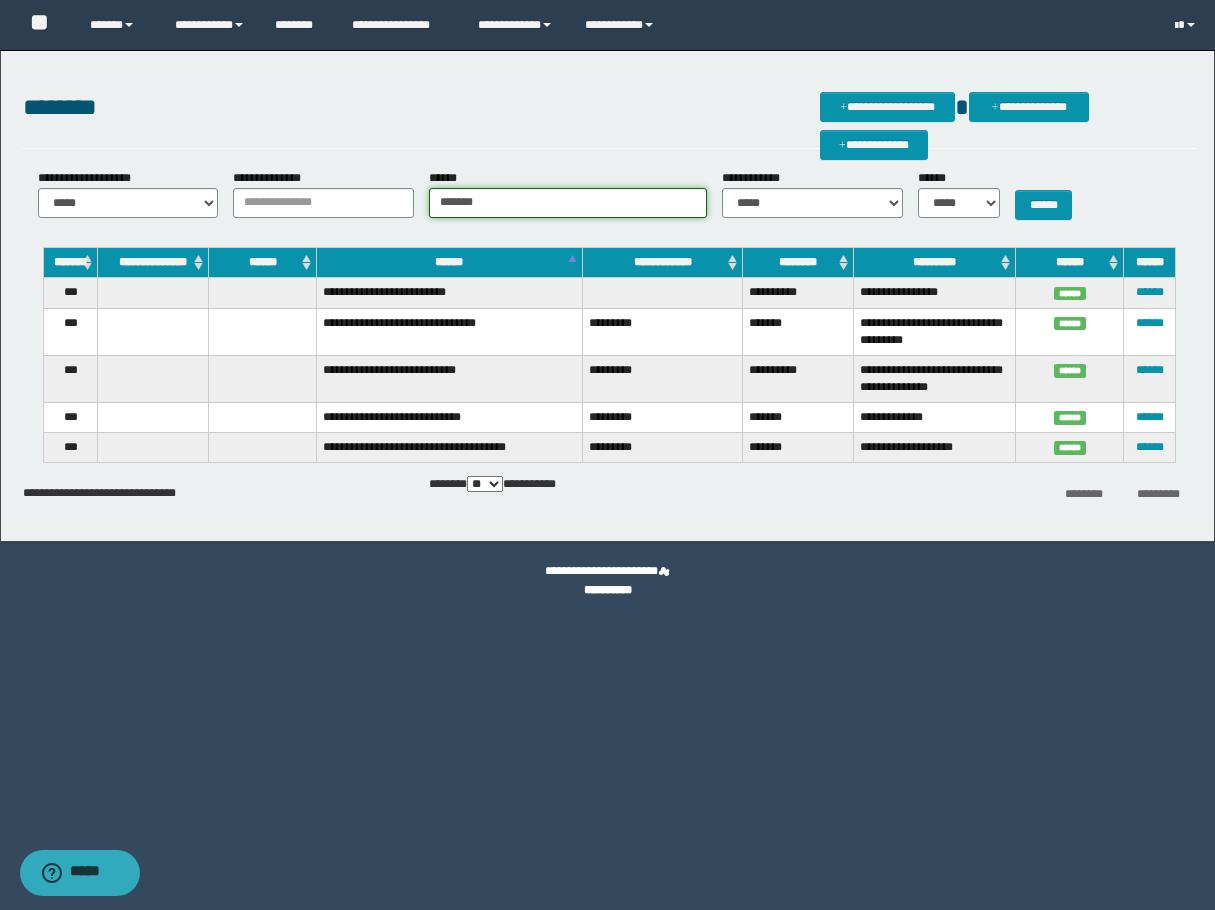 click on "*******" at bounding box center (568, 203) 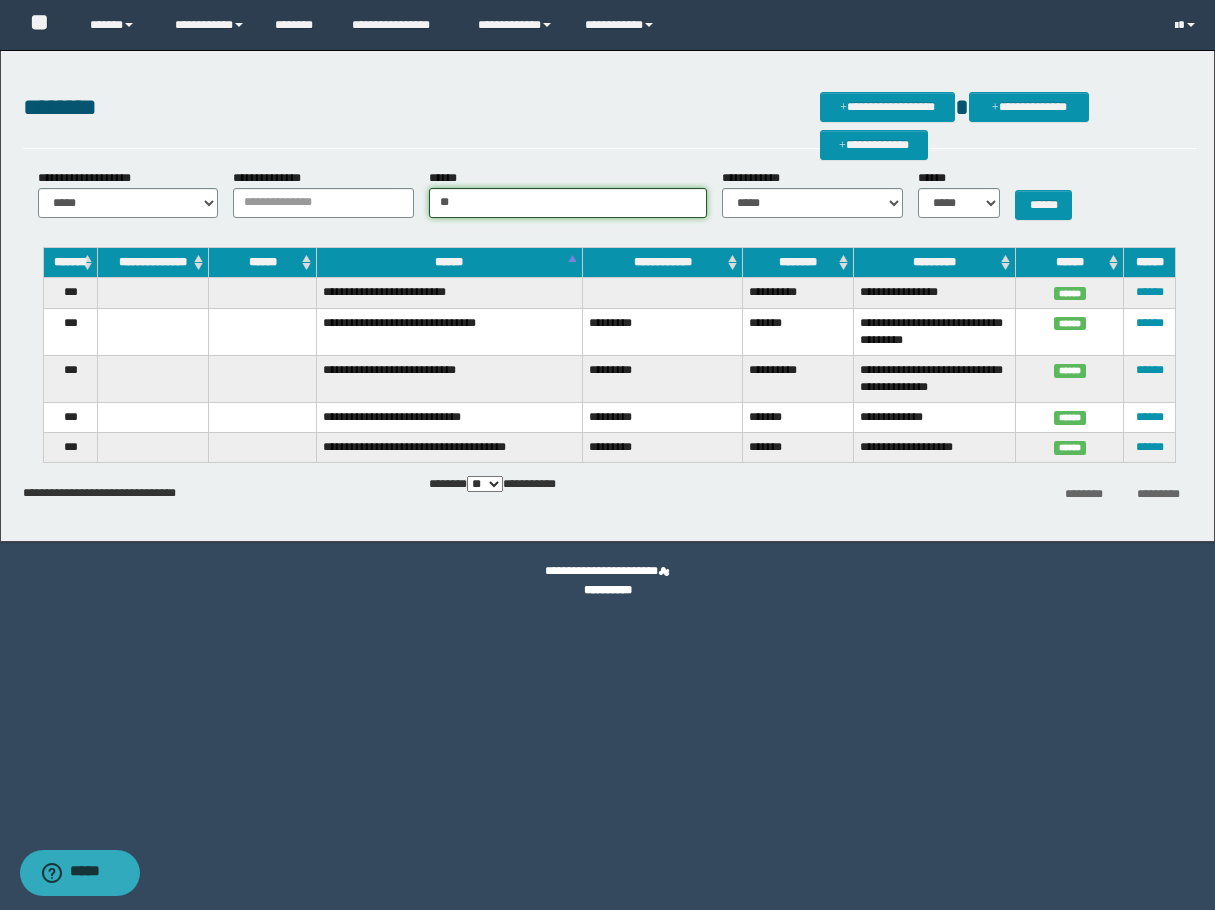 type on "*" 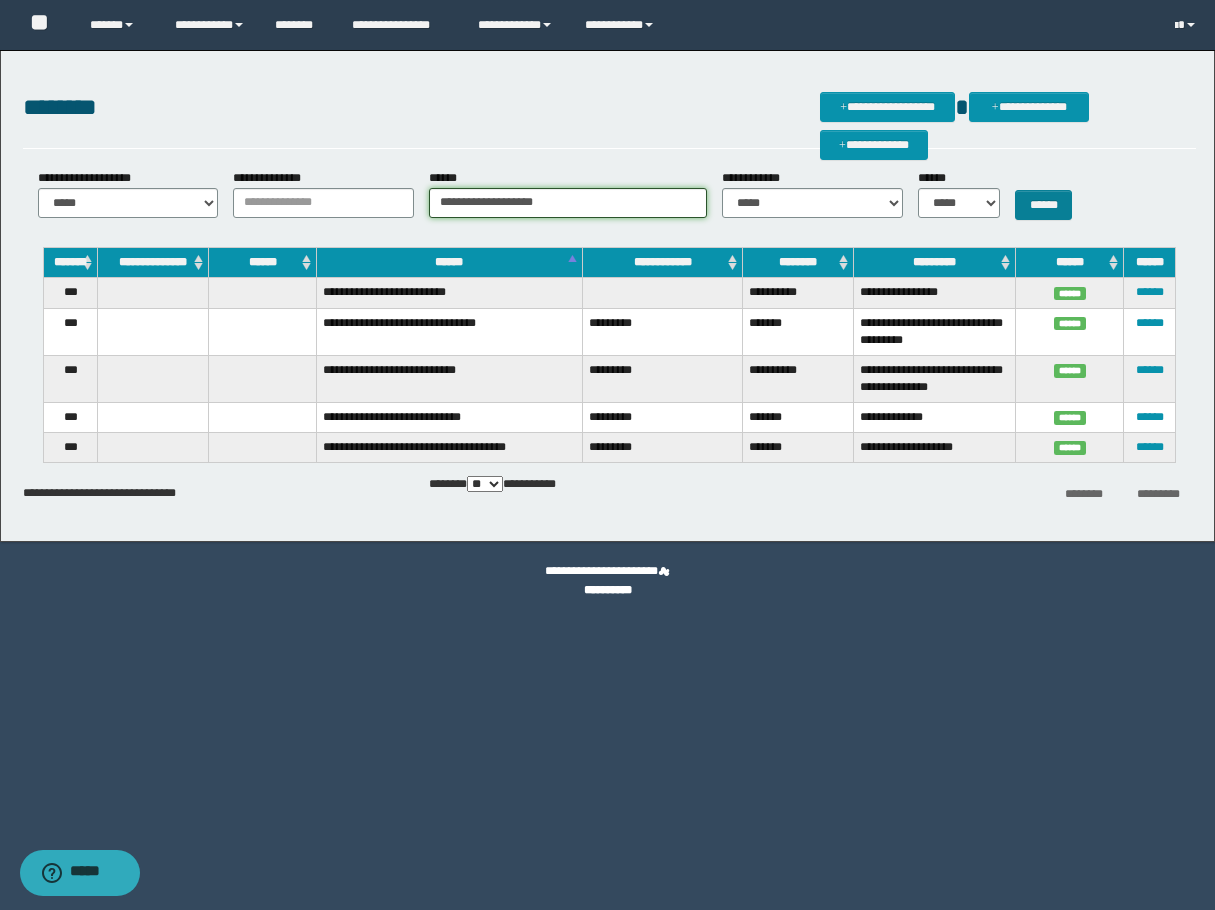type on "**********" 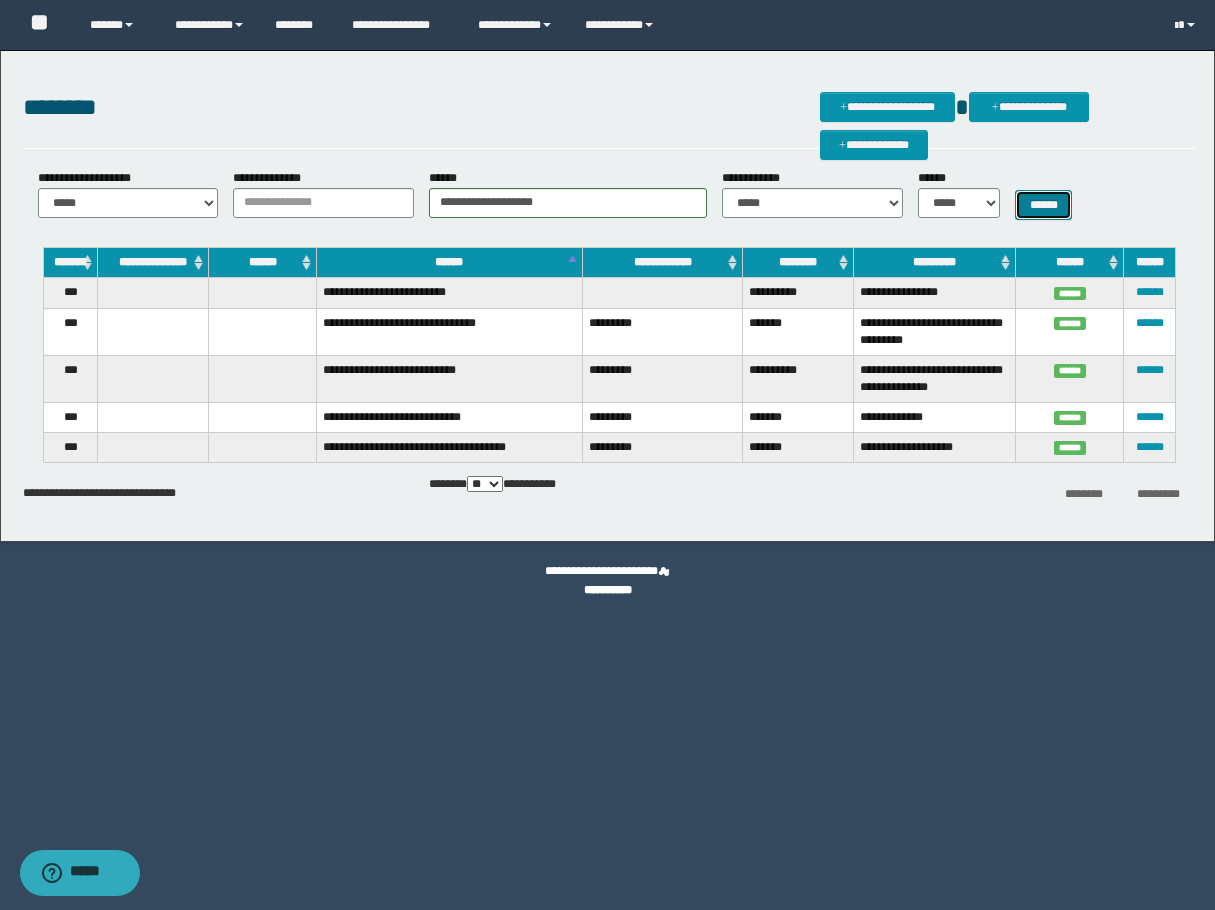 click on "******" at bounding box center (1043, 205) 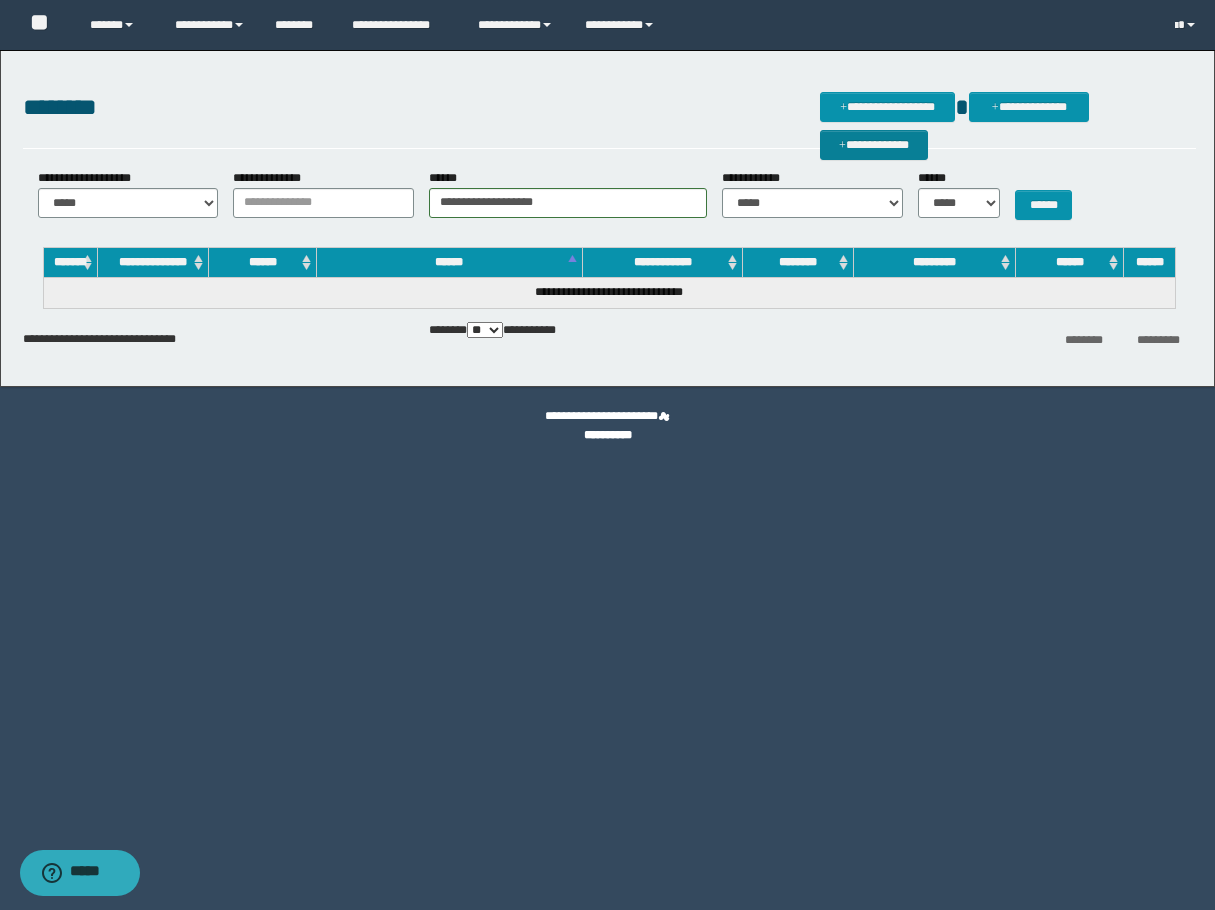click on "**********" at bounding box center [874, 145] 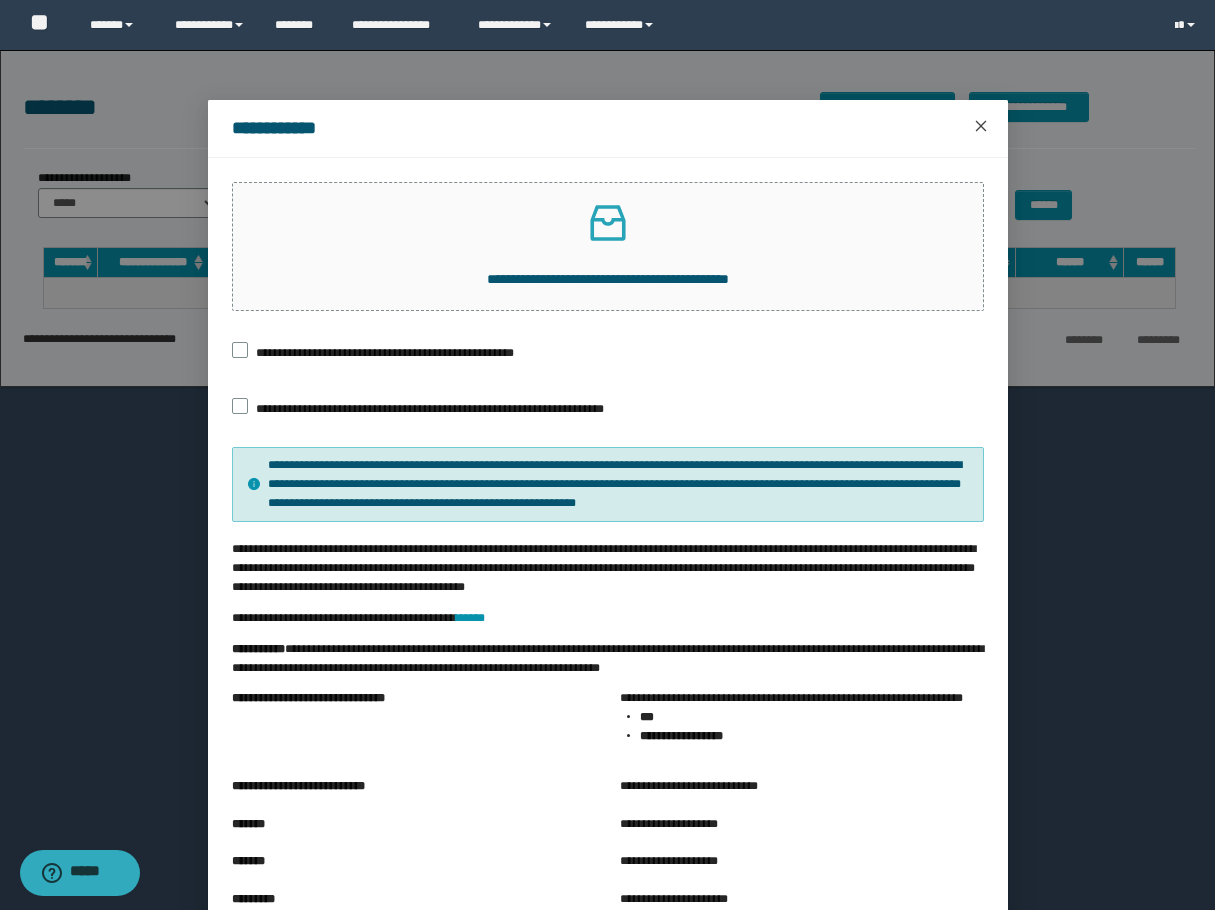 drag, startPoint x: 929, startPoint y: 128, endPoint x: 951, endPoint y: 122, distance: 22.803509 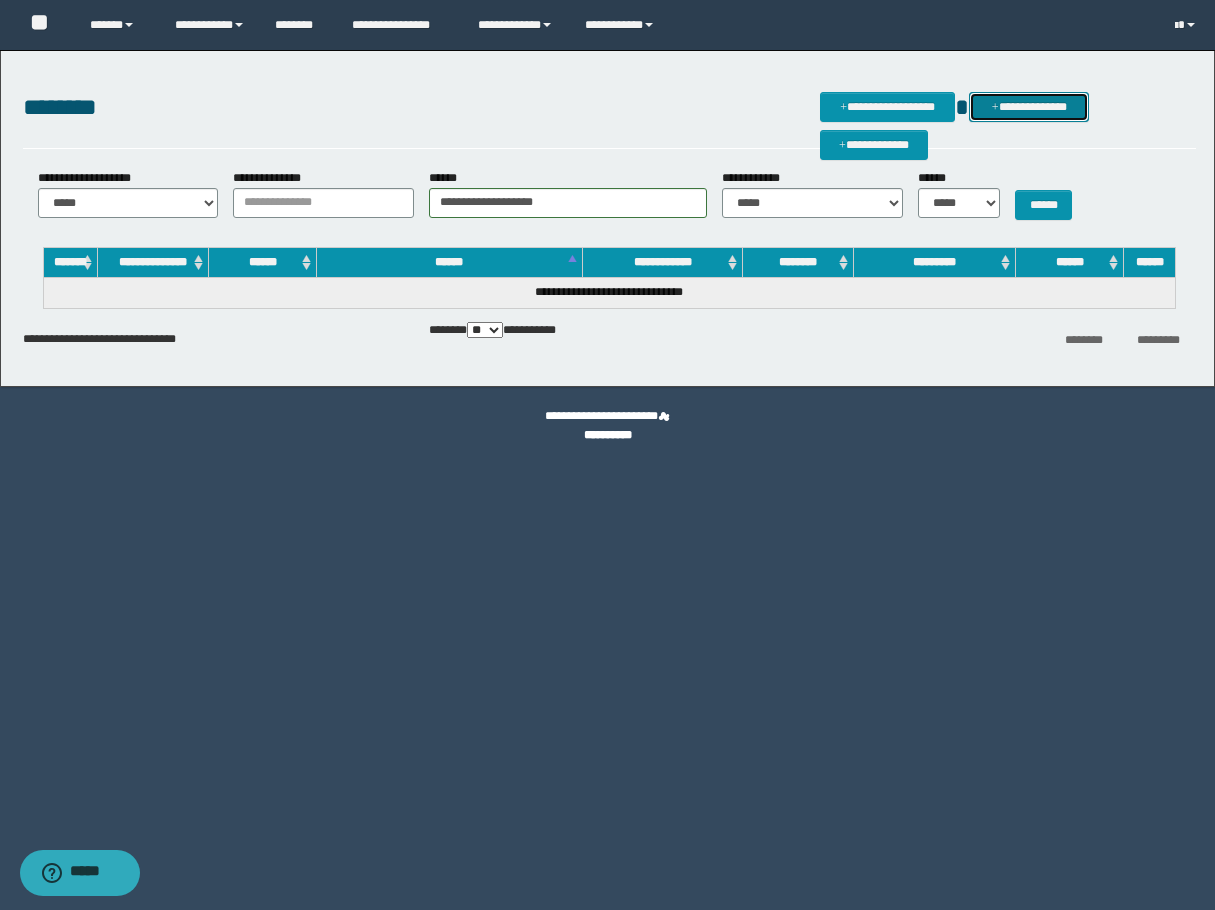 click at bounding box center (995, 108) 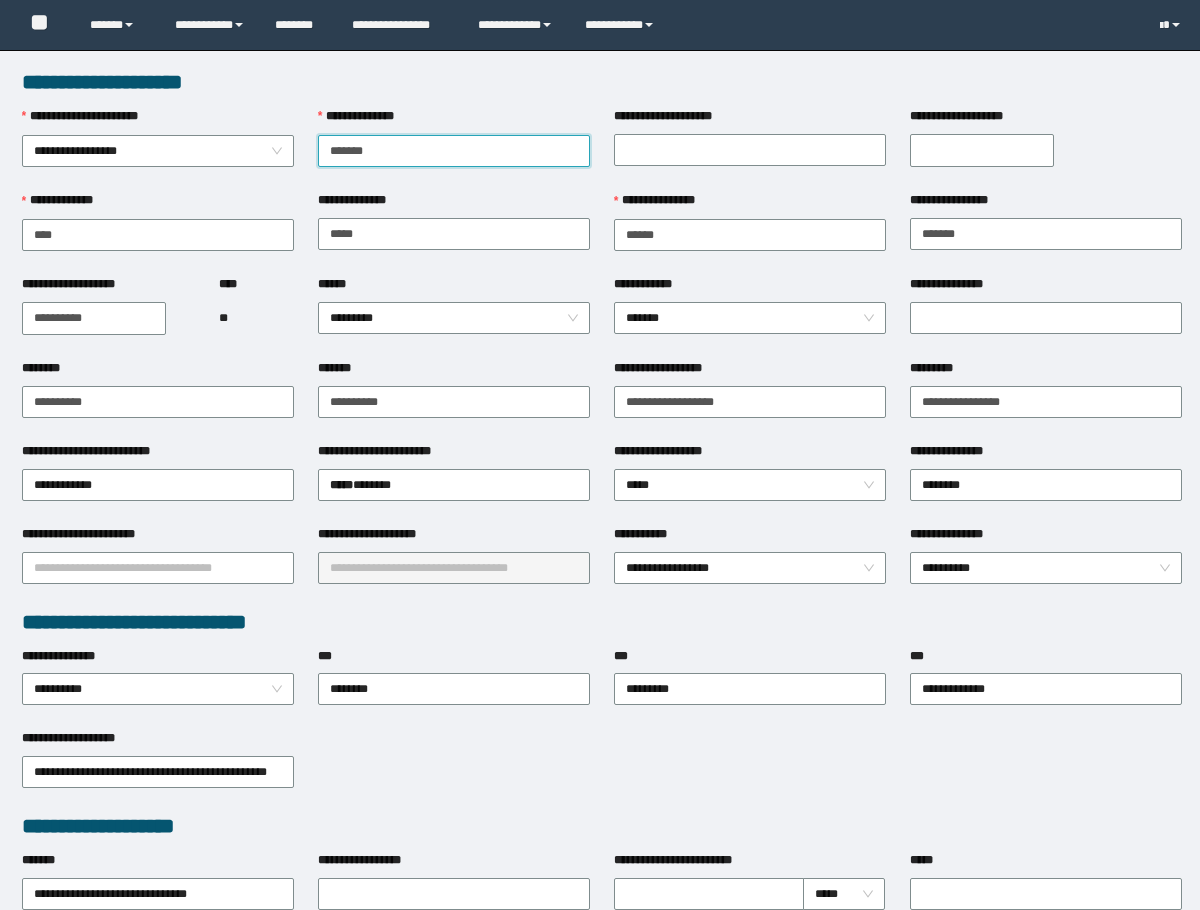 scroll, scrollTop: 0, scrollLeft: 0, axis: both 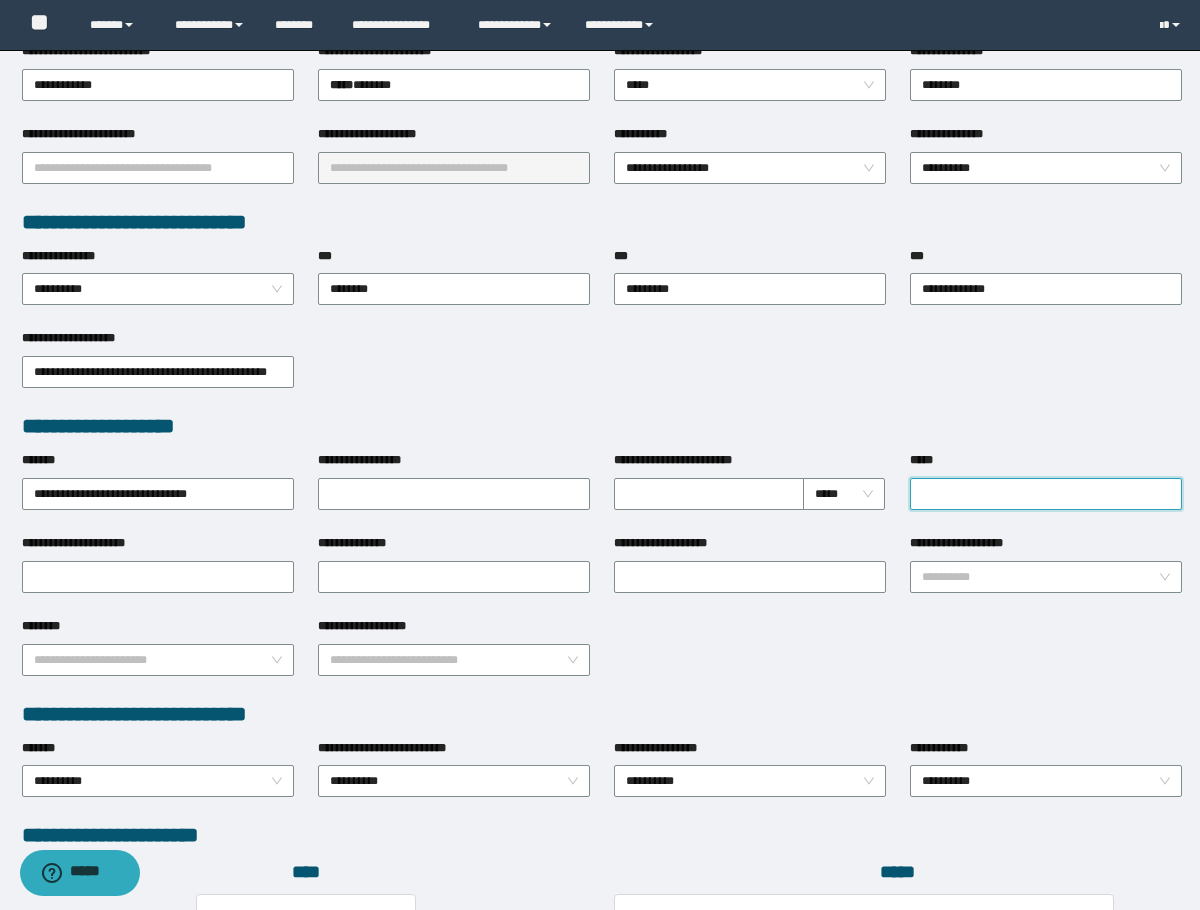click on "*****" at bounding box center (1046, 494) 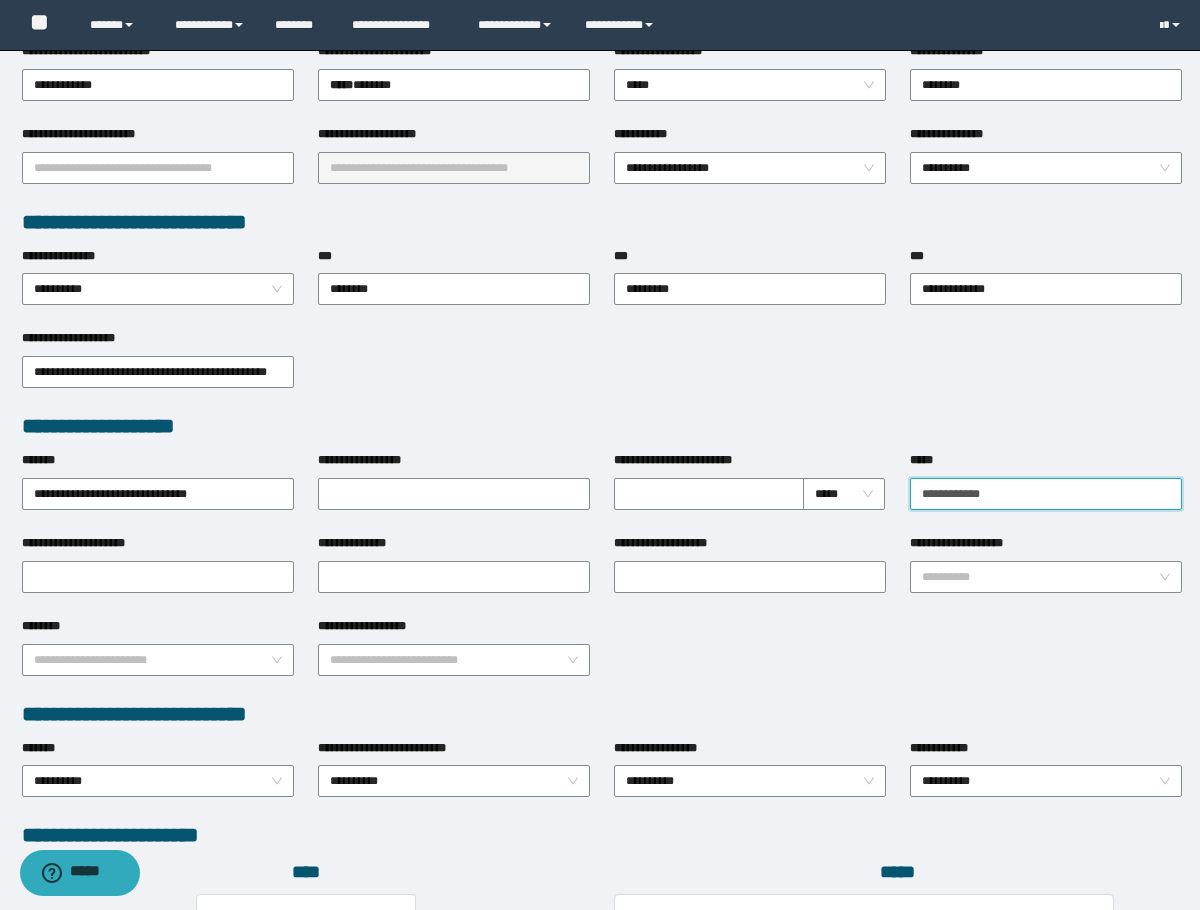 drag, startPoint x: 1005, startPoint y: 504, endPoint x: 913, endPoint y: 504, distance: 92 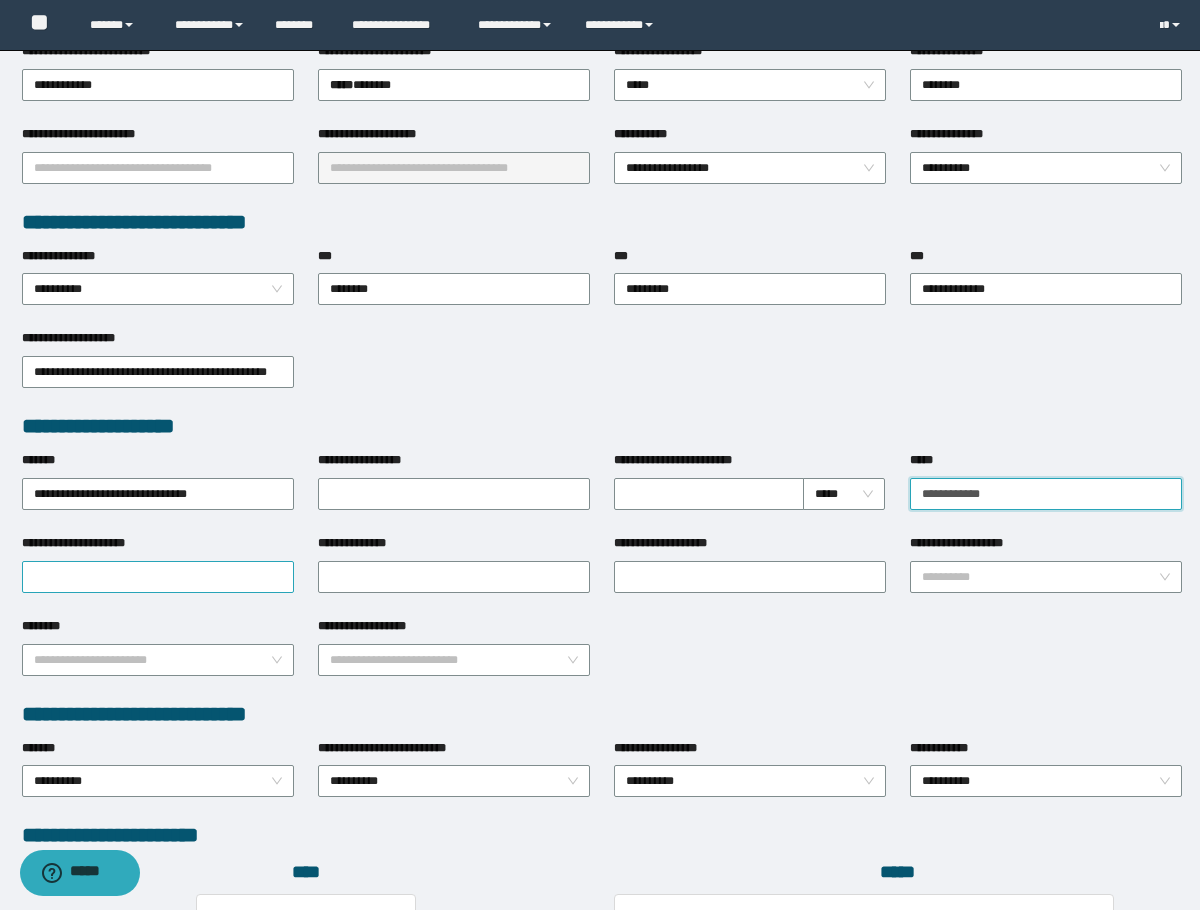 type on "**********" 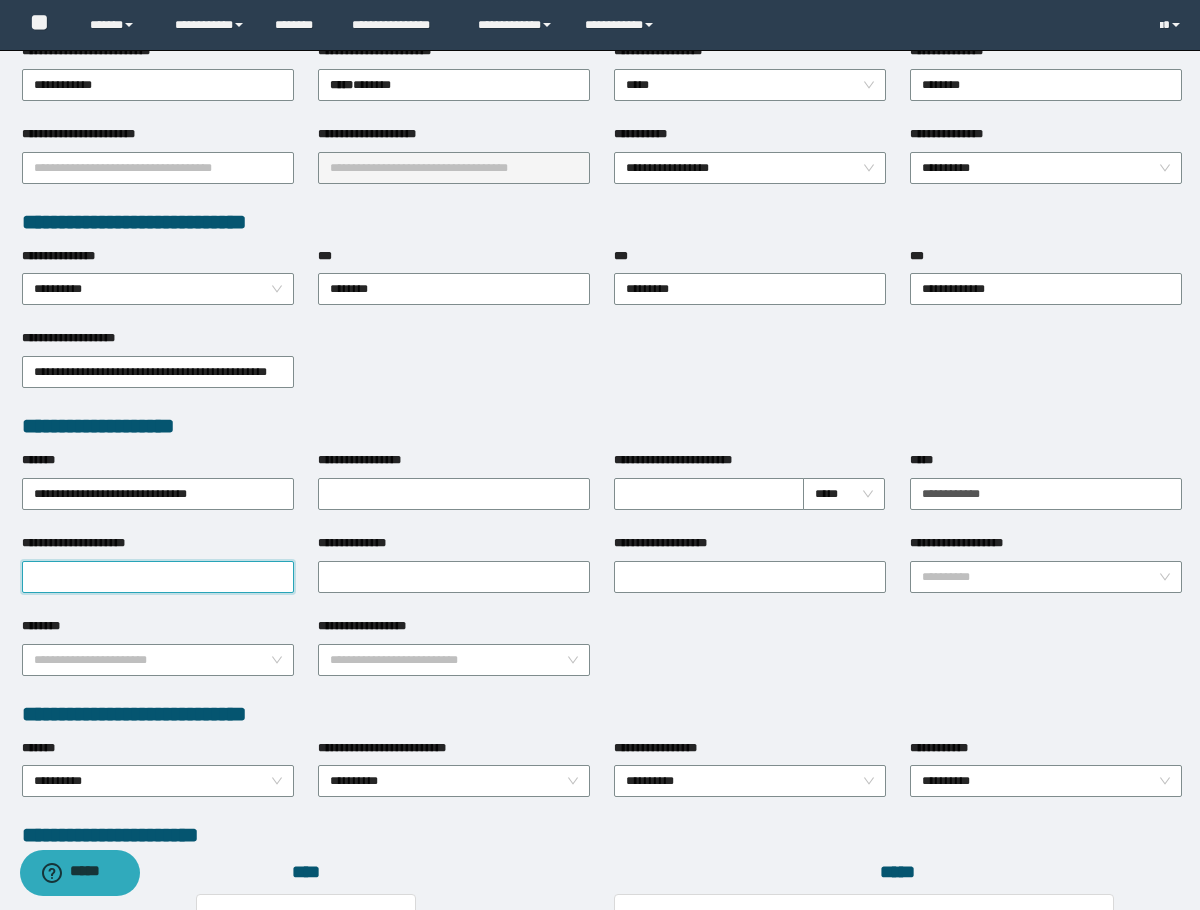 click on "**********" at bounding box center (158, 577) 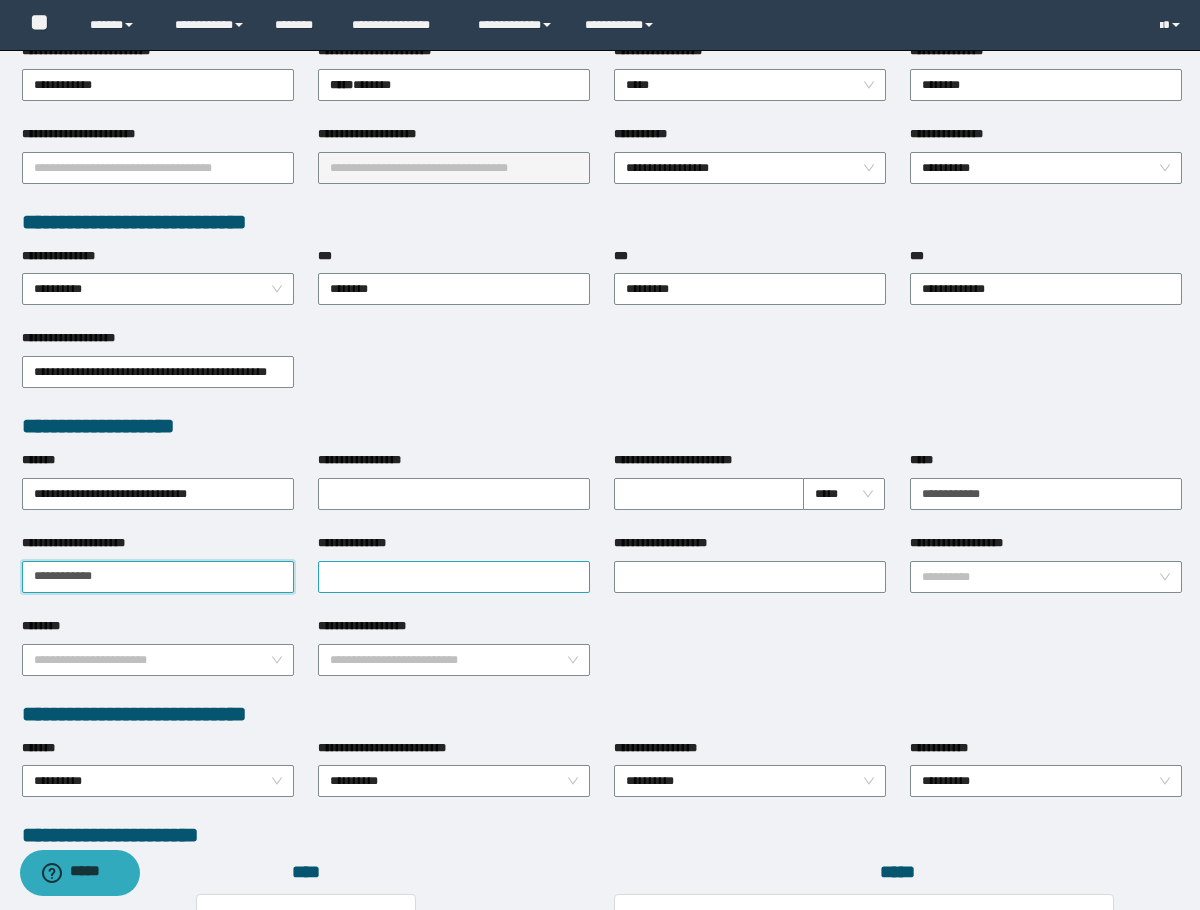 type on "**********" 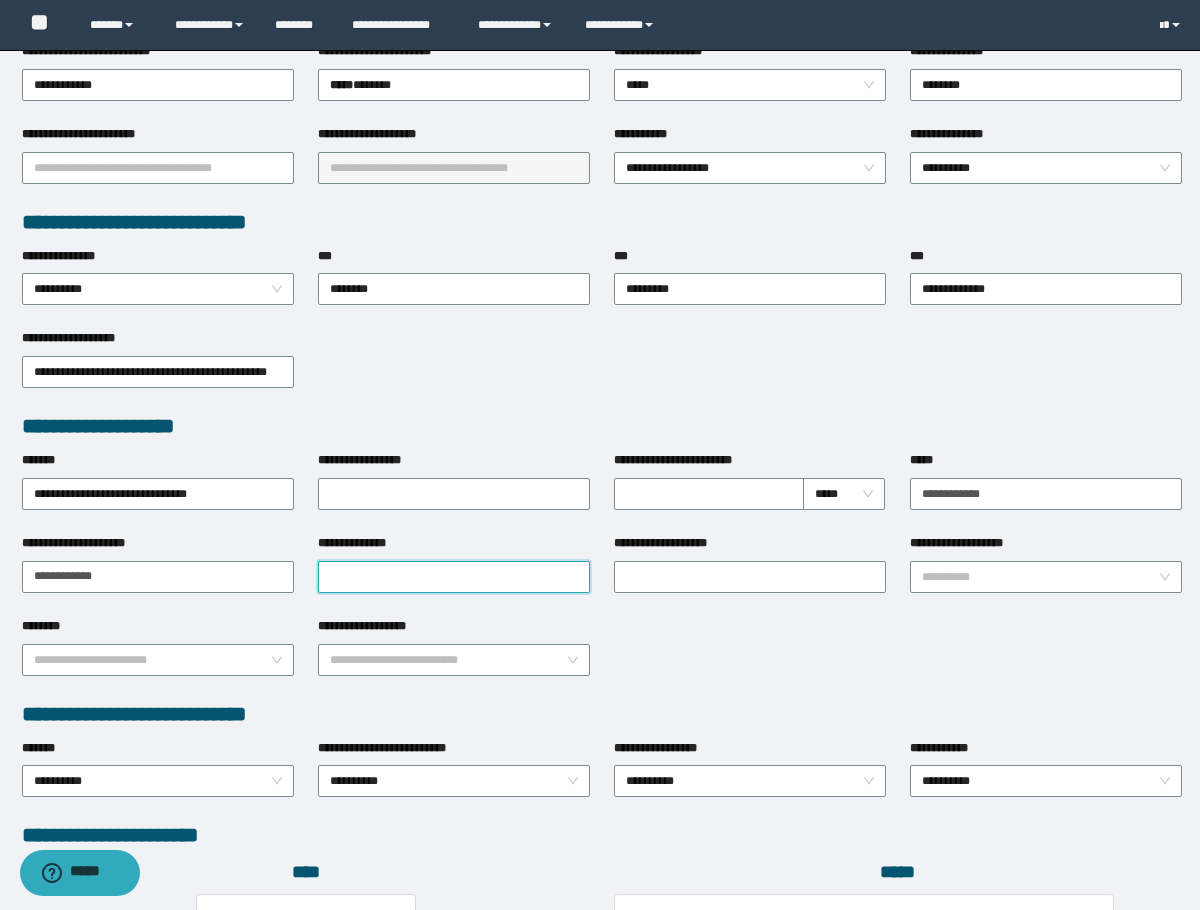 click on "**********" at bounding box center (454, 577) 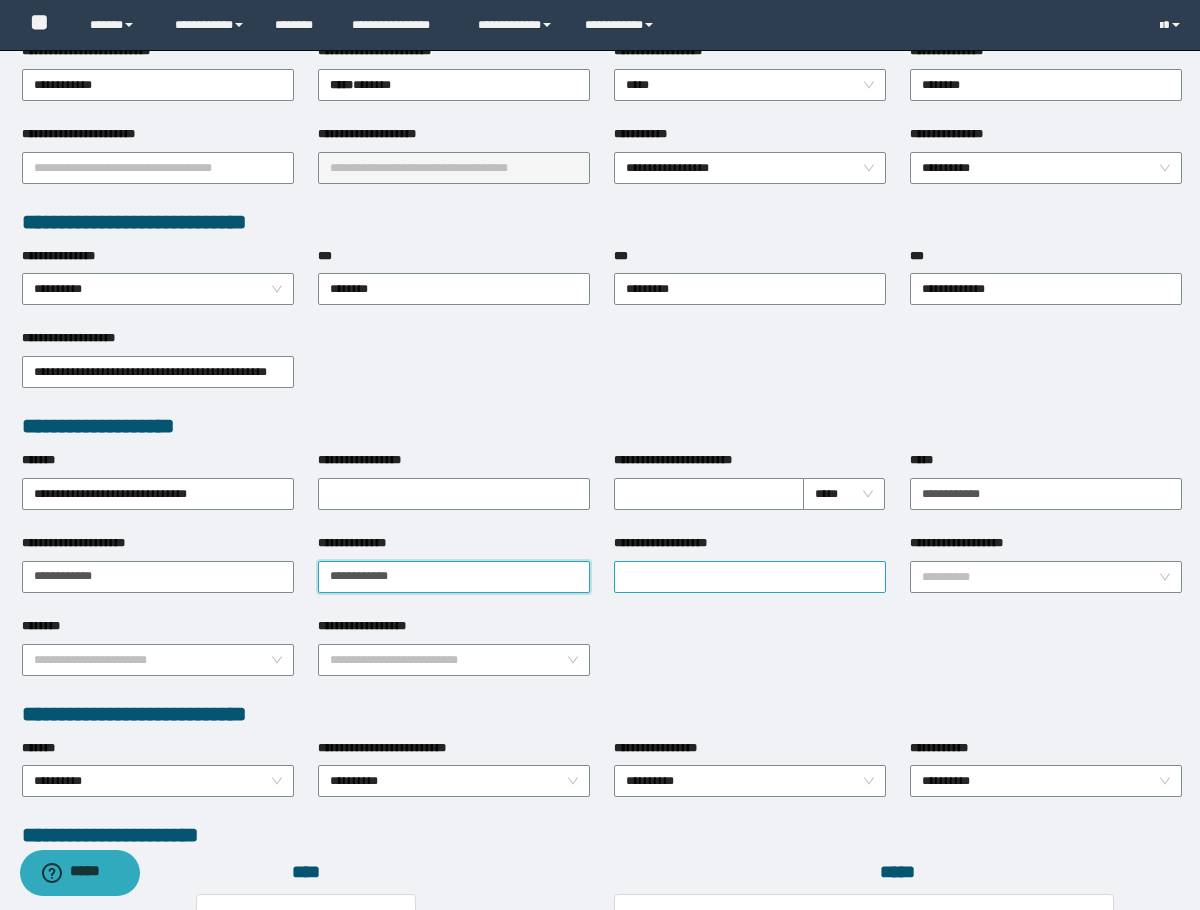 type on "**********" 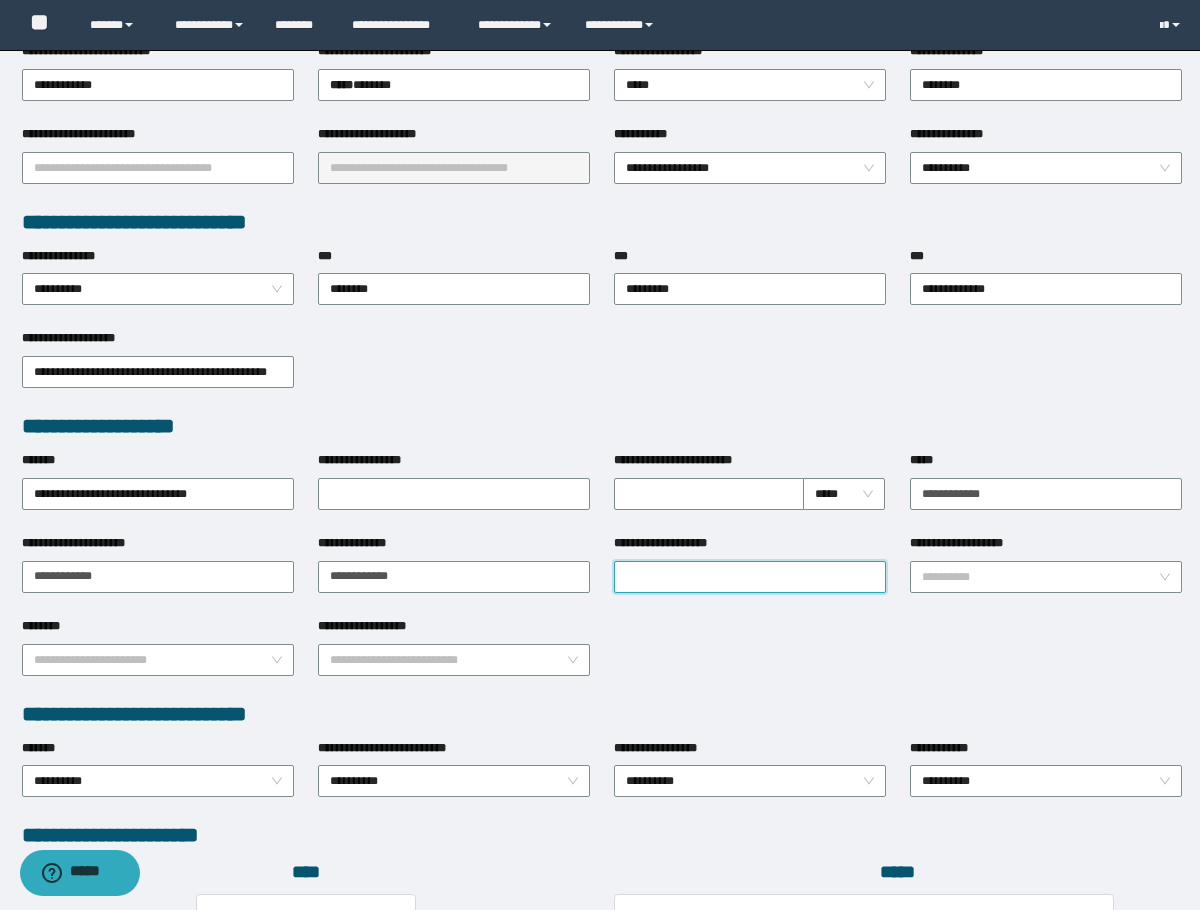 click on "**********" at bounding box center [750, 577] 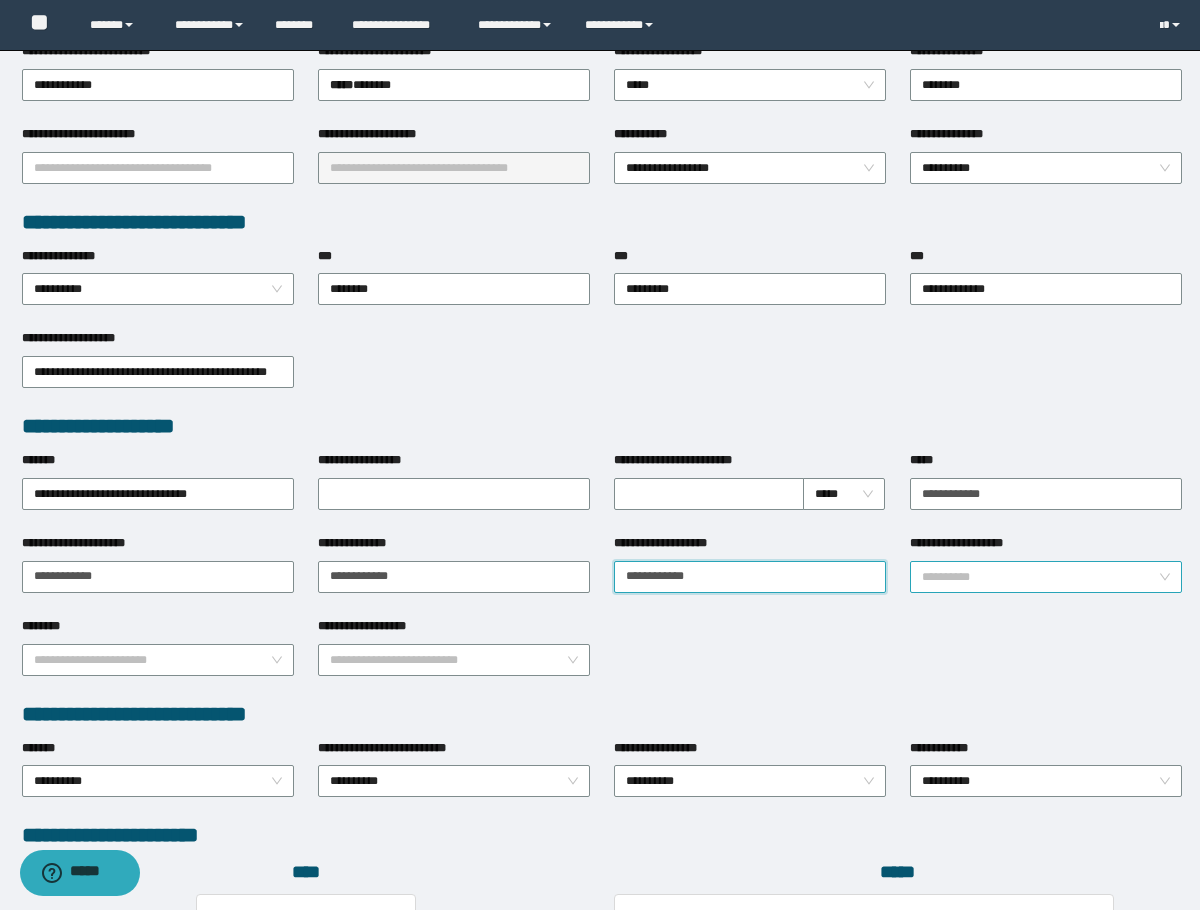 type on "**********" 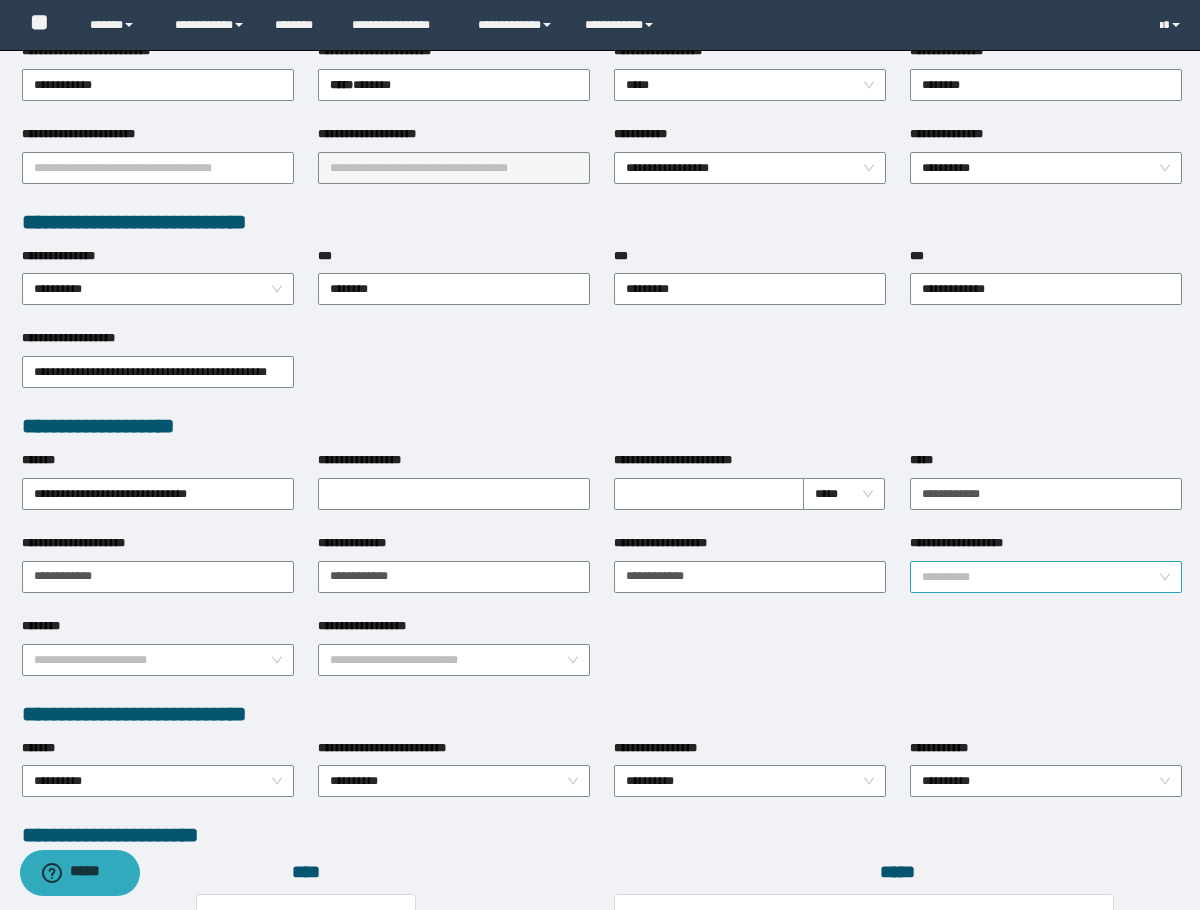 click on "**********" at bounding box center (1040, 577) 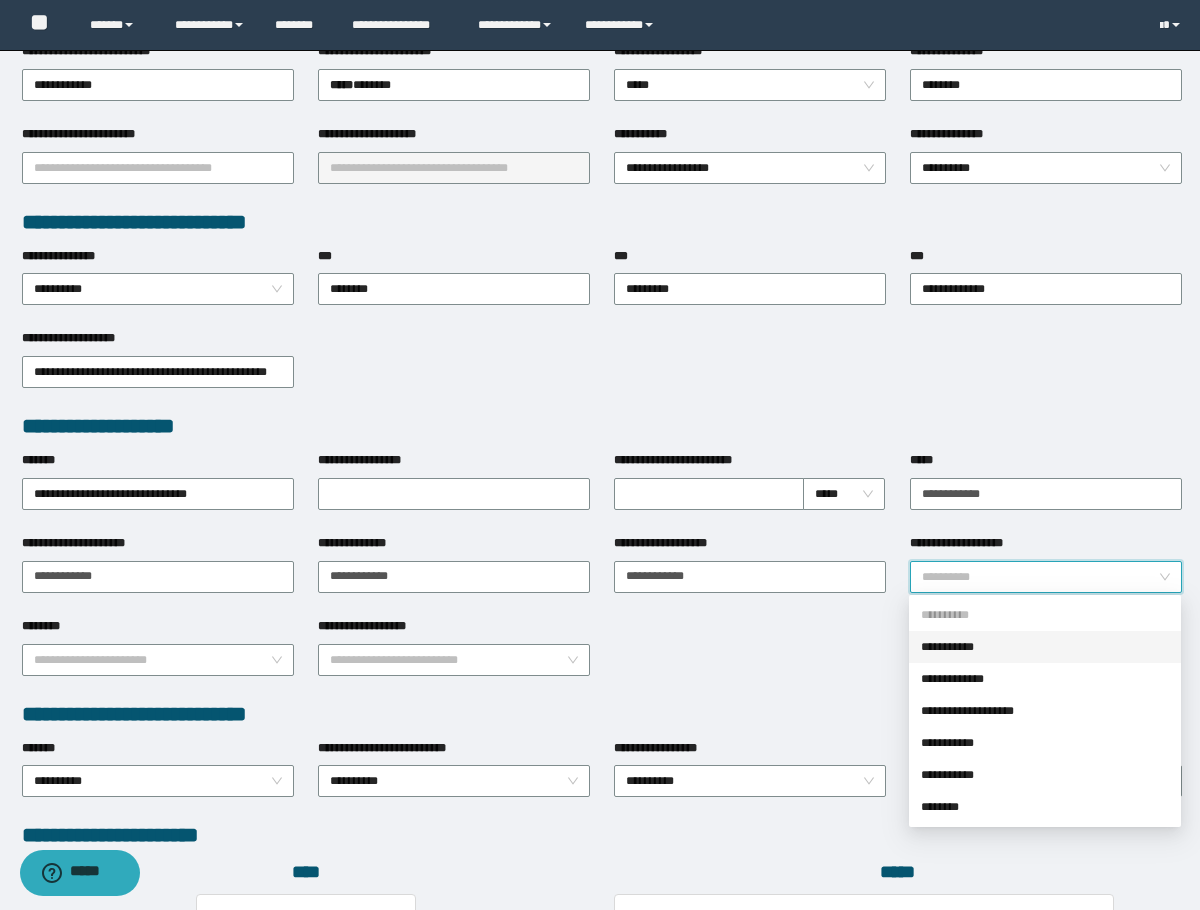 click on "**********" at bounding box center [1045, 647] 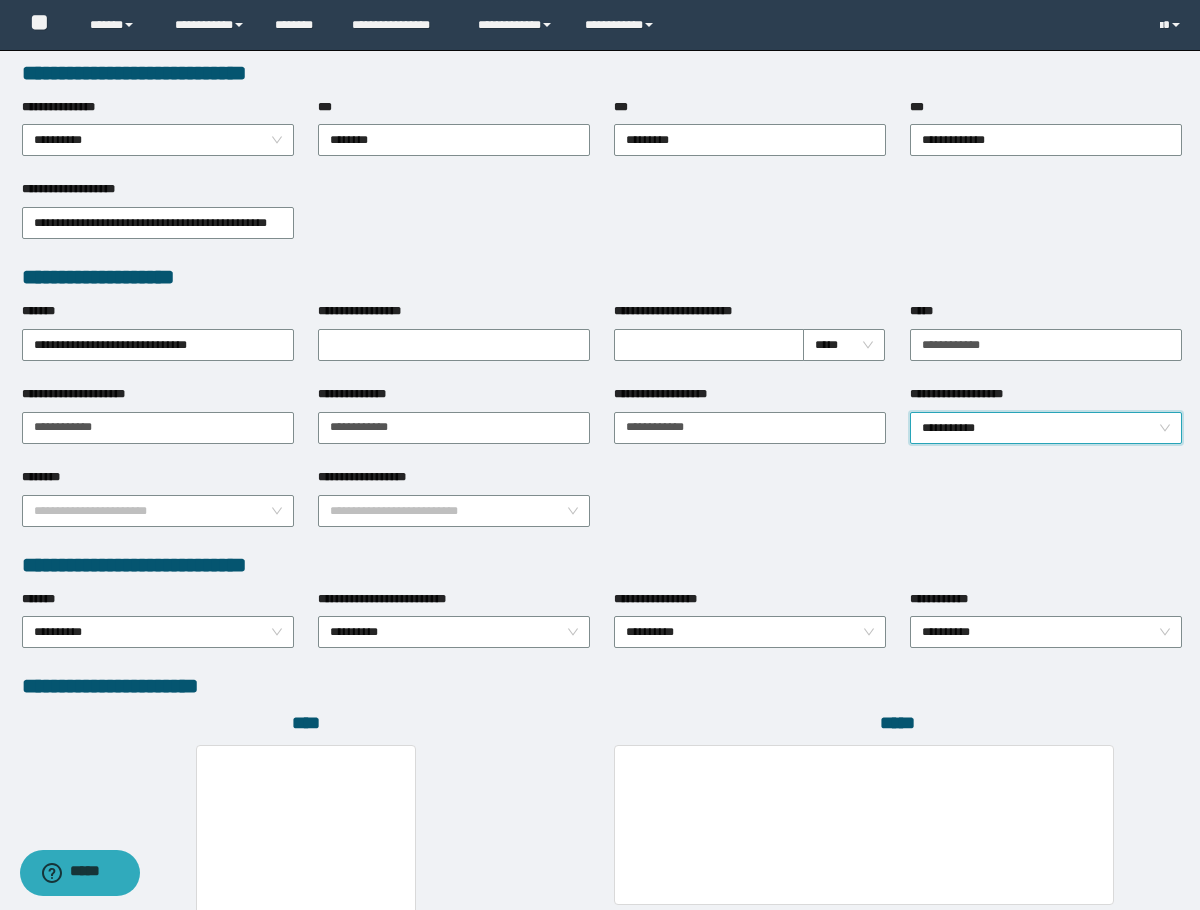 scroll, scrollTop: 793, scrollLeft: 0, axis: vertical 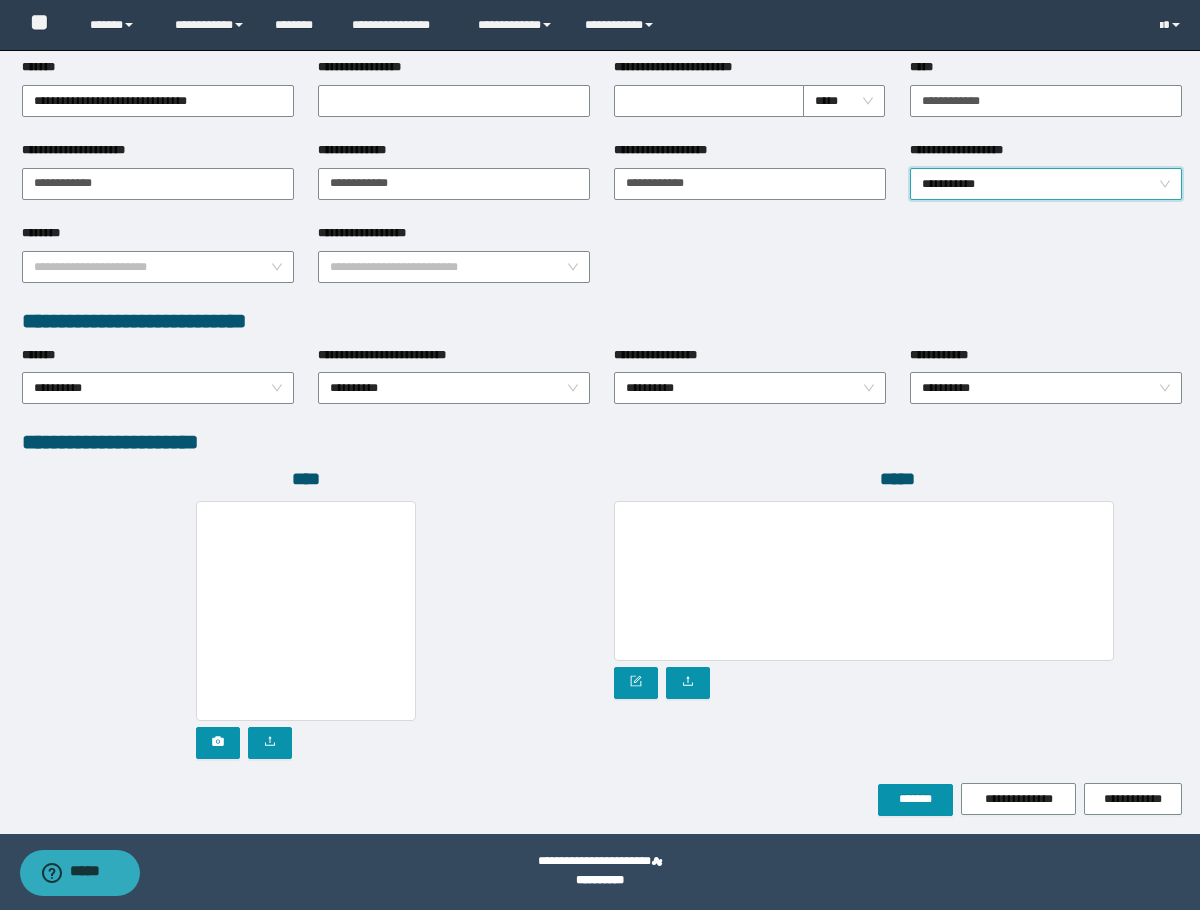 click on "*****" at bounding box center [898, 625] 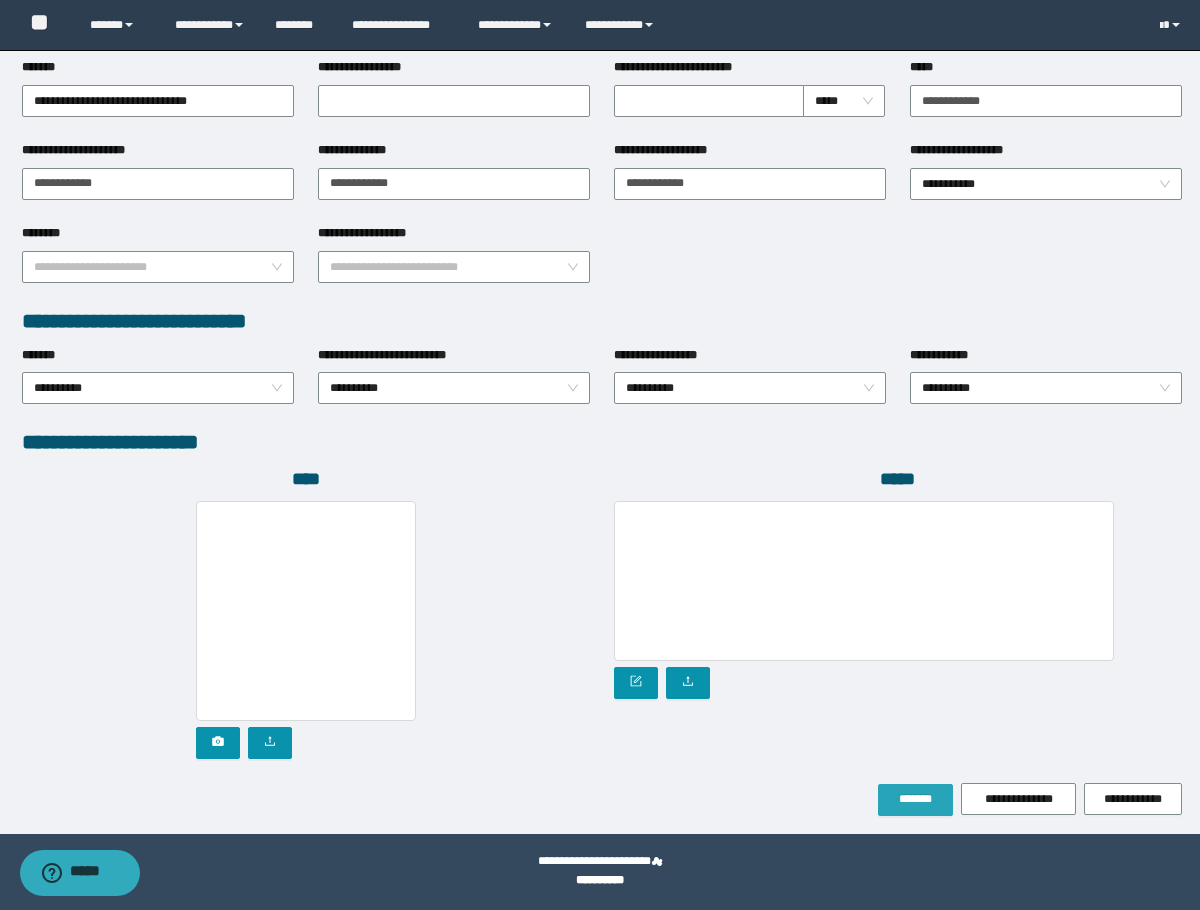 click on "*******" at bounding box center [915, 800] 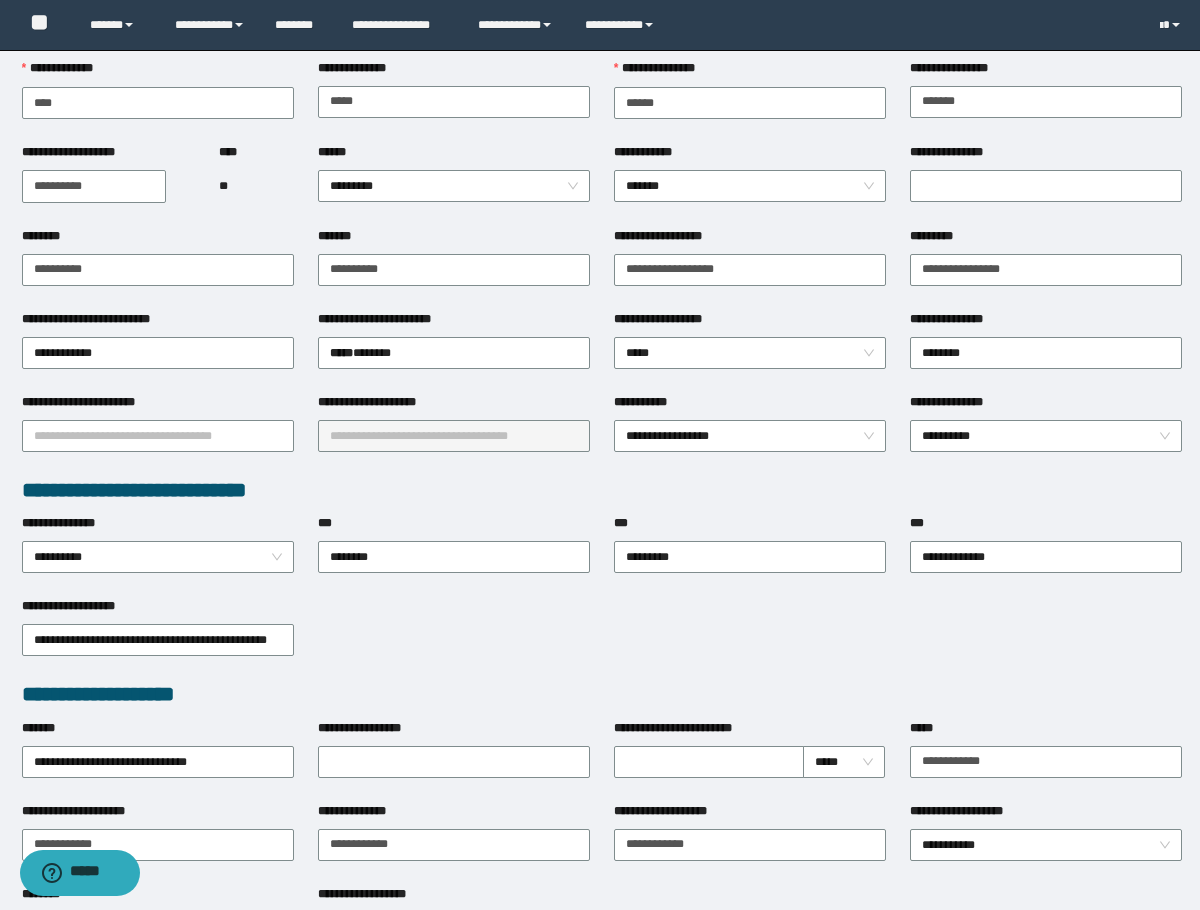 scroll, scrollTop: 0, scrollLeft: 0, axis: both 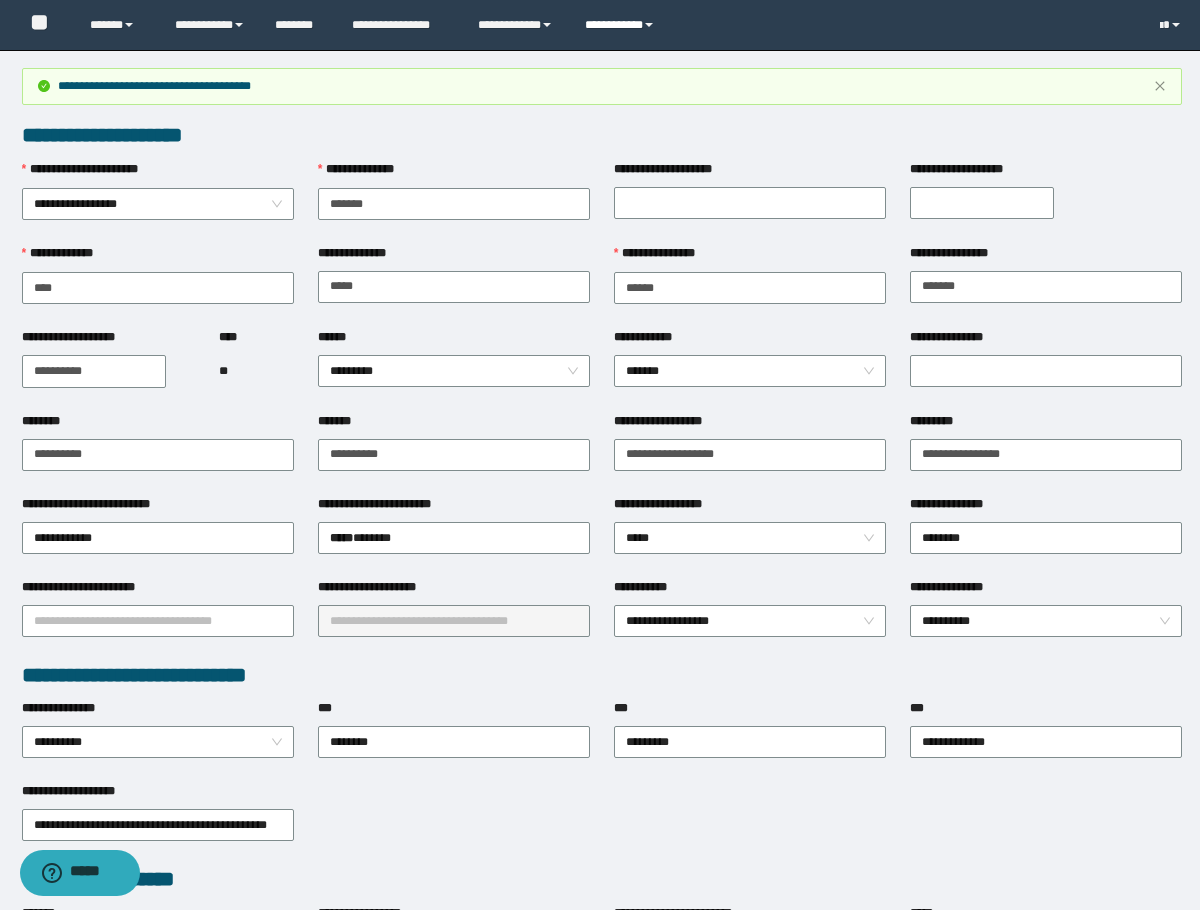 click on "**********" at bounding box center (622, 25) 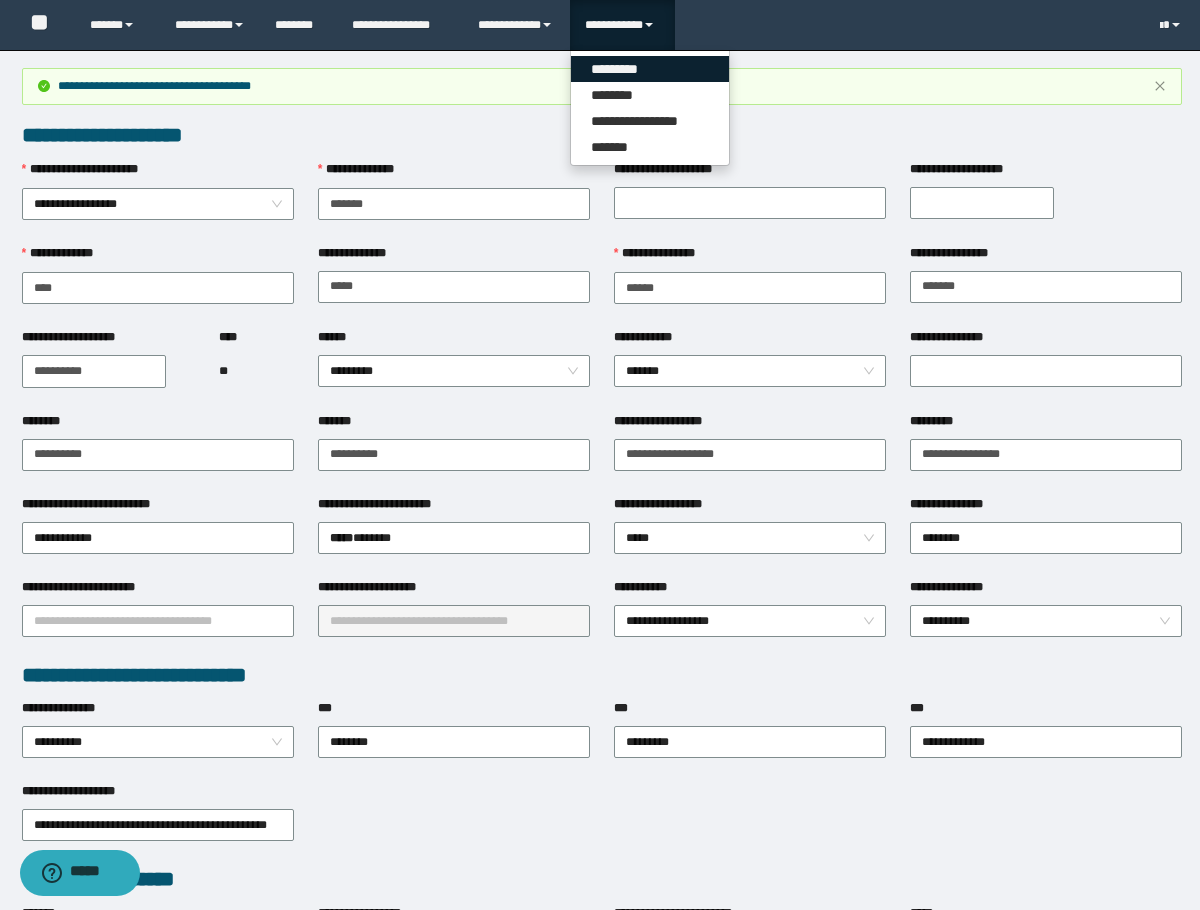 click on "*********" at bounding box center (650, 69) 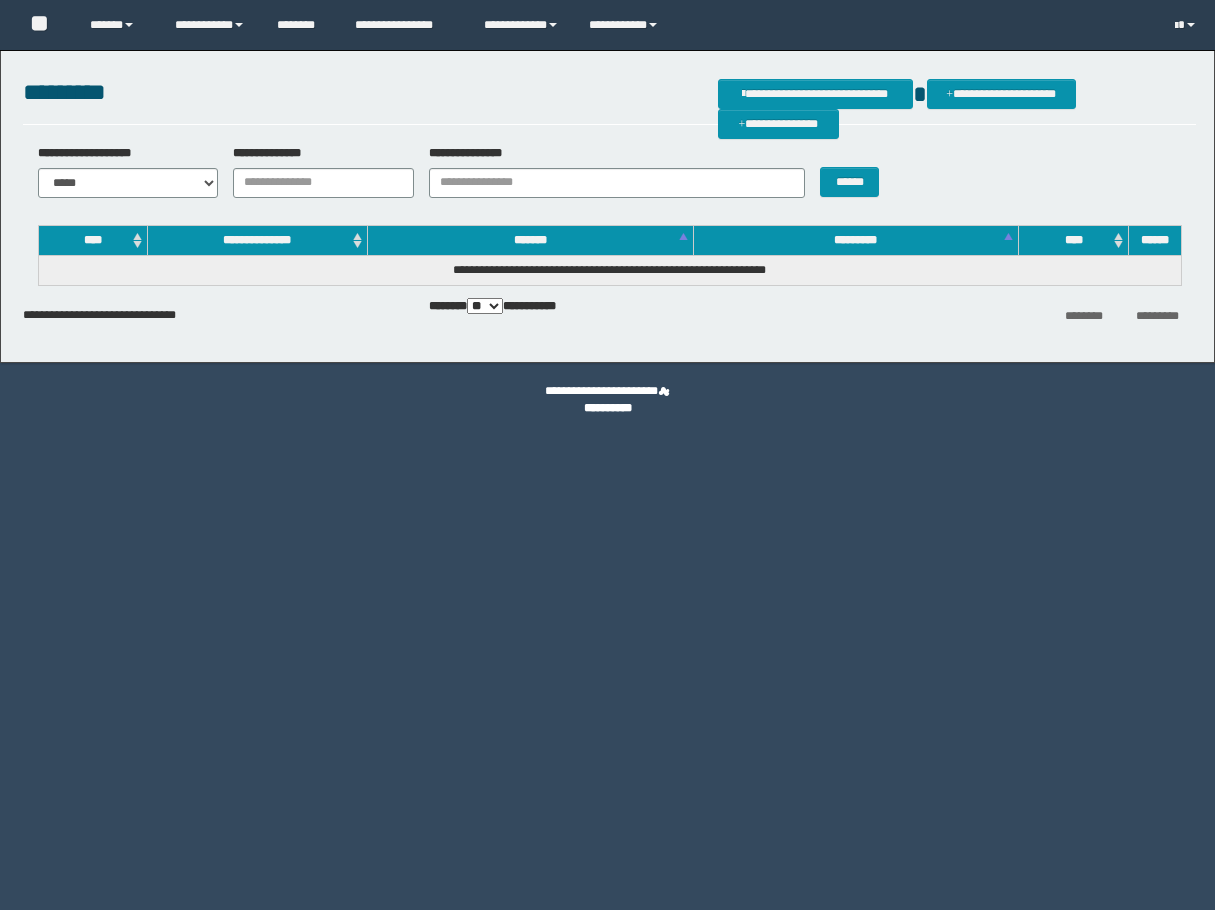 scroll, scrollTop: 0, scrollLeft: 0, axis: both 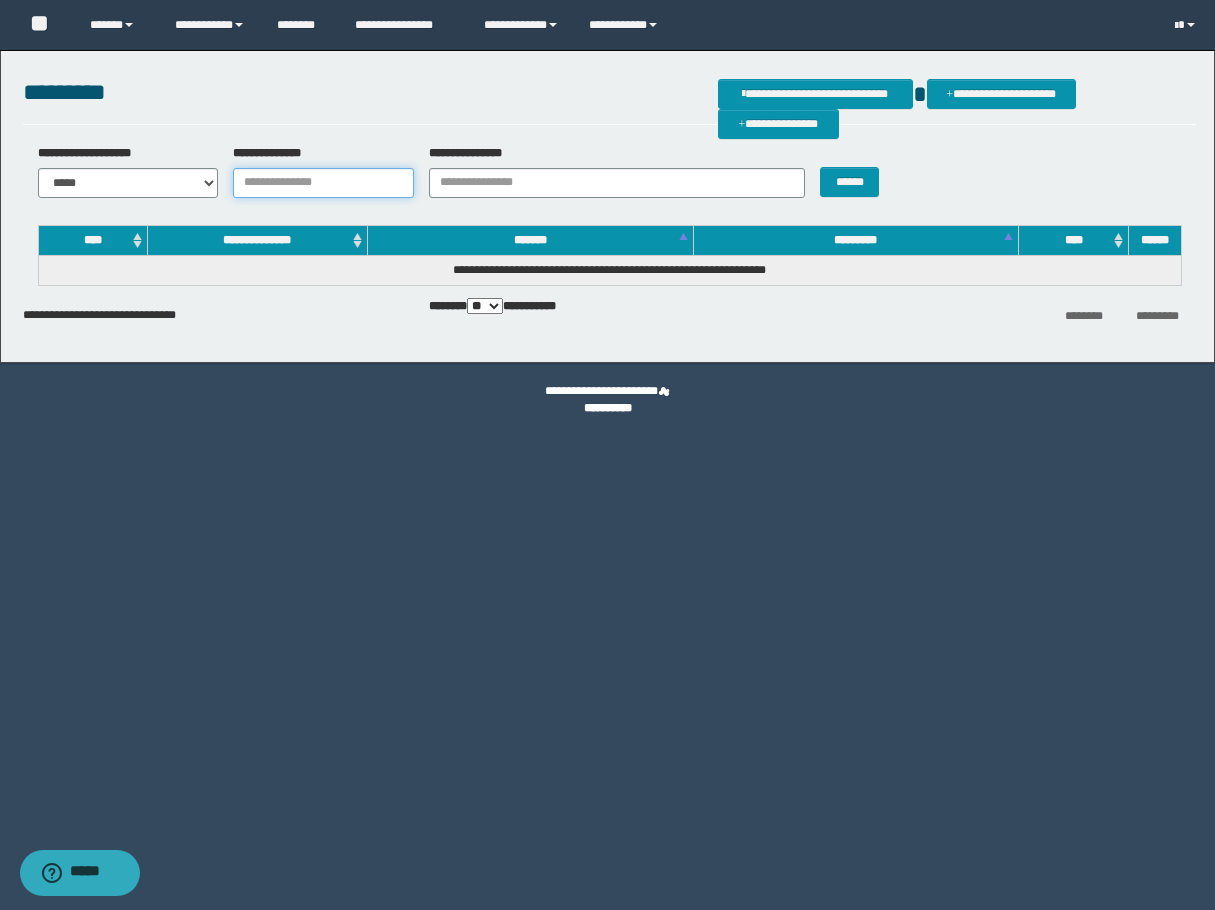 click on "**********" at bounding box center [323, 183] 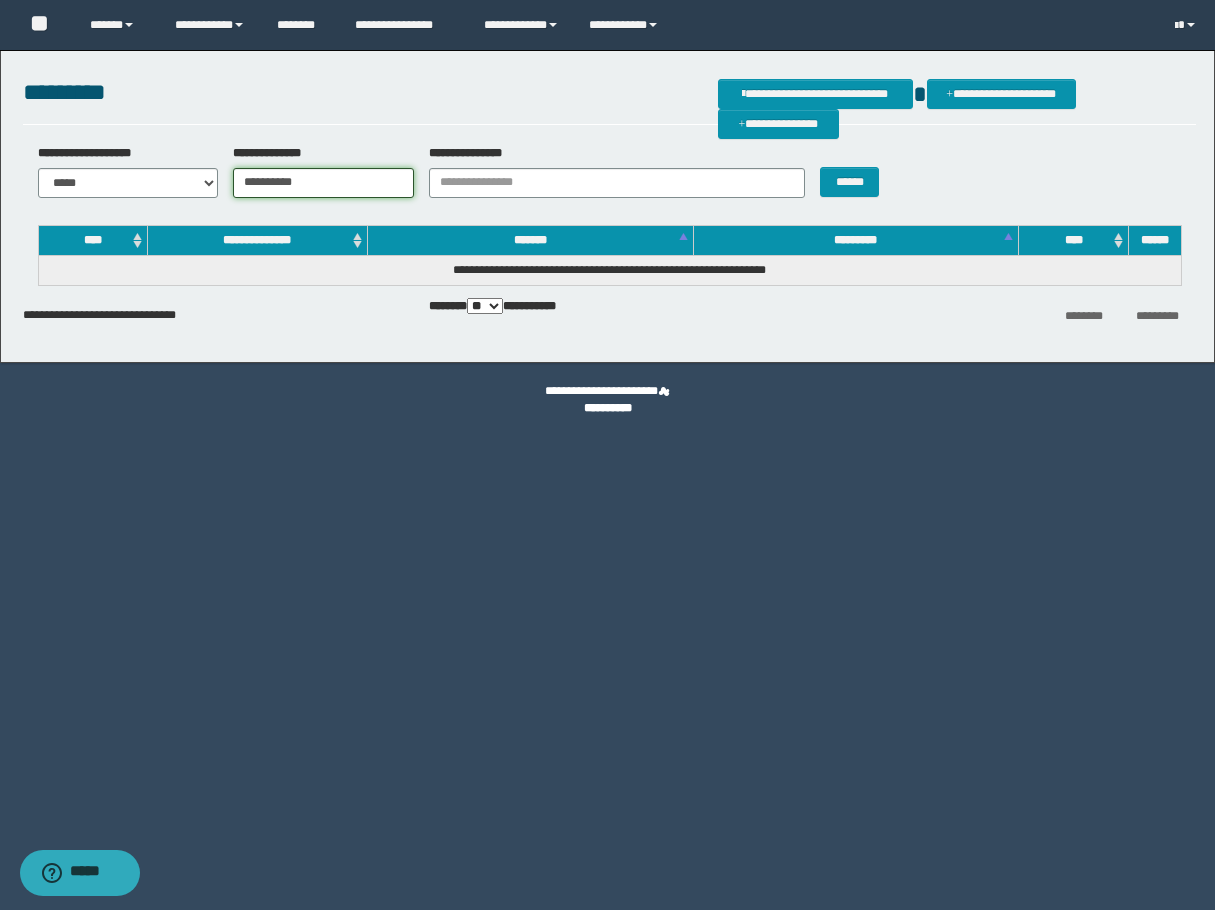 type on "**********" 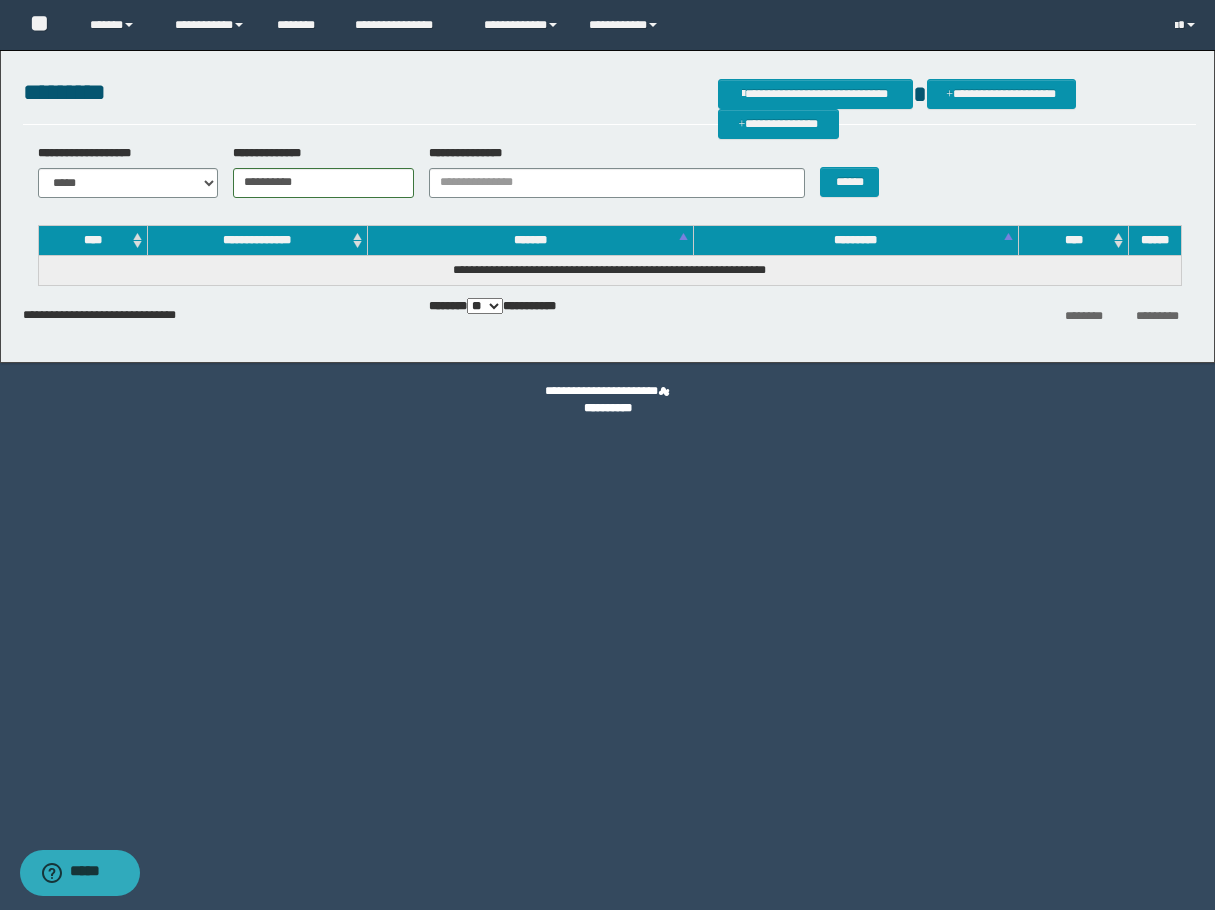 click on "******" at bounding box center [854, 171] 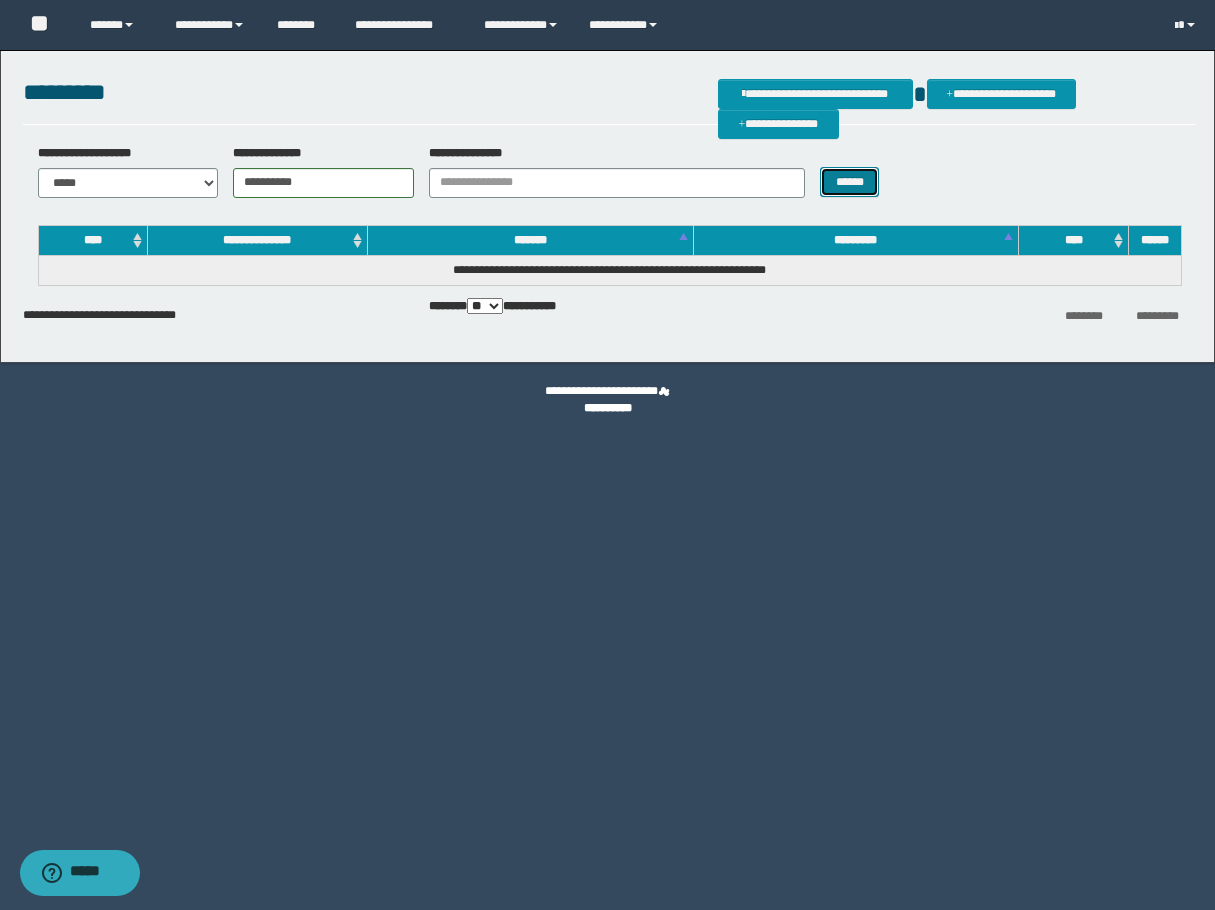 click on "******" at bounding box center (849, 182) 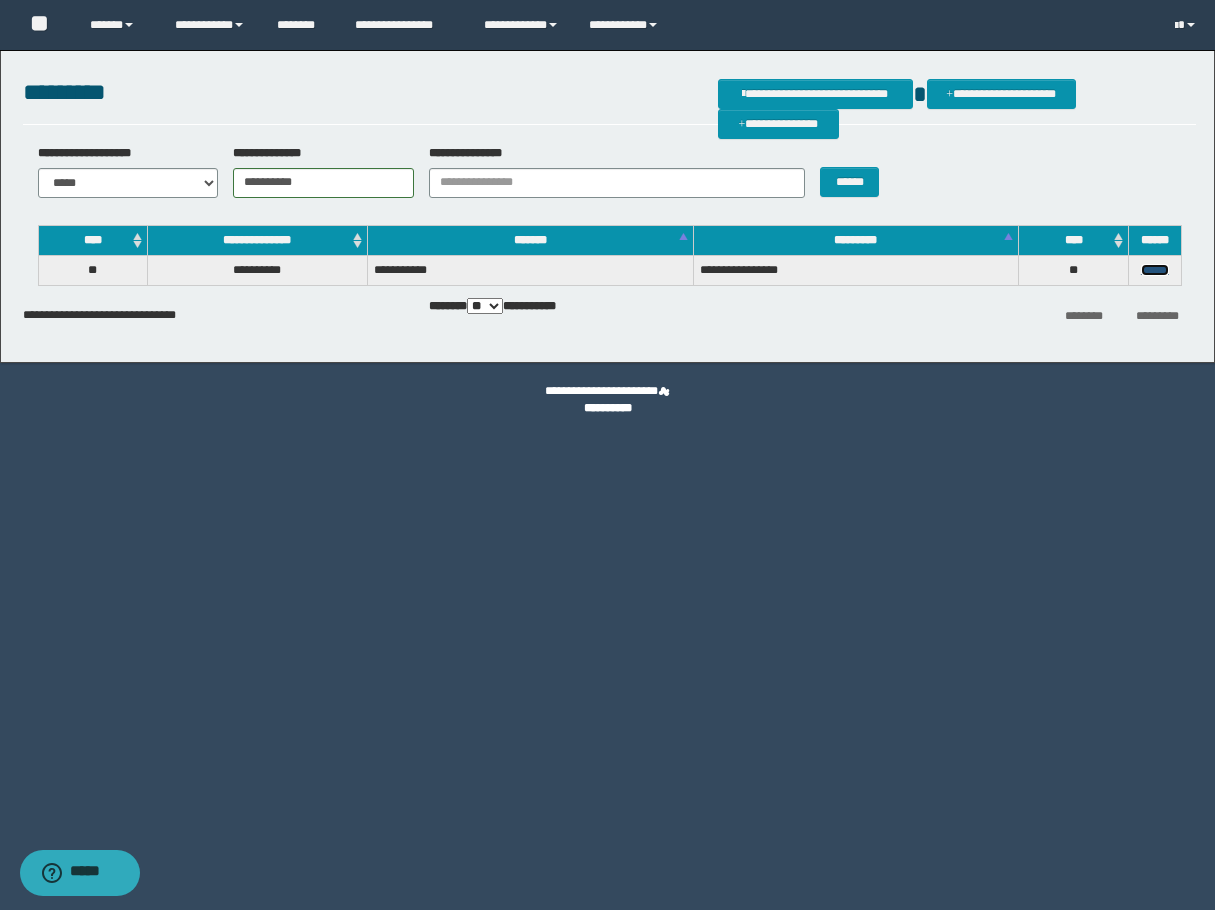 click on "******" at bounding box center [1155, 270] 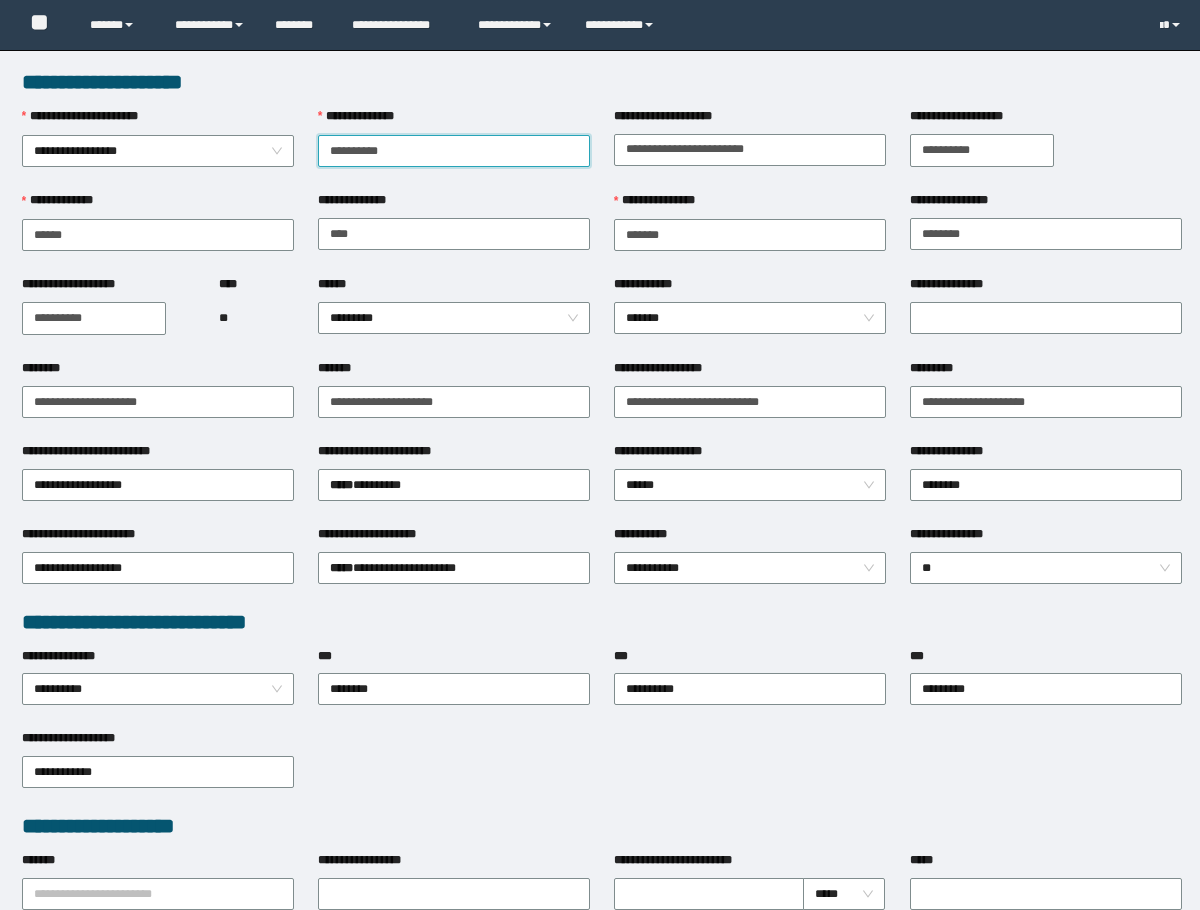 scroll, scrollTop: 0, scrollLeft: 0, axis: both 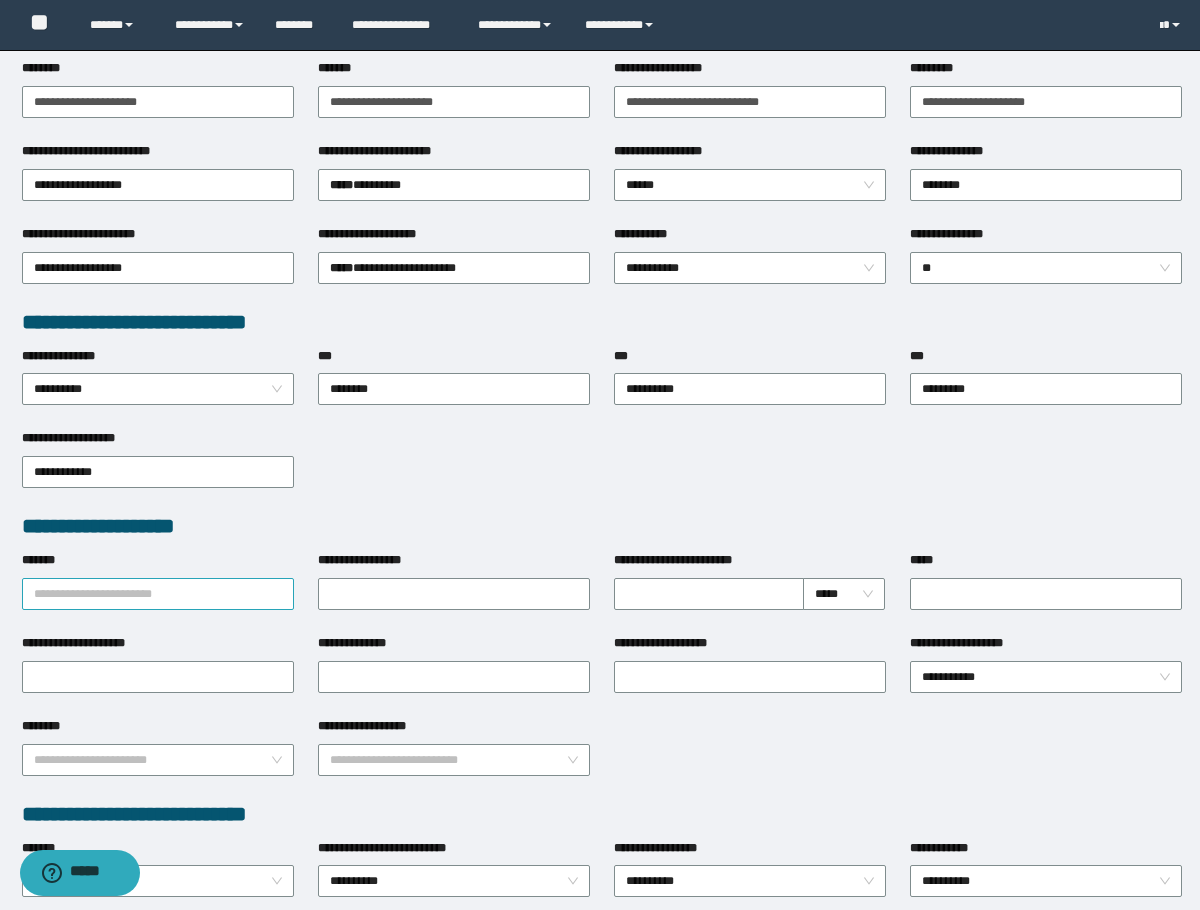click on "*******" at bounding box center (158, 594) 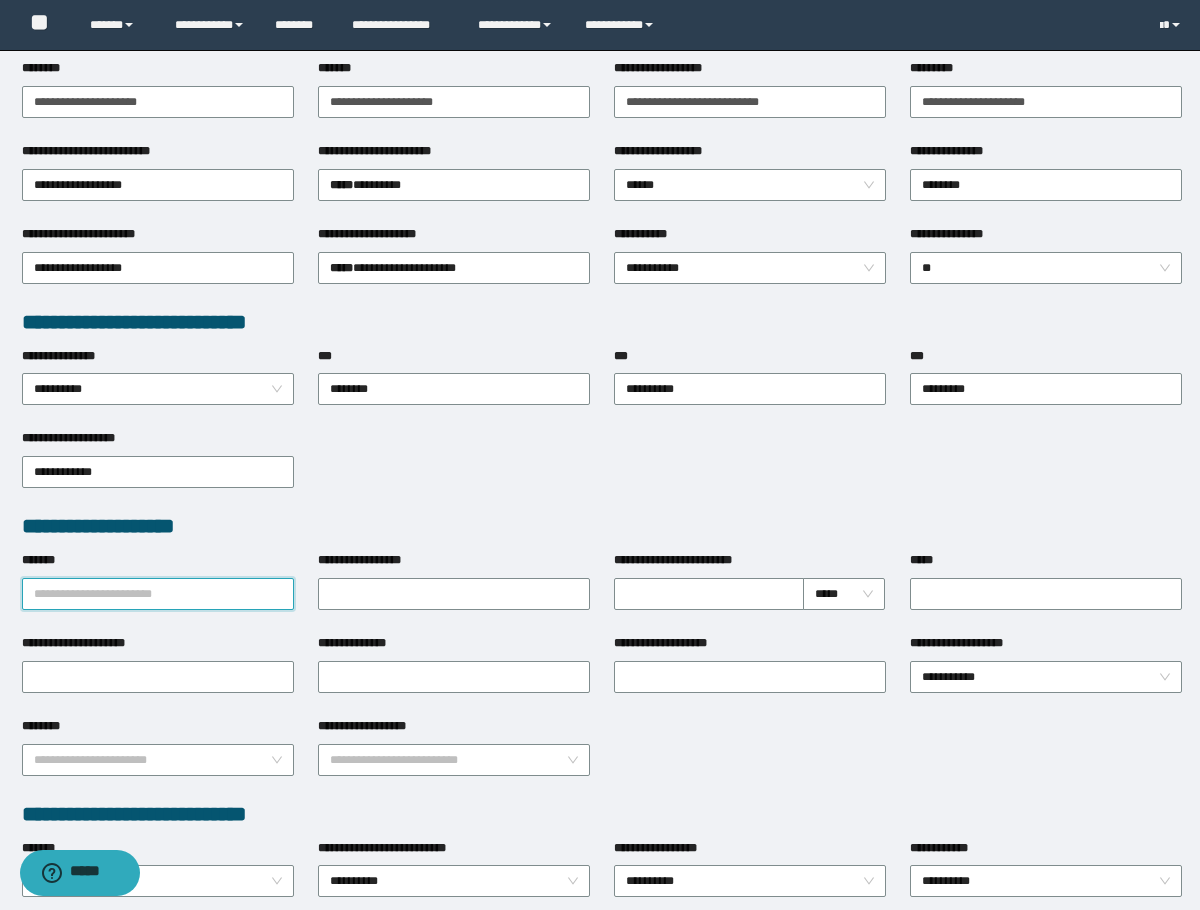 paste on "**********" 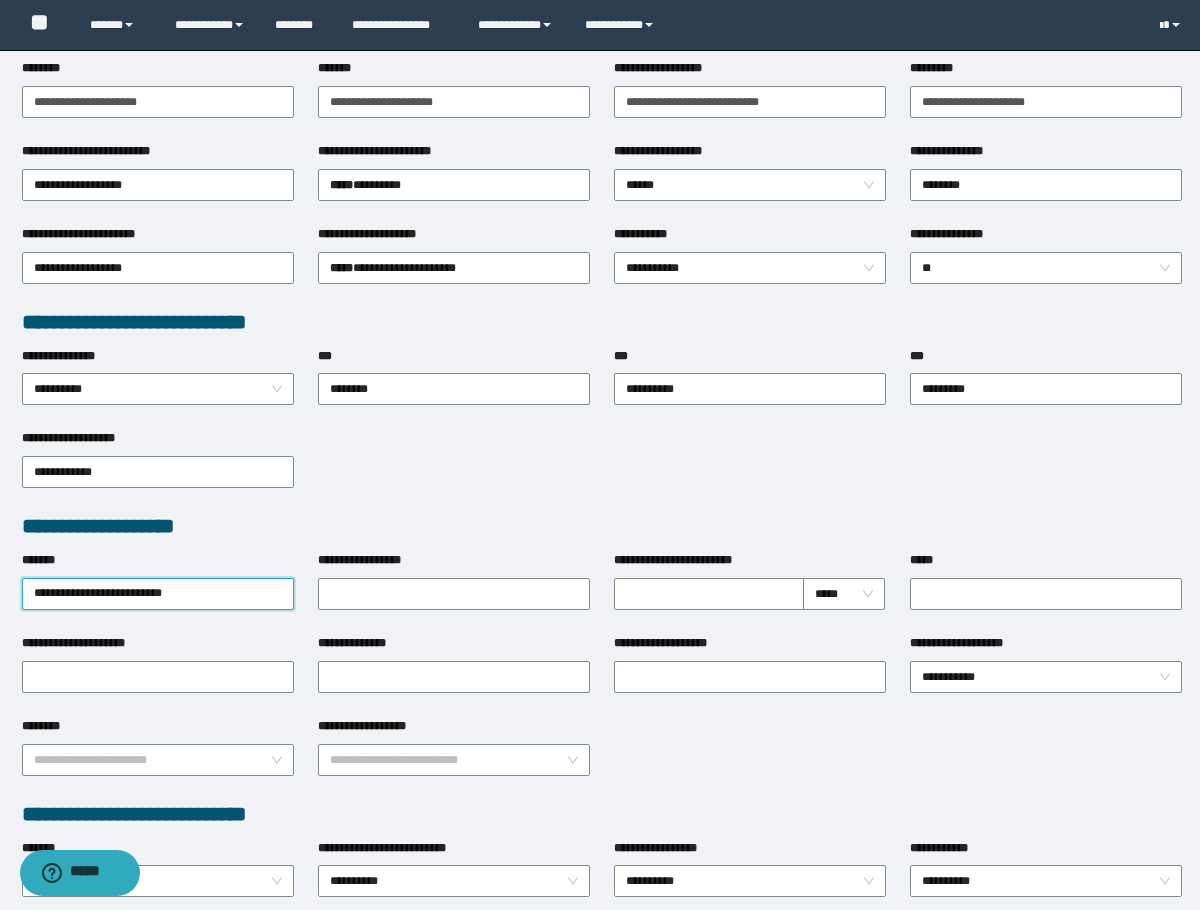 type on "**********" 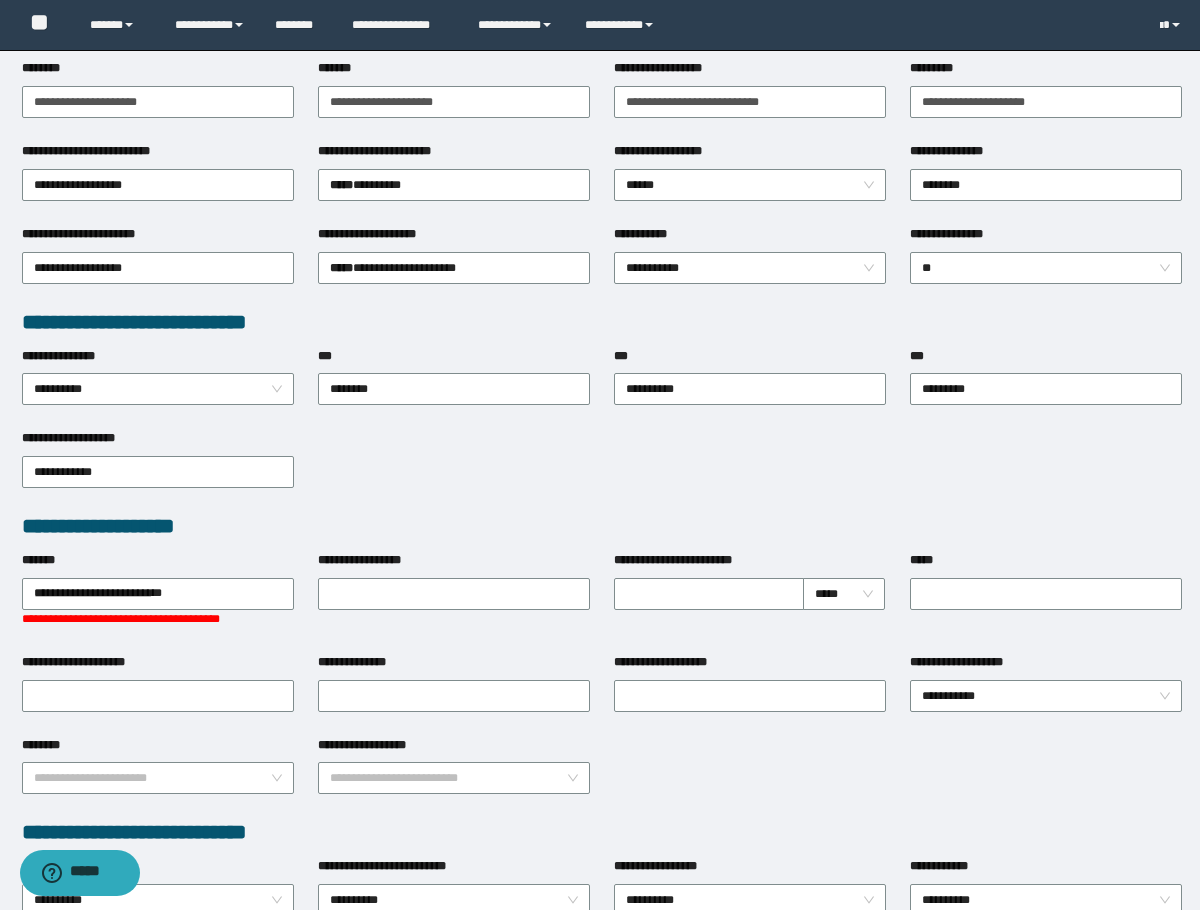 click on "**********" at bounding box center [602, 470] 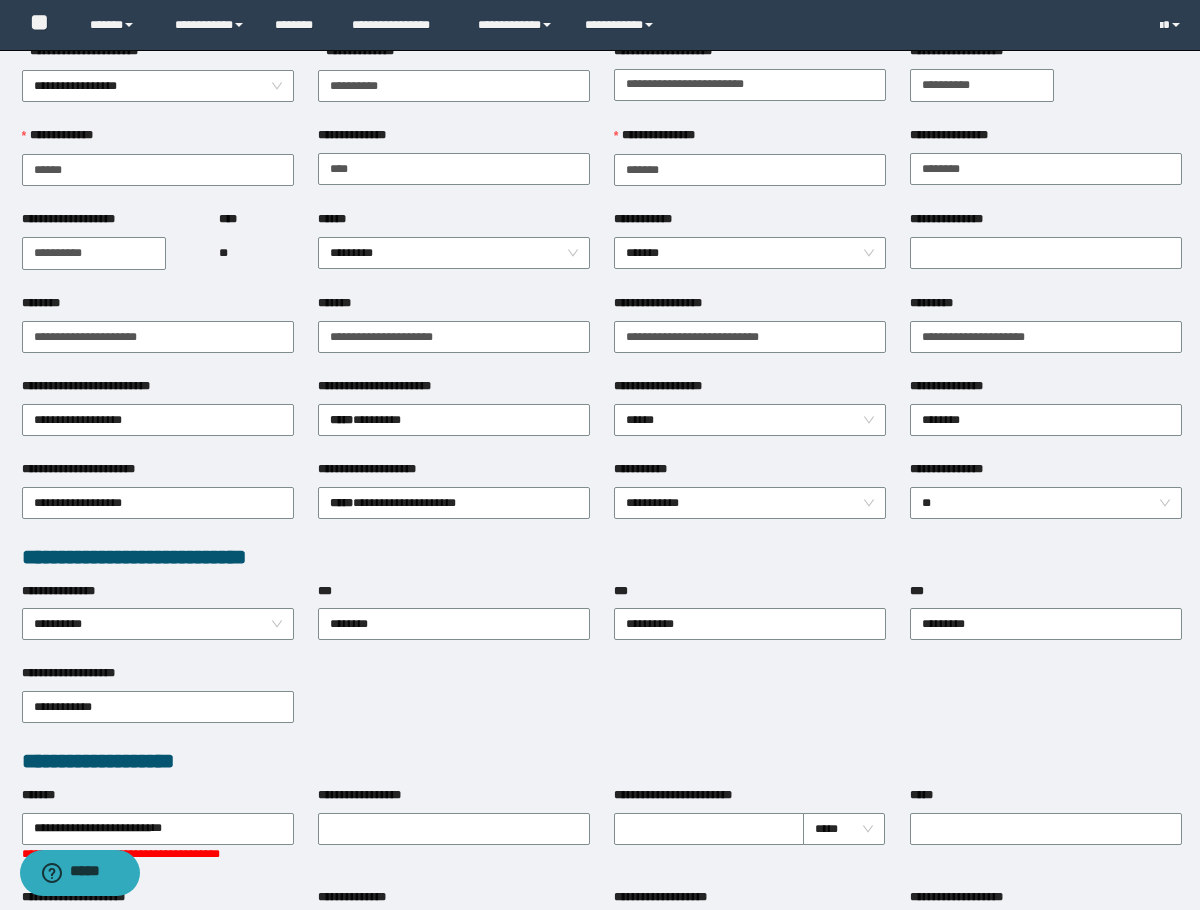 scroll, scrollTop: 100, scrollLeft: 0, axis: vertical 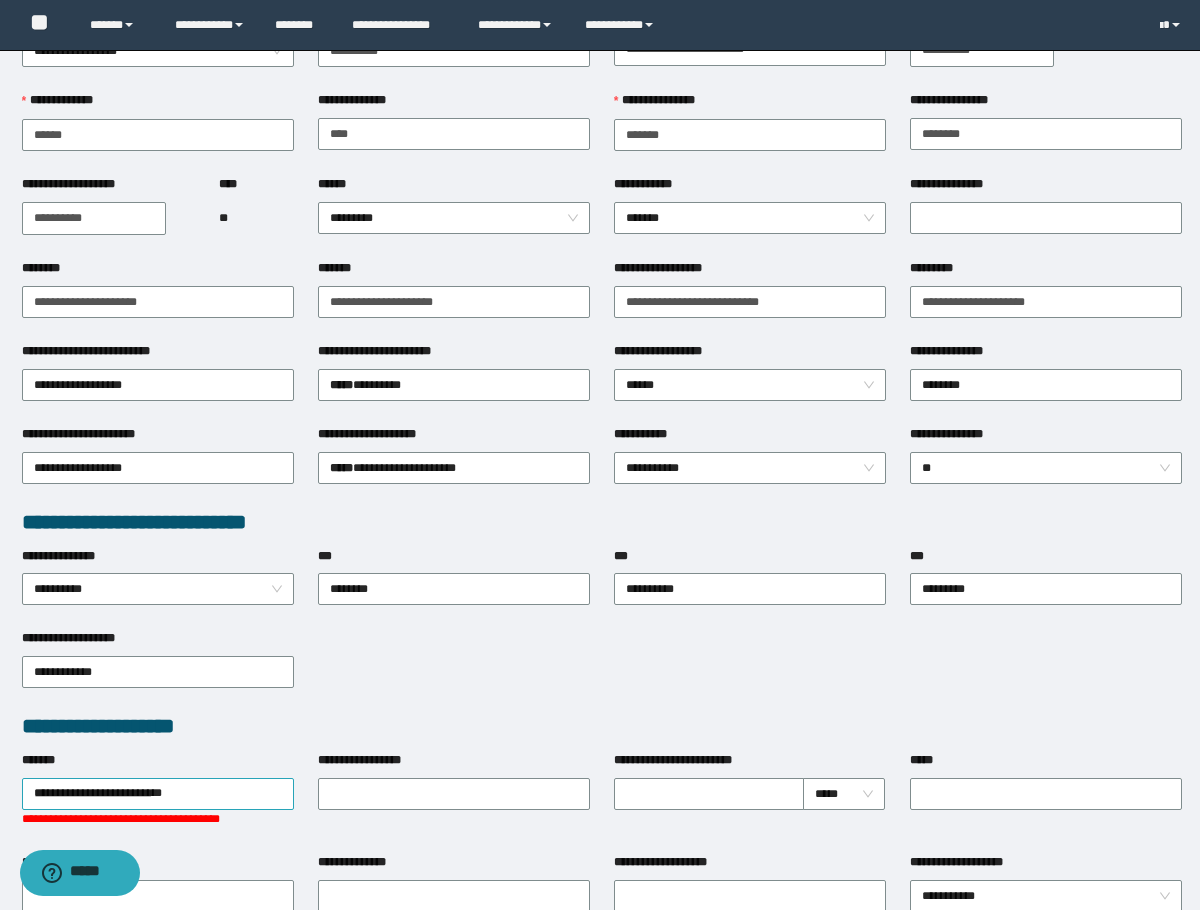 click on "**********" at bounding box center (158, 794) 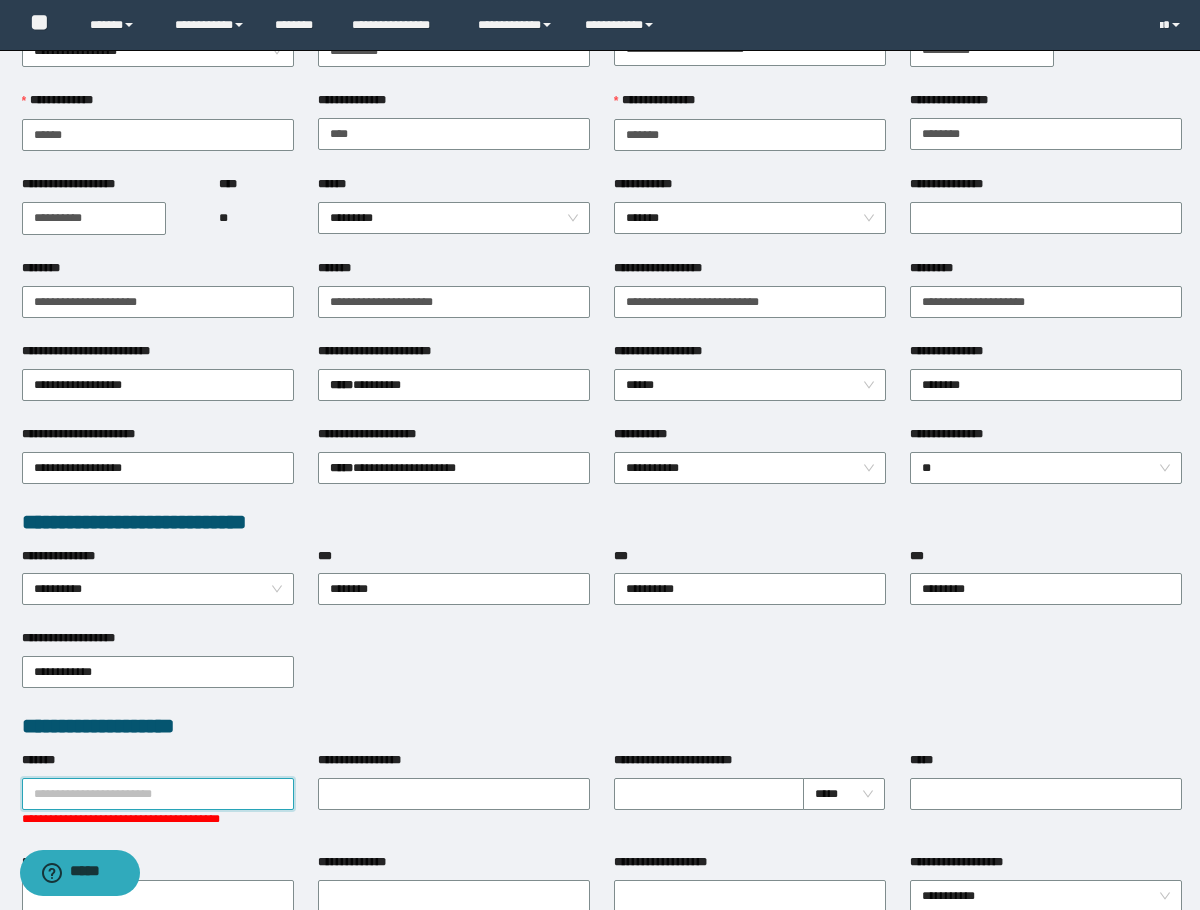 paste on "**********" 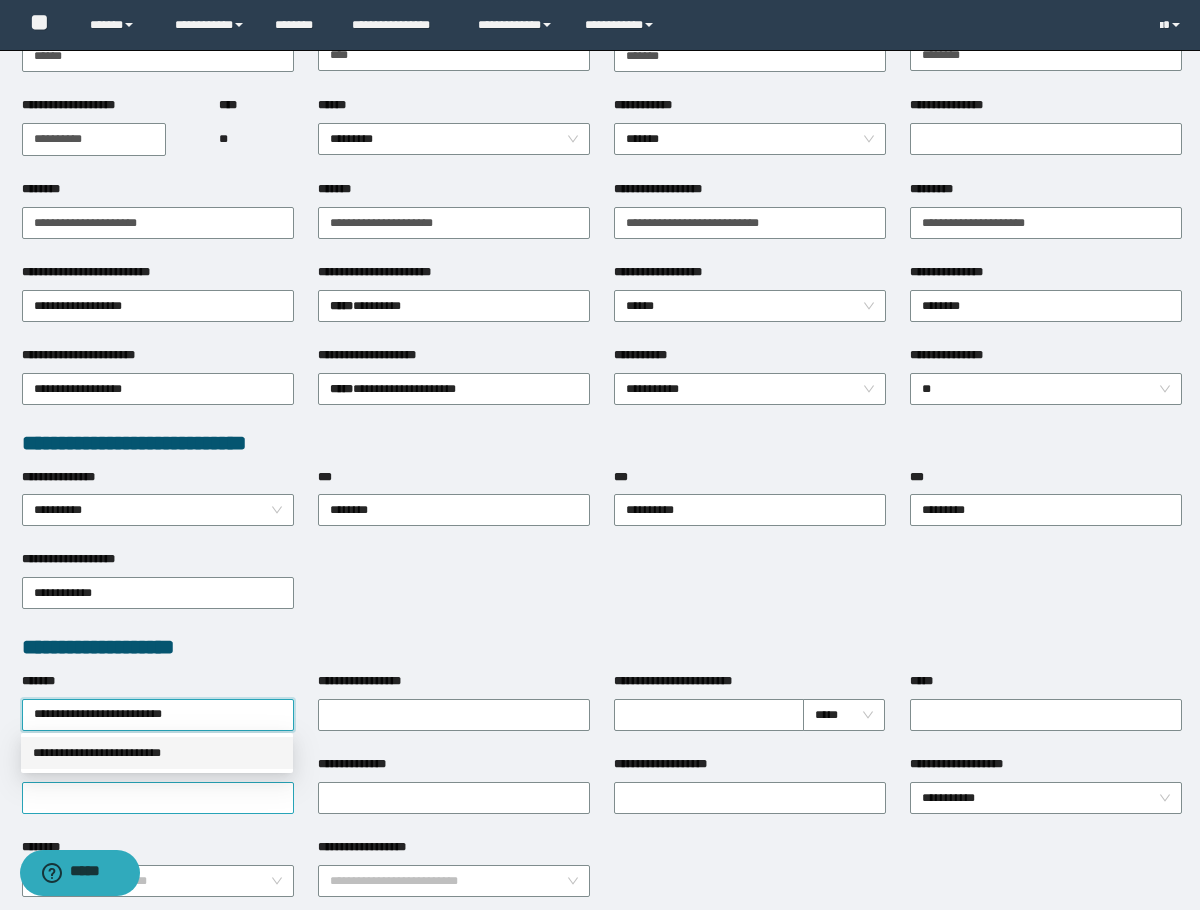 scroll, scrollTop: 300, scrollLeft: 0, axis: vertical 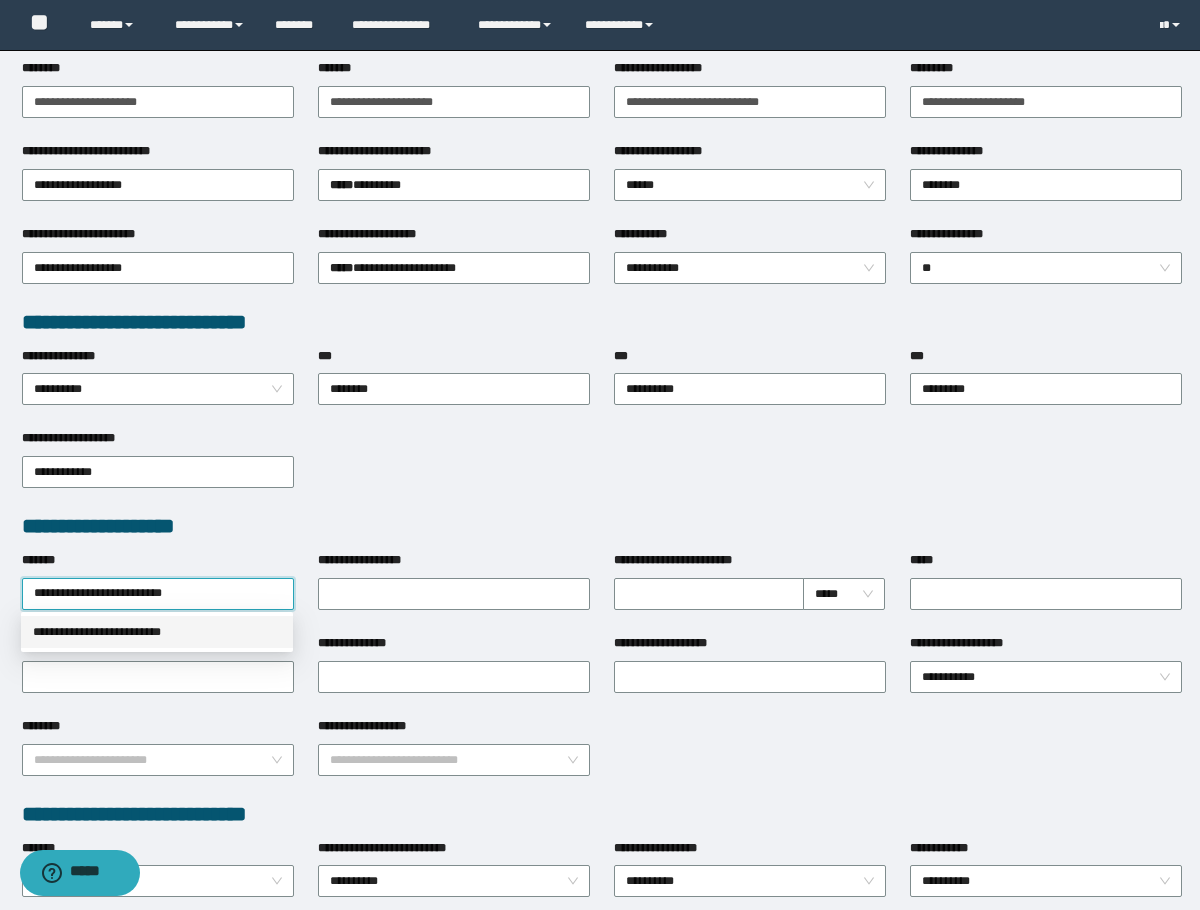 click on "**********" at bounding box center [157, 632] 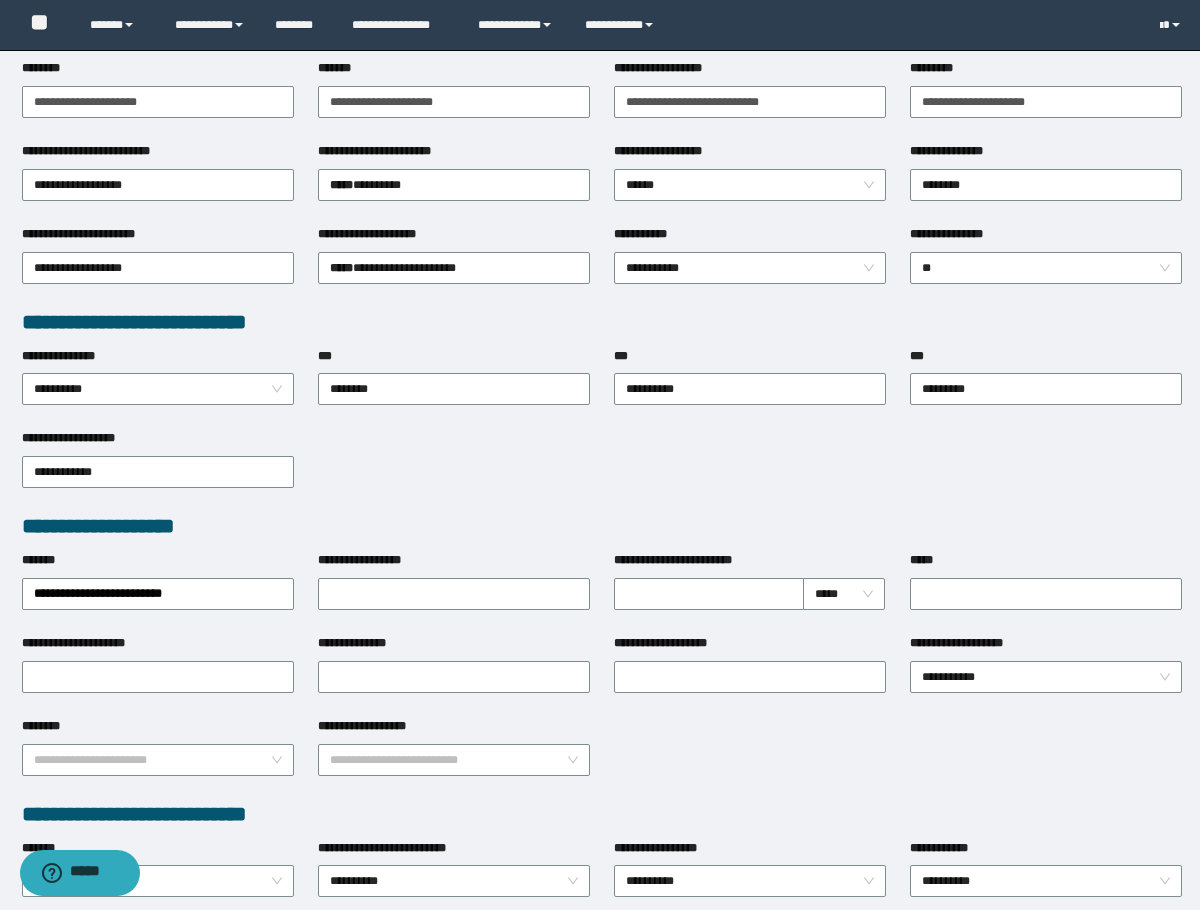 click on "*****" at bounding box center (1046, 592) 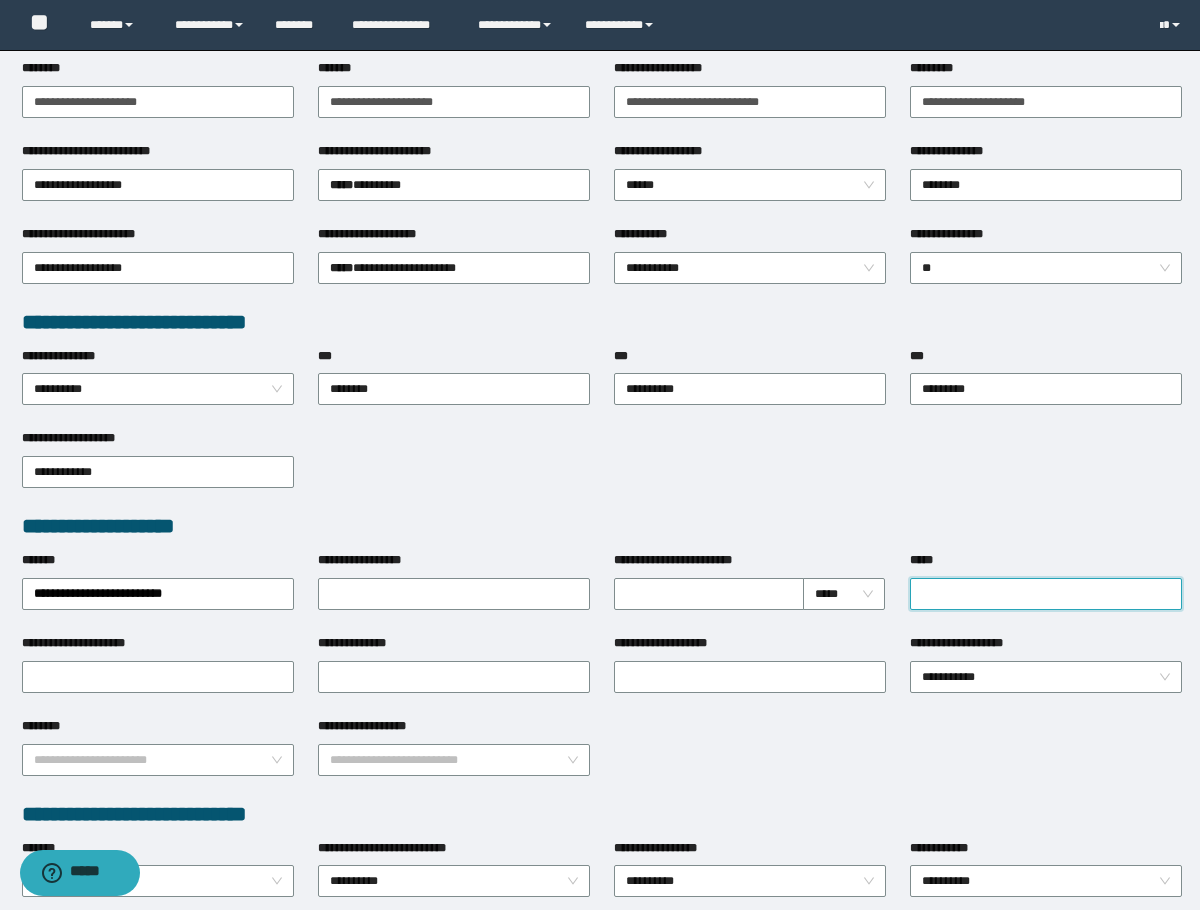 click on "*****" at bounding box center (1046, 594) 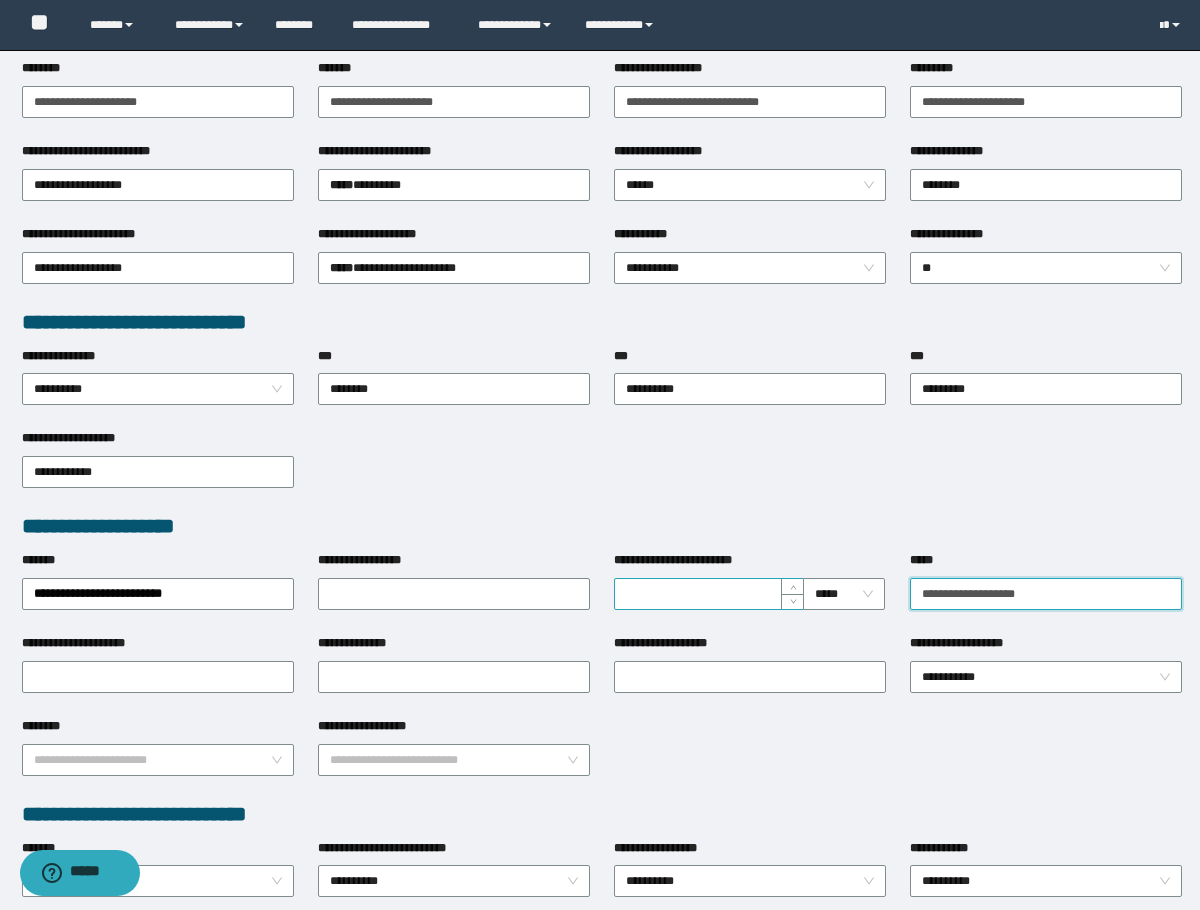 drag, startPoint x: 1118, startPoint y: 603, endPoint x: 776, endPoint y: 603, distance: 342 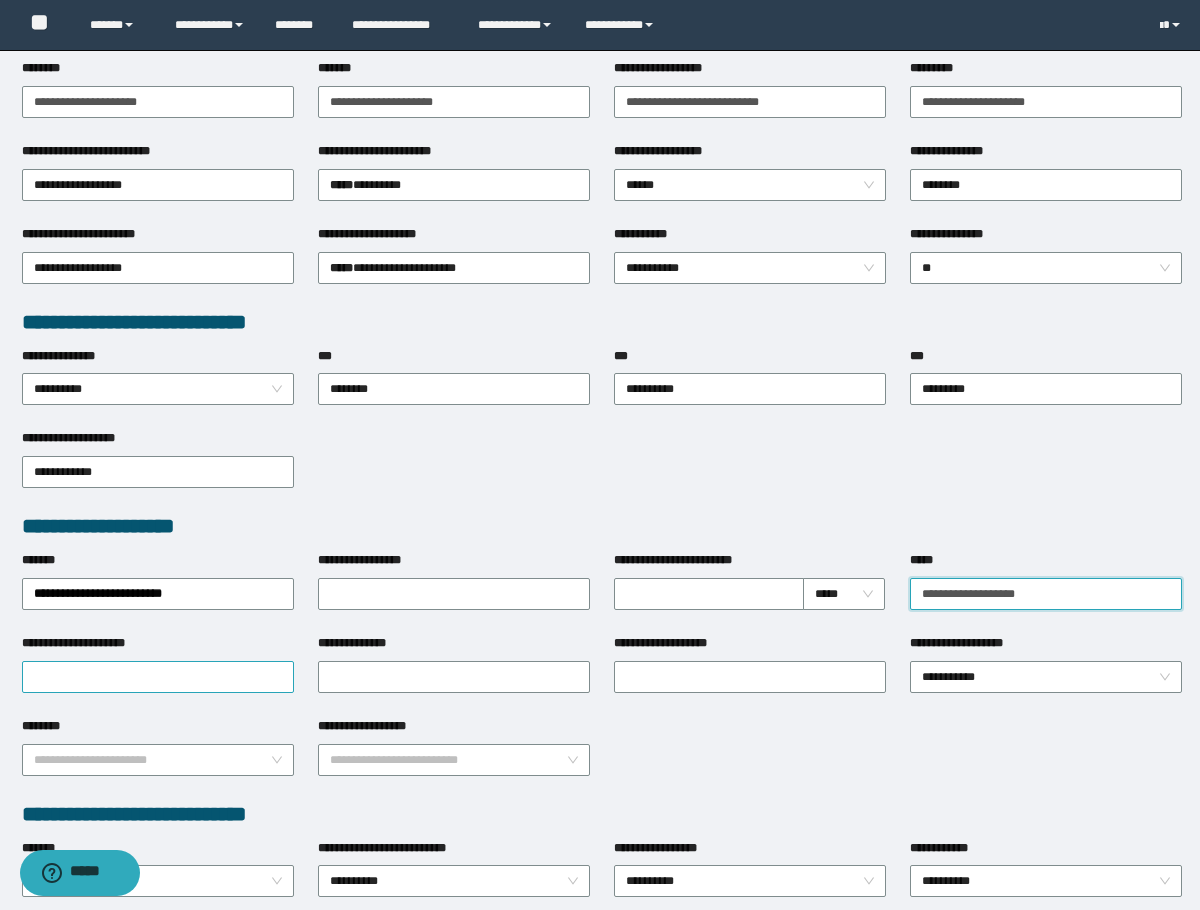 type on "**********" 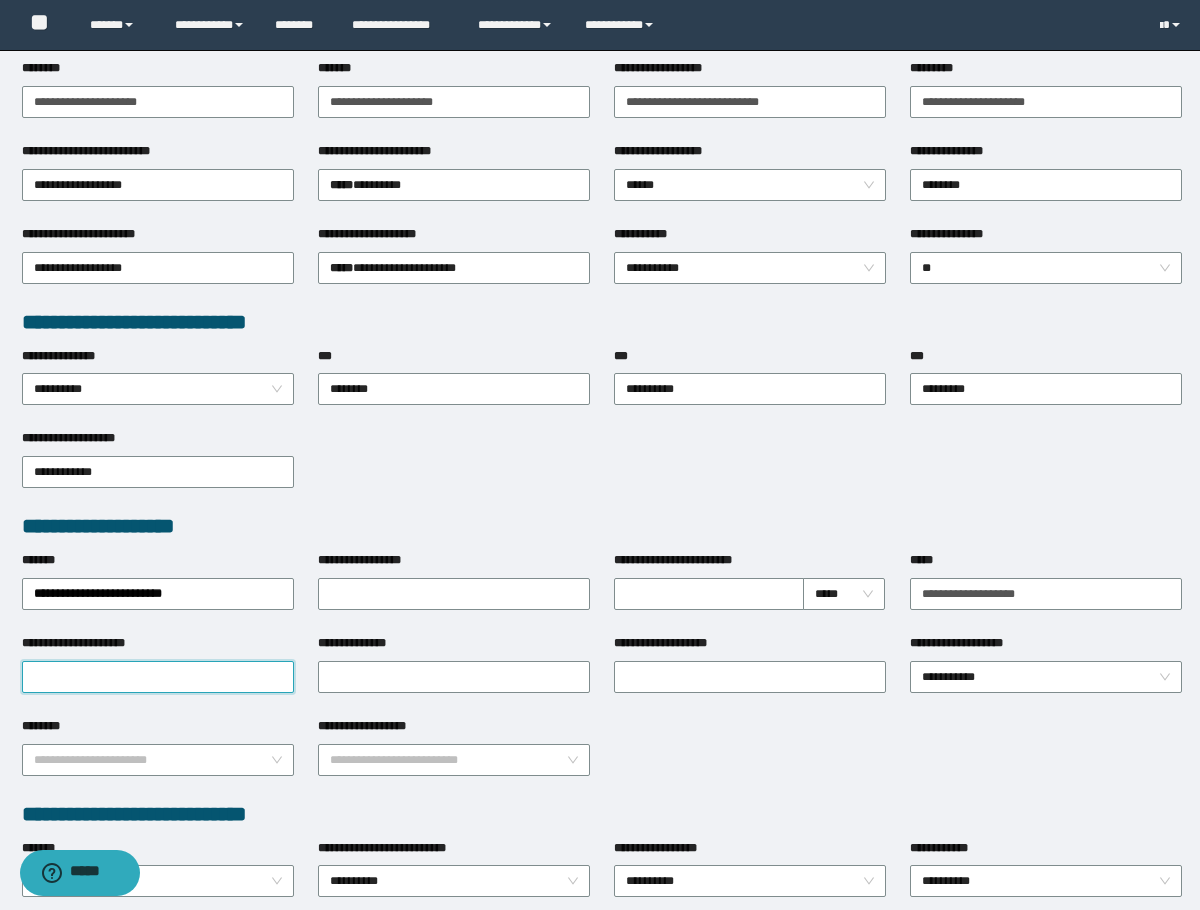click on "**********" at bounding box center (158, 677) 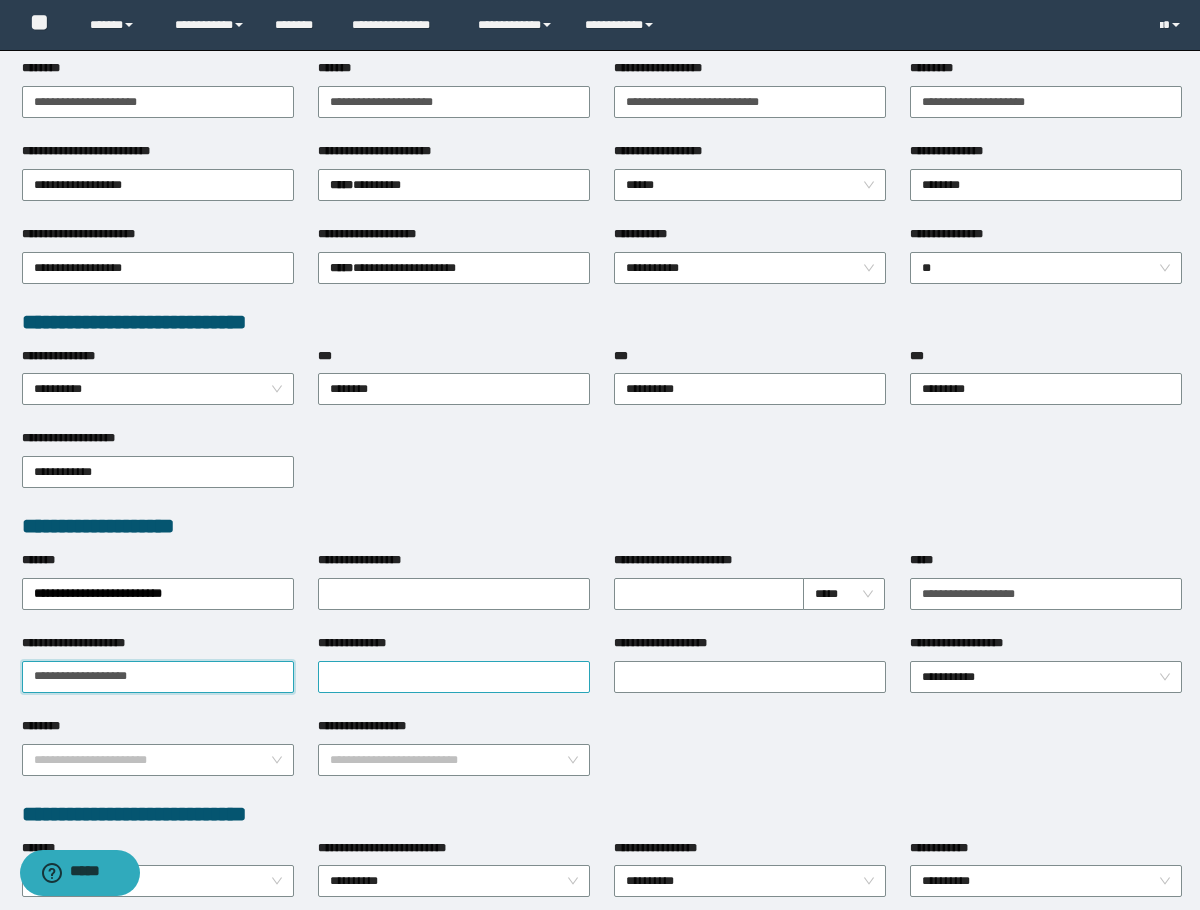 type on "**********" 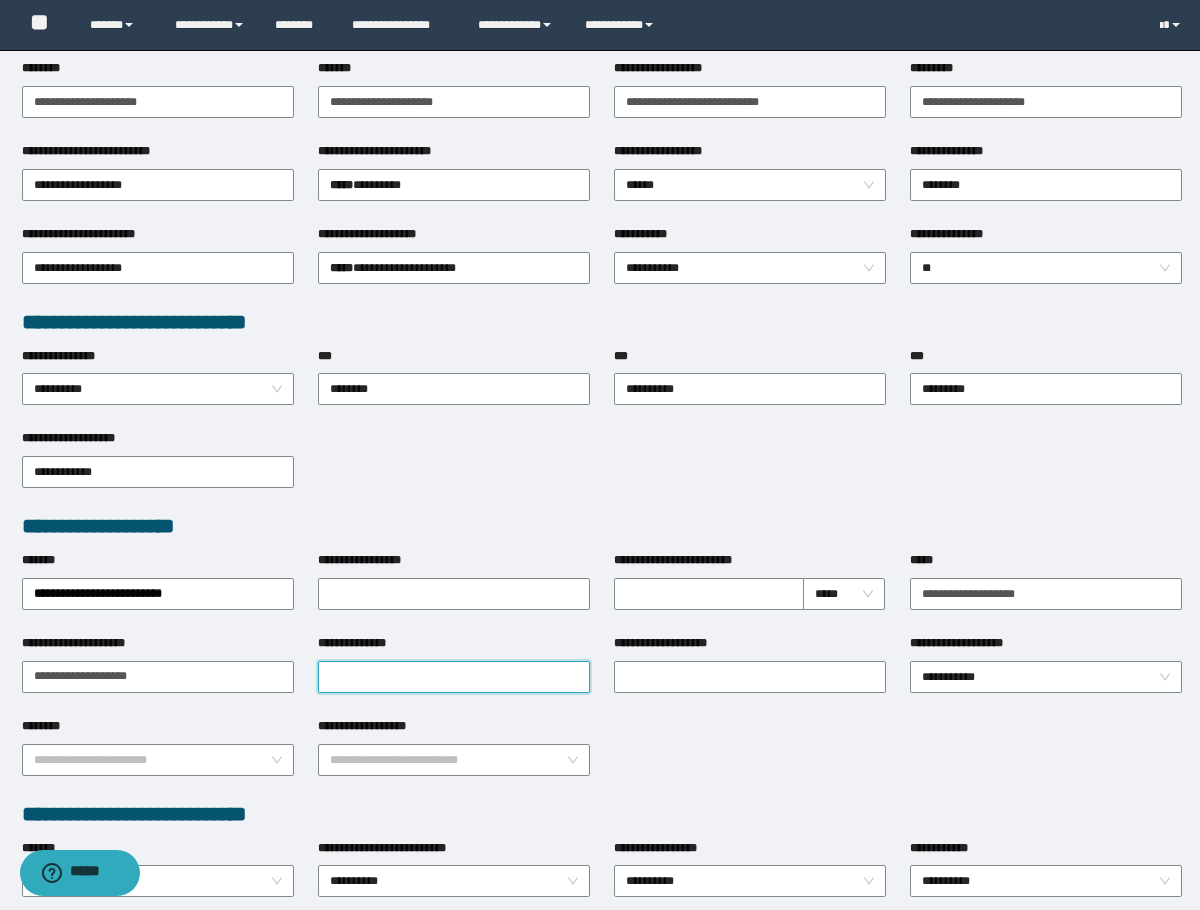 click on "**********" at bounding box center (454, 677) 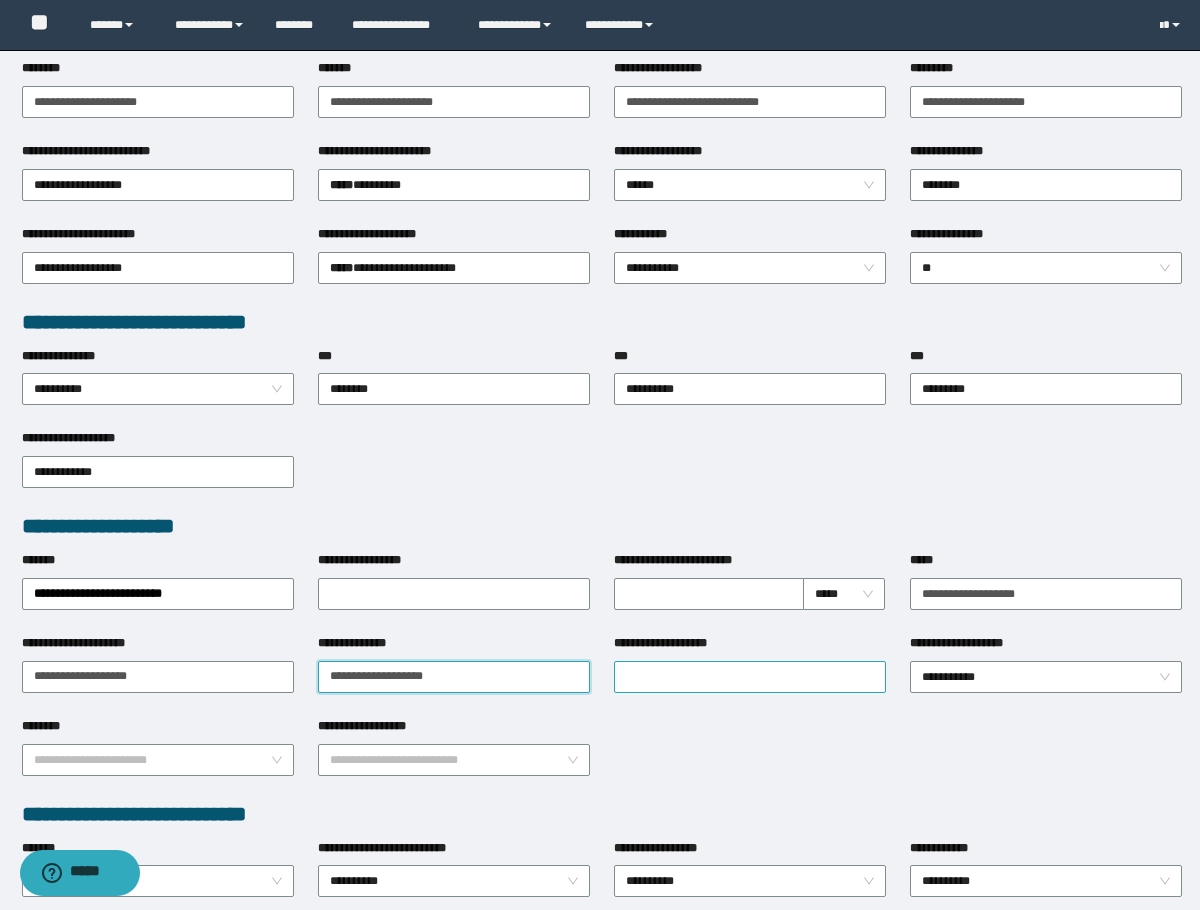 type on "**********" 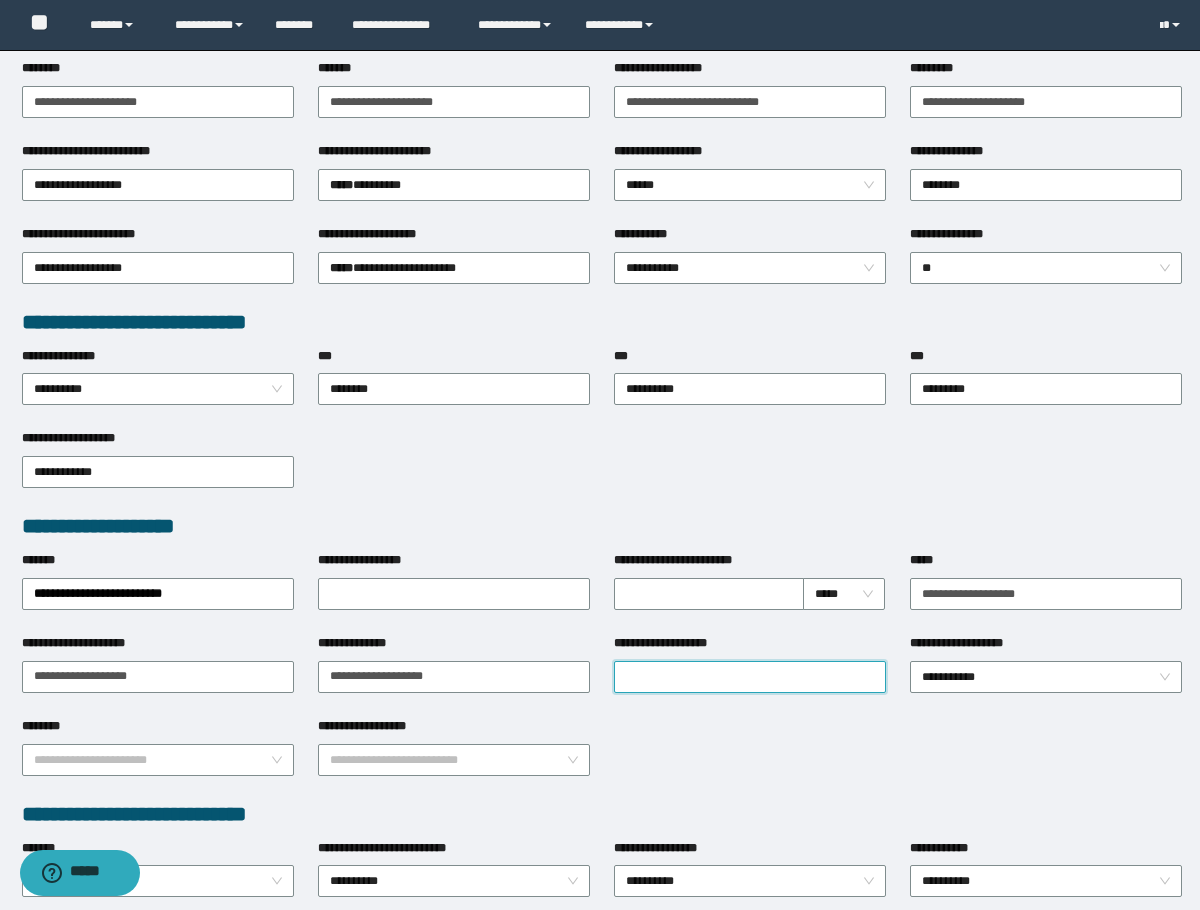 click on "**********" at bounding box center (750, 677) 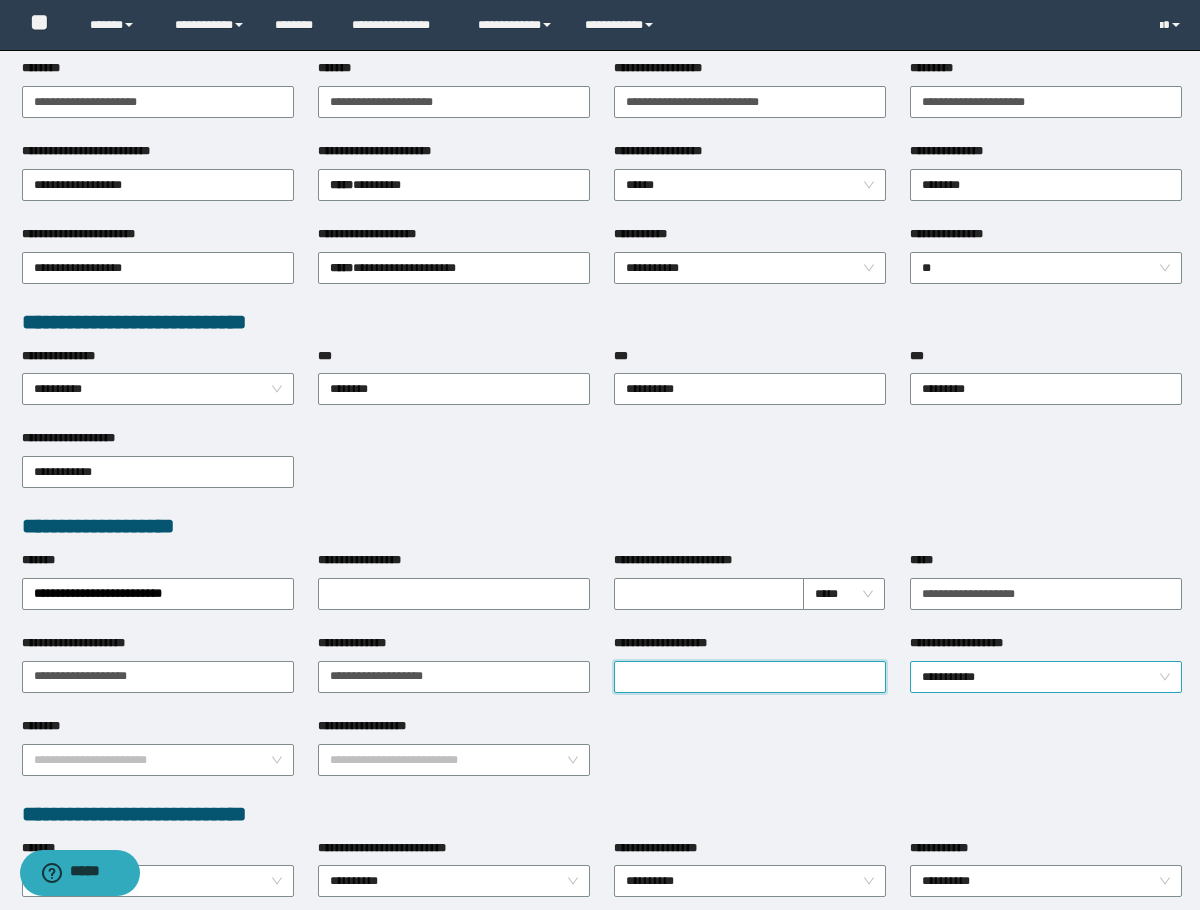 paste on "**********" 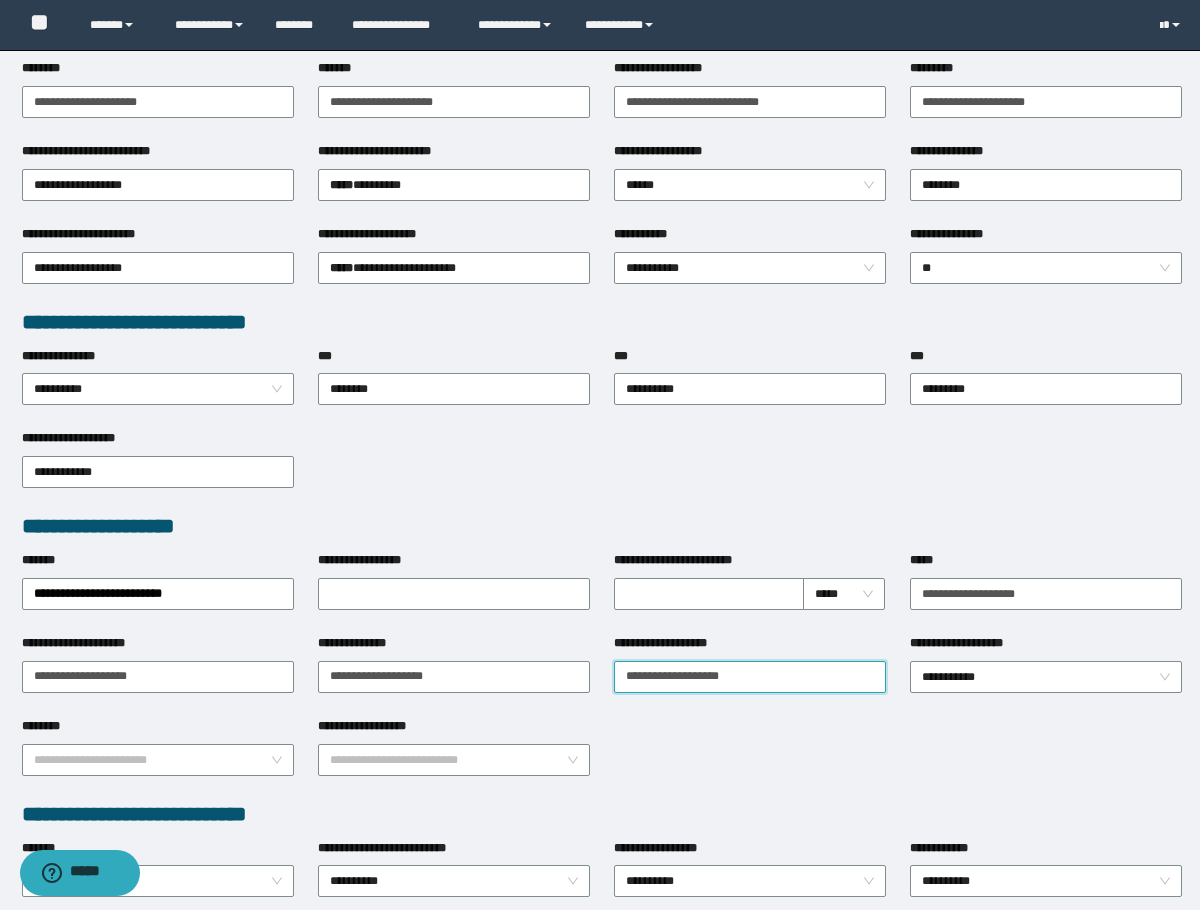 type on "**********" 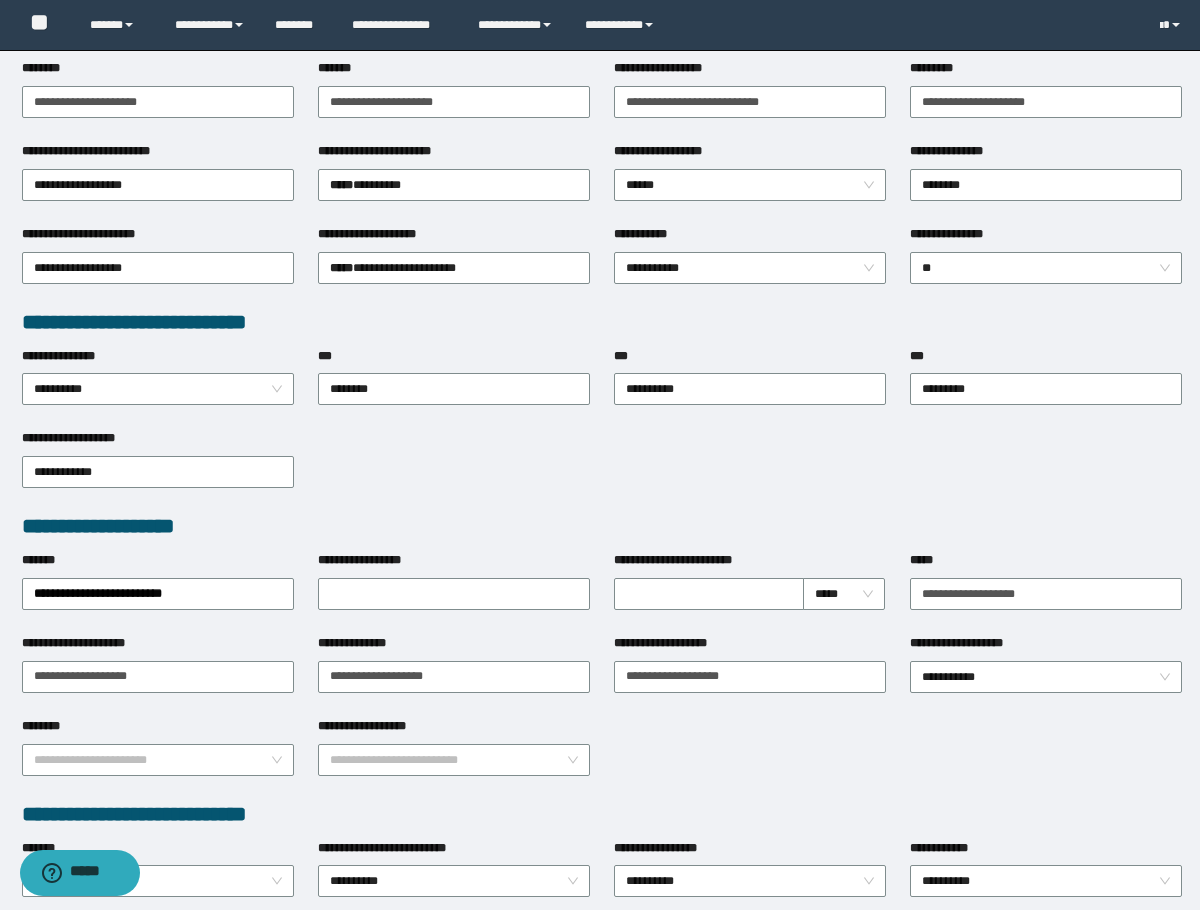 click on "**********" at bounding box center (602, 470) 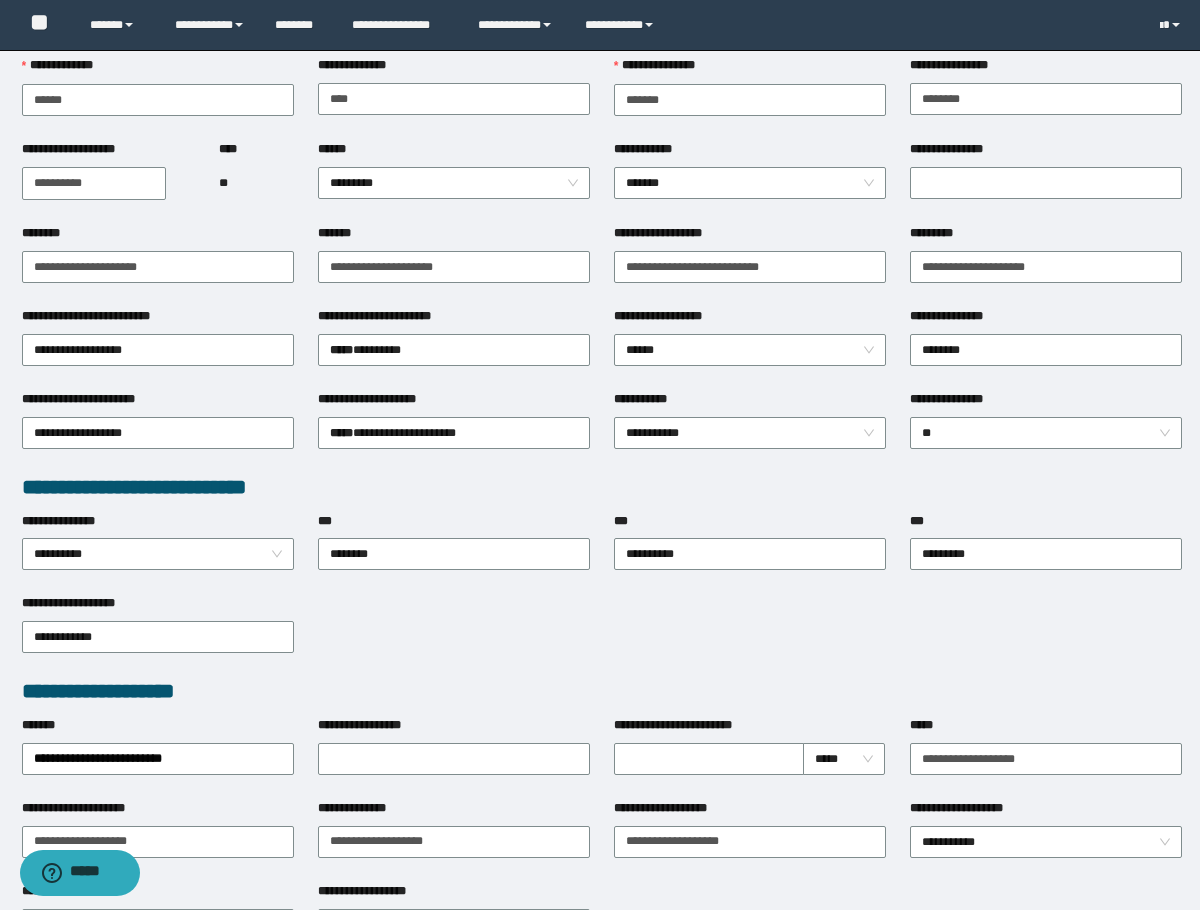 scroll, scrollTop: 0, scrollLeft: 0, axis: both 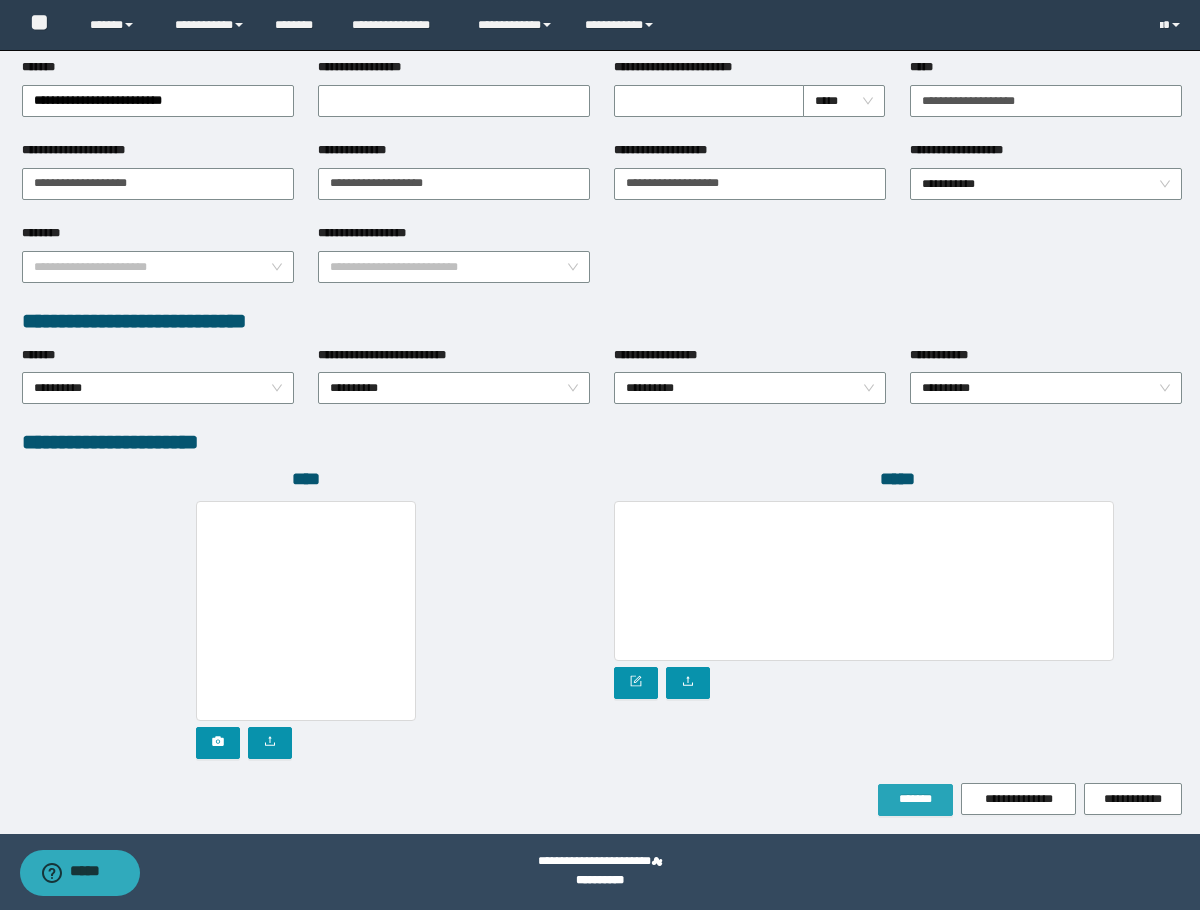 click on "*******" at bounding box center (915, 799) 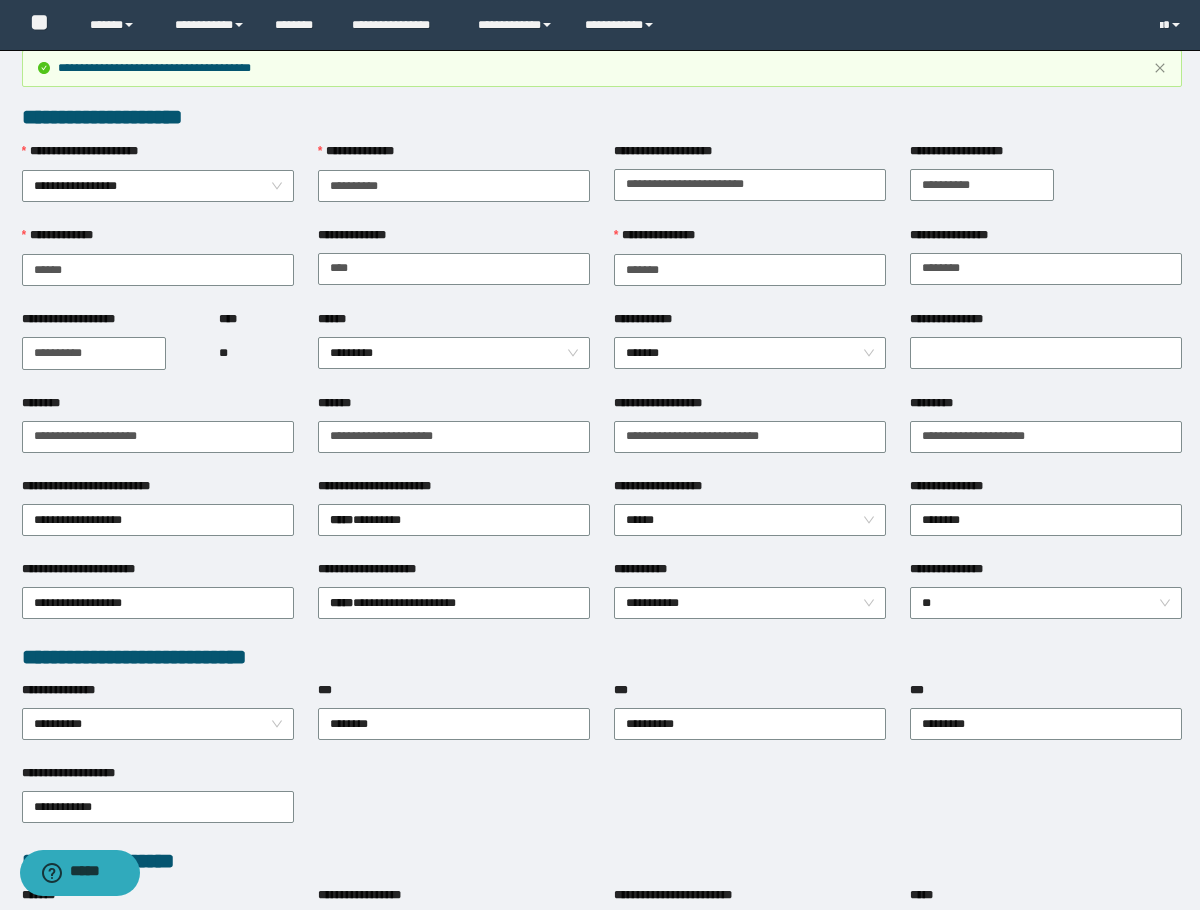 scroll, scrollTop: 0, scrollLeft: 0, axis: both 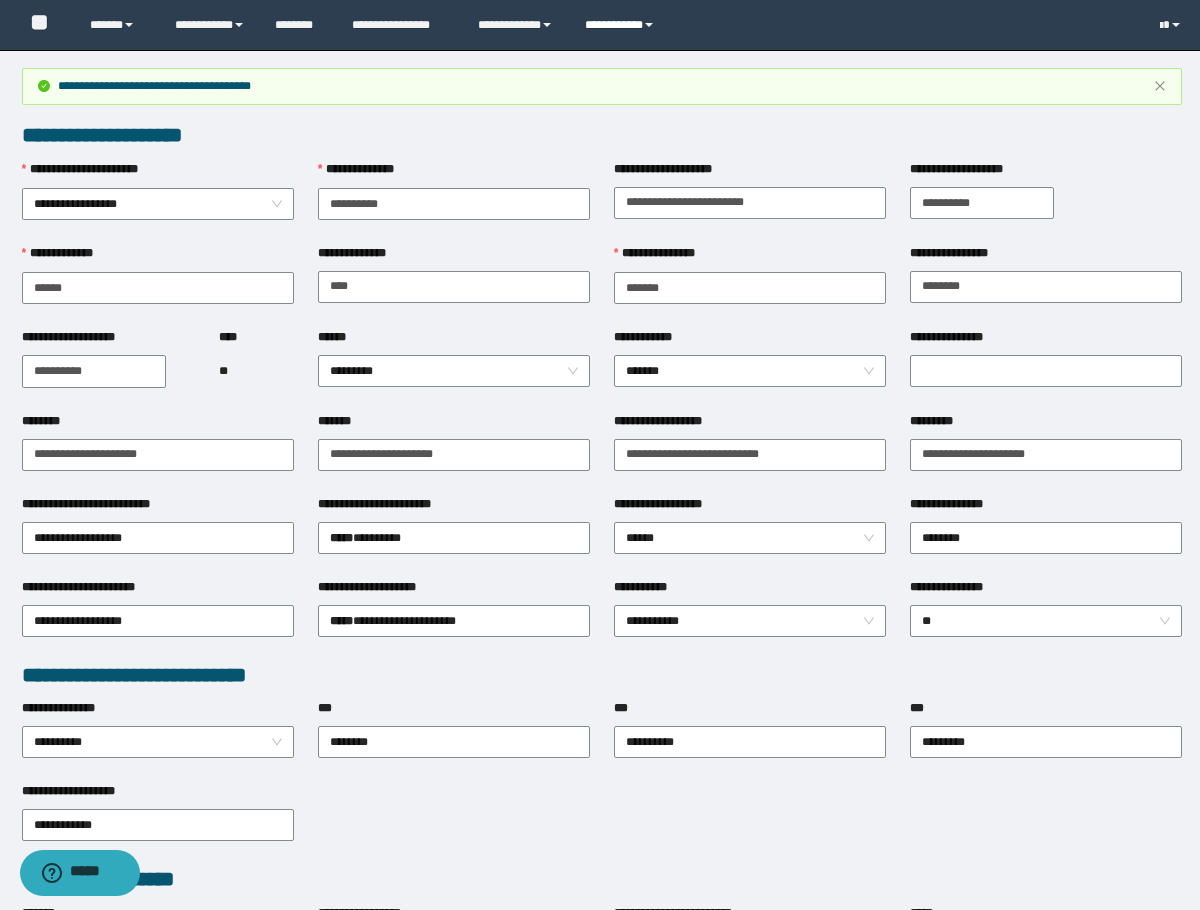 click on "**********" at bounding box center (622, 25) 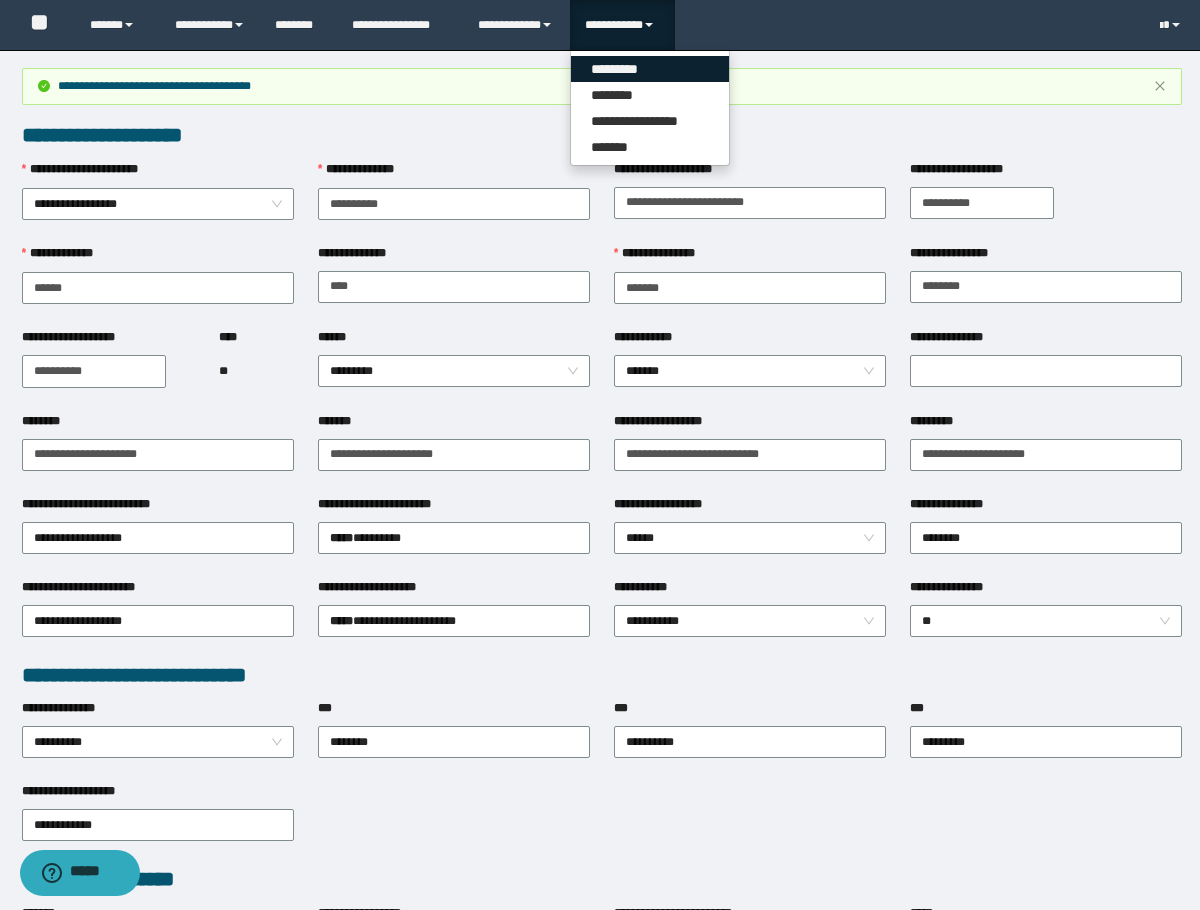 click on "*********" at bounding box center [650, 69] 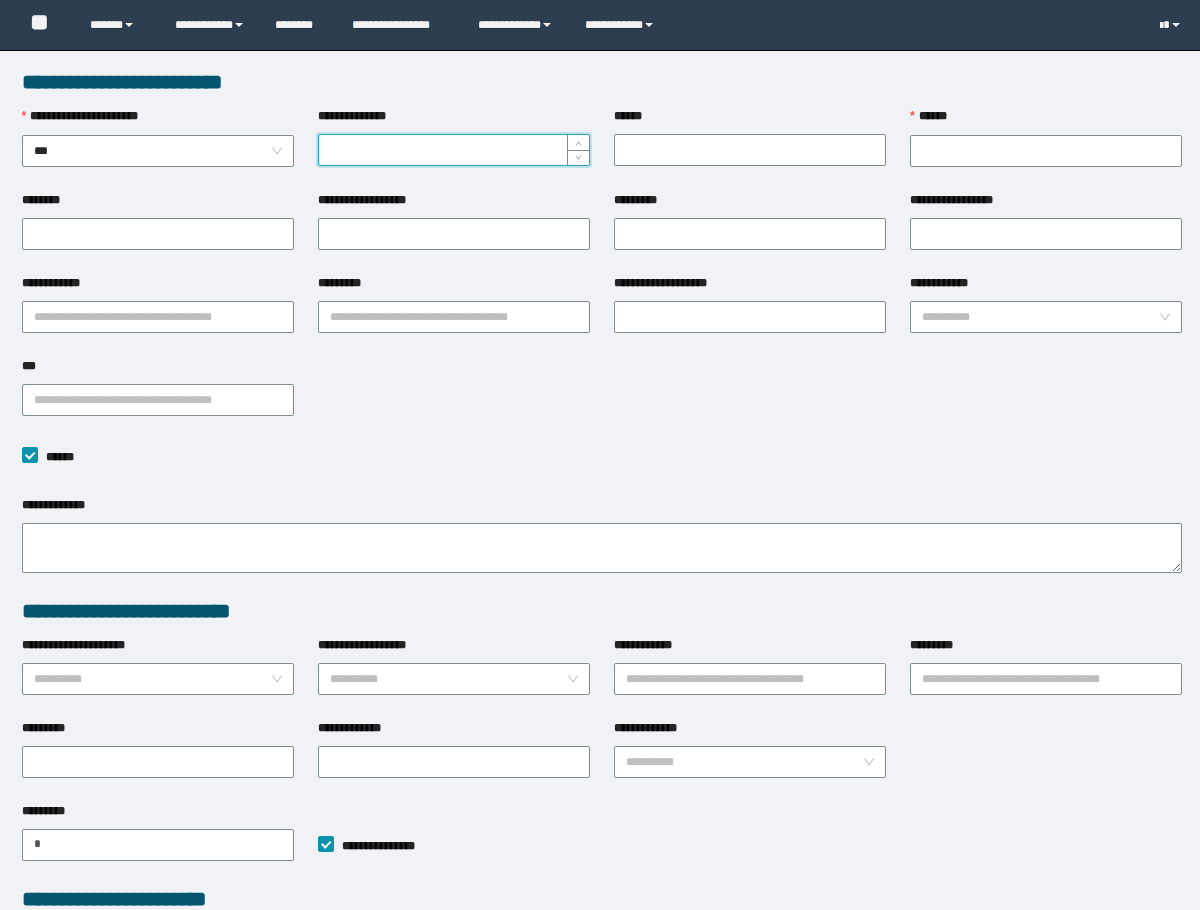 scroll, scrollTop: 0, scrollLeft: 0, axis: both 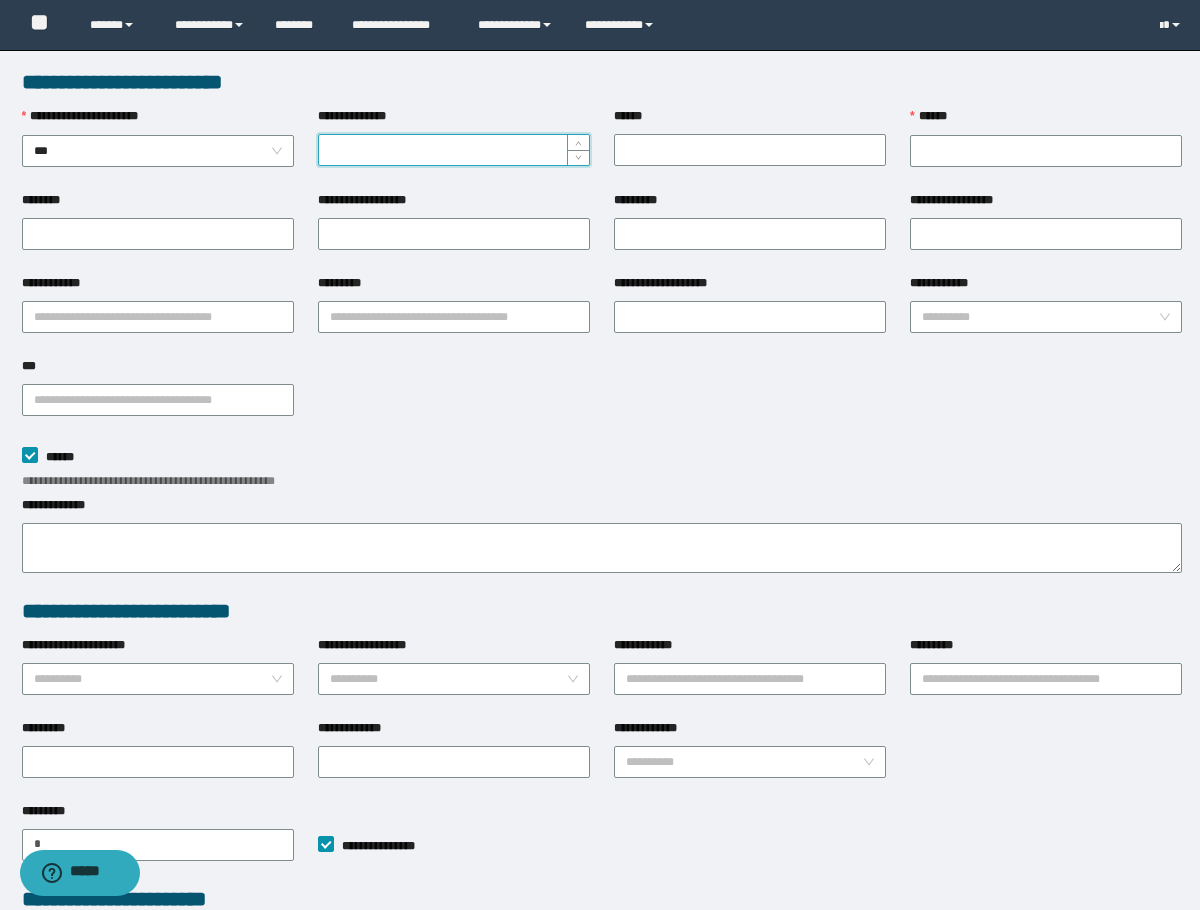 click on "******" at bounding box center [1046, 121] 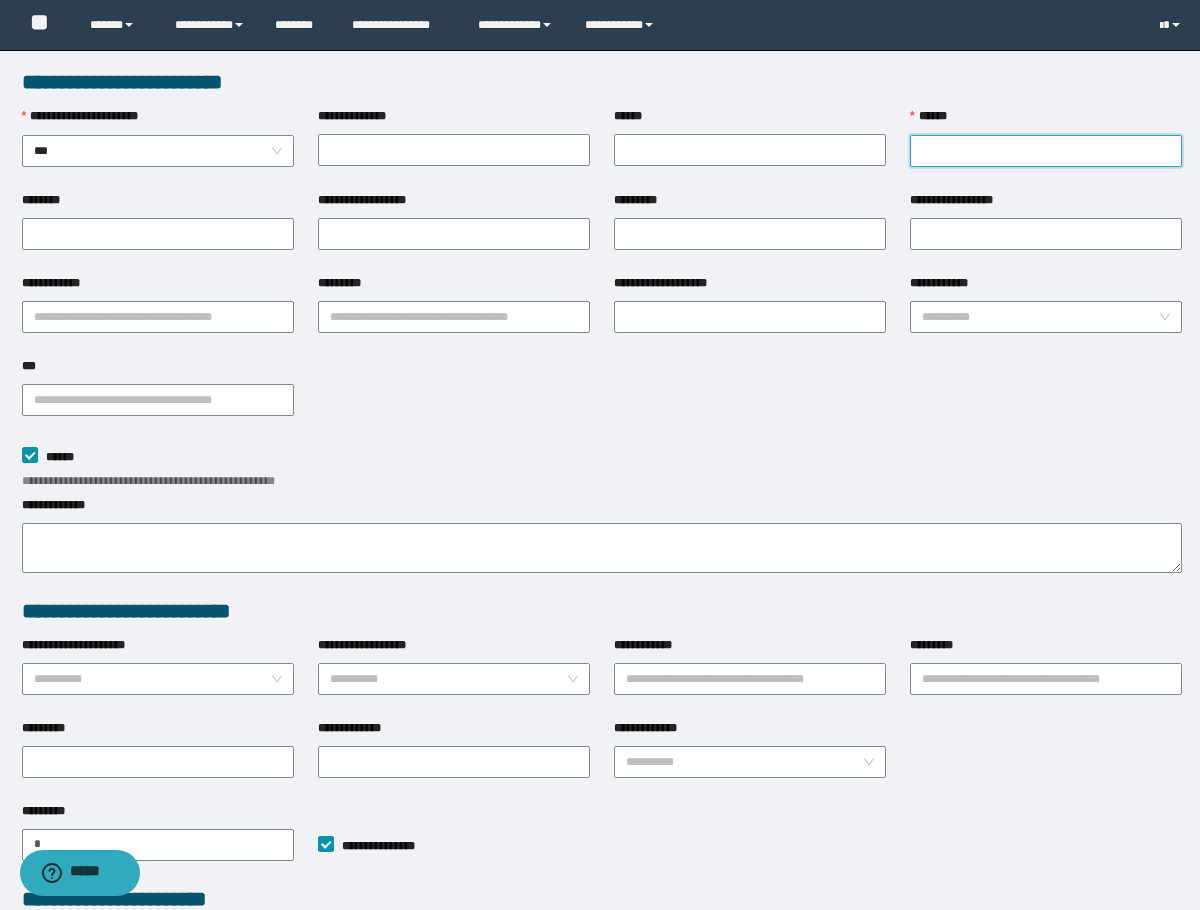click on "******" at bounding box center (1046, 151) 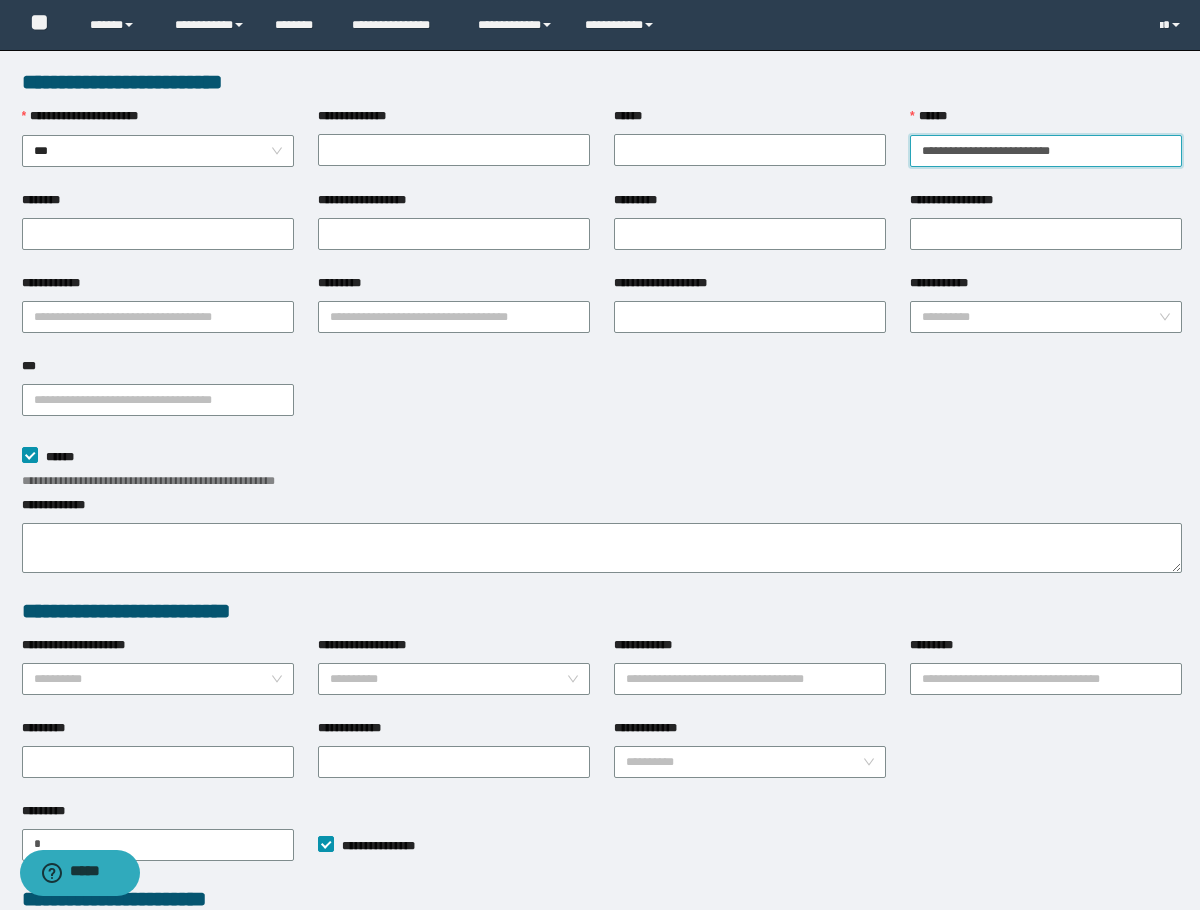 type on "**********" 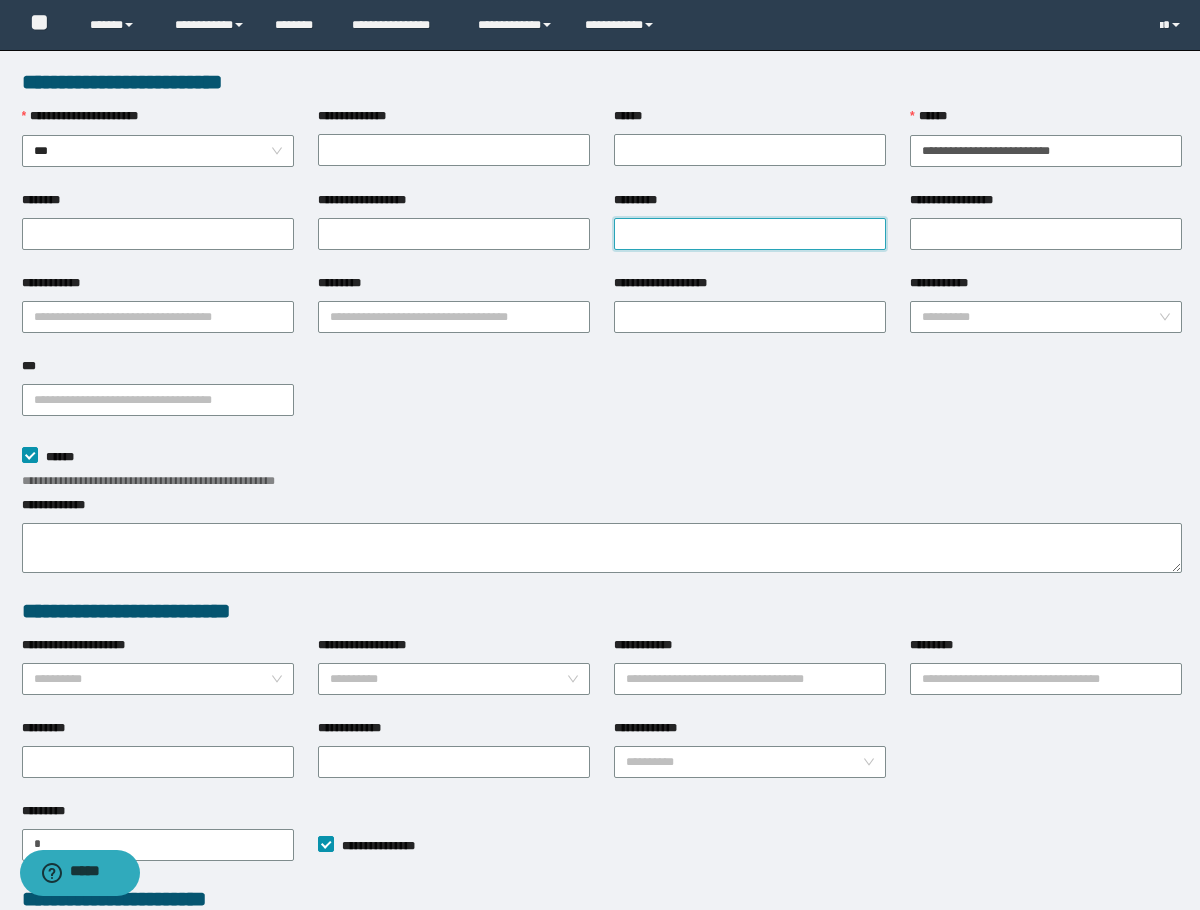 click on "*********" at bounding box center (750, 234) 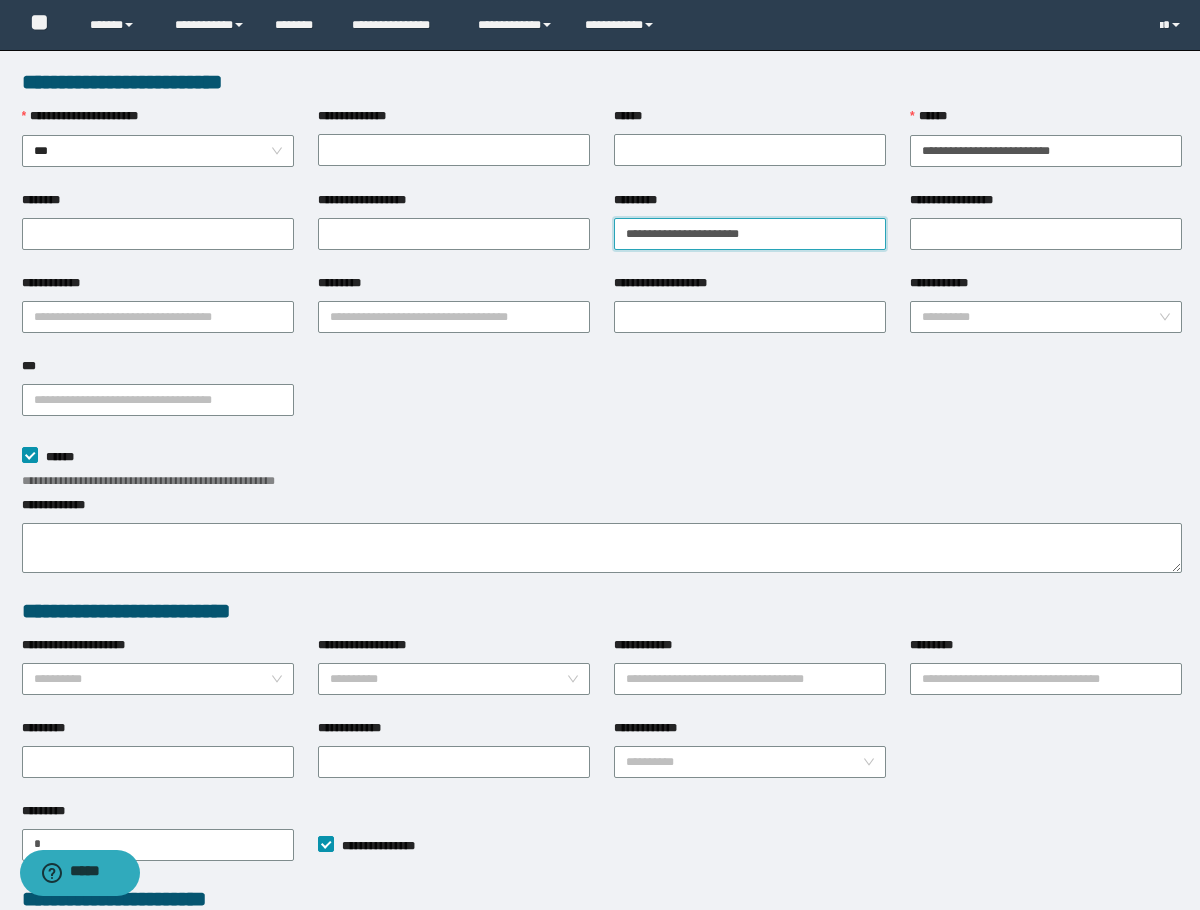 drag, startPoint x: 643, startPoint y: 232, endPoint x: 606, endPoint y: 251, distance: 41.59327 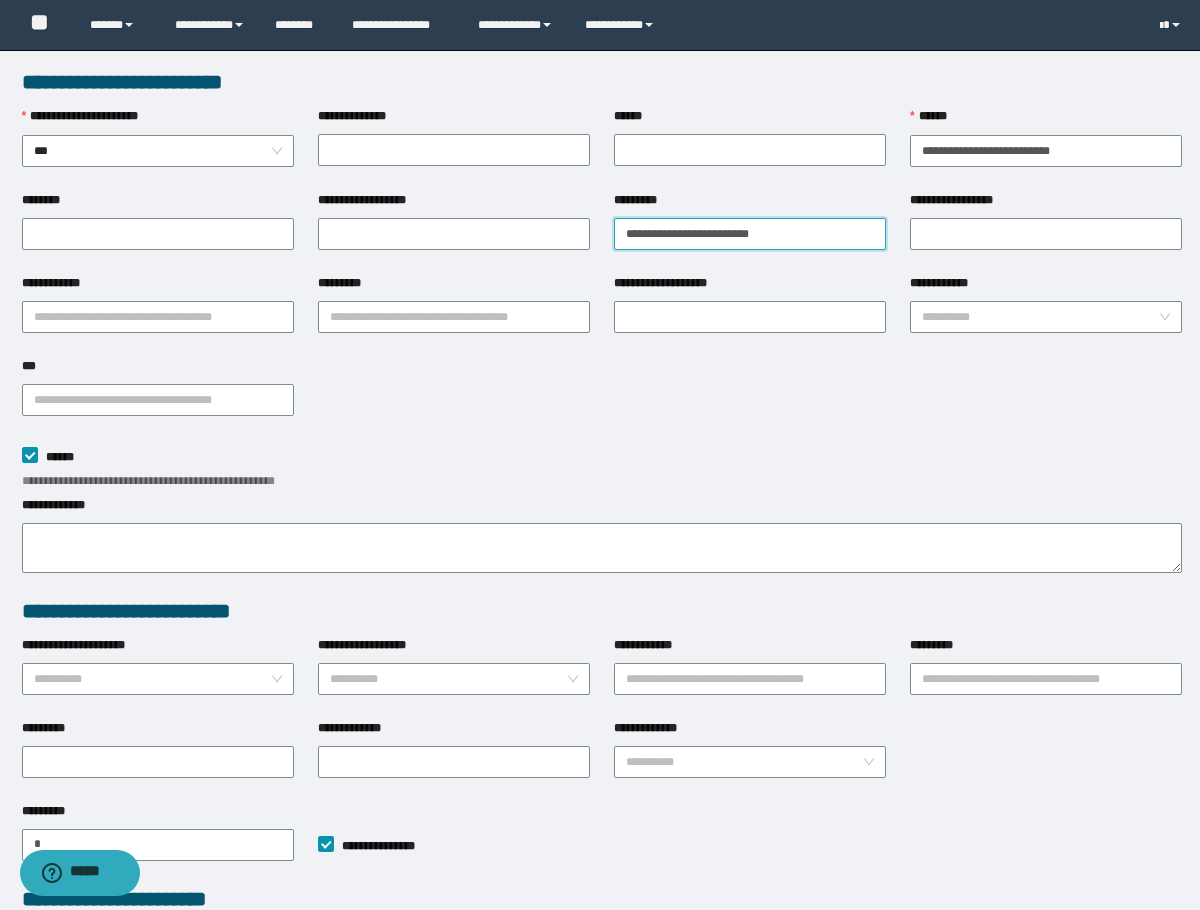 drag, startPoint x: 714, startPoint y: 234, endPoint x: 726, endPoint y: 236, distance: 12.165525 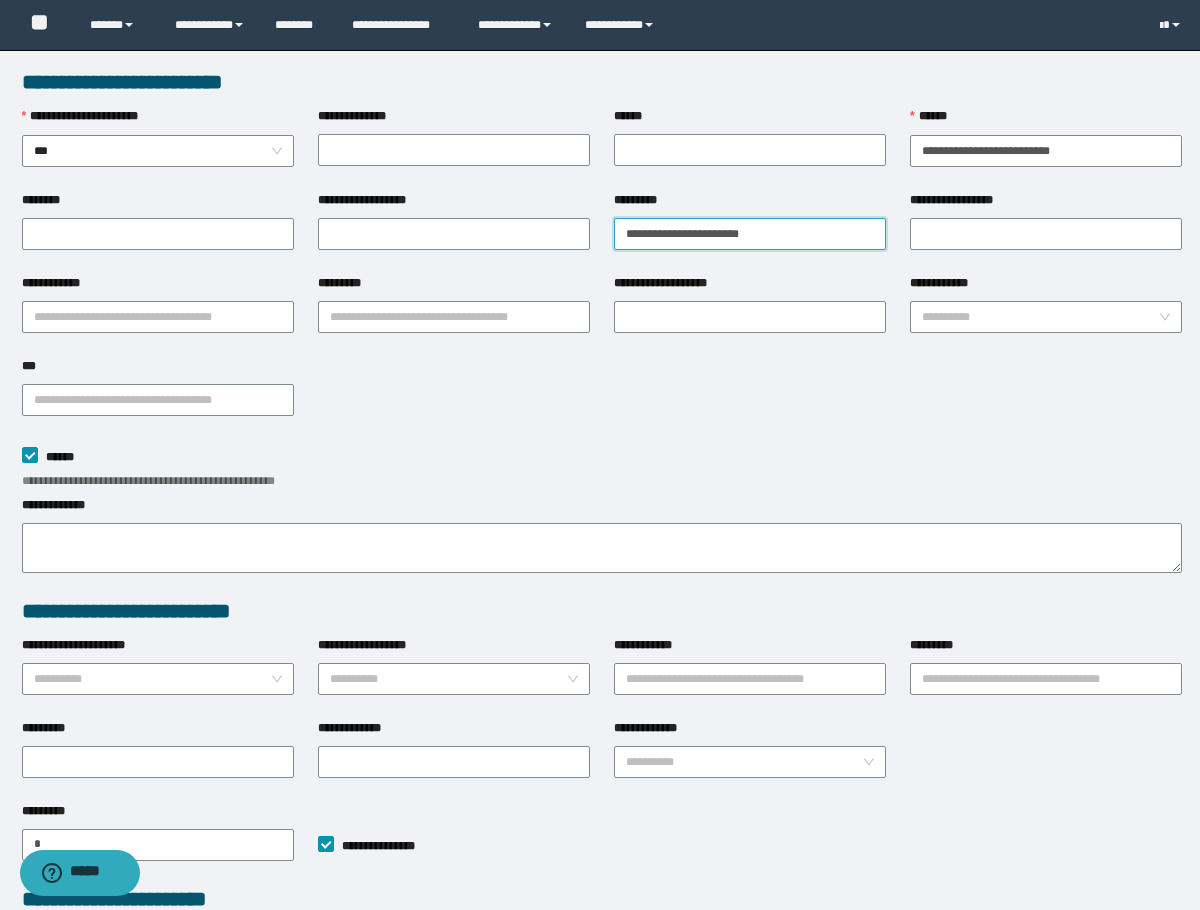 type on "**********" 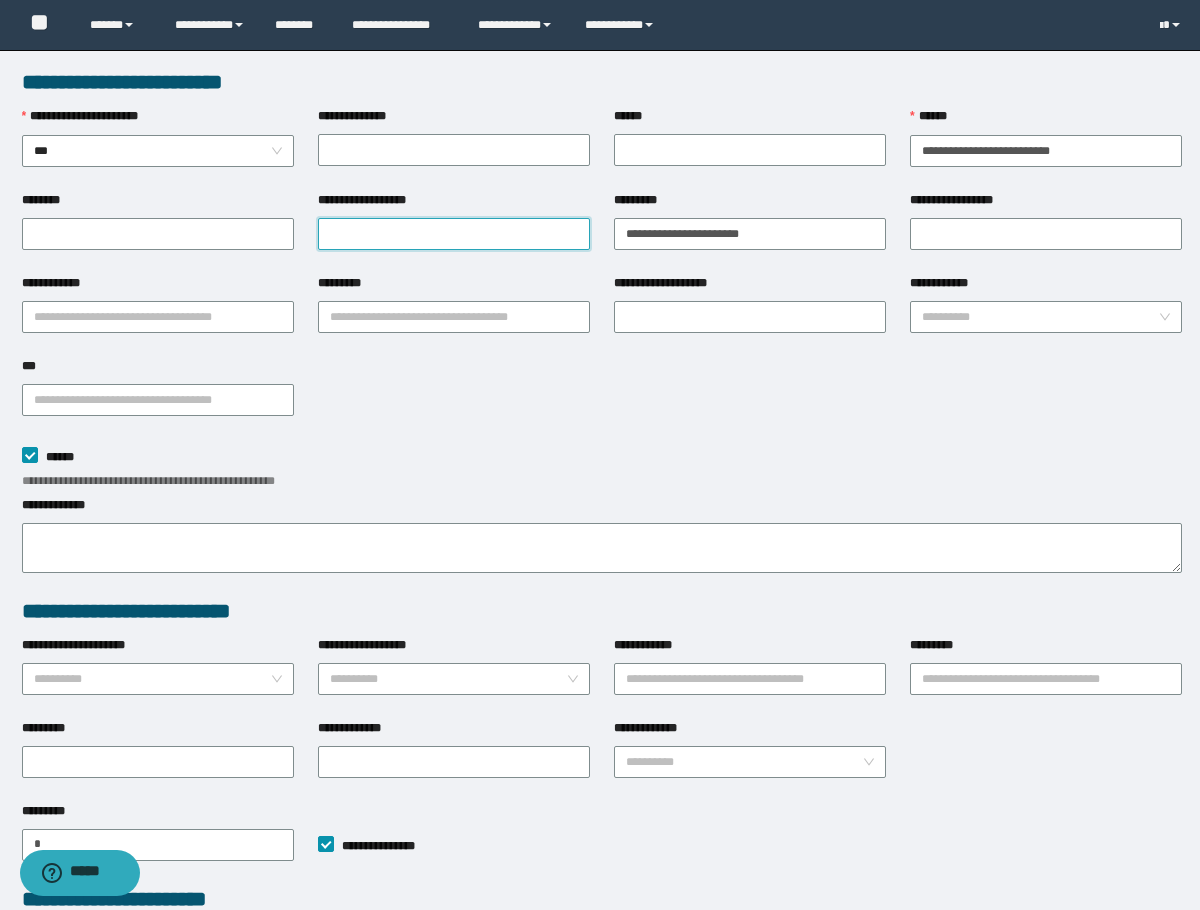 click on "**********" at bounding box center [454, 234] 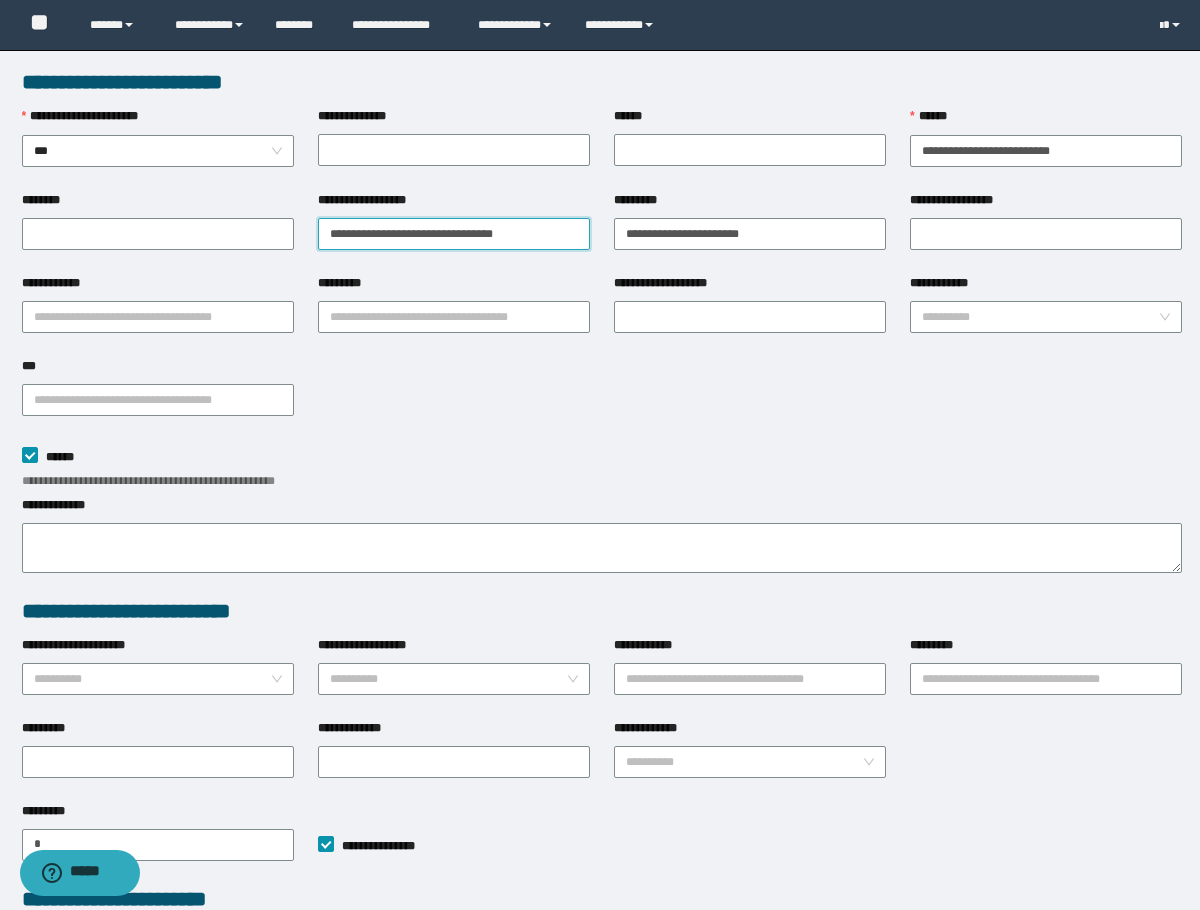 click on "**********" at bounding box center [454, 234] 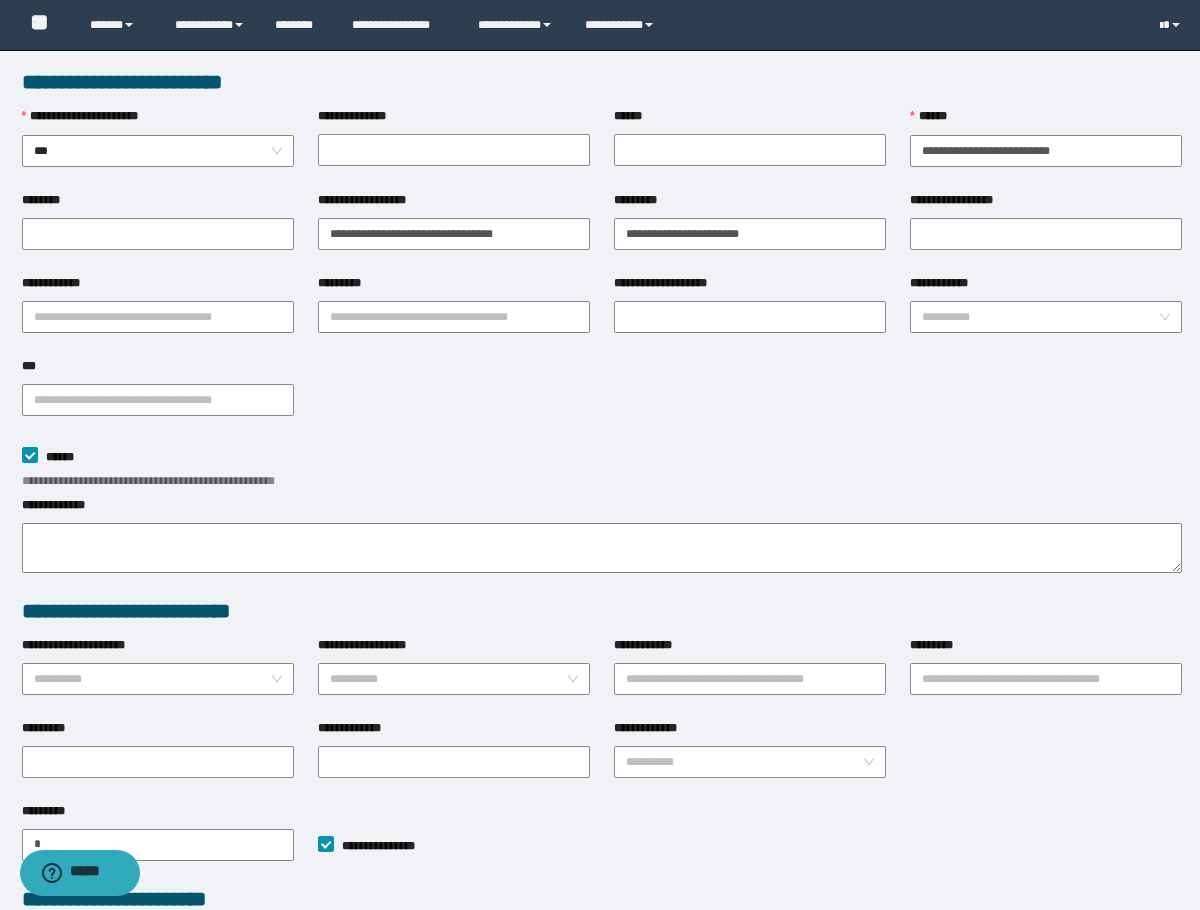 click on "[FIRST] [LAST]" at bounding box center [454, 232] 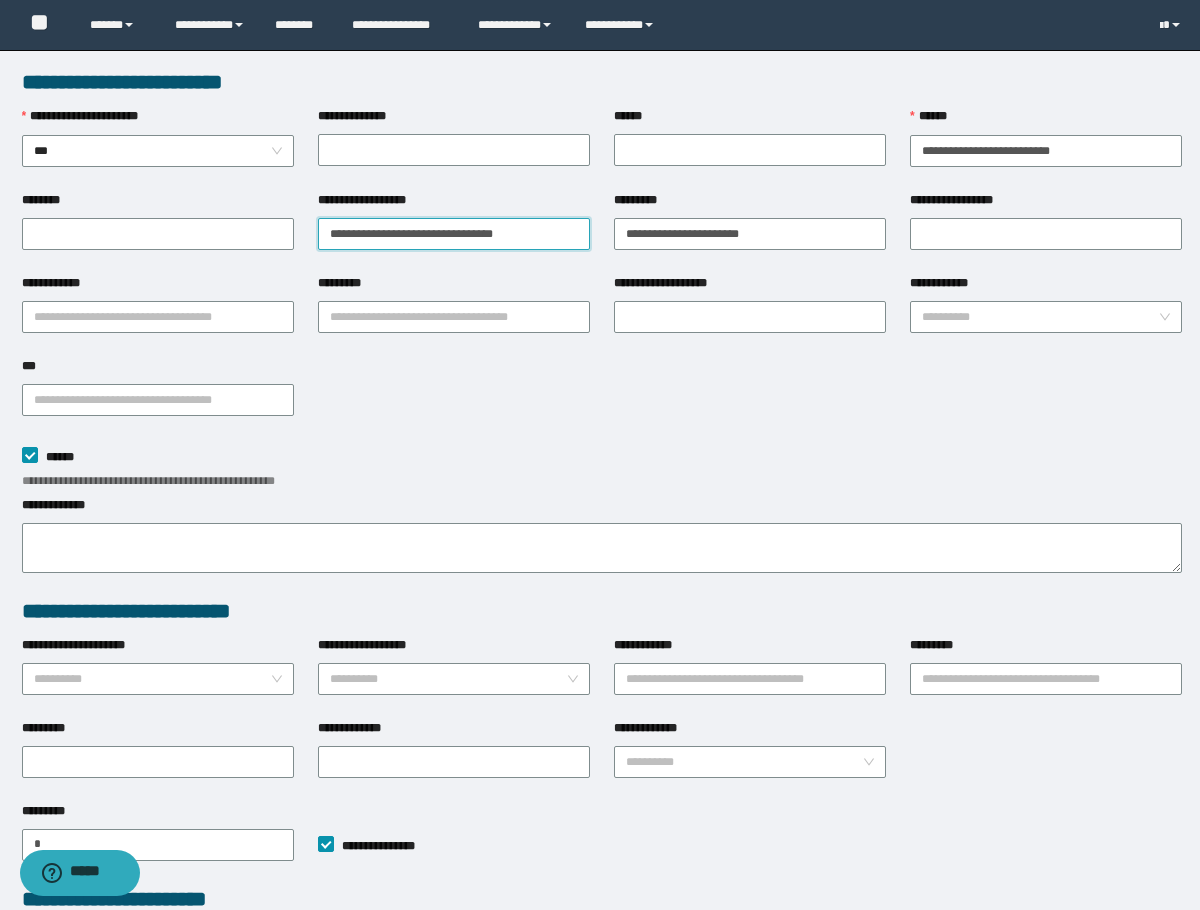 click on "**********" at bounding box center (454, 234) 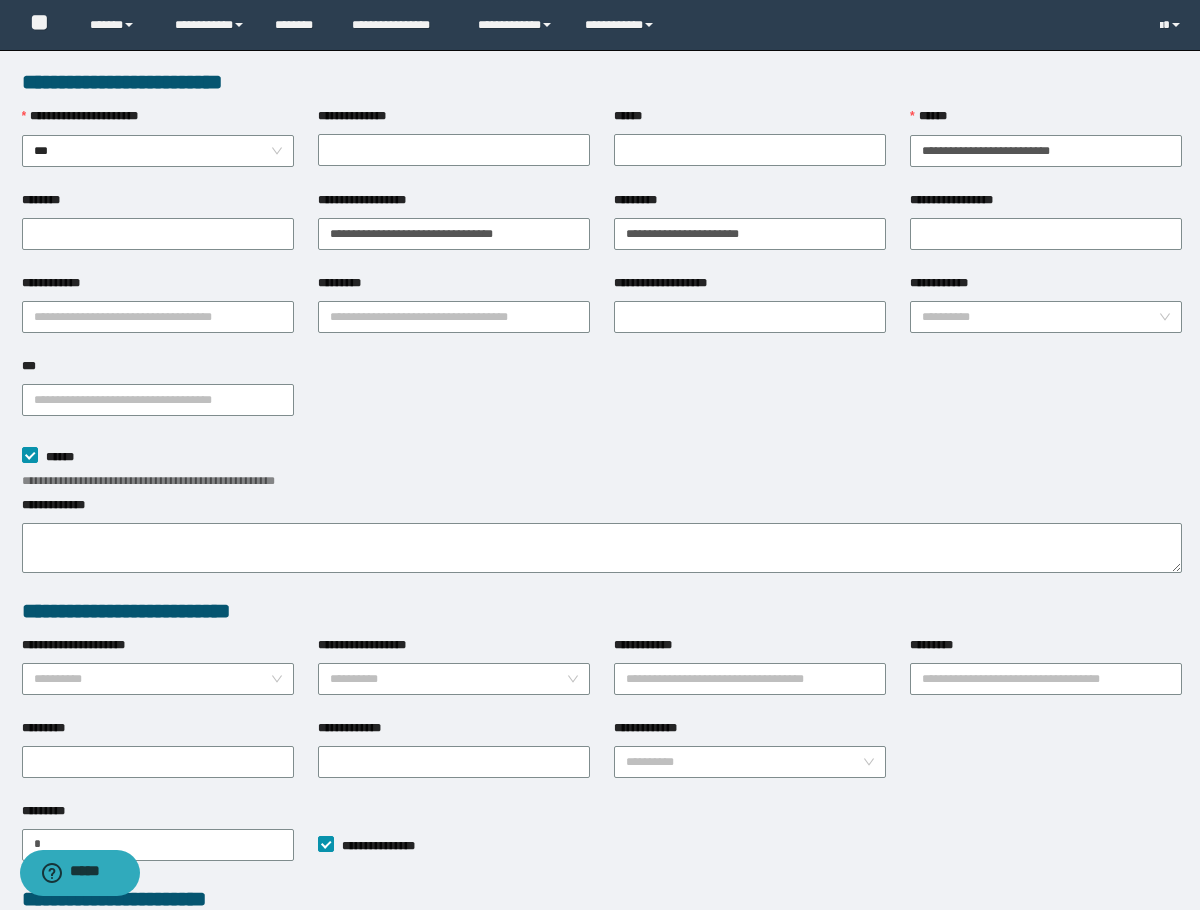 click on "**********" at bounding box center (454, 232) 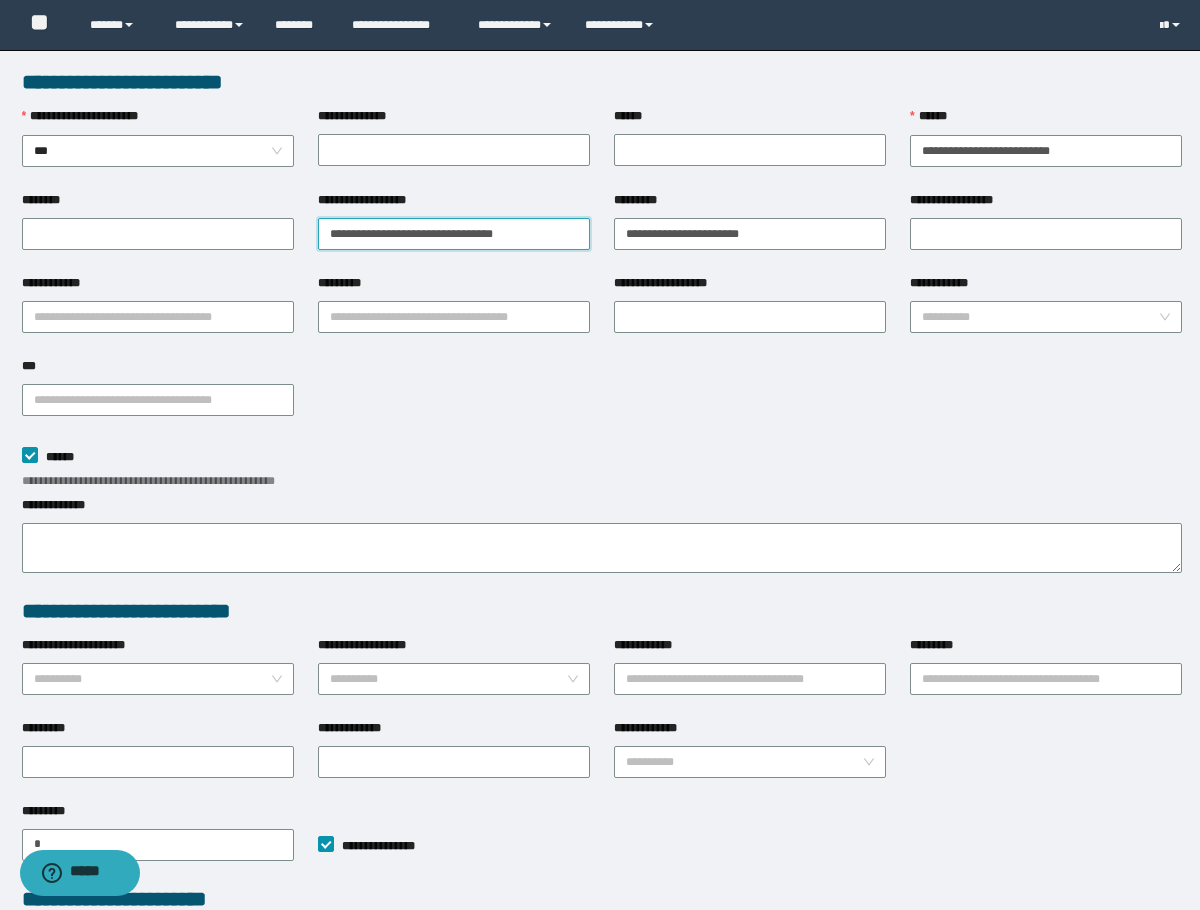 drag, startPoint x: 539, startPoint y: 236, endPoint x: 364, endPoint y: 235, distance: 175.00285 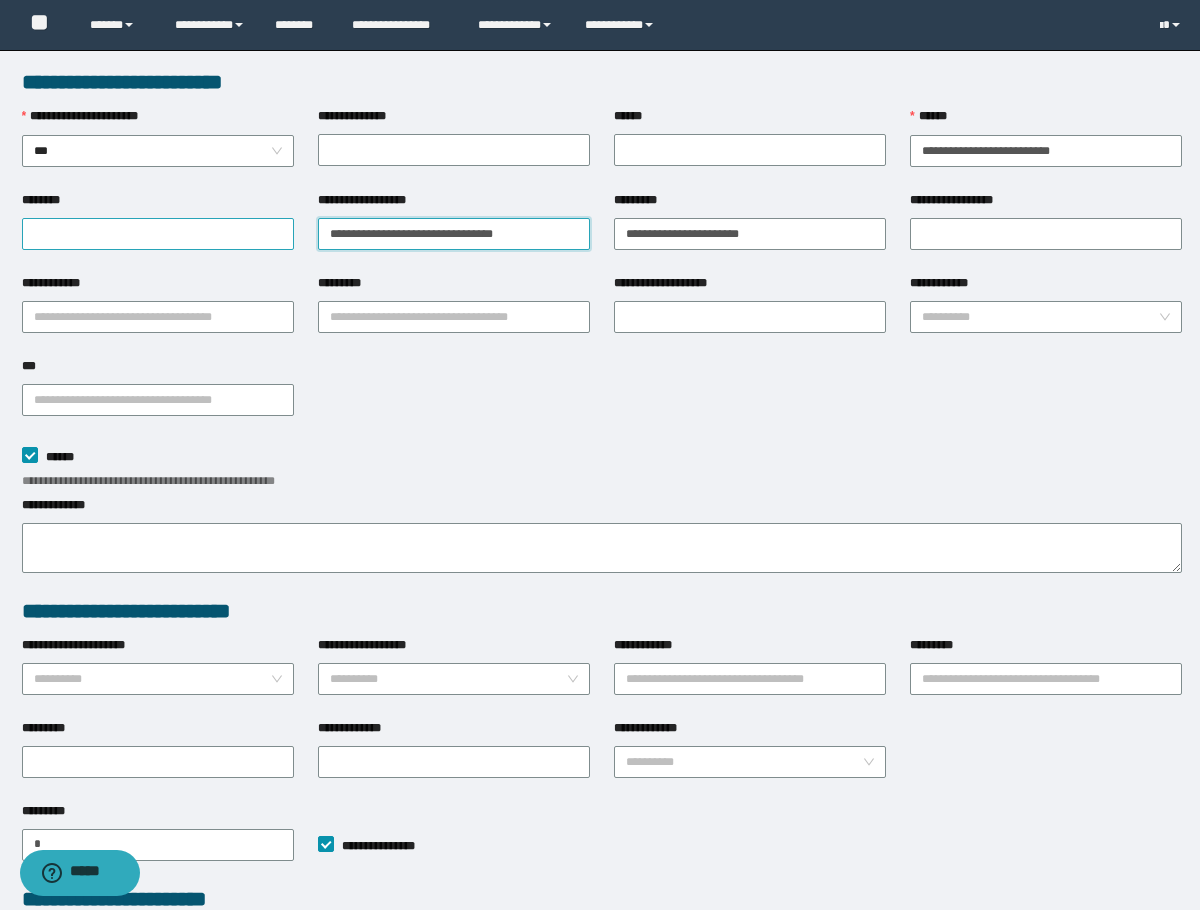 drag, startPoint x: 522, startPoint y: 231, endPoint x: 224, endPoint y: 232, distance: 298.00168 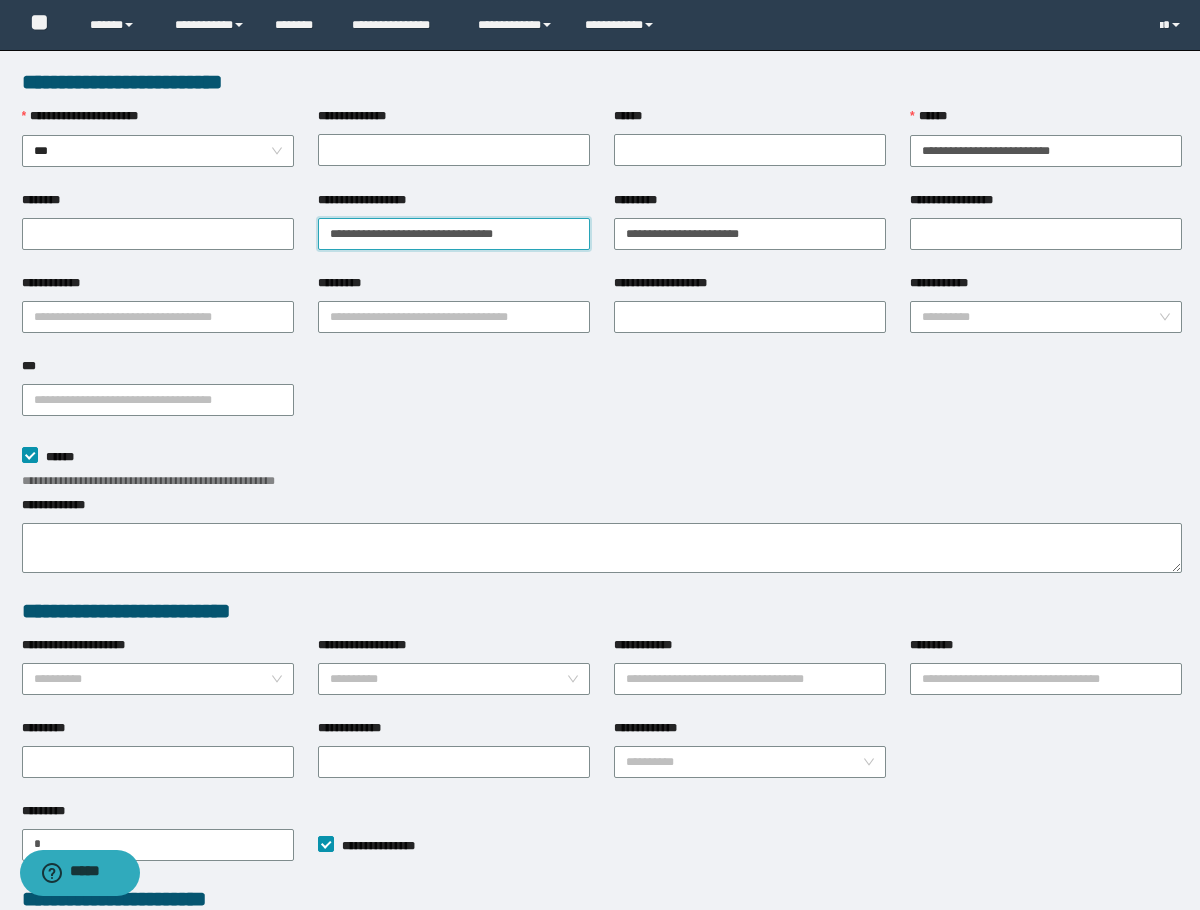 scroll, scrollTop: 307, scrollLeft: 0, axis: vertical 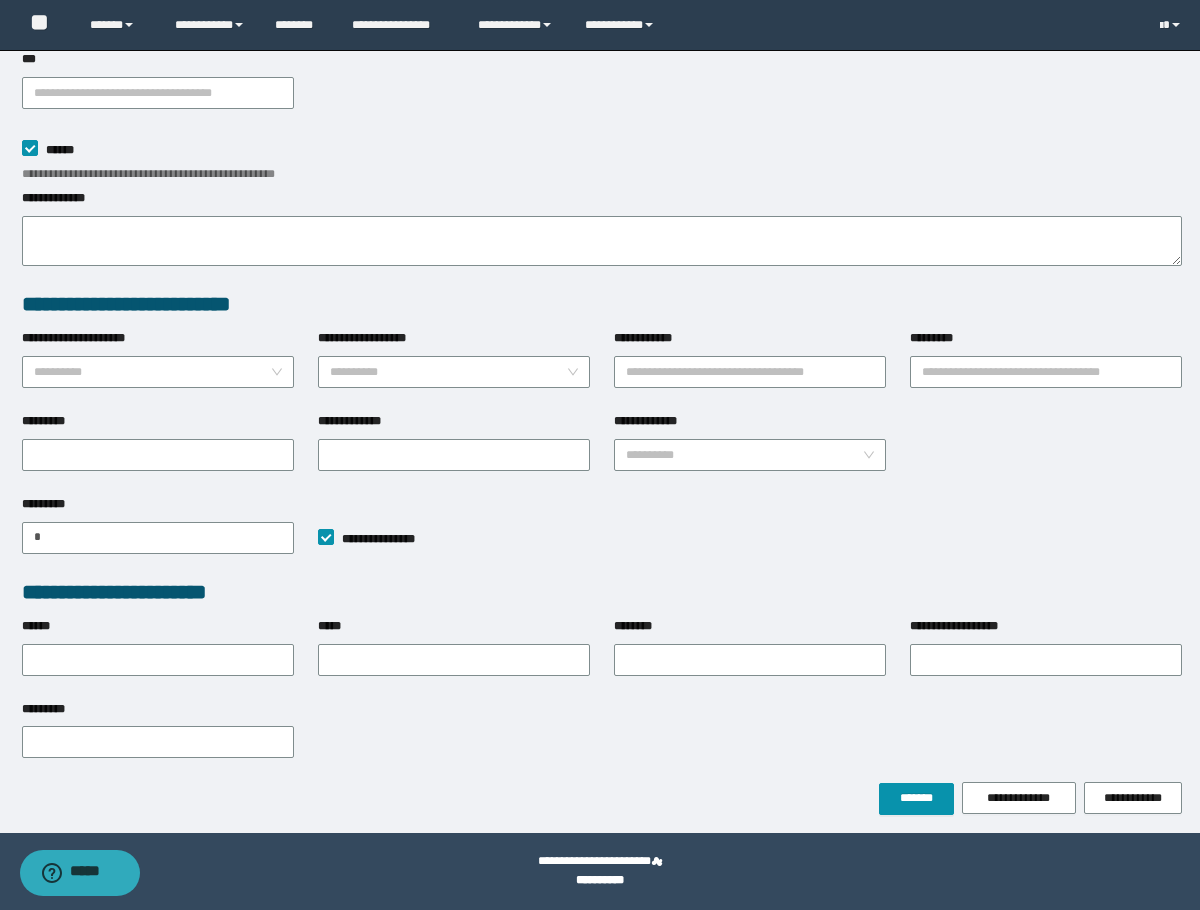 click on "**********" at bounding box center (1046, 658) 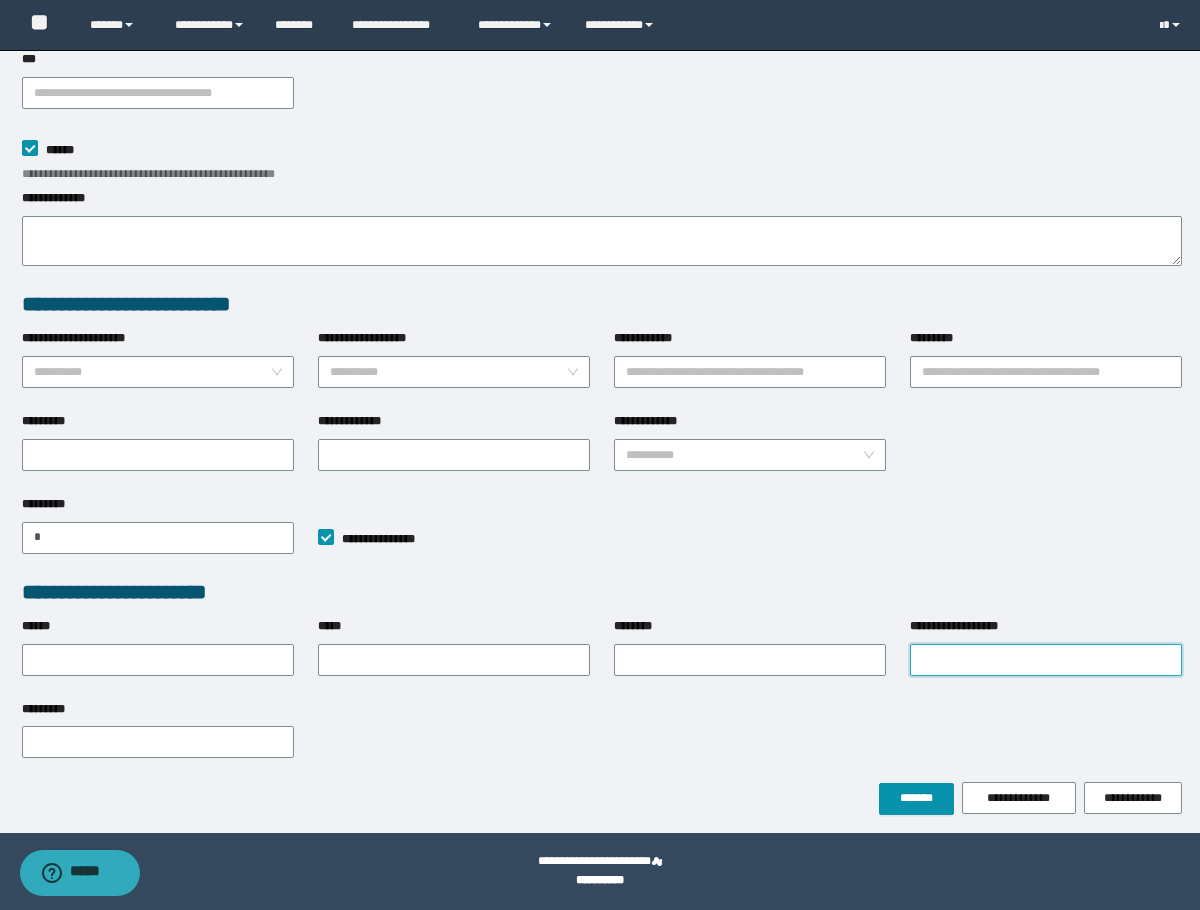 click on "**********" at bounding box center [1046, 660] 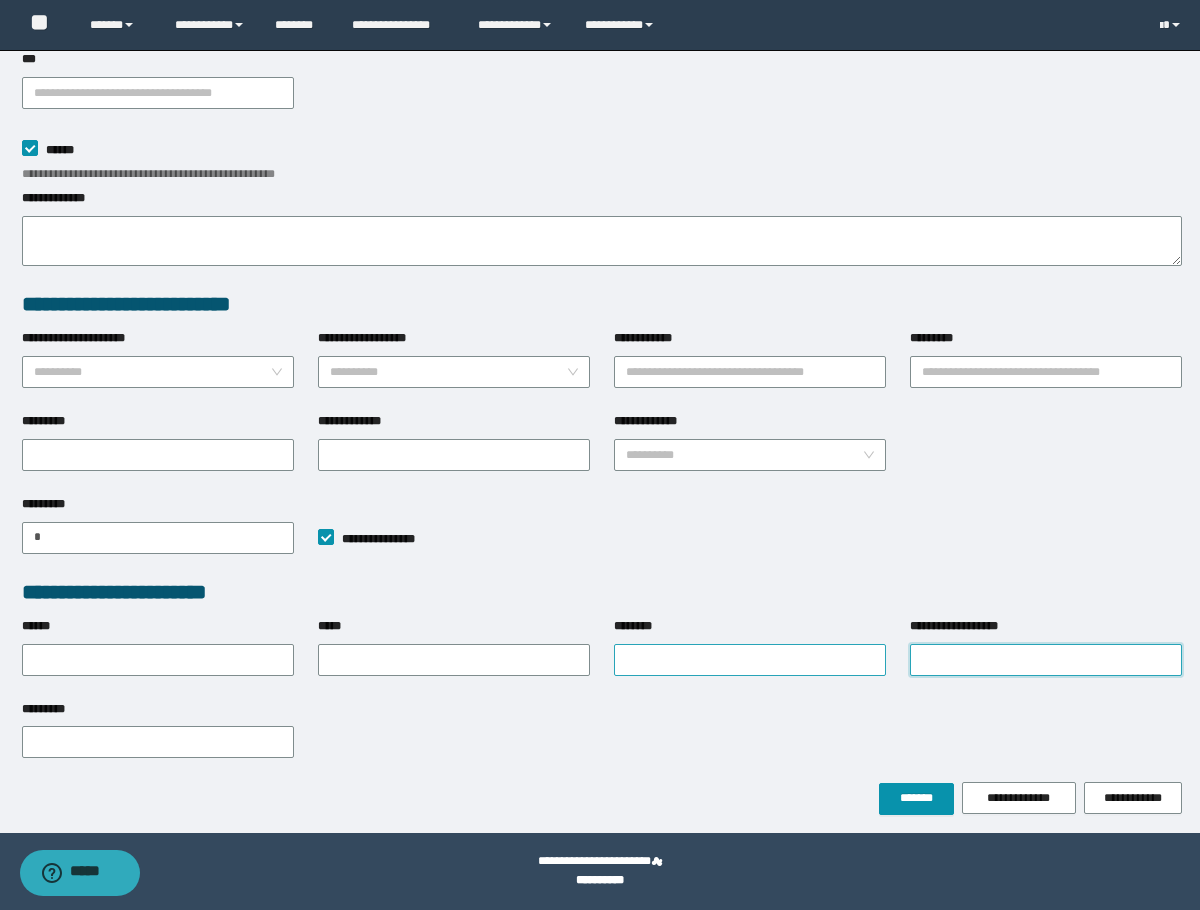 paste on "**********" 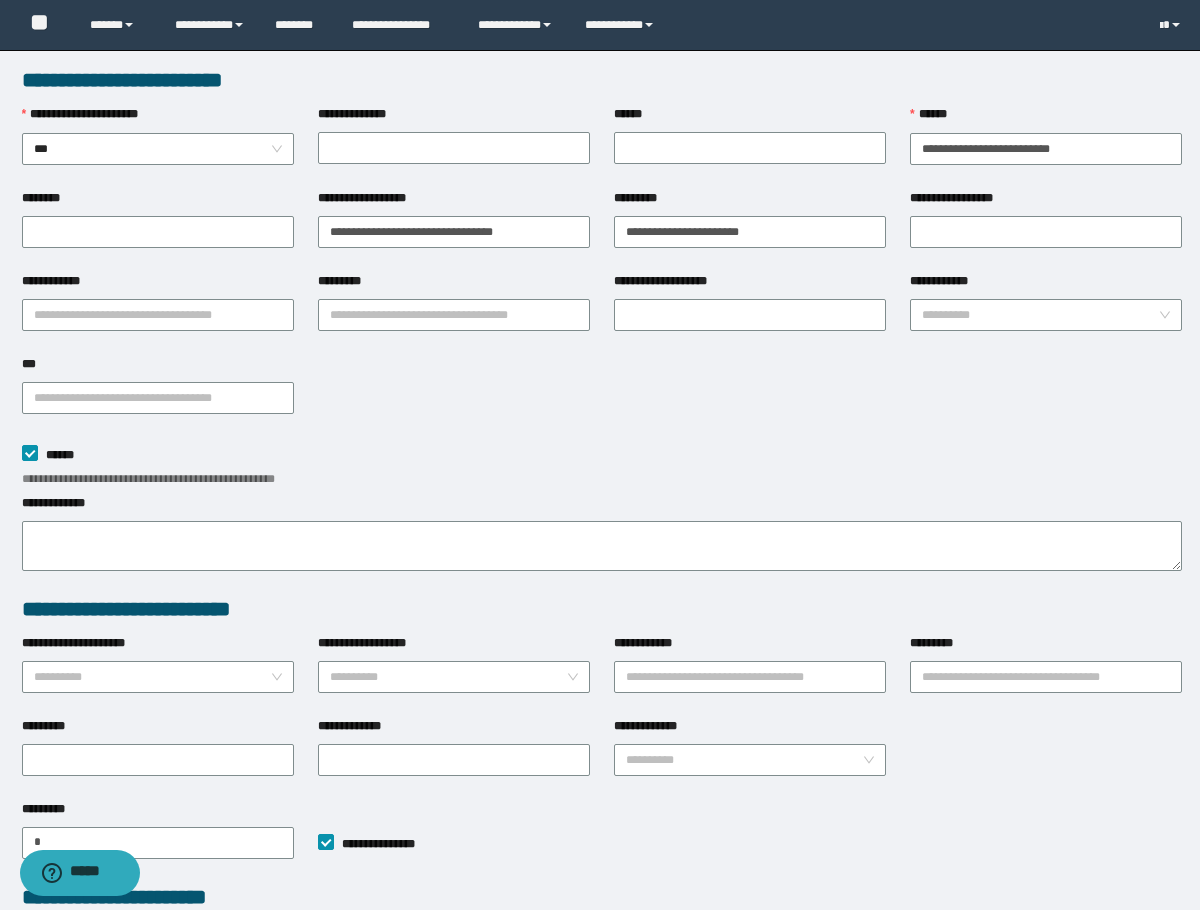 scroll, scrollTop: 0, scrollLeft: 0, axis: both 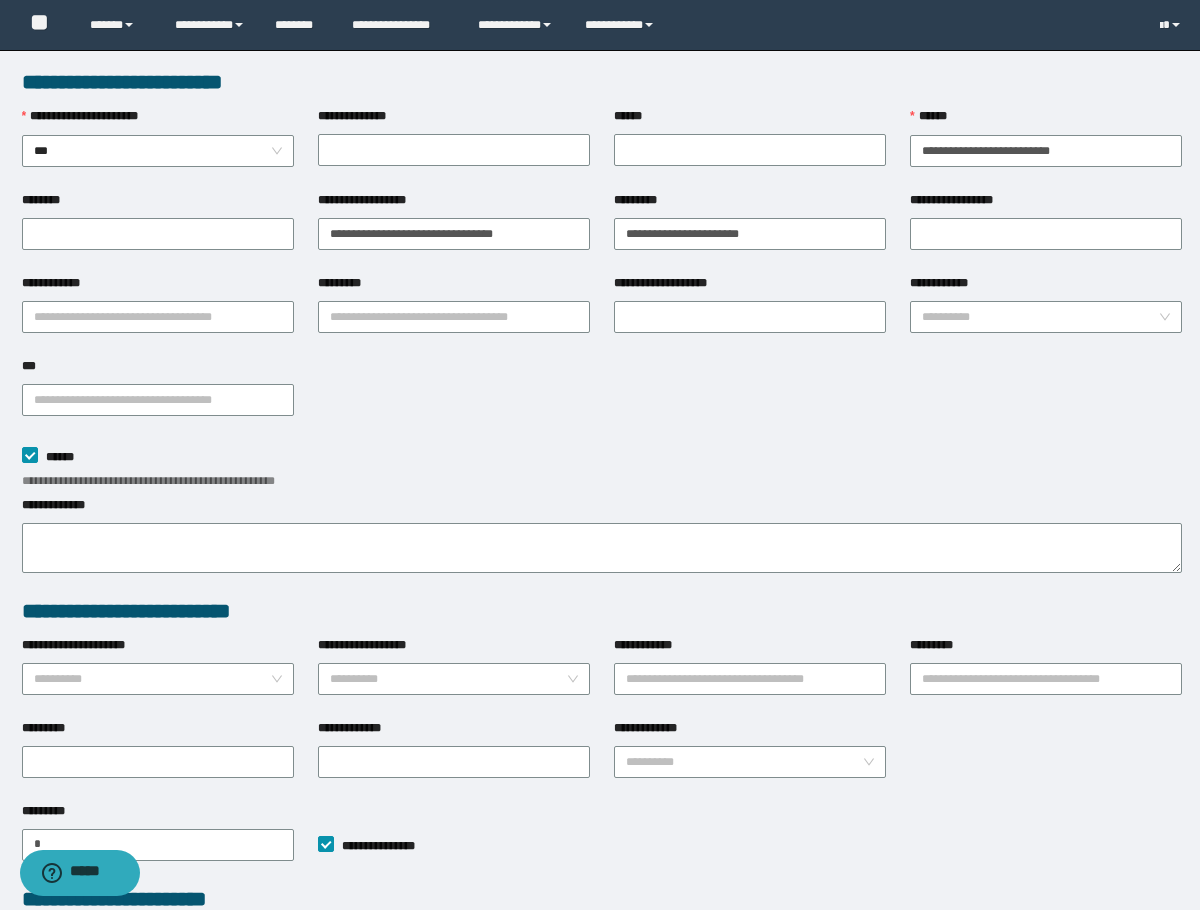 type on "**********" 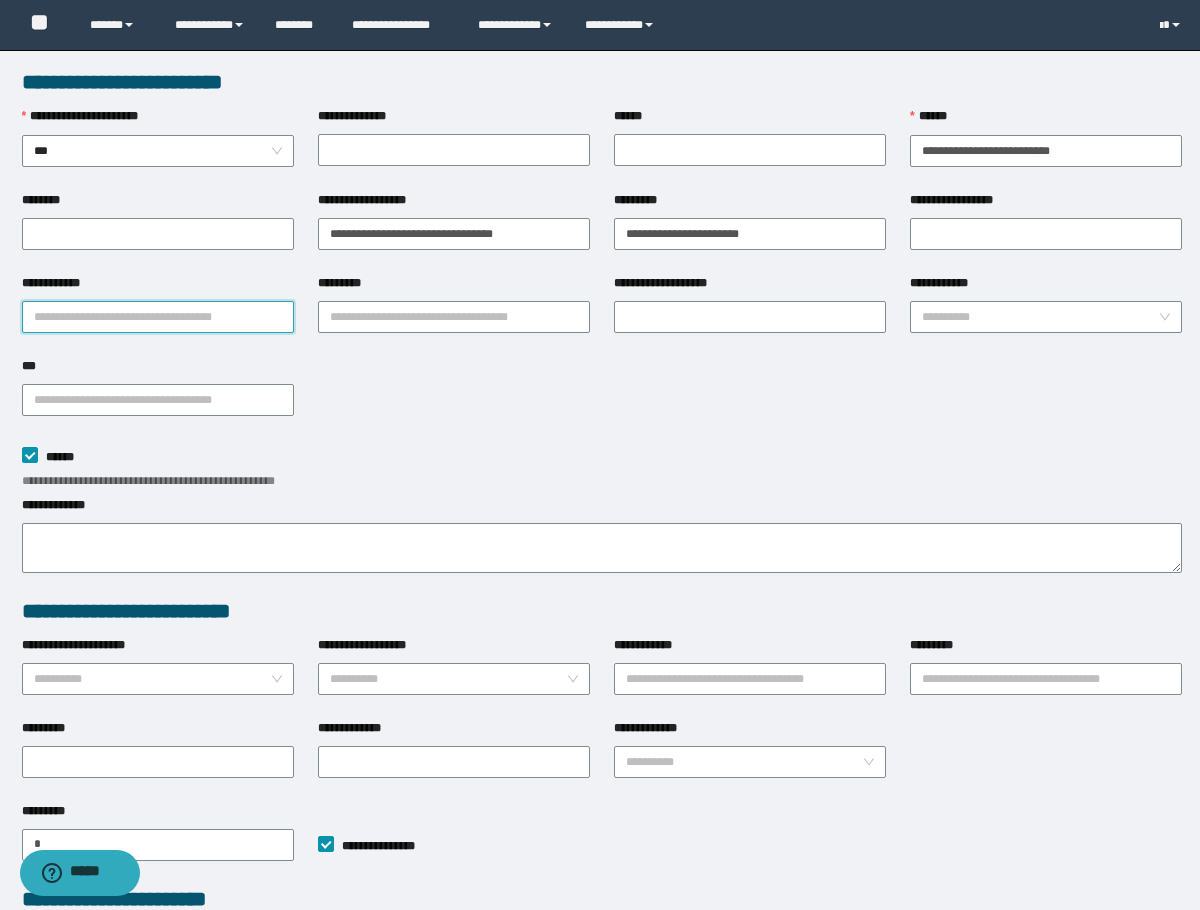 click on "**********" at bounding box center [158, 317] 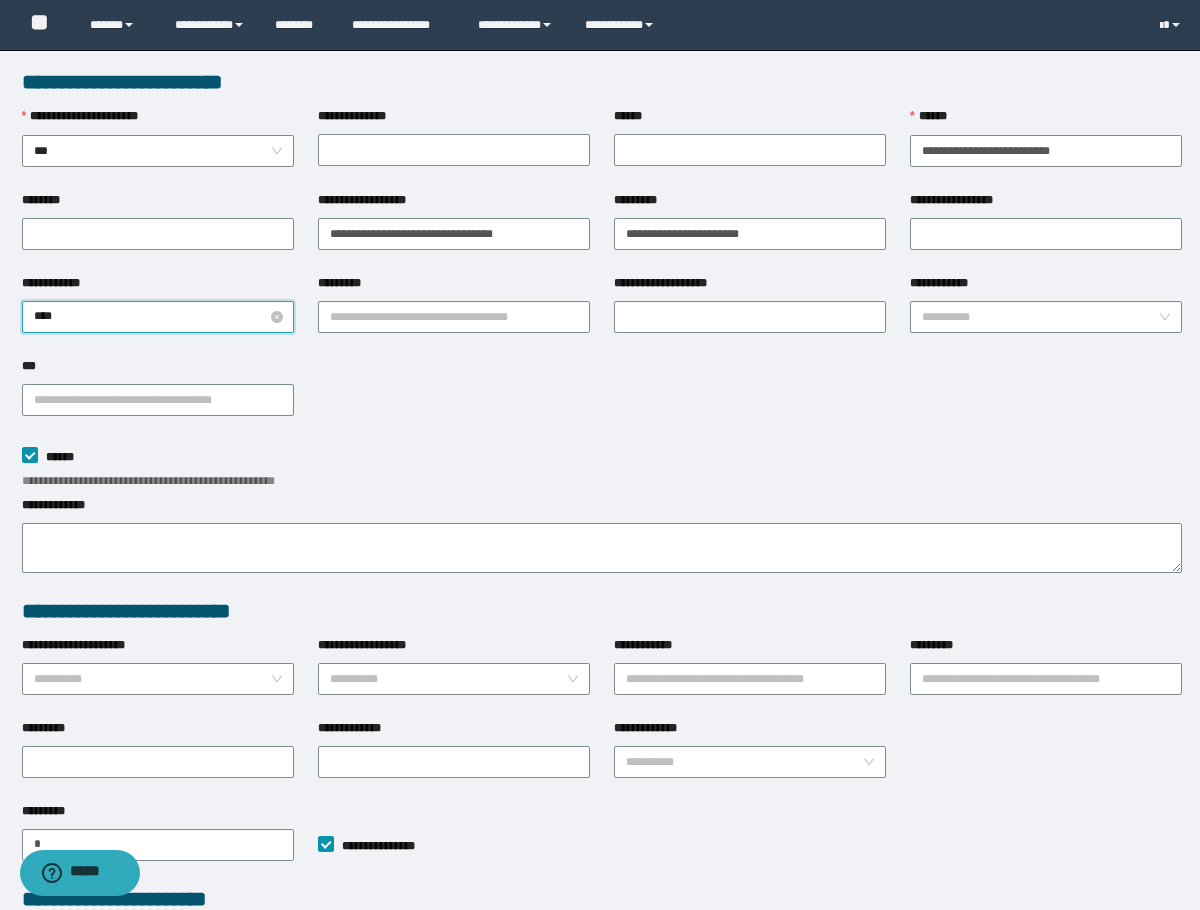 type on "*****" 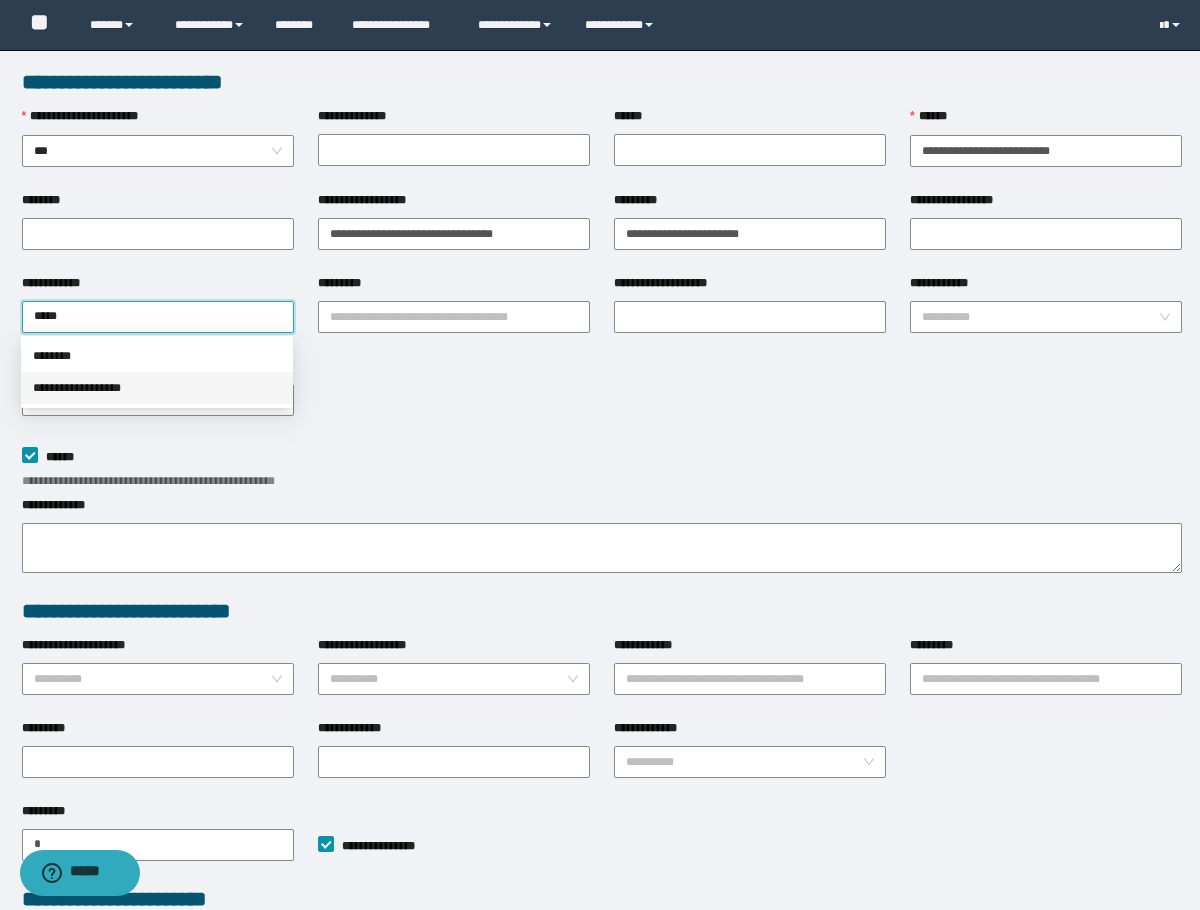 click on "**********" at bounding box center (157, 388) 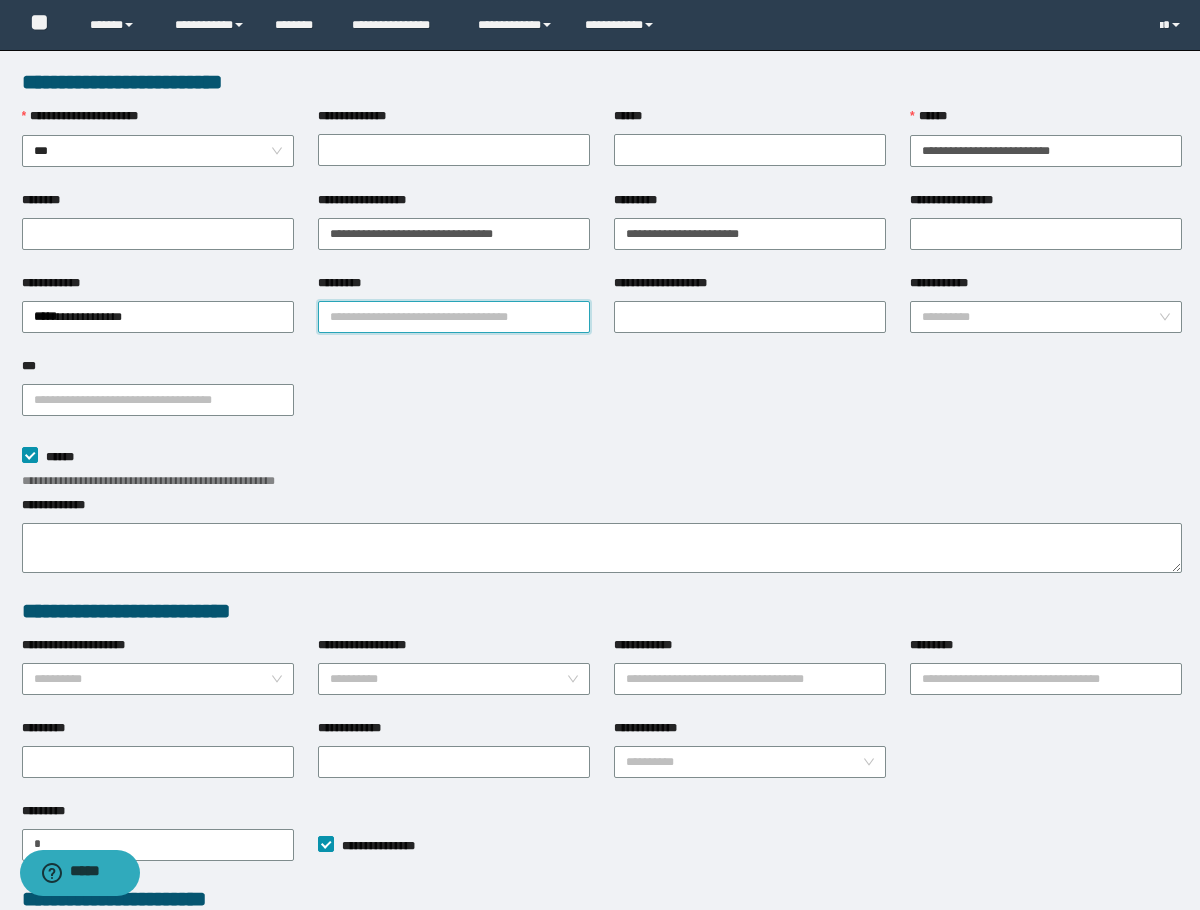 click on "*********" at bounding box center (454, 317) 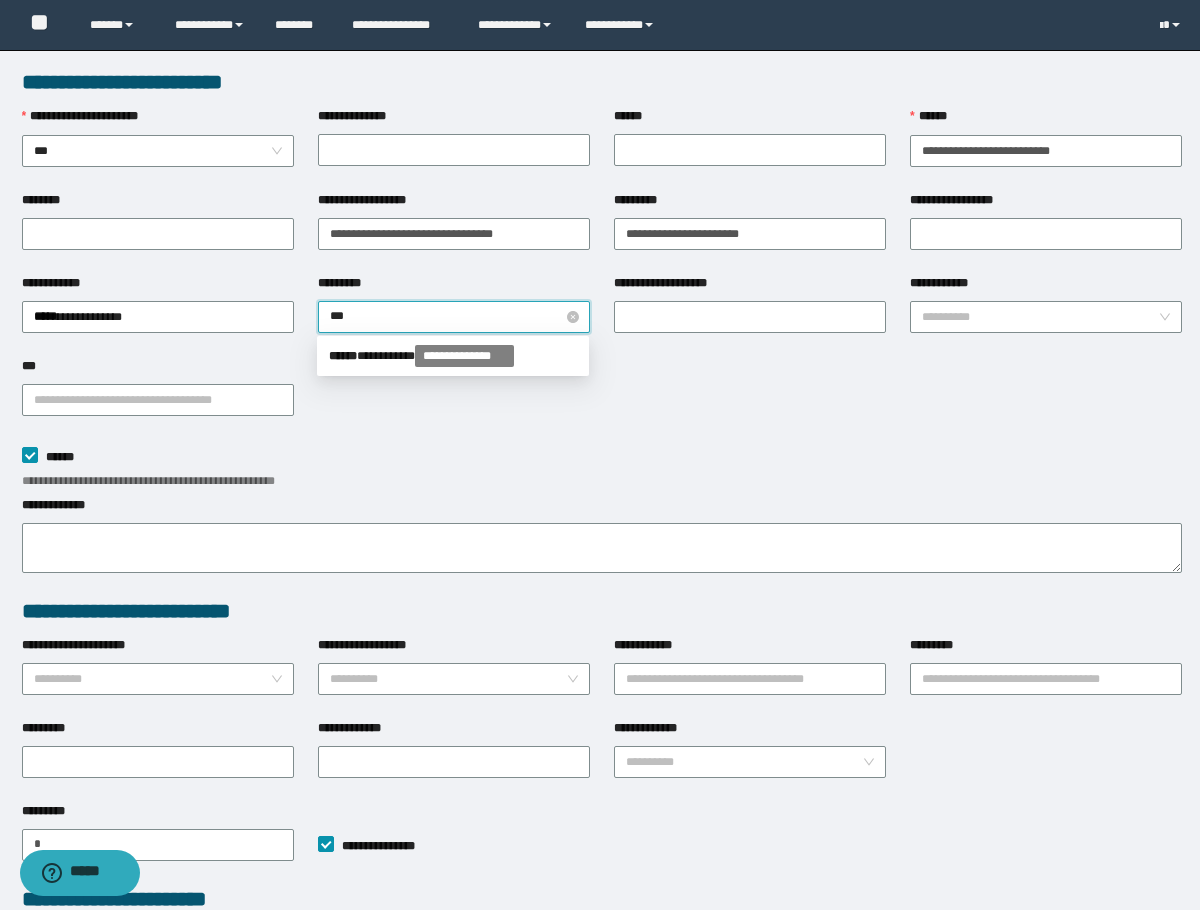type on "****" 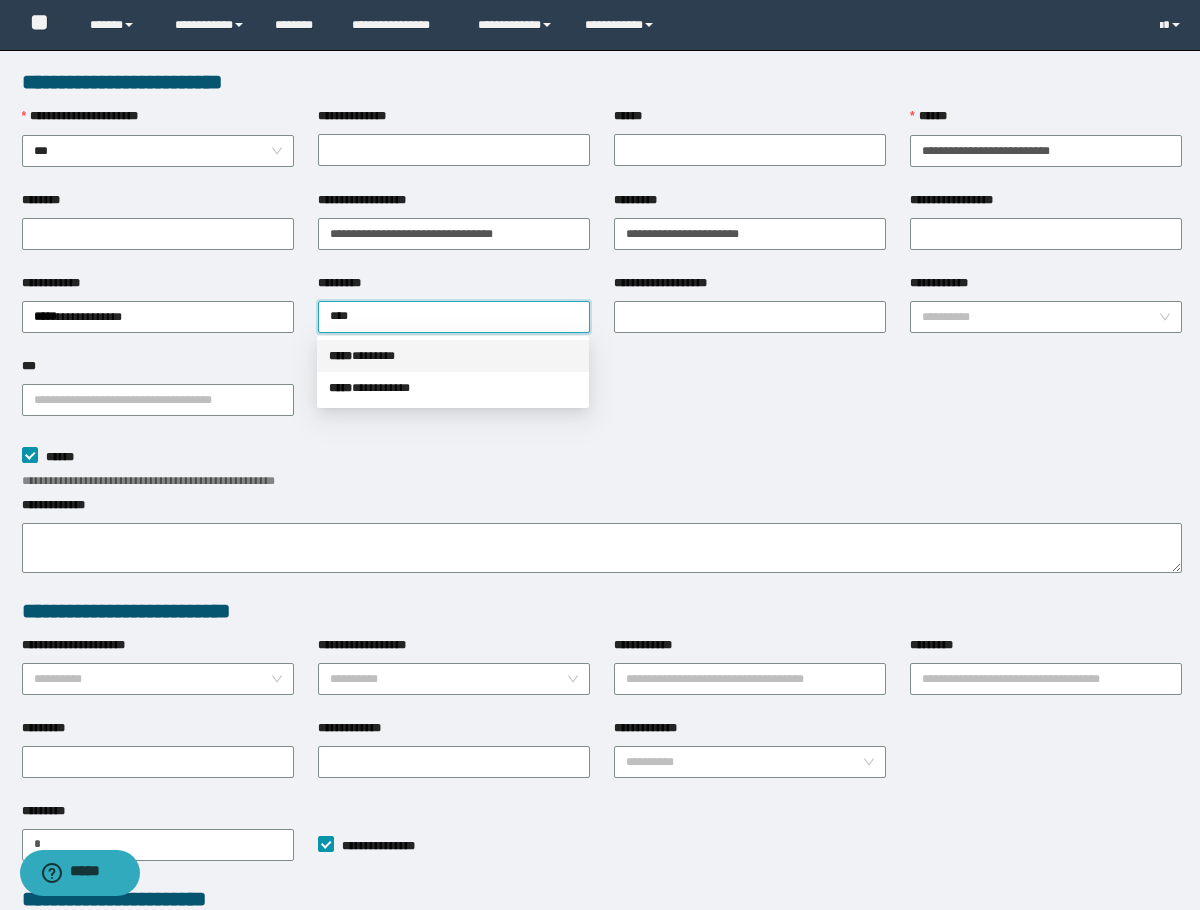 click on "***** * ******" at bounding box center [453, 356] 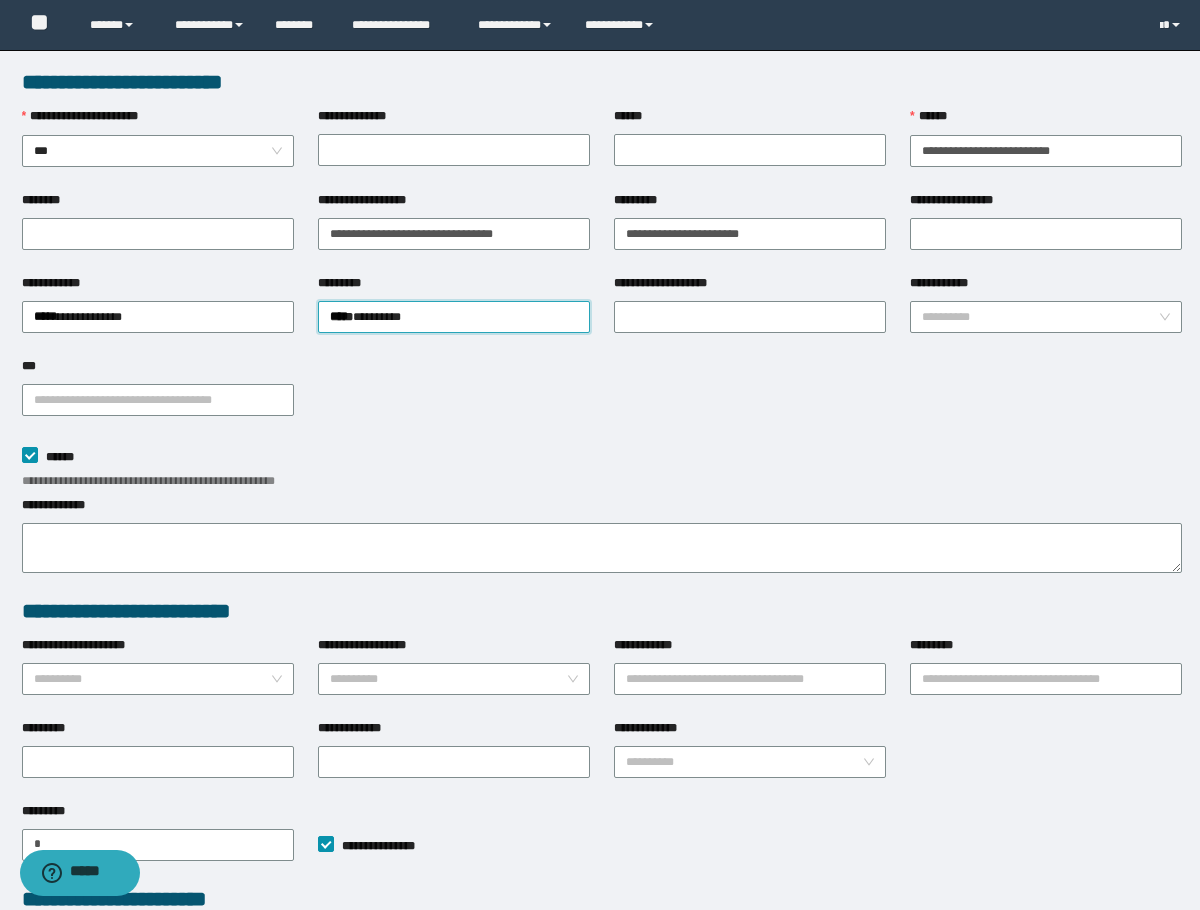 click on "**********" at bounding box center (1046, 287) 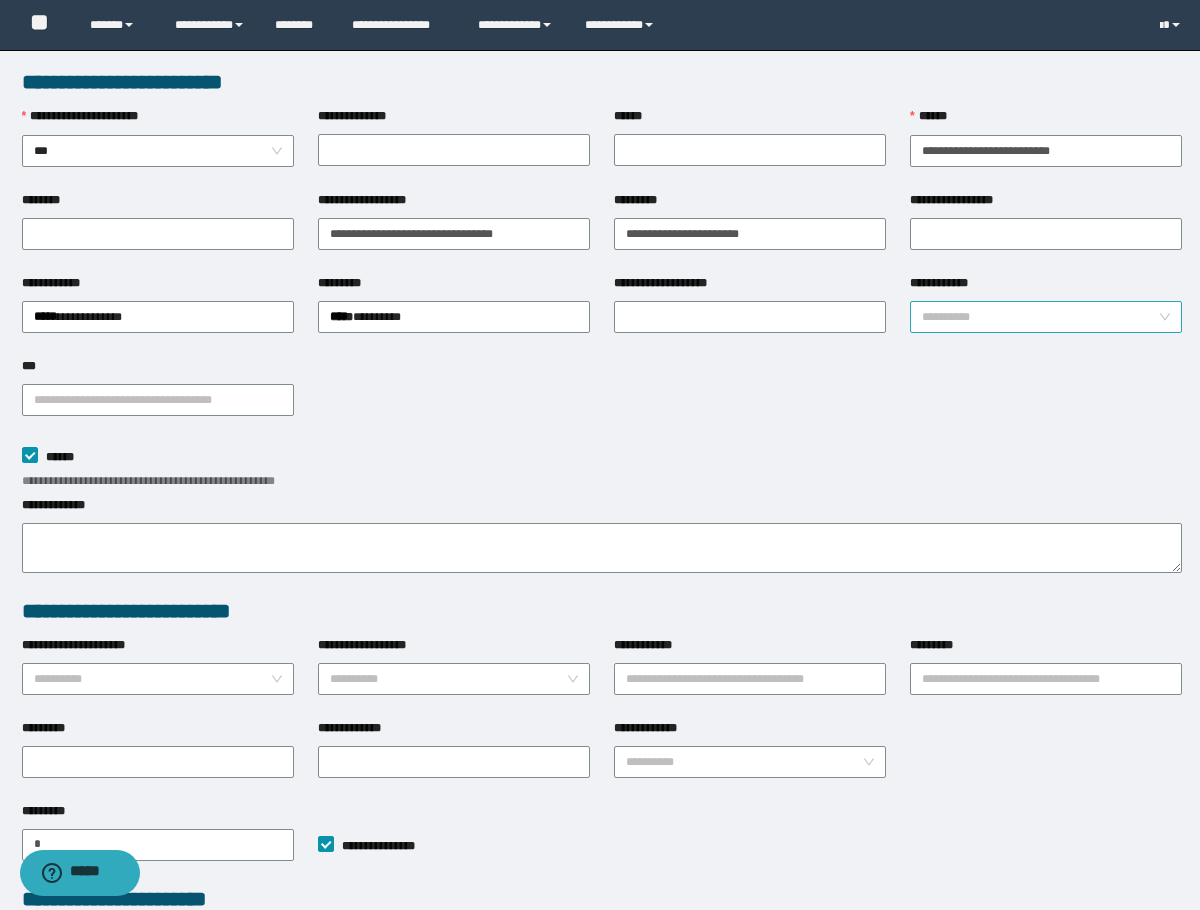 click on "**********" at bounding box center (1040, 317) 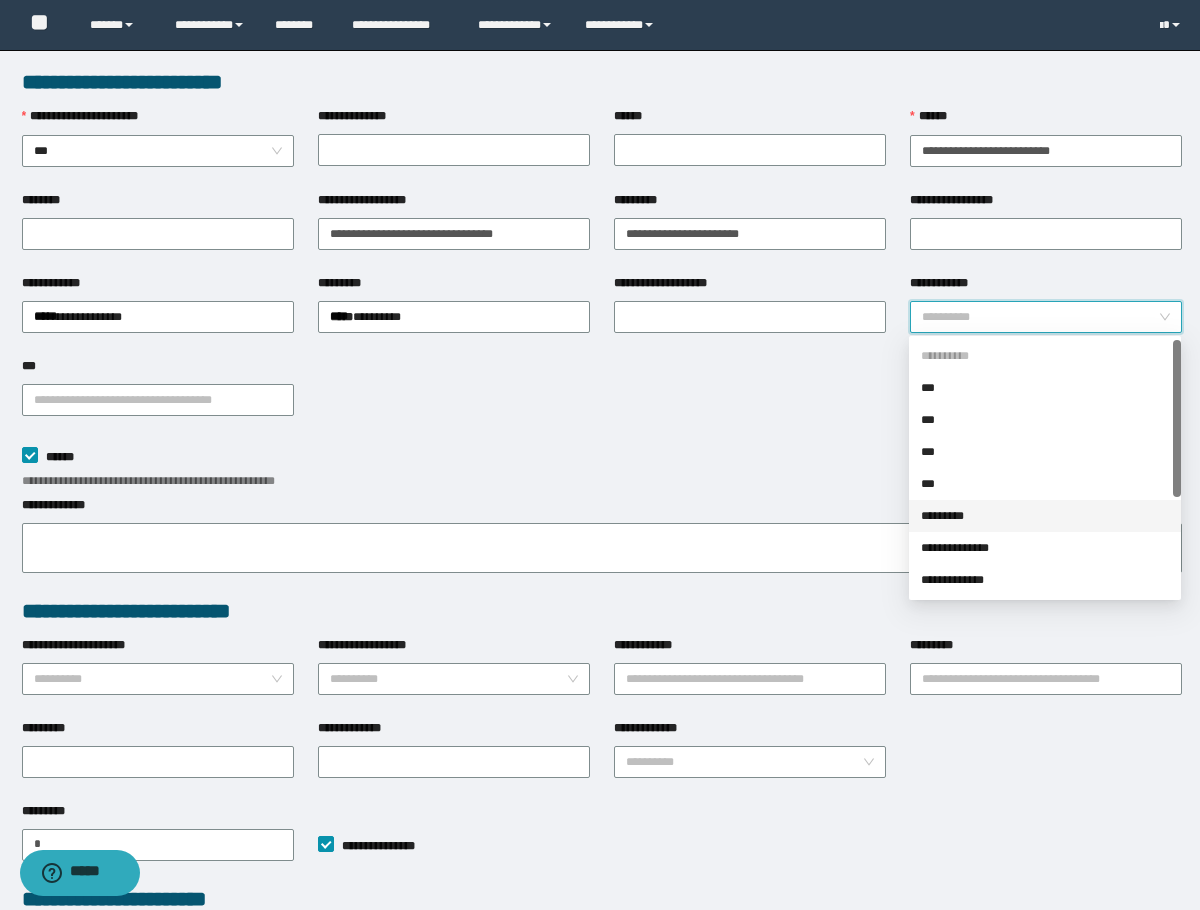 click on "*********" at bounding box center (1045, 516) 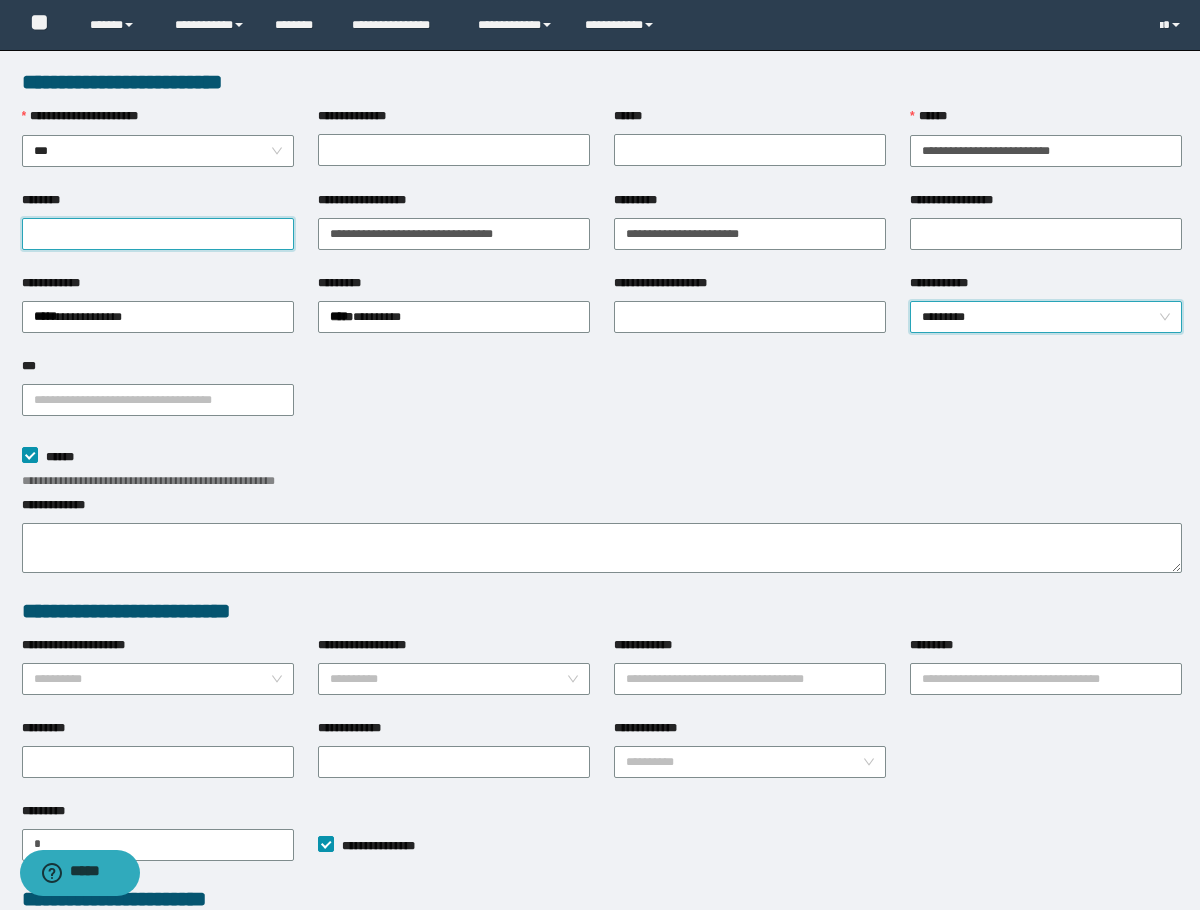 click on "********" at bounding box center [158, 234] 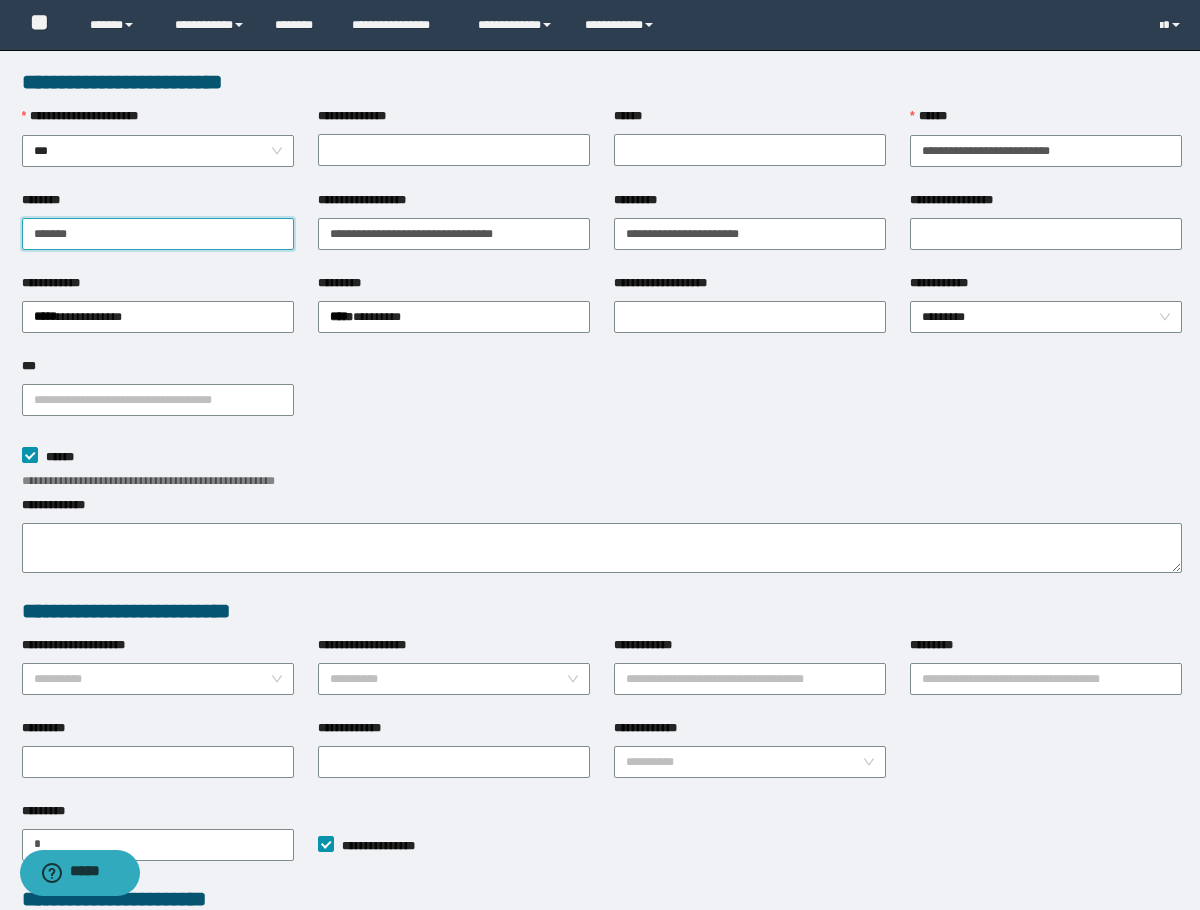 drag, startPoint x: 125, startPoint y: 247, endPoint x: -1, endPoint y: 261, distance: 126.77539 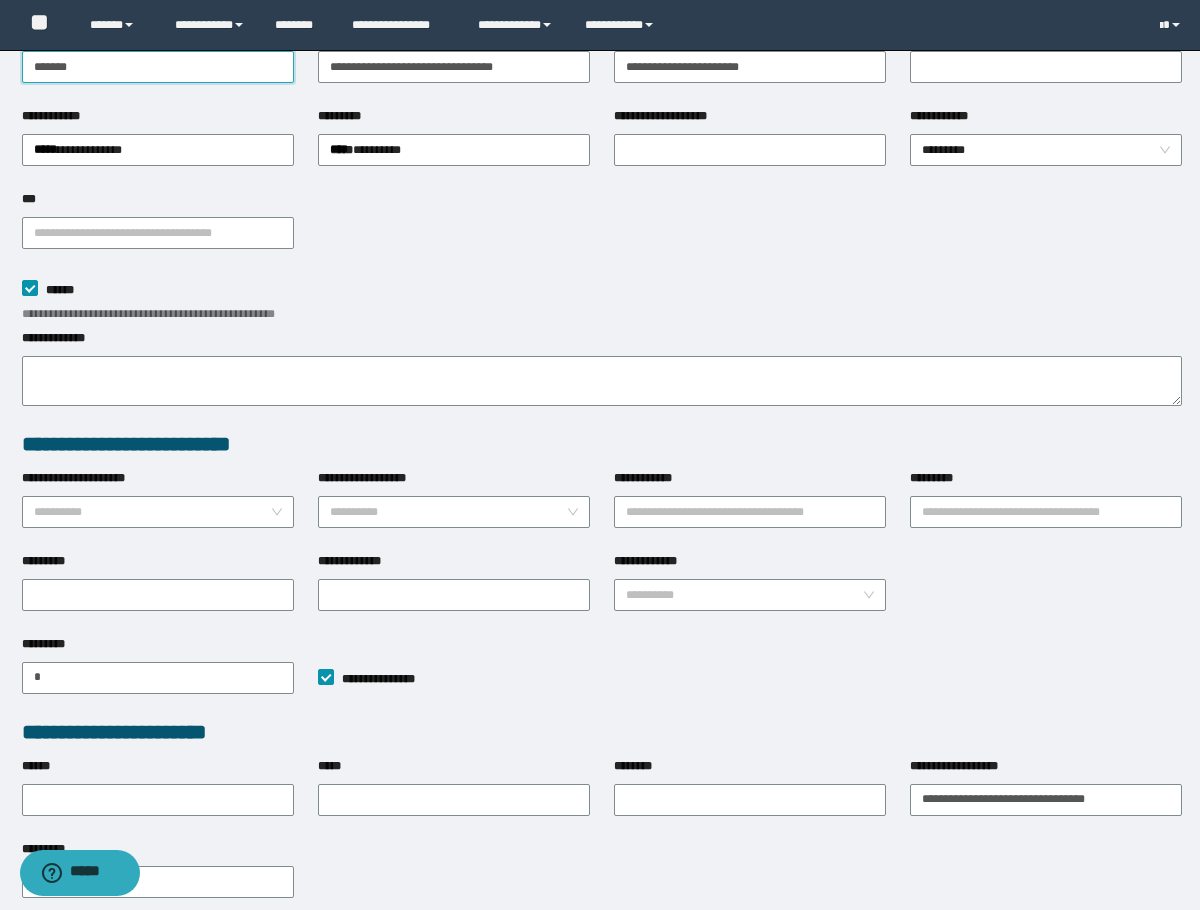 scroll, scrollTop: 307, scrollLeft: 0, axis: vertical 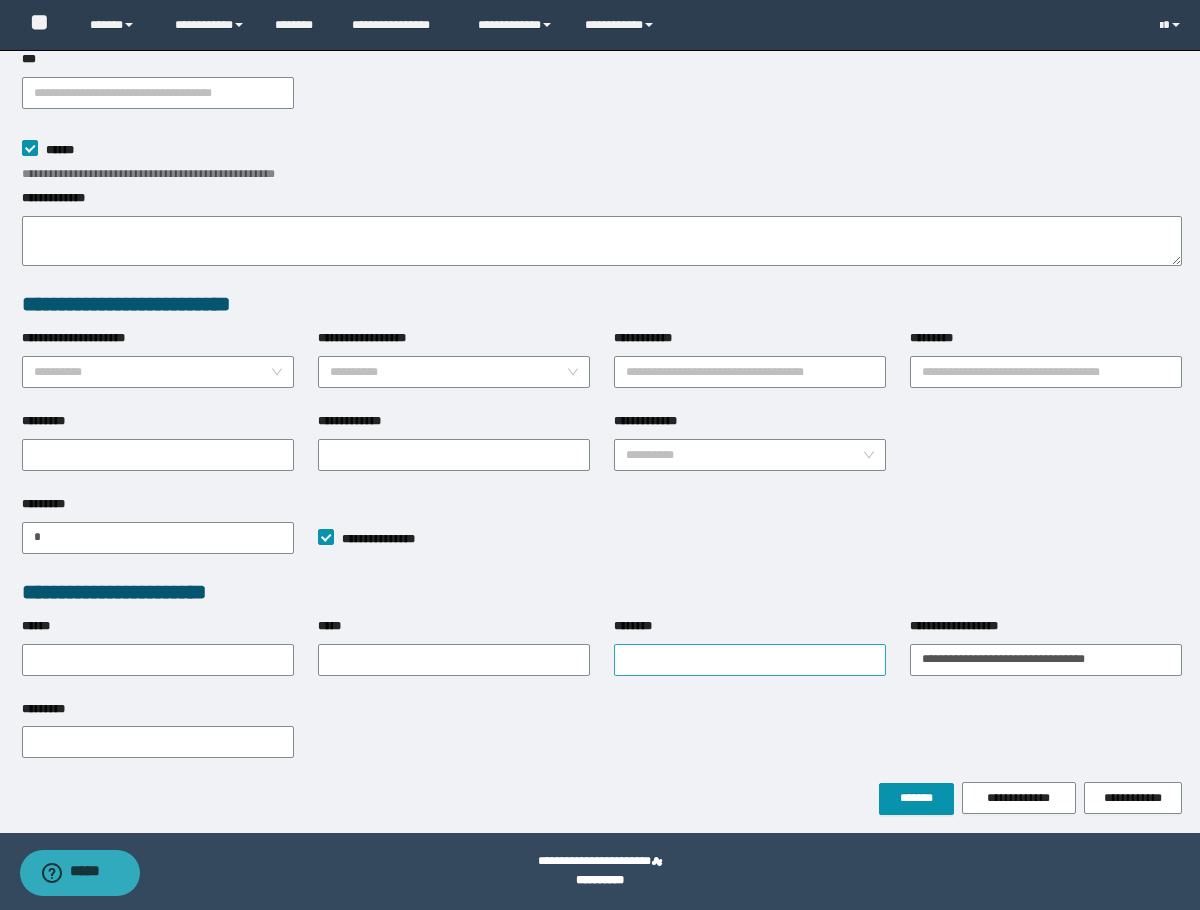 type on "*******" 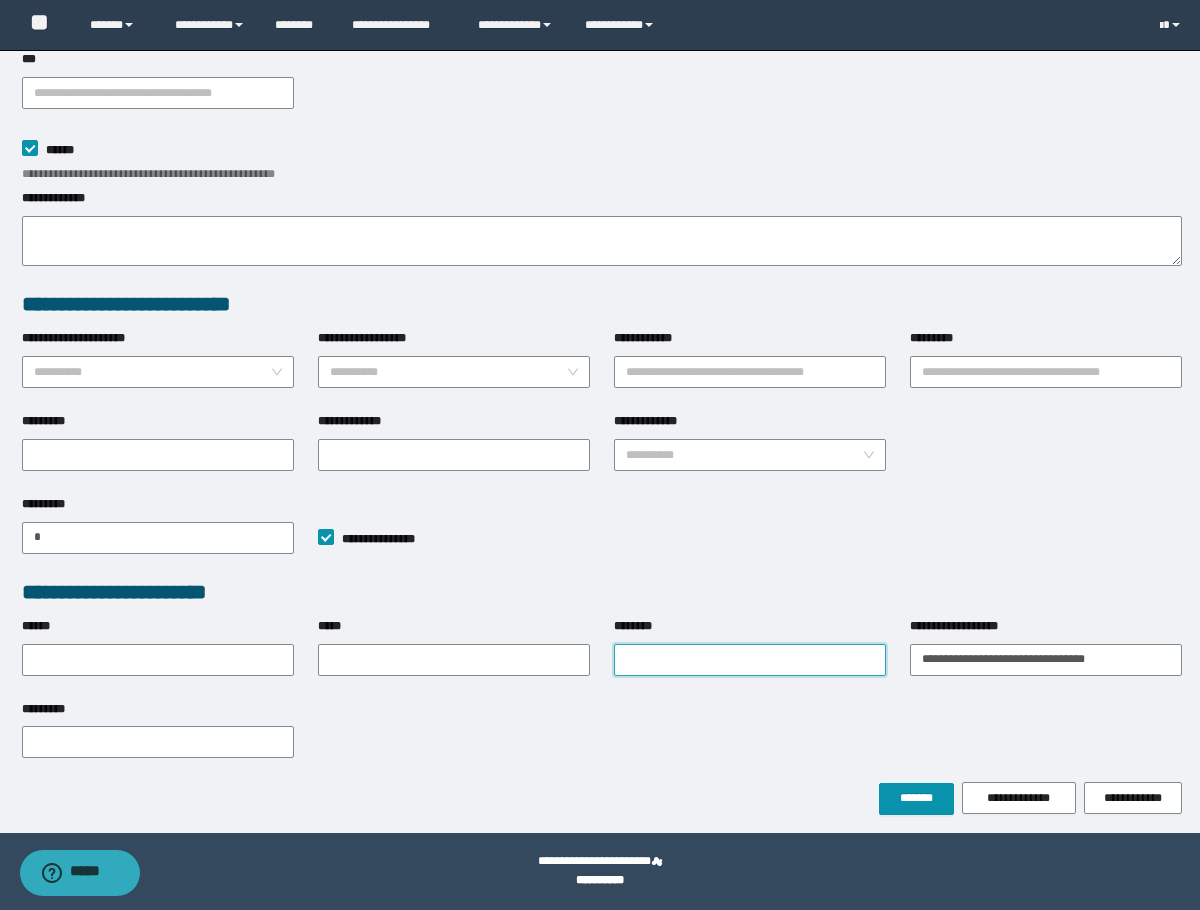click on "********" at bounding box center (750, 660) 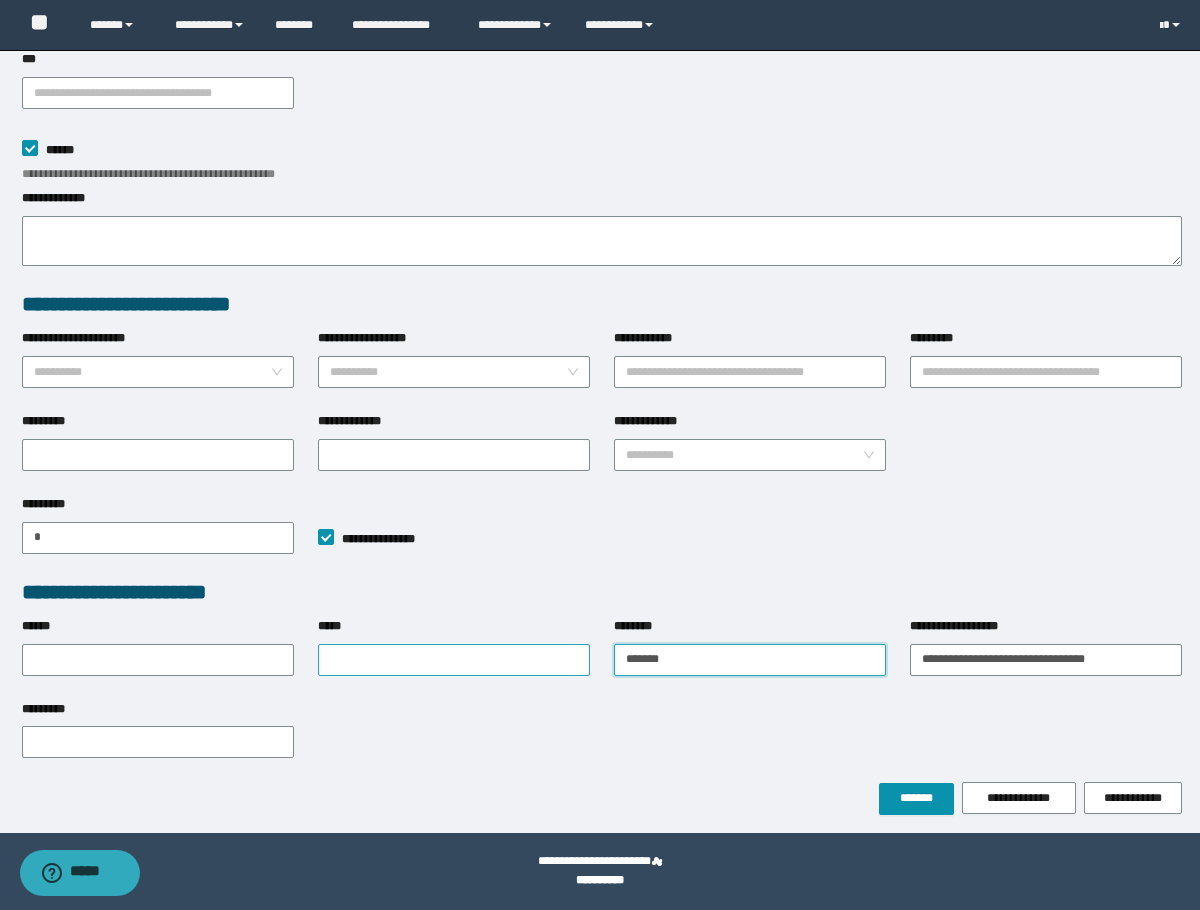 type on "*******" 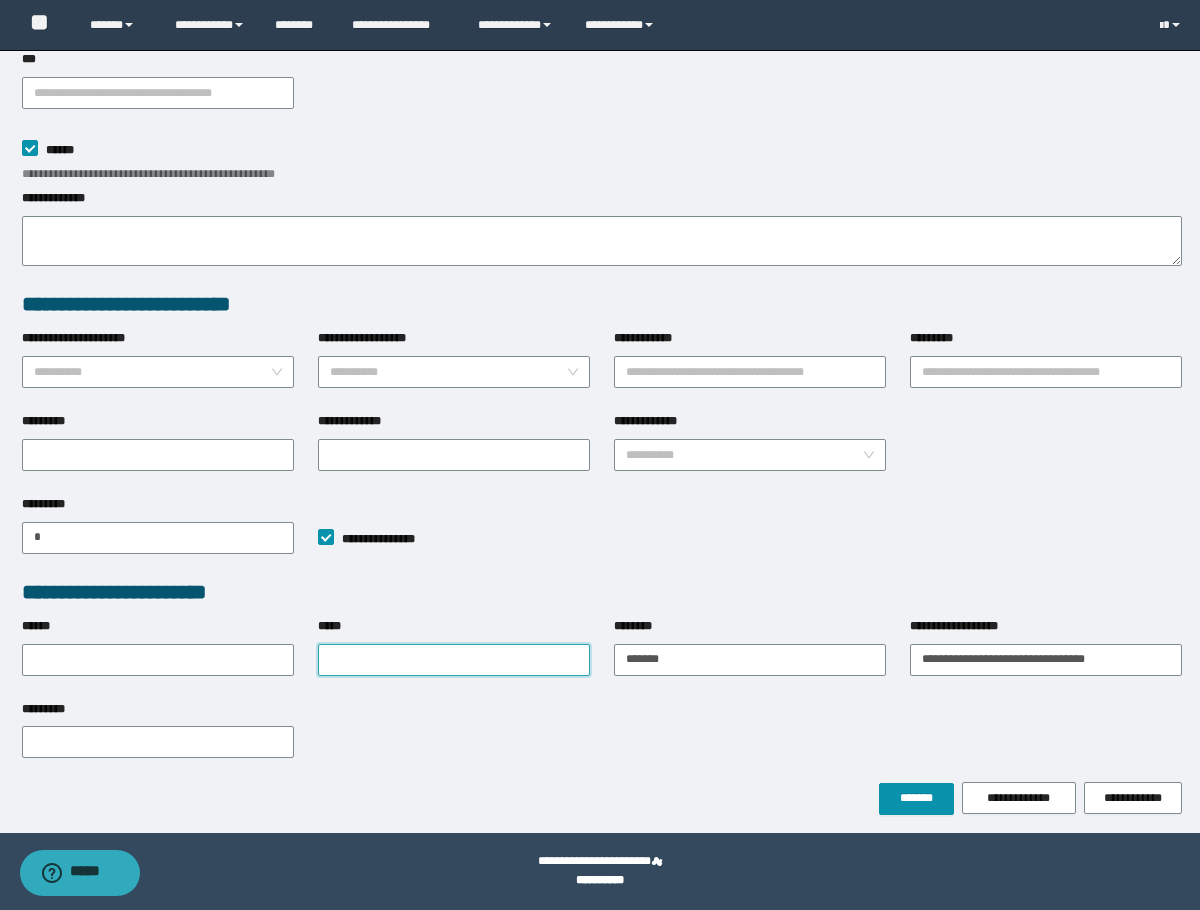 click on "*****" at bounding box center (454, 660) 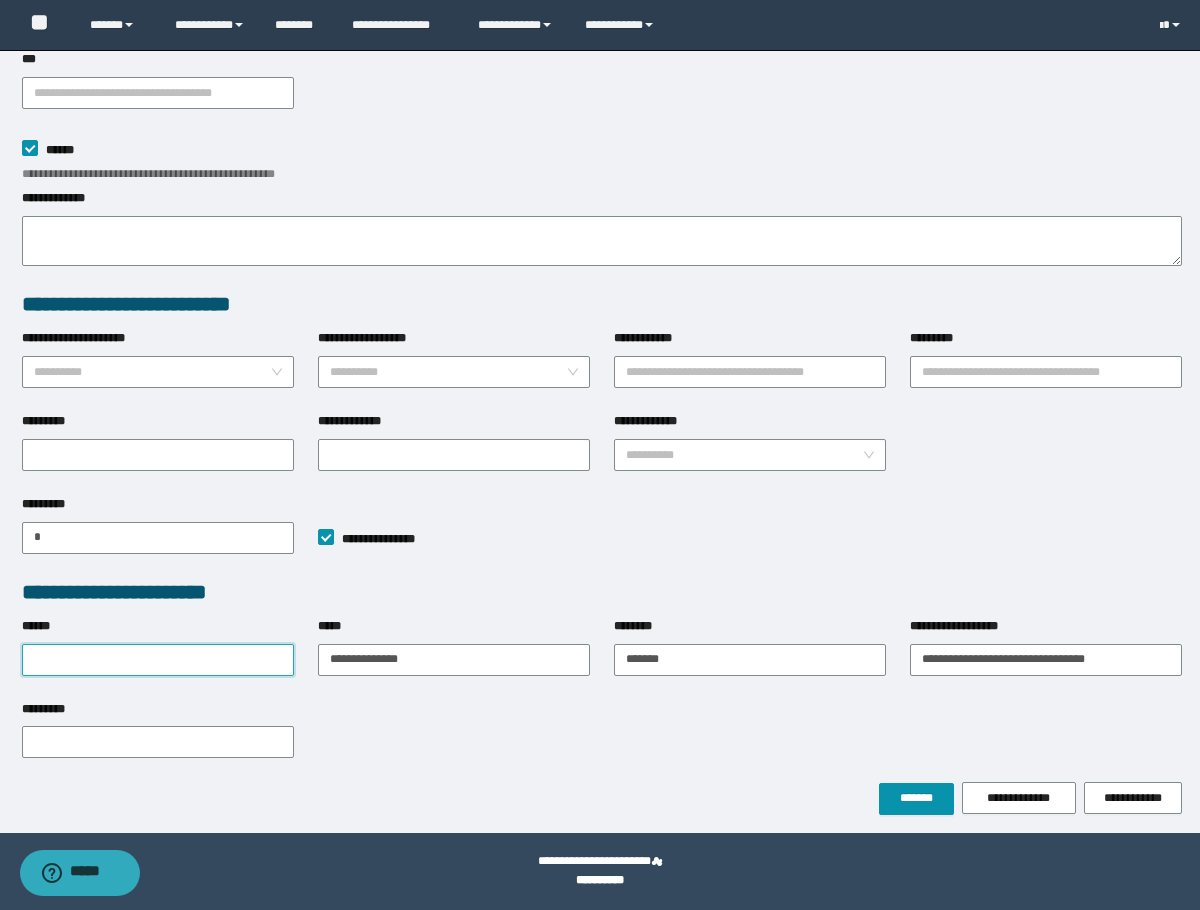 click on "******" at bounding box center [158, 660] 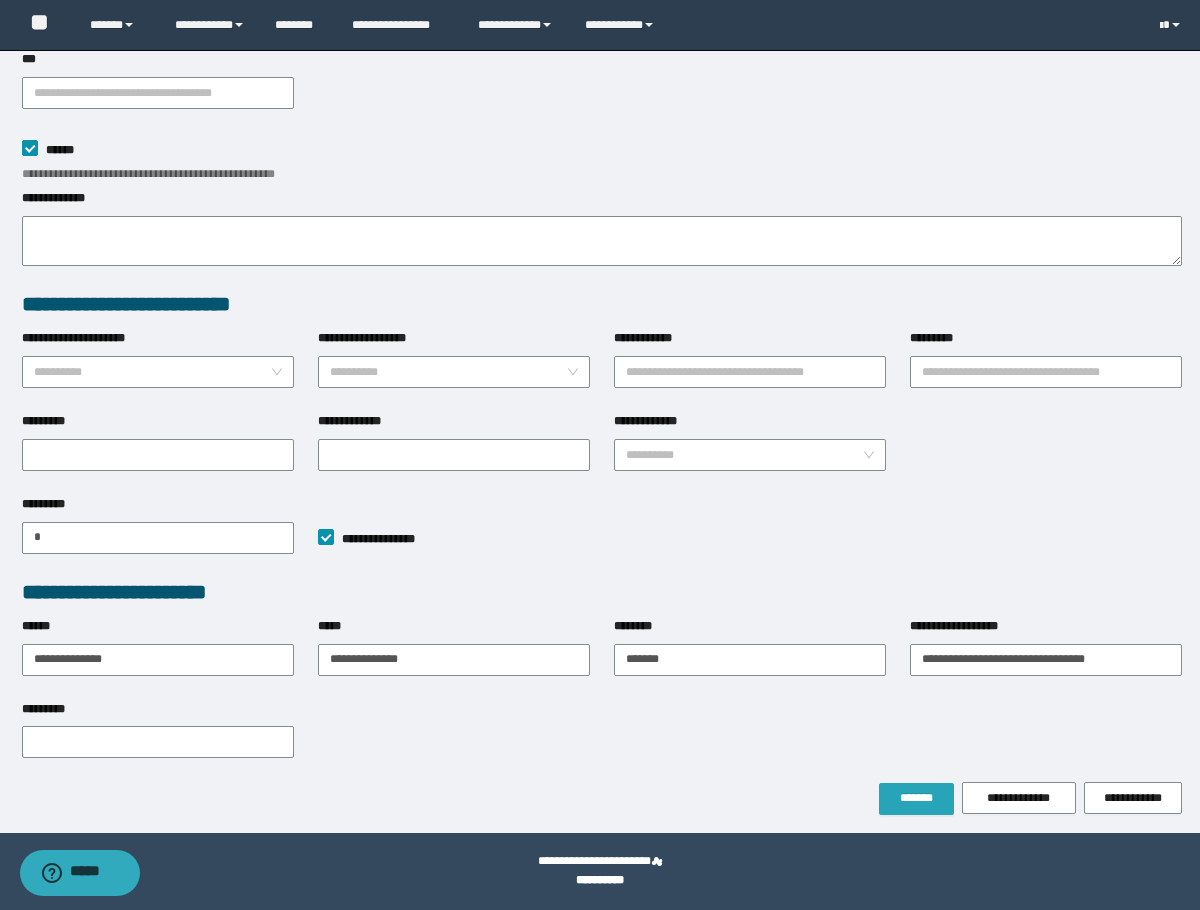 click on "*******" at bounding box center [916, 799] 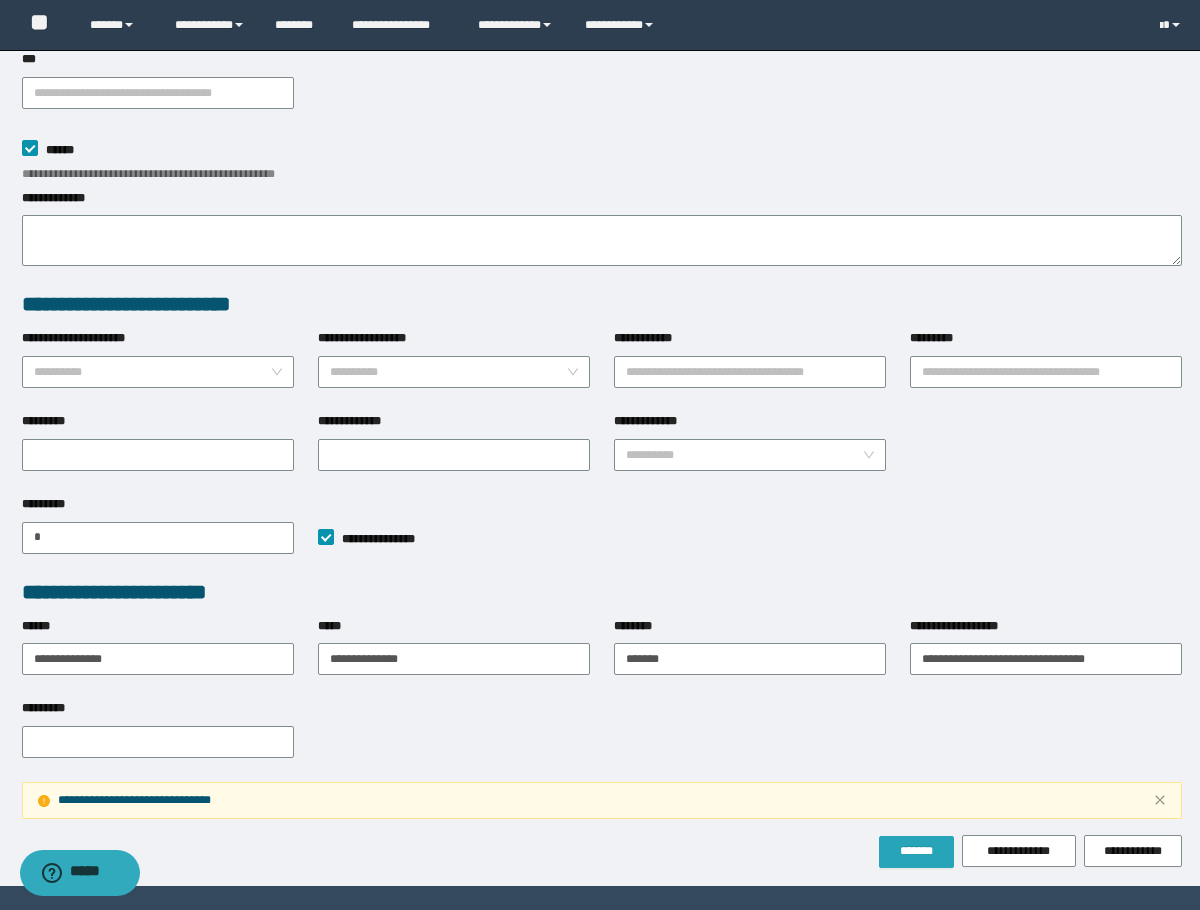 scroll, scrollTop: 0, scrollLeft: 0, axis: both 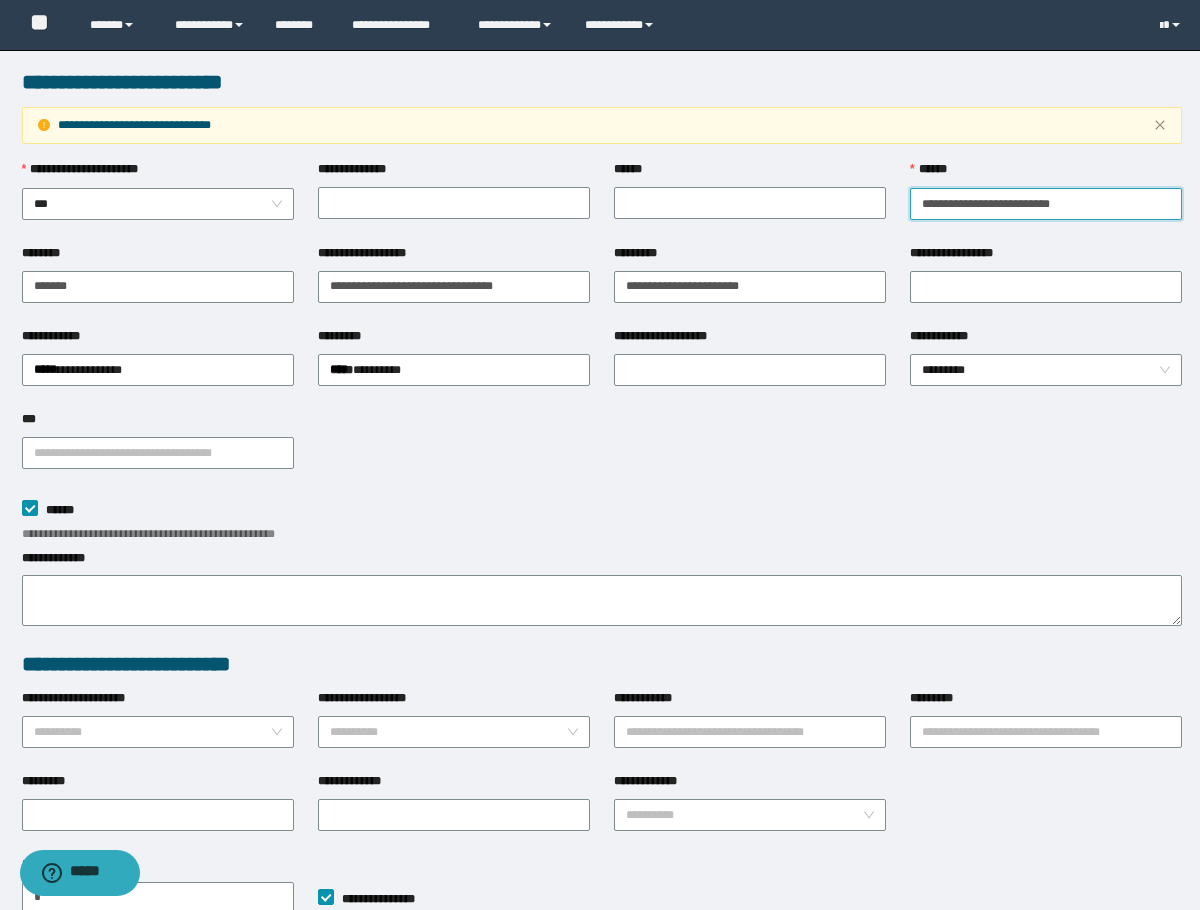 drag, startPoint x: 1112, startPoint y: 199, endPoint x: 771, endPoint y: 232, distance: 342.59305 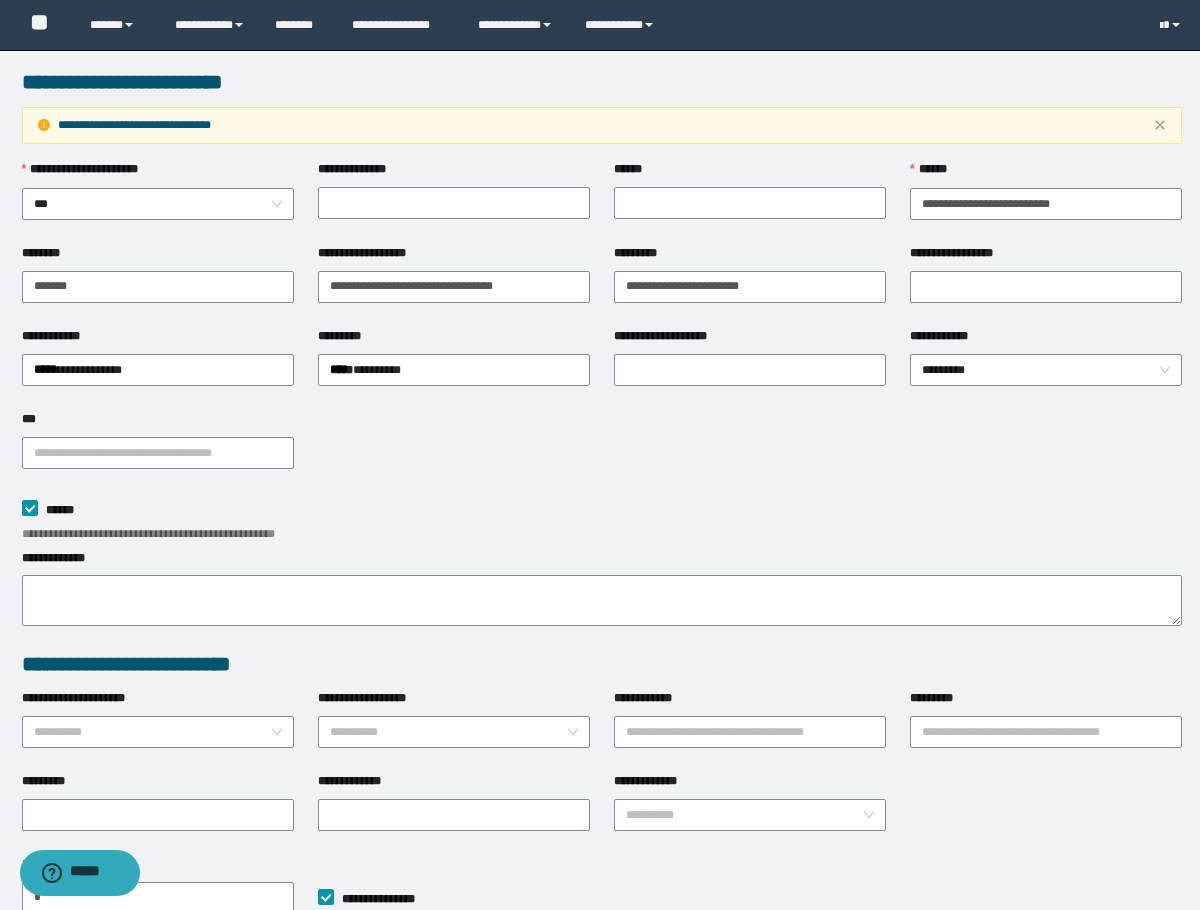 click on "**********" at bounding box center (602, 451) 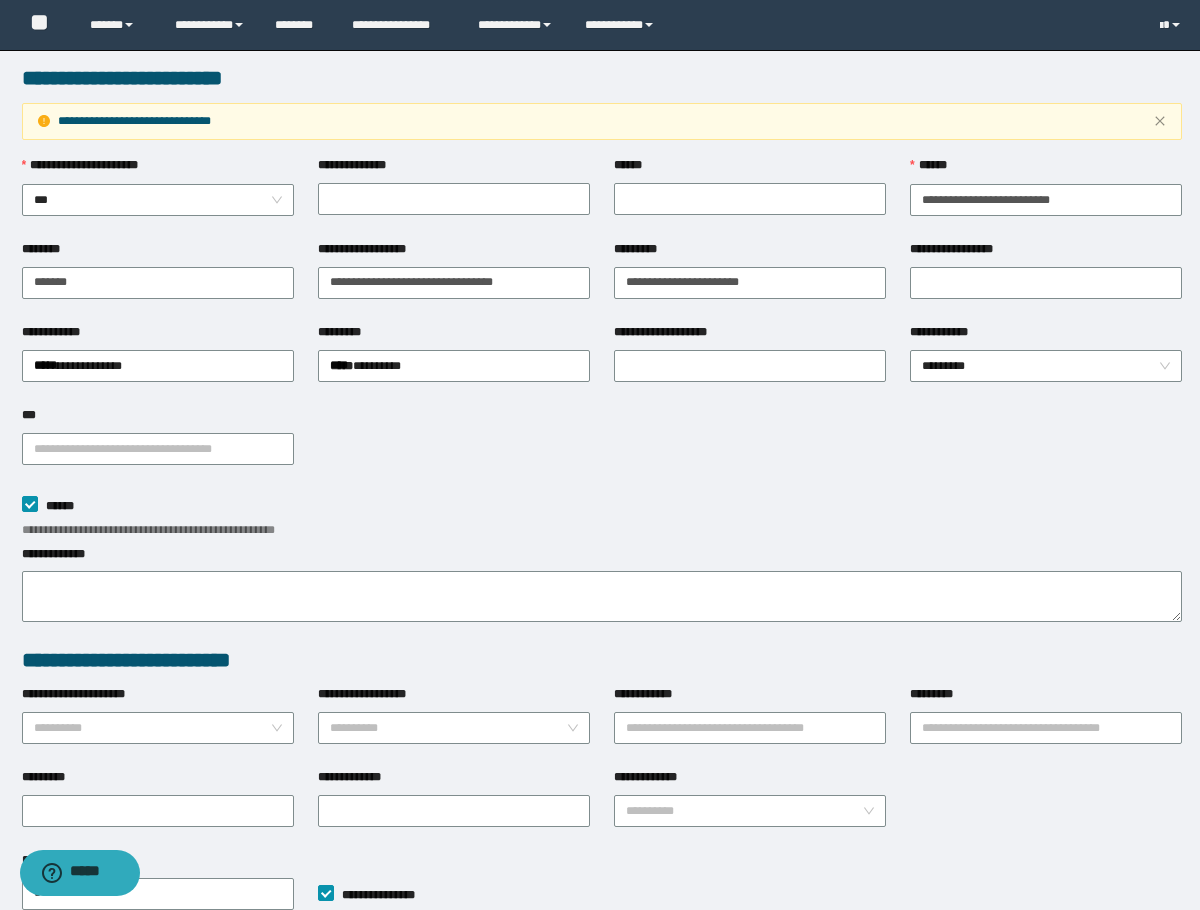 scroll, scrollTop: 0, scrollLeft: 0, axis: both 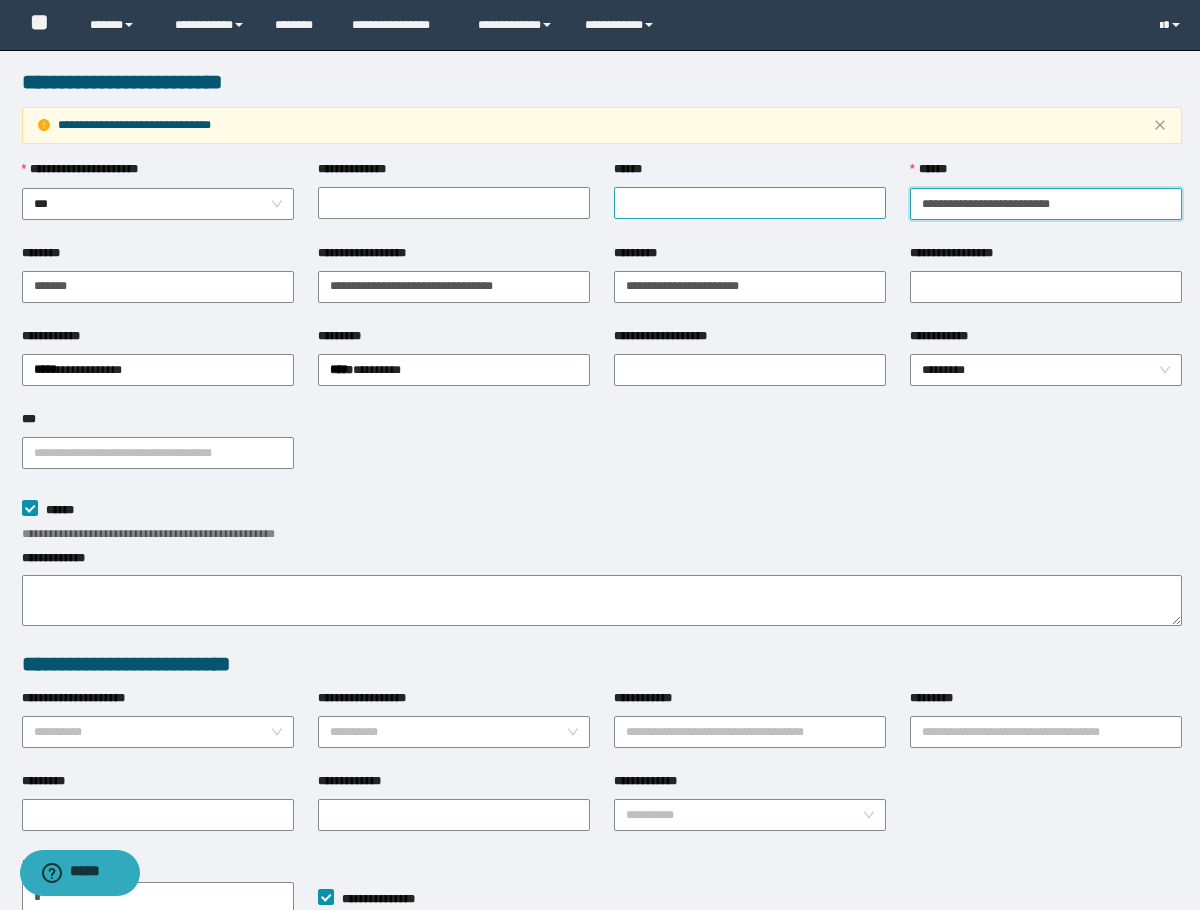 drag, startPoint x: 1104, startPoint y: 195, endPoint x: 847, endPoint y: 198, distance: 257.01752 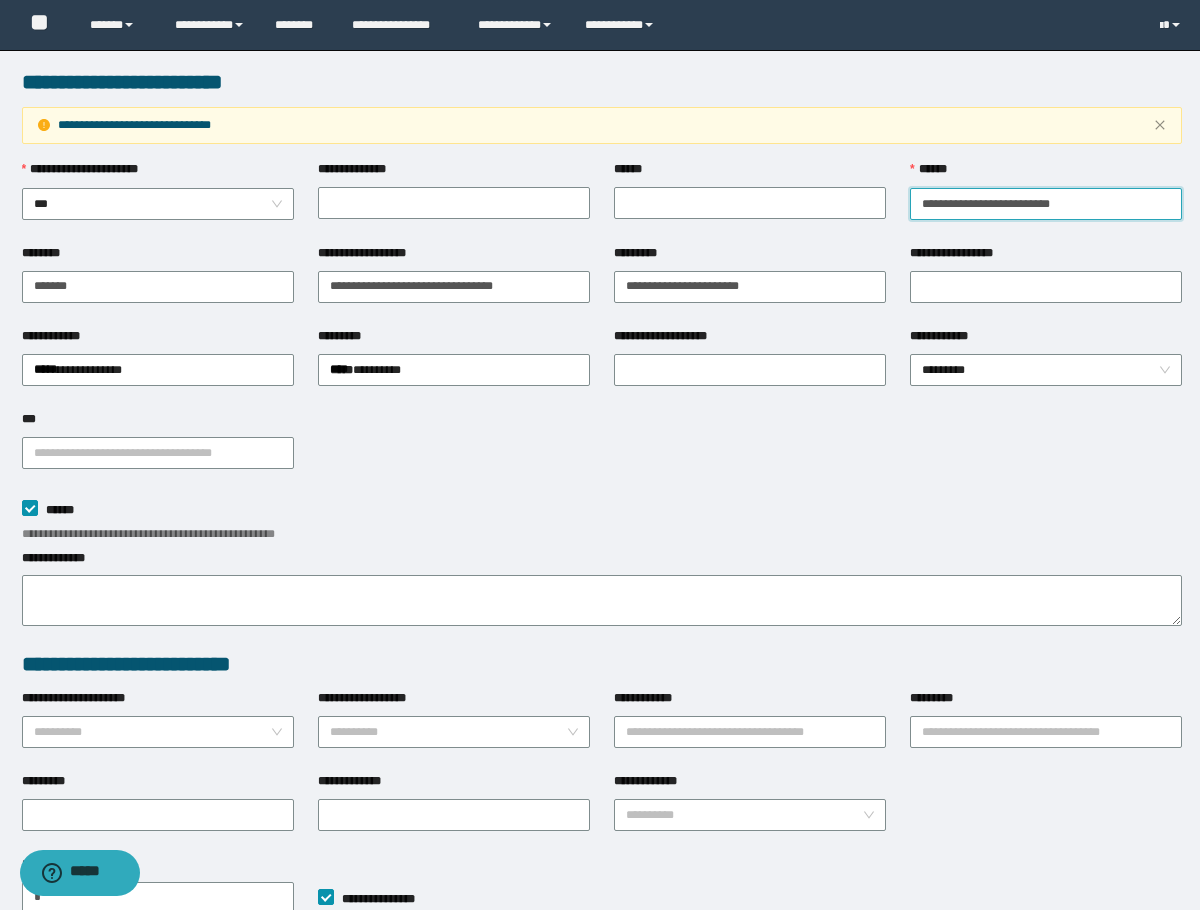 scroll, scrollTop: 412, scrollLeft: 0, axis: vertical 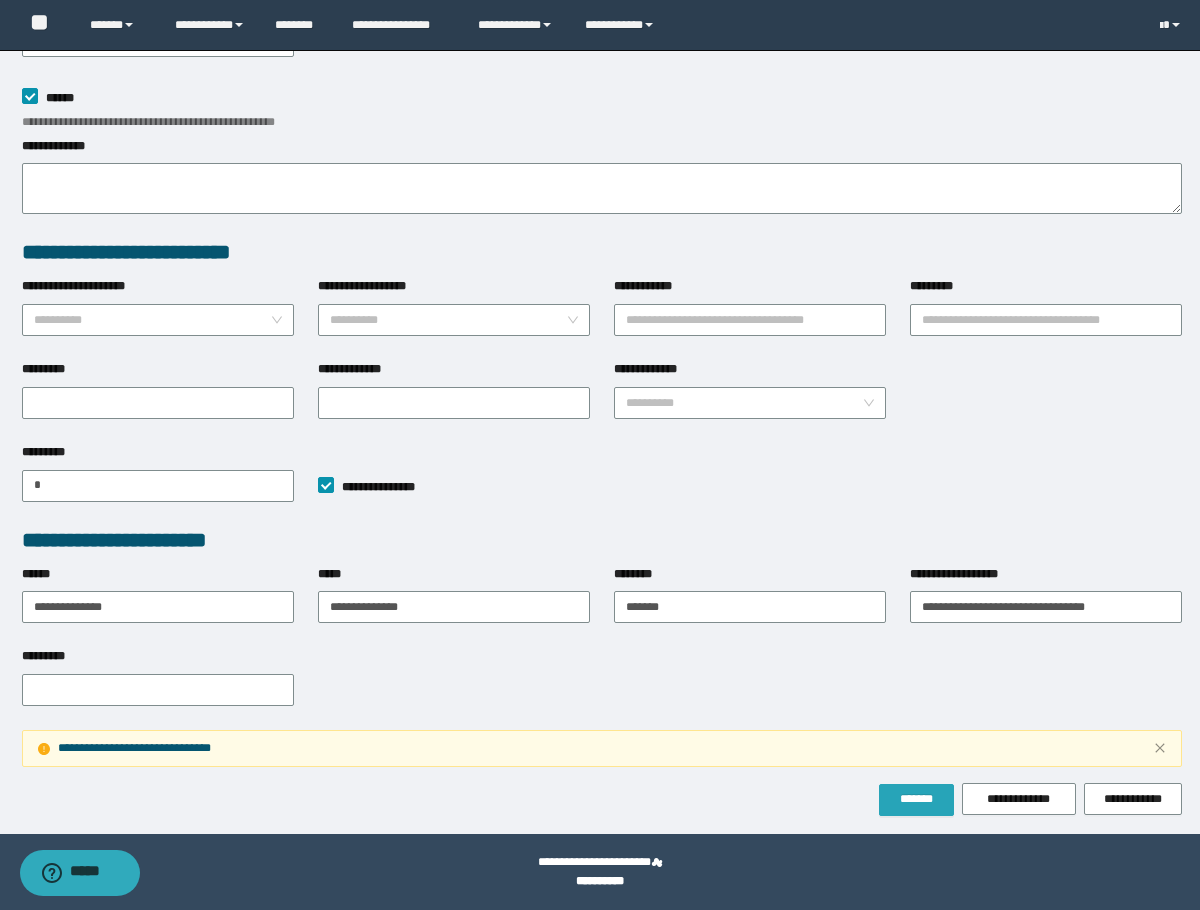 click on "*******" at bounding box center [916, 800] 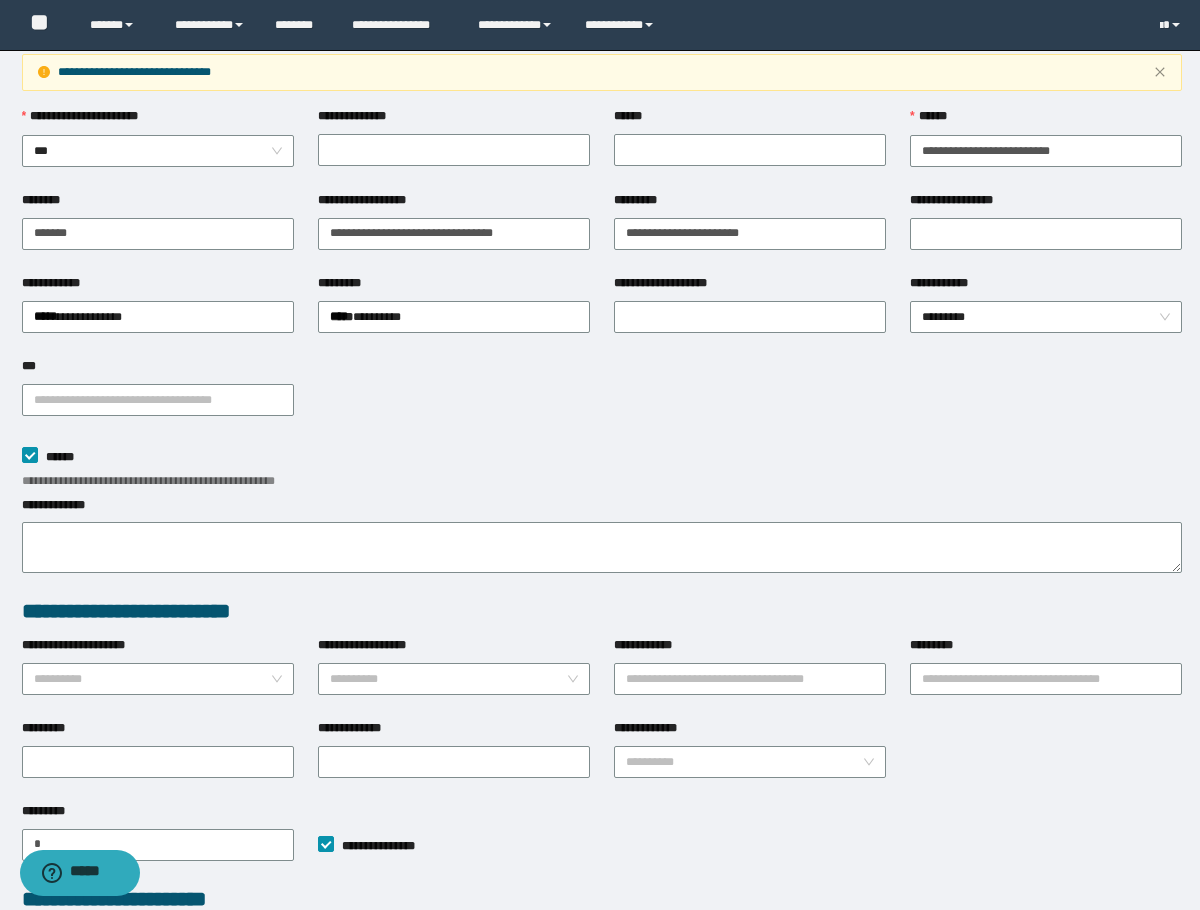 scroll, scrollTop: 0, scrollLeft: 0, axis: both 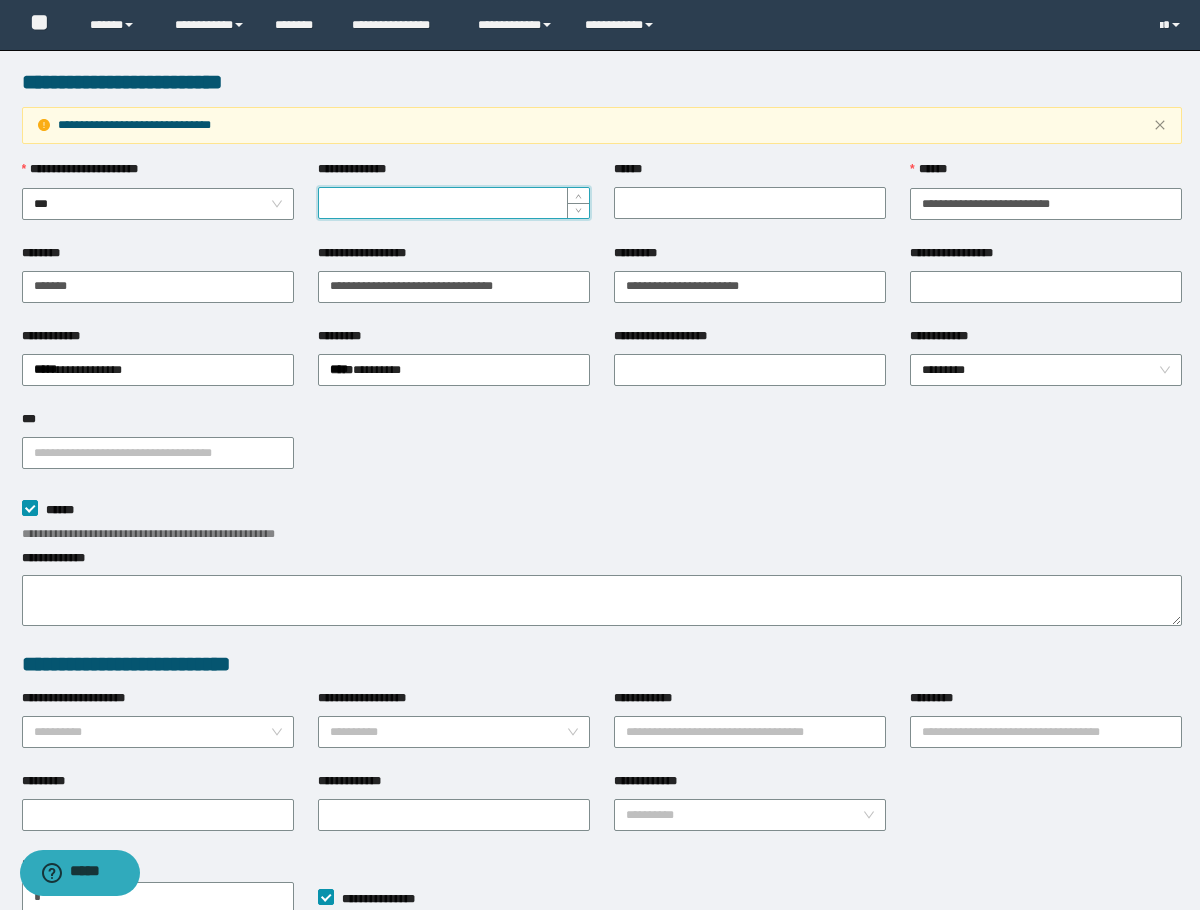 click on "**********" at bounding box center [454, 203] 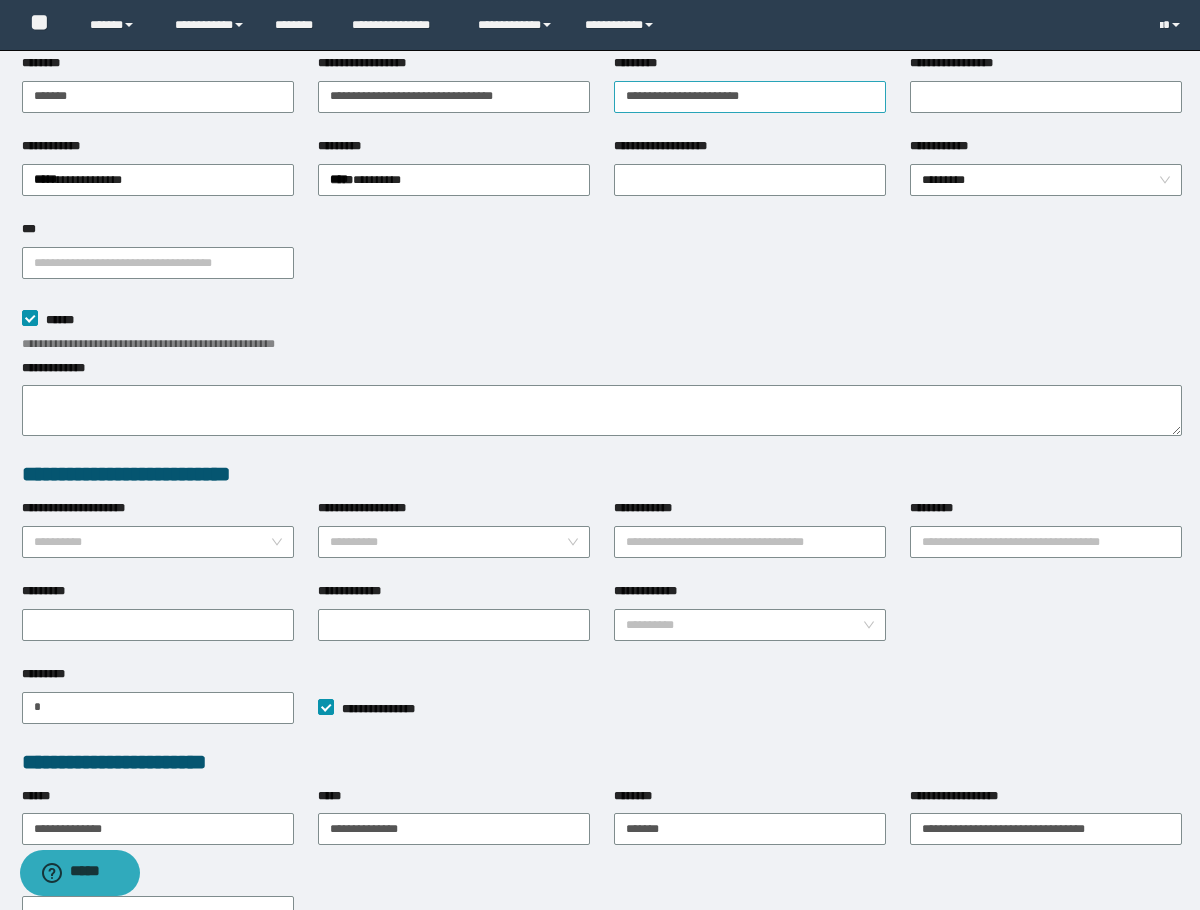 scroll, scrollTop: 412, scrollLeft: 0, axis: vertical 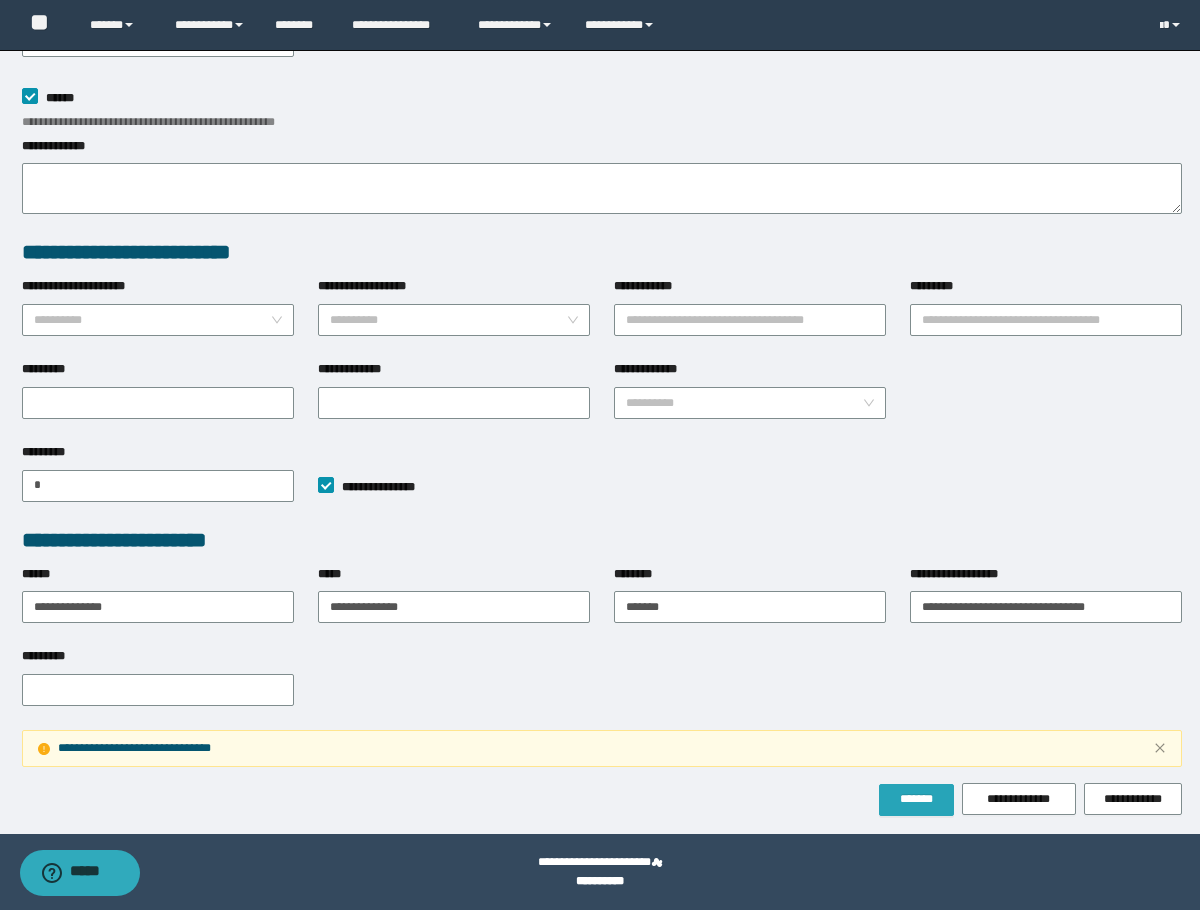 type on "********" 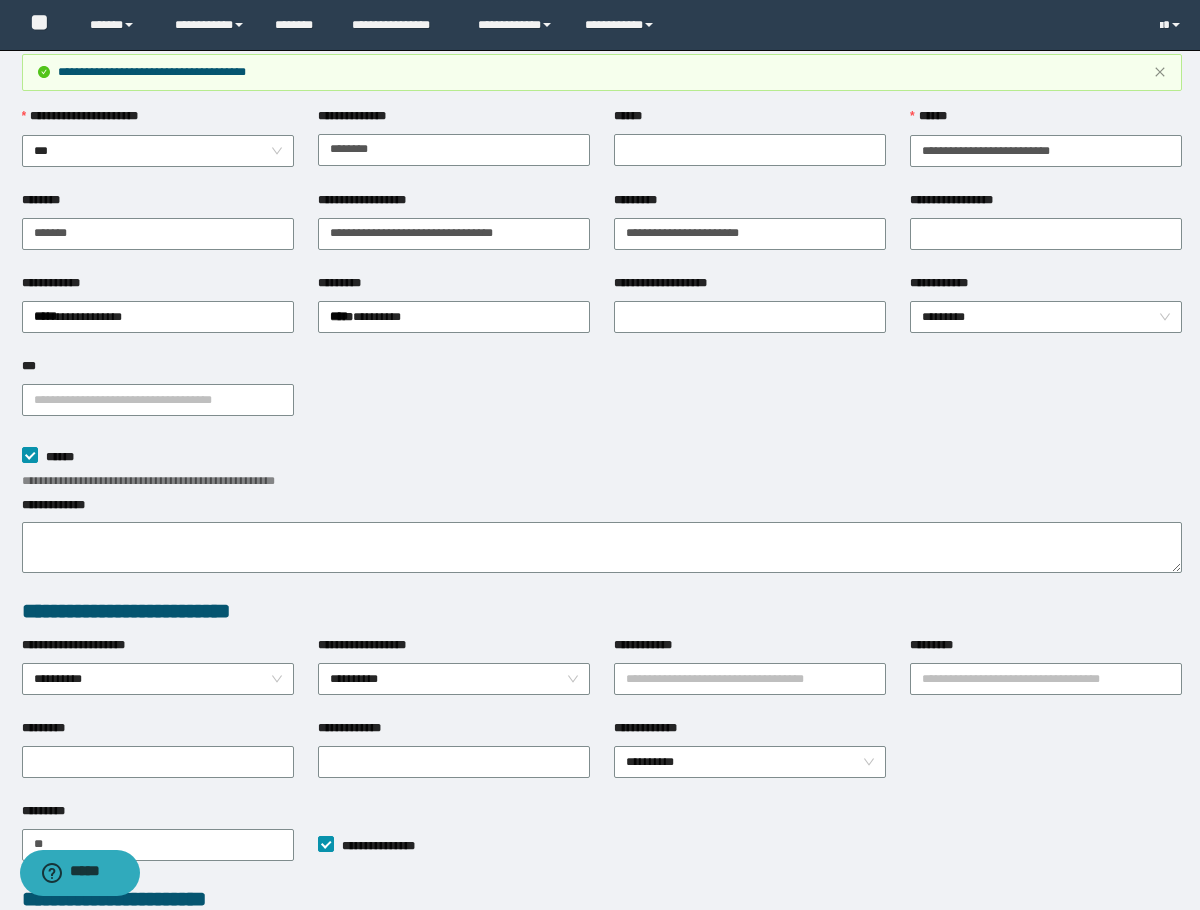 scroll, scrollTop: 0, scrollLeft: 0, axis: both 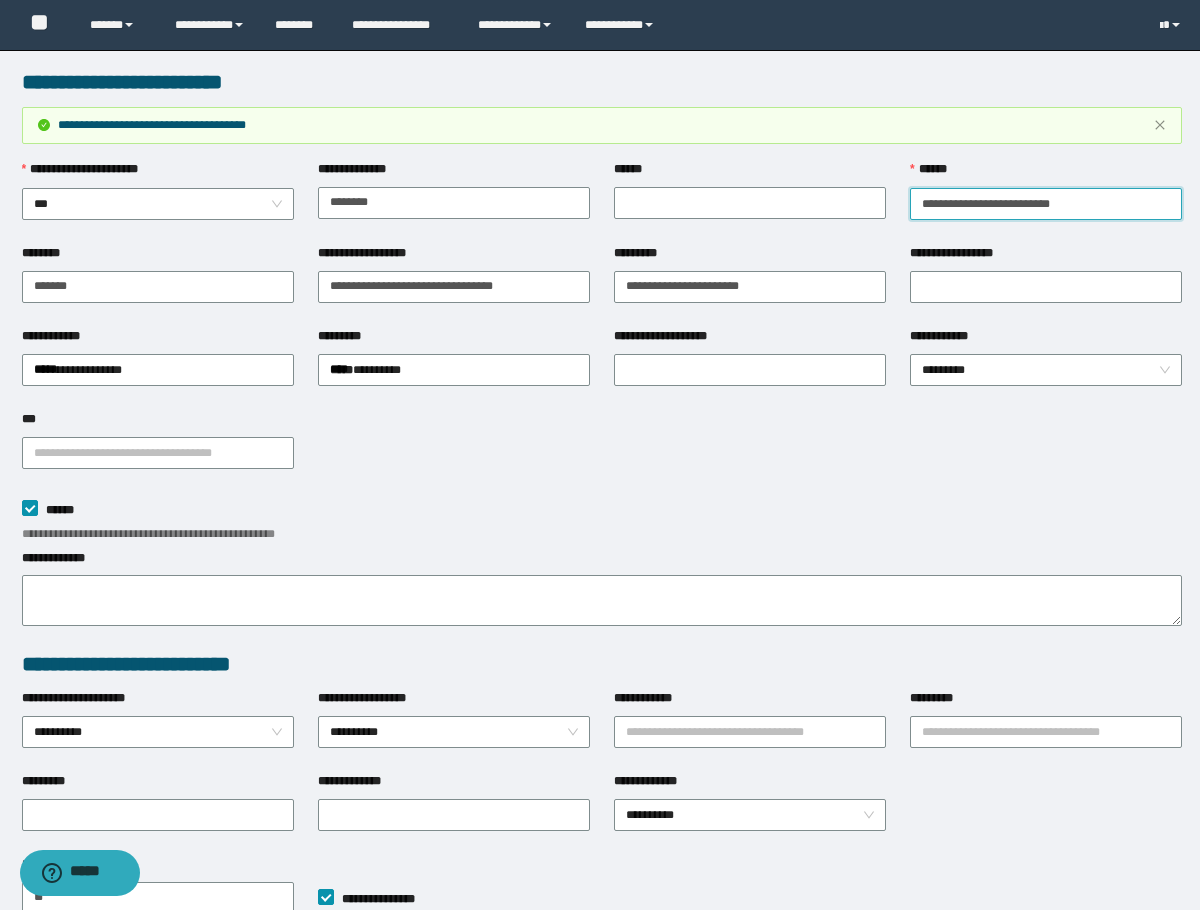 drag, startPoint x: 1126, startPoint y: 207, endPoint x: 920, endPoint y: 219, distance: 206.34921 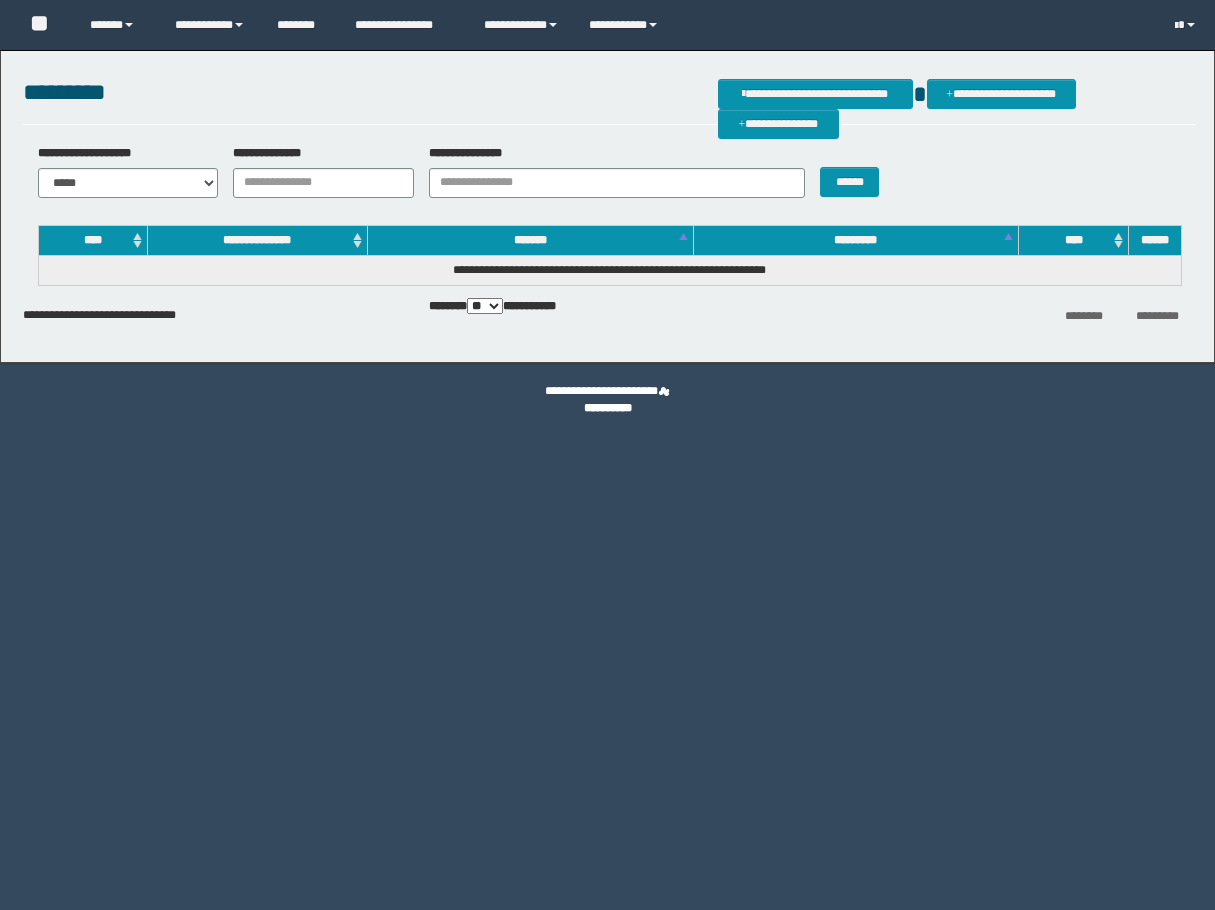 scroll, scrollTop: 0, scrollLeft: 0, axis: both 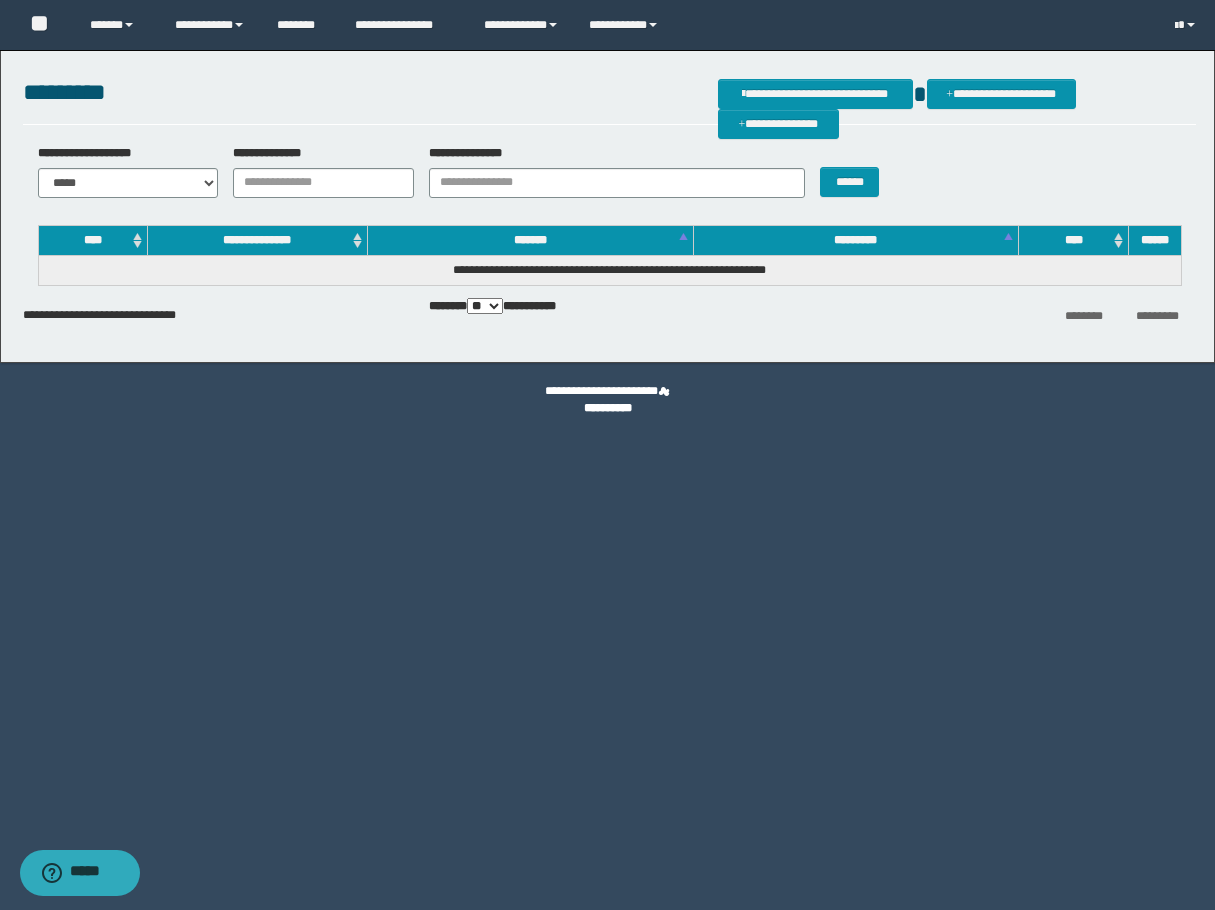 click on "**********" at bounding box center (609, 178) 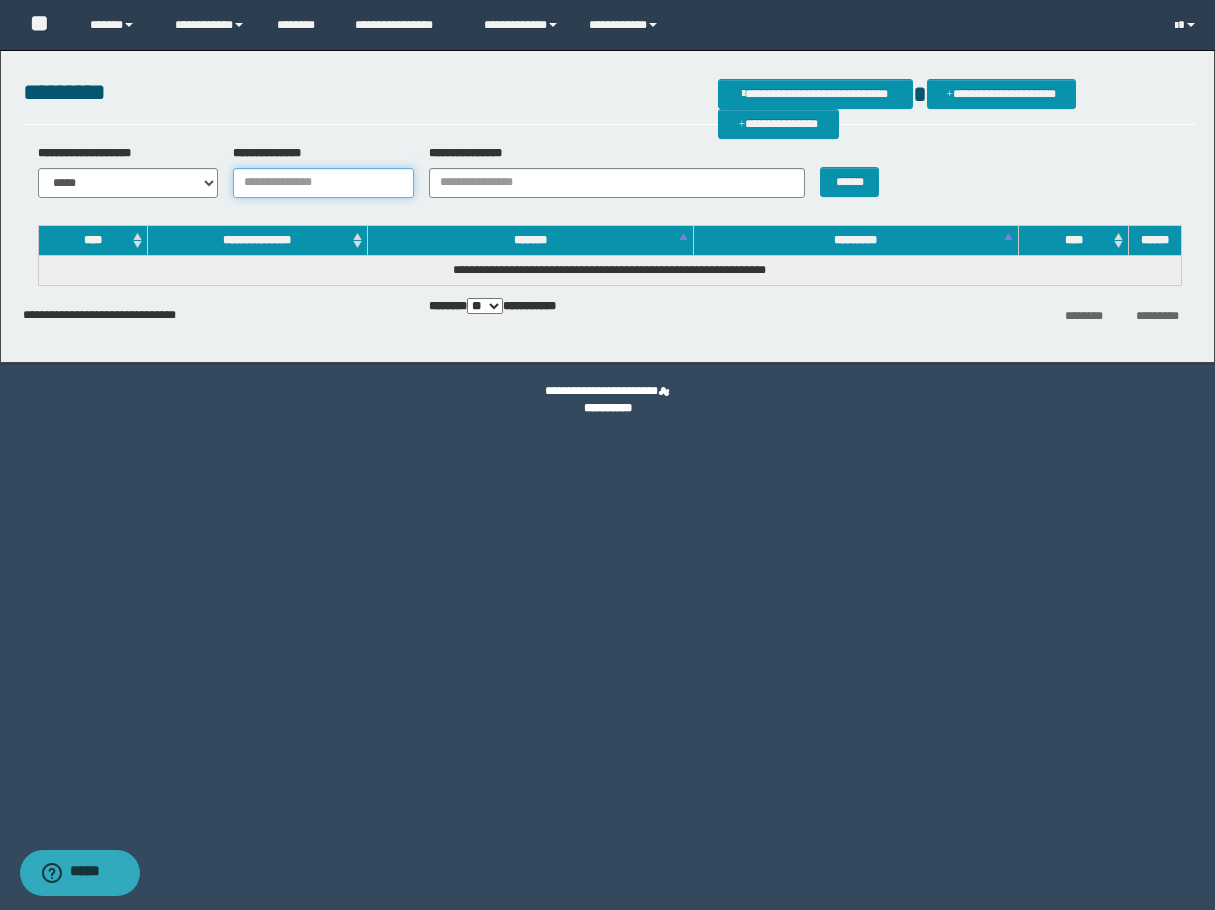 click on "**********" at bounding box center [323, 183] 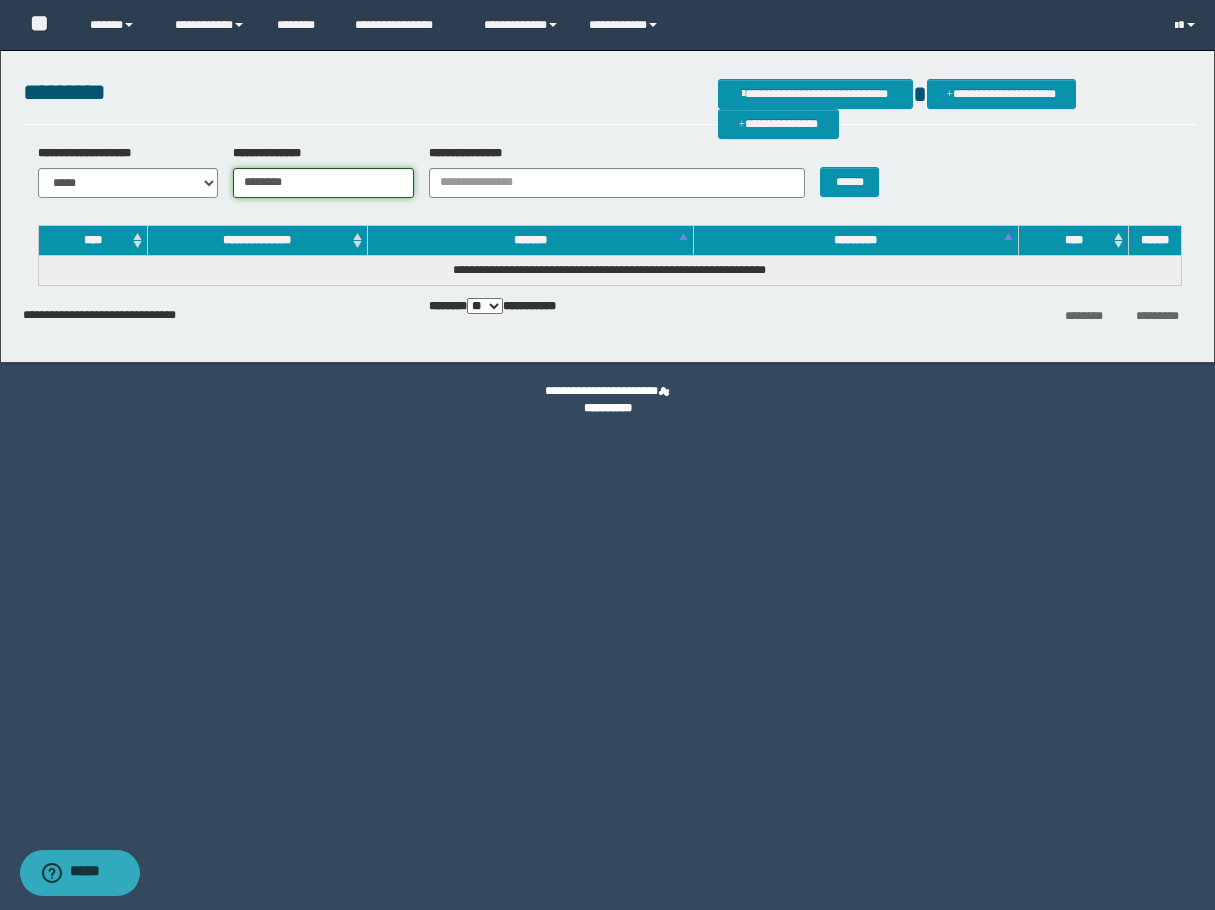 type on "********" 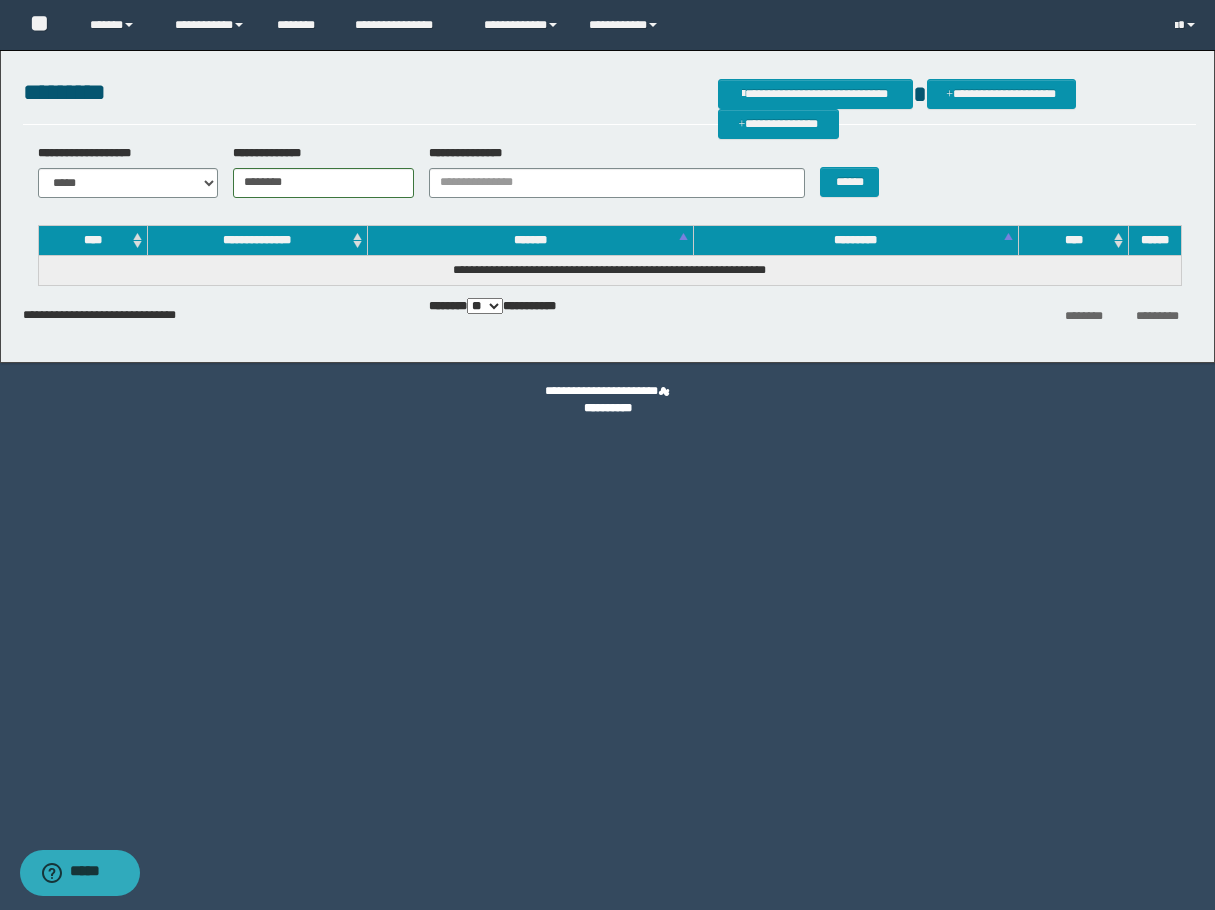click on "**********" at bounding box center (609, 178) 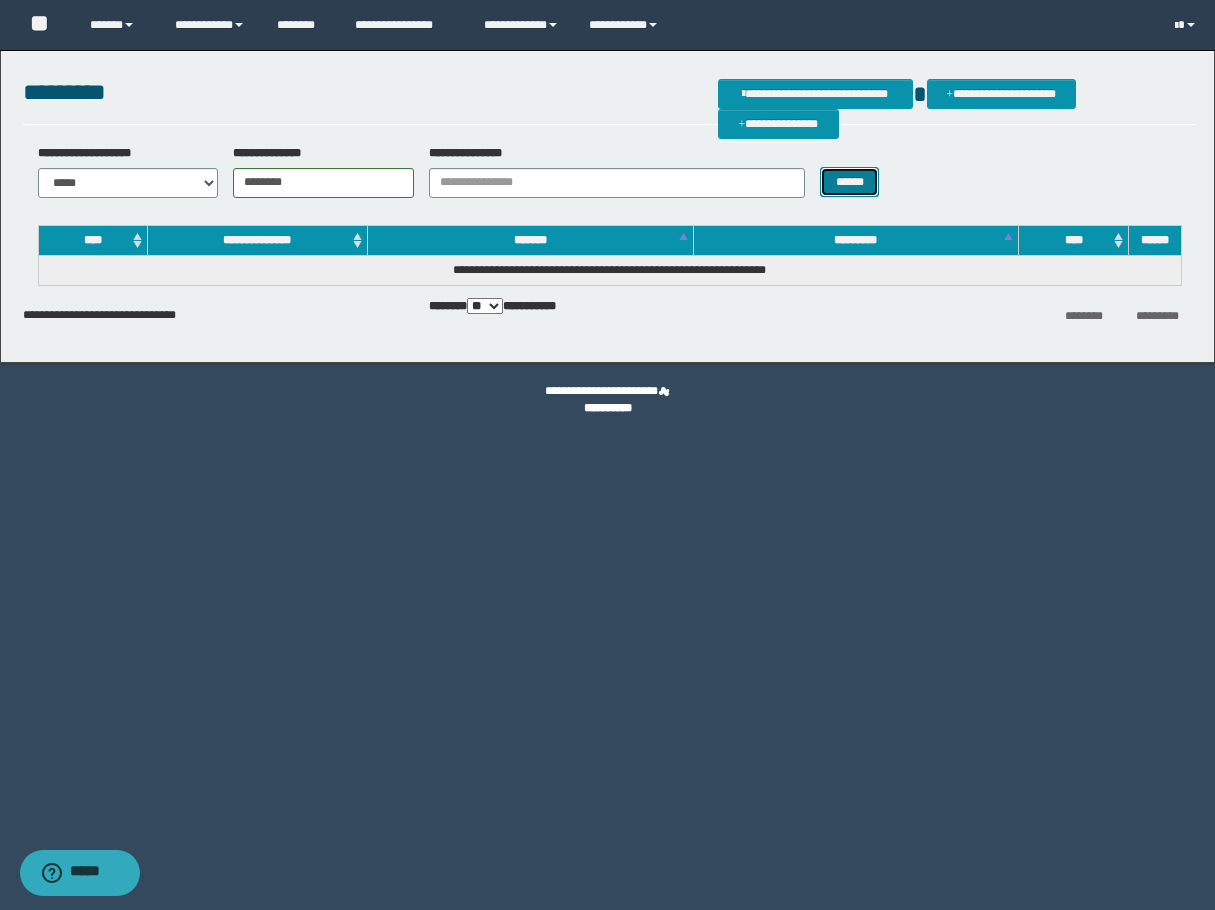 click on "******" at bounding box center (849, 182) 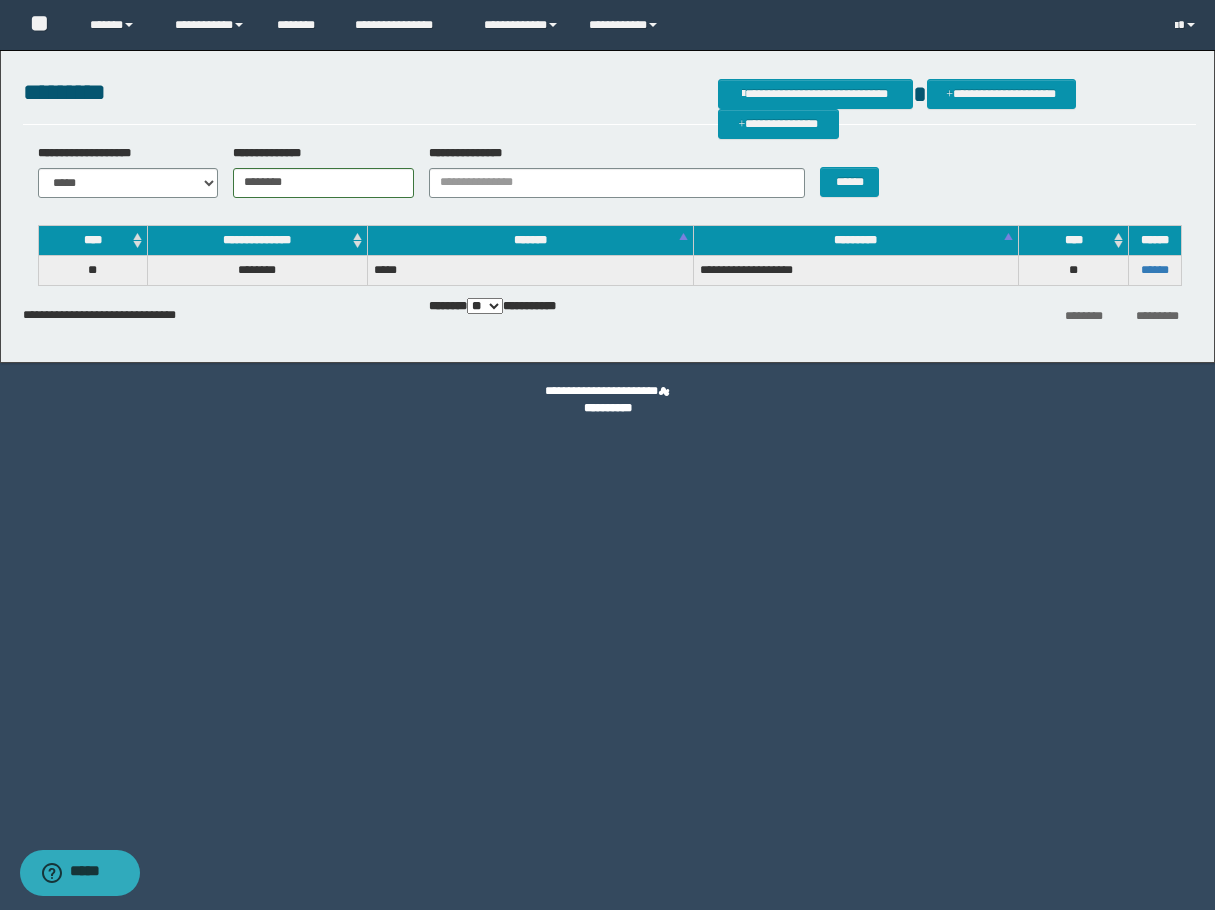 click on "******" at bounding box center [1154, 270] 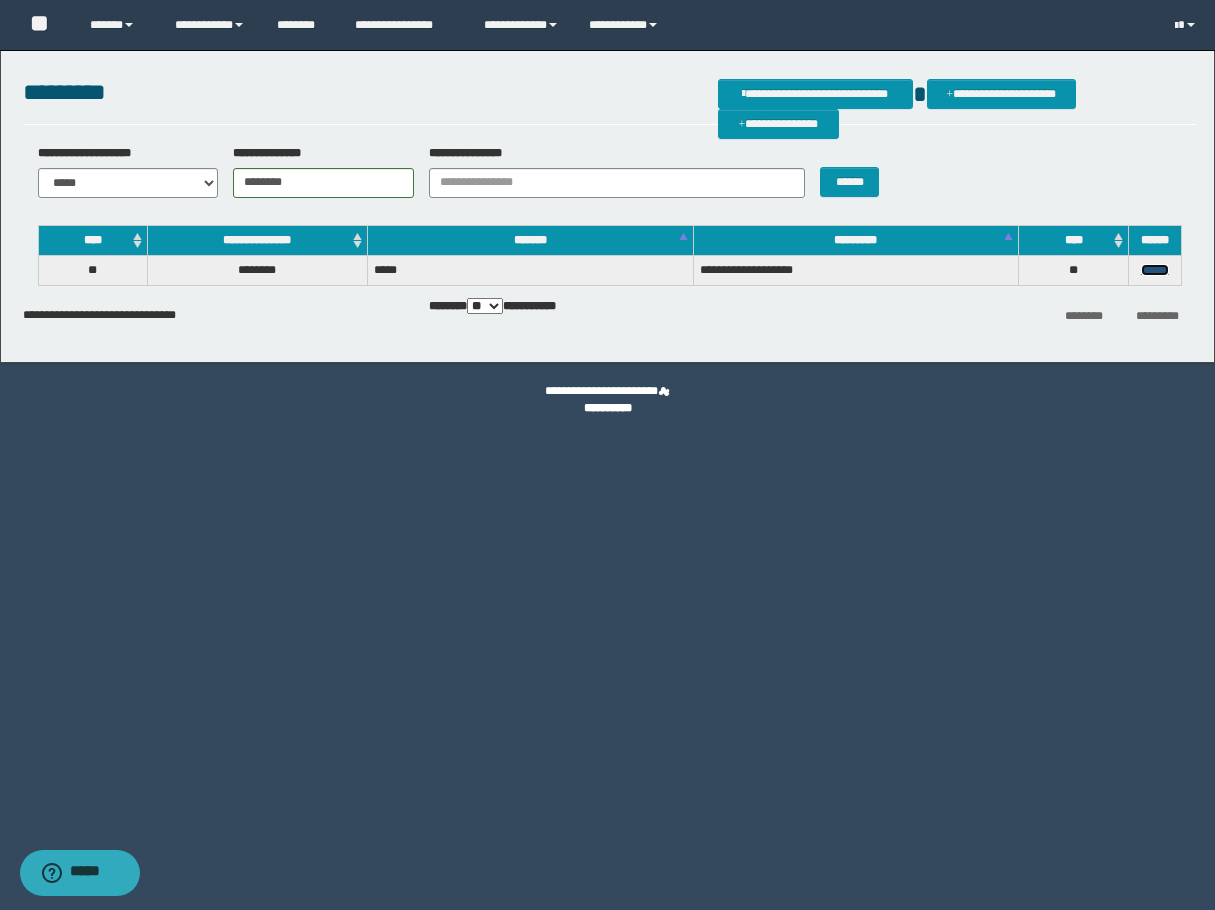 click on "******" at bounding box center [1155, 270] 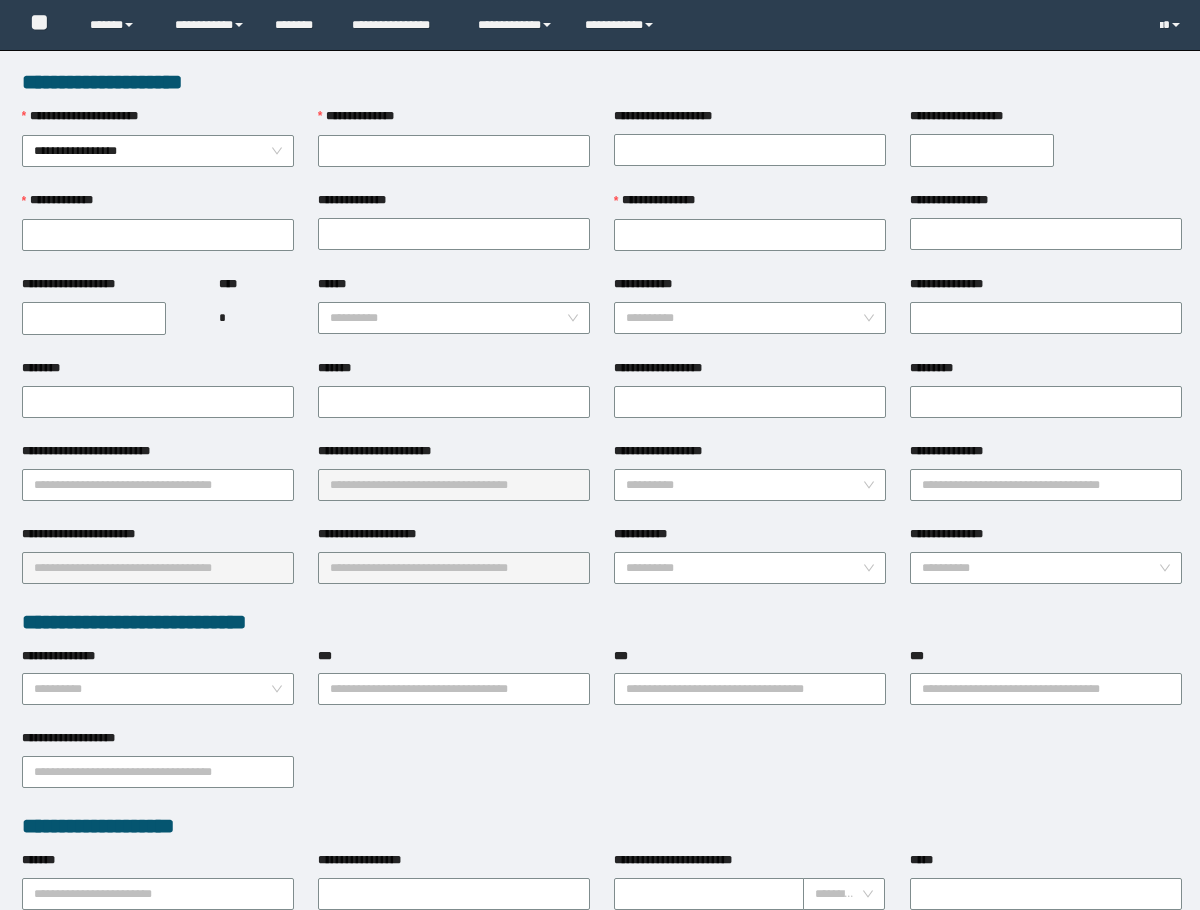 scroll, scrollTop: 0, scrollLeft: 0, axis: both 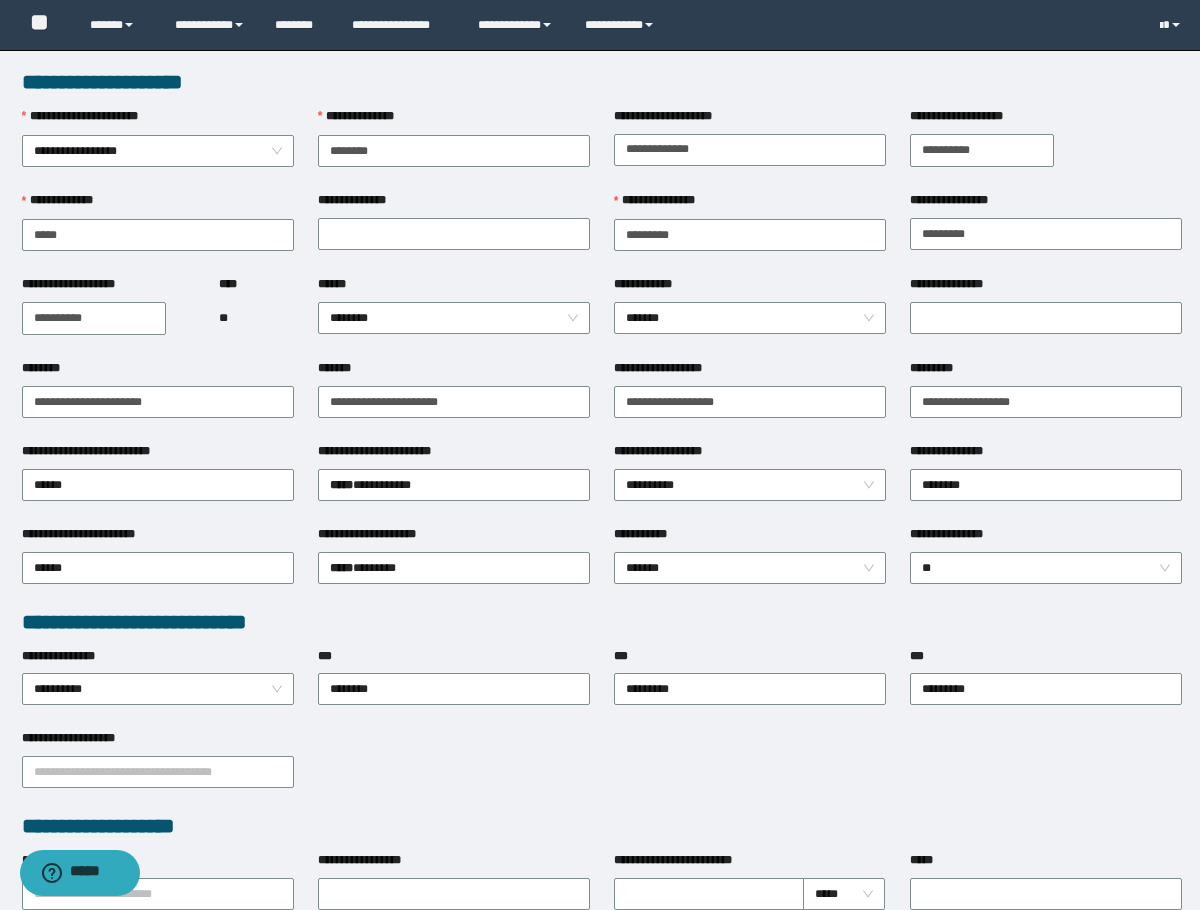 click on "**** **" at bounding box center (256, 317) 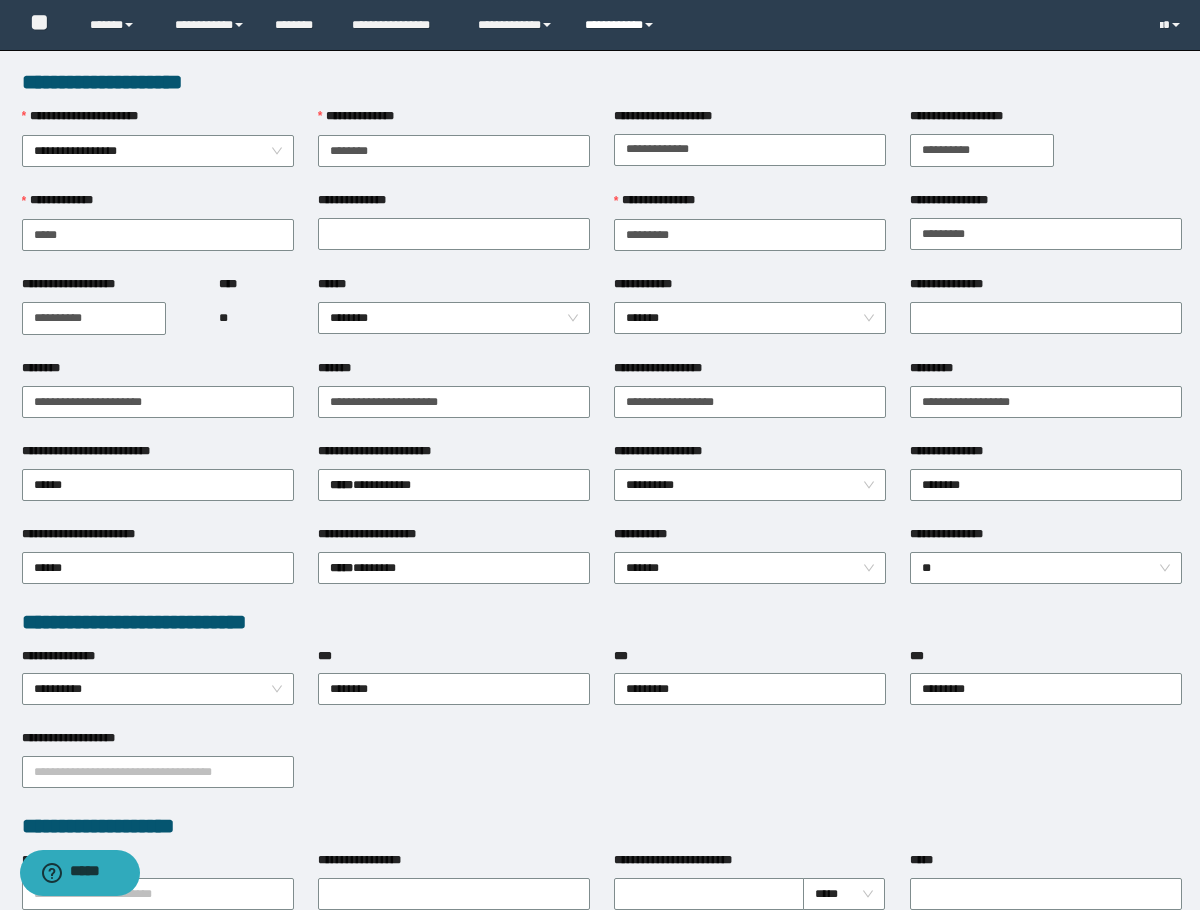 click on "**********" at bounding box center (622, 25) 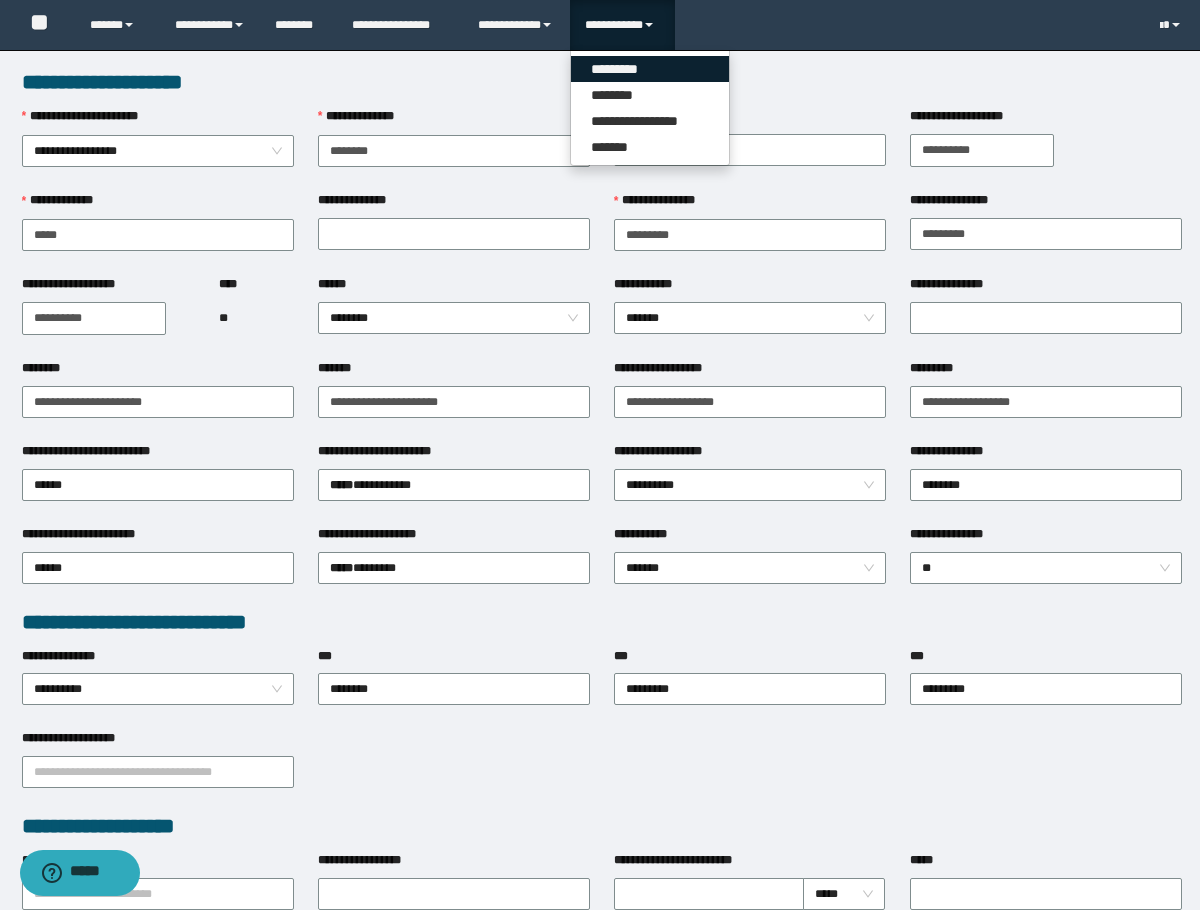 click on "*********" at bounding box center [650, 69] 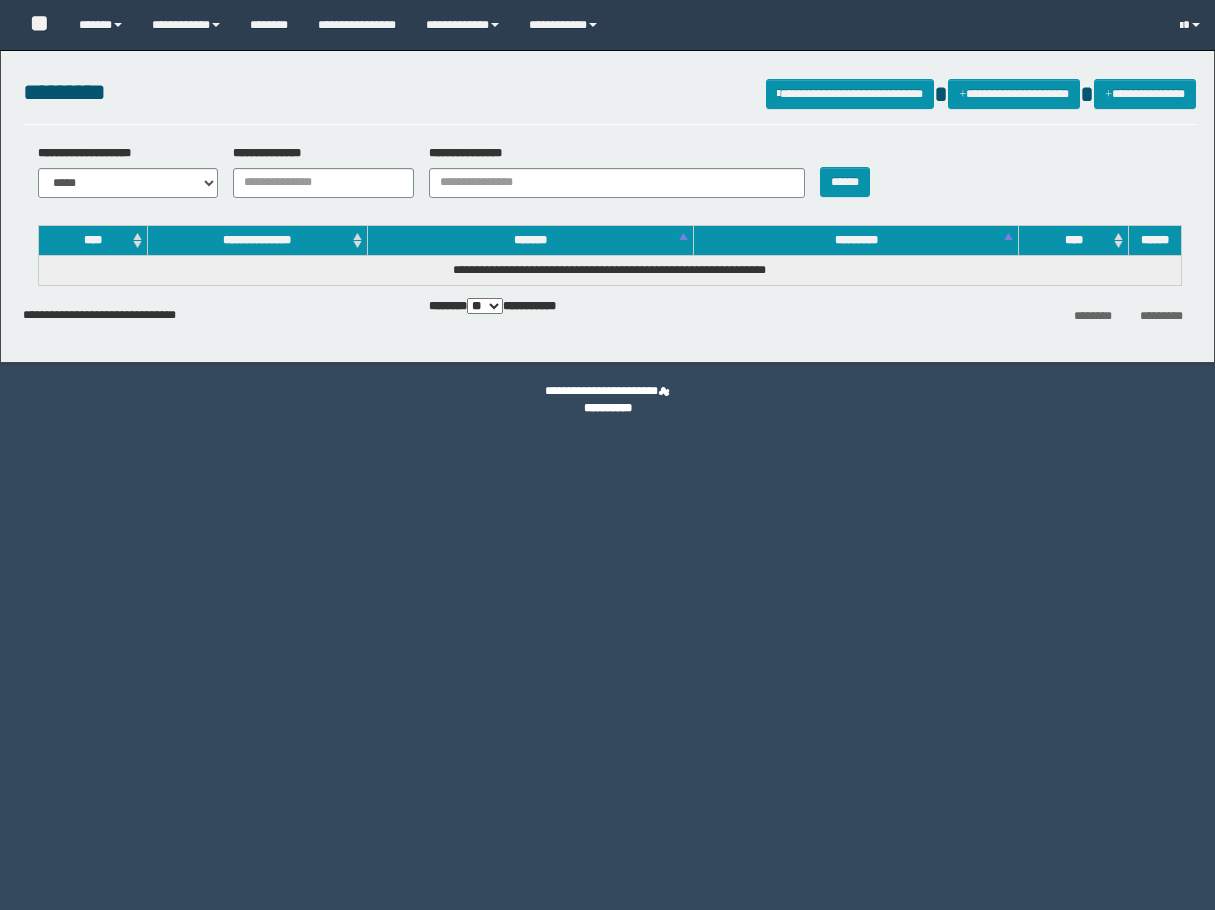 scroll, scrollTop: 0, scrollLeft: 0, axis: both 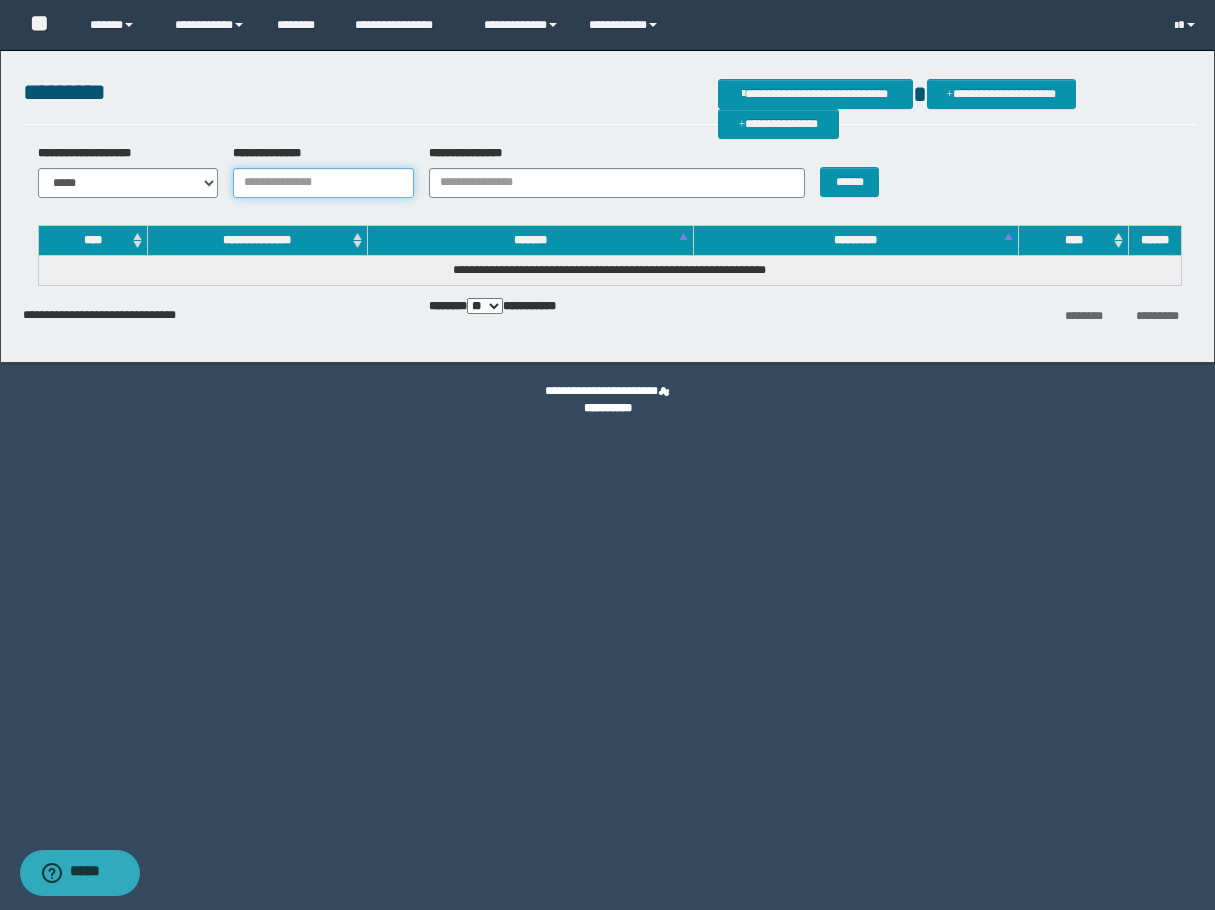 click on "**********" at bounding box center (323, 183) 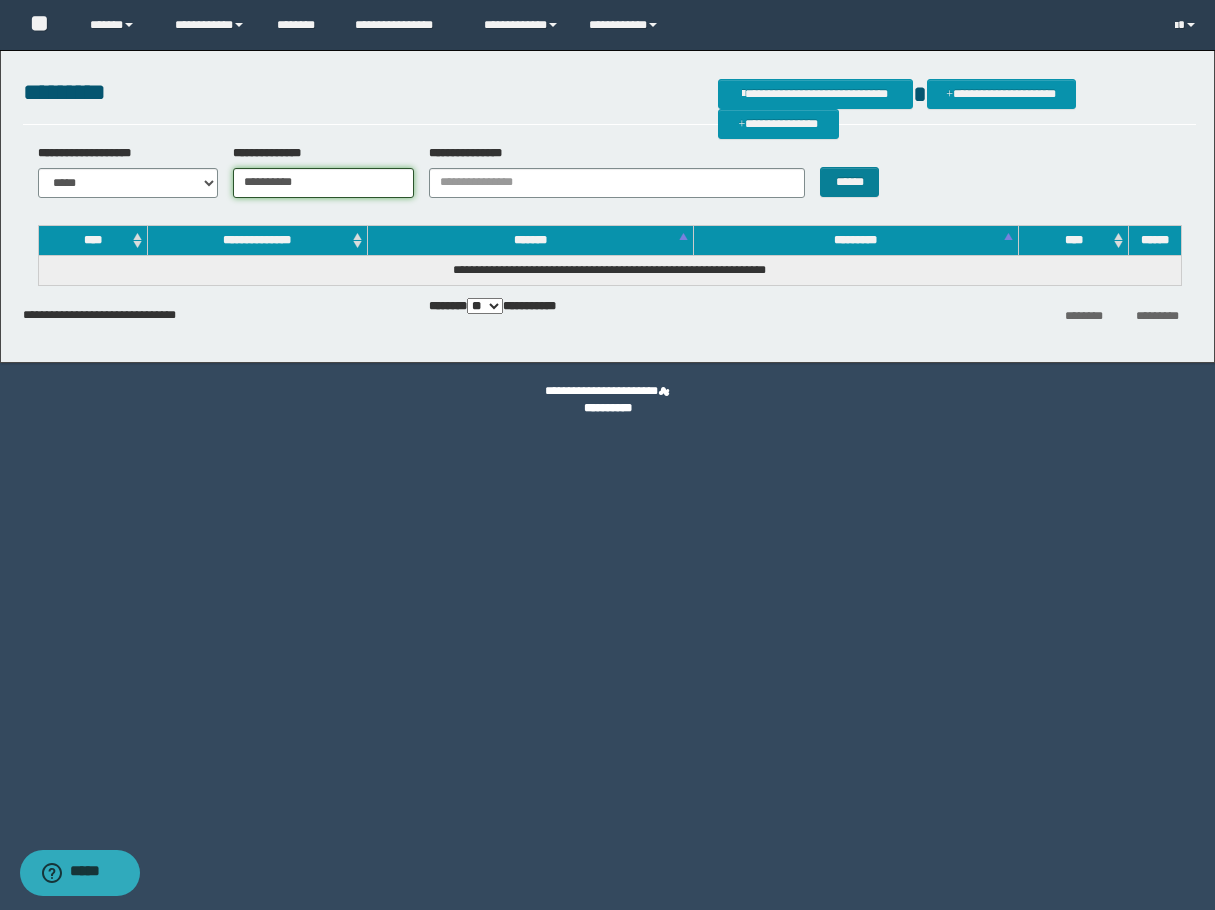 type on "**********" 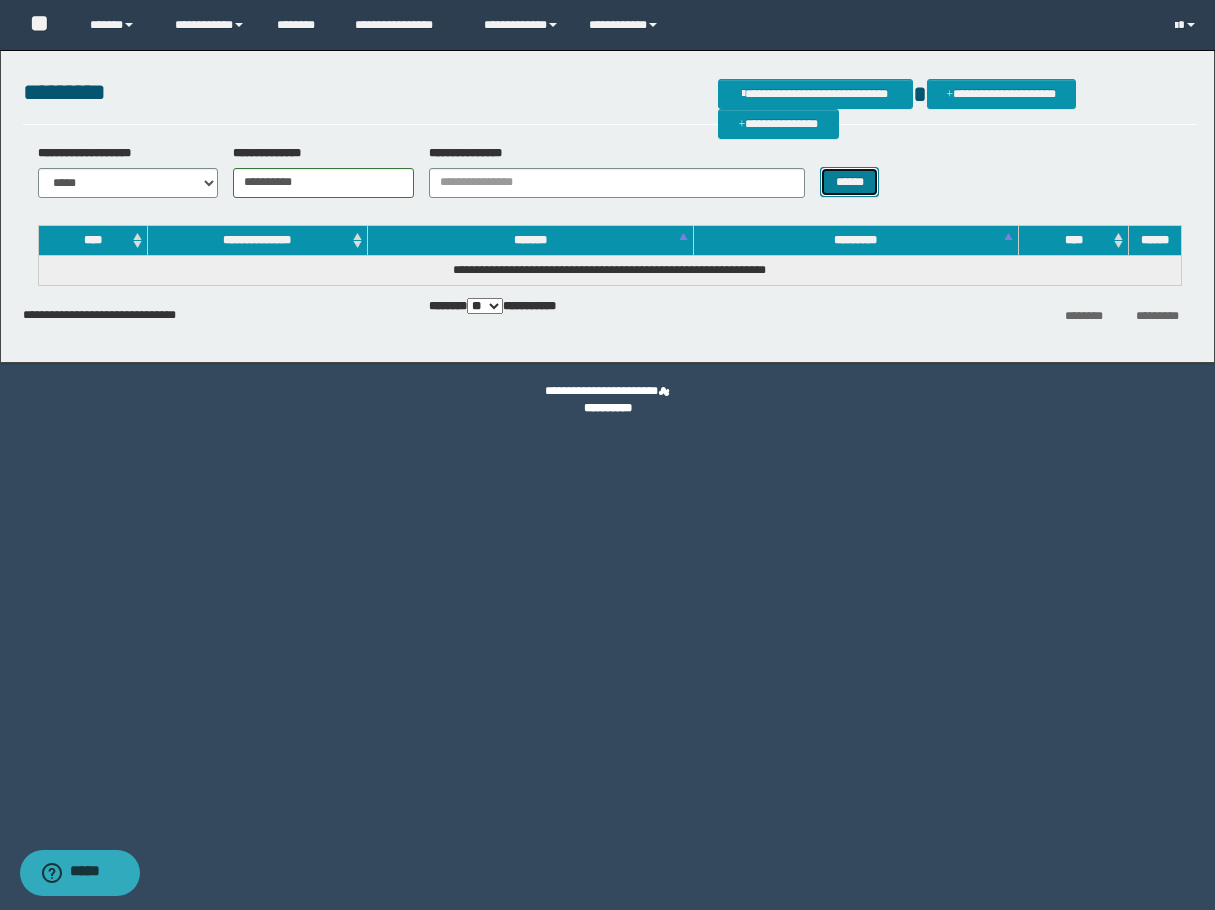 click on "******" at bounding box center (849, 182) 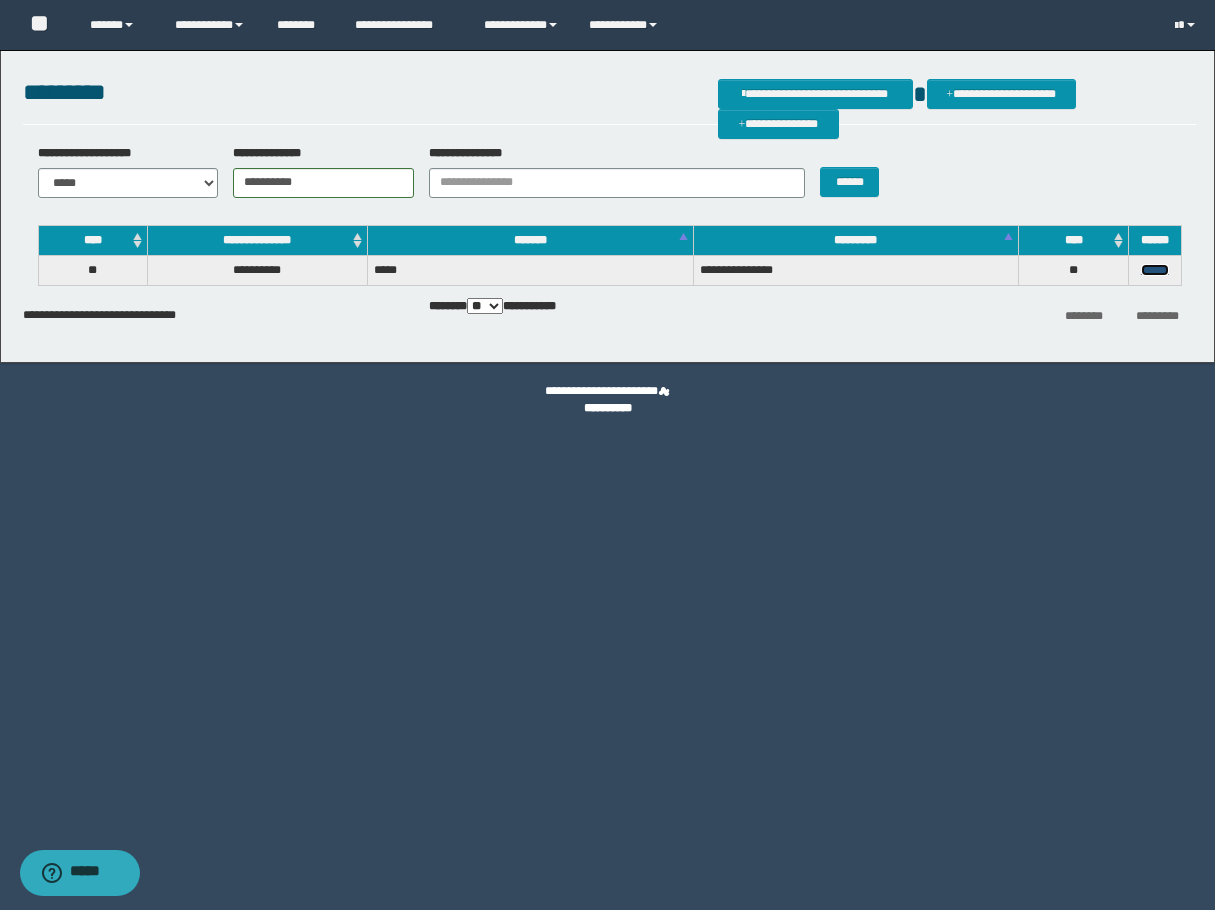 click on "******" at bounding box center [1155, 270] 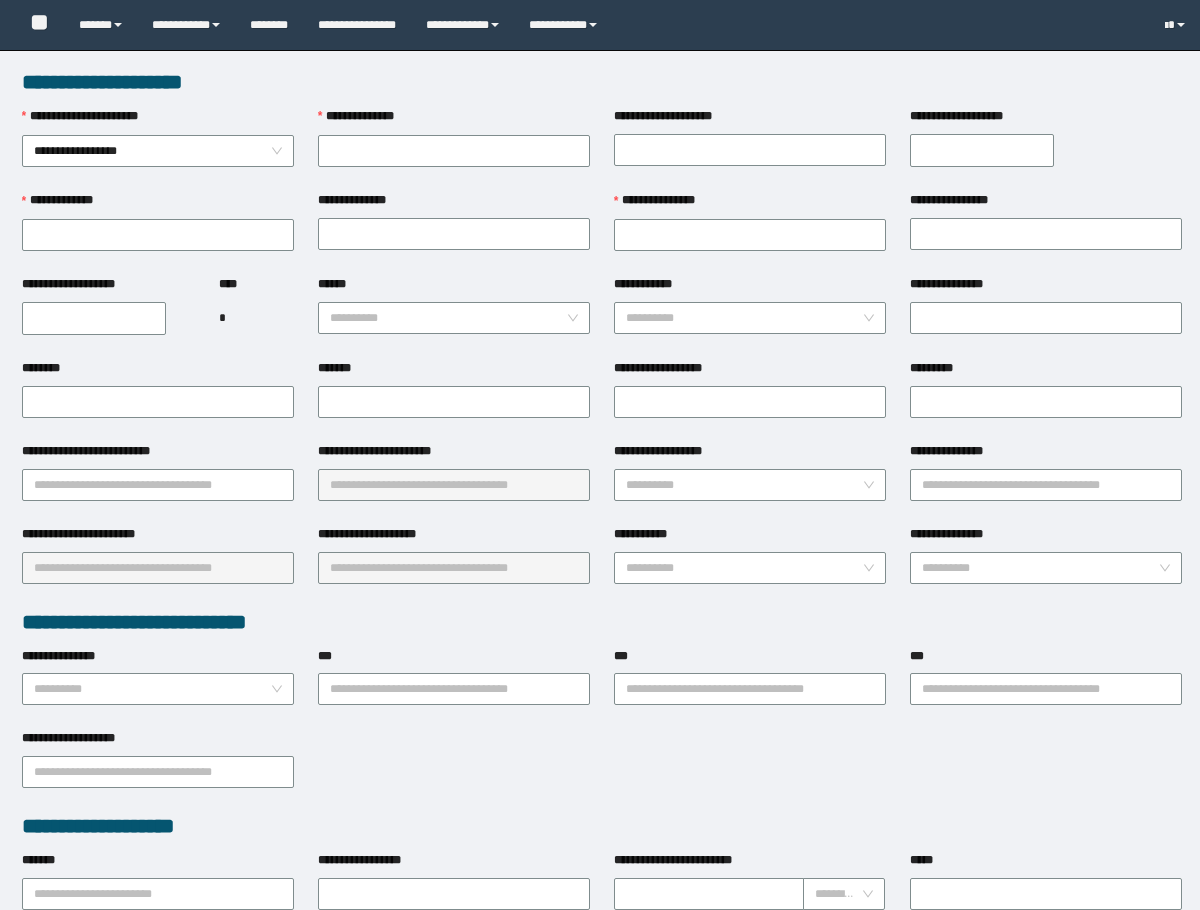 scroll, scrollTop: 0, scrollLeft: 0, axis: both 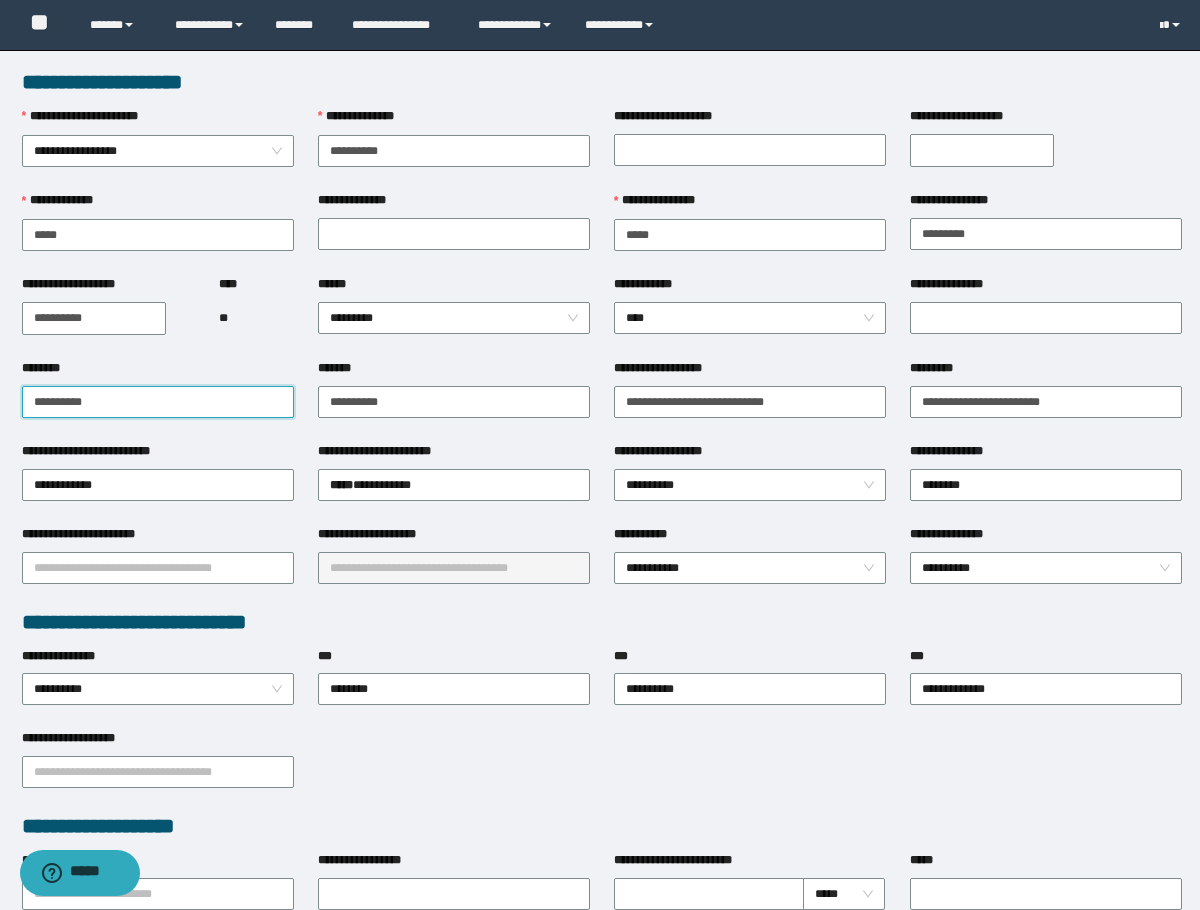 drag, startPoint x: 103, startPoint y: 400, endPoint x: -1, endPoint y: 411, distance: 104.58012 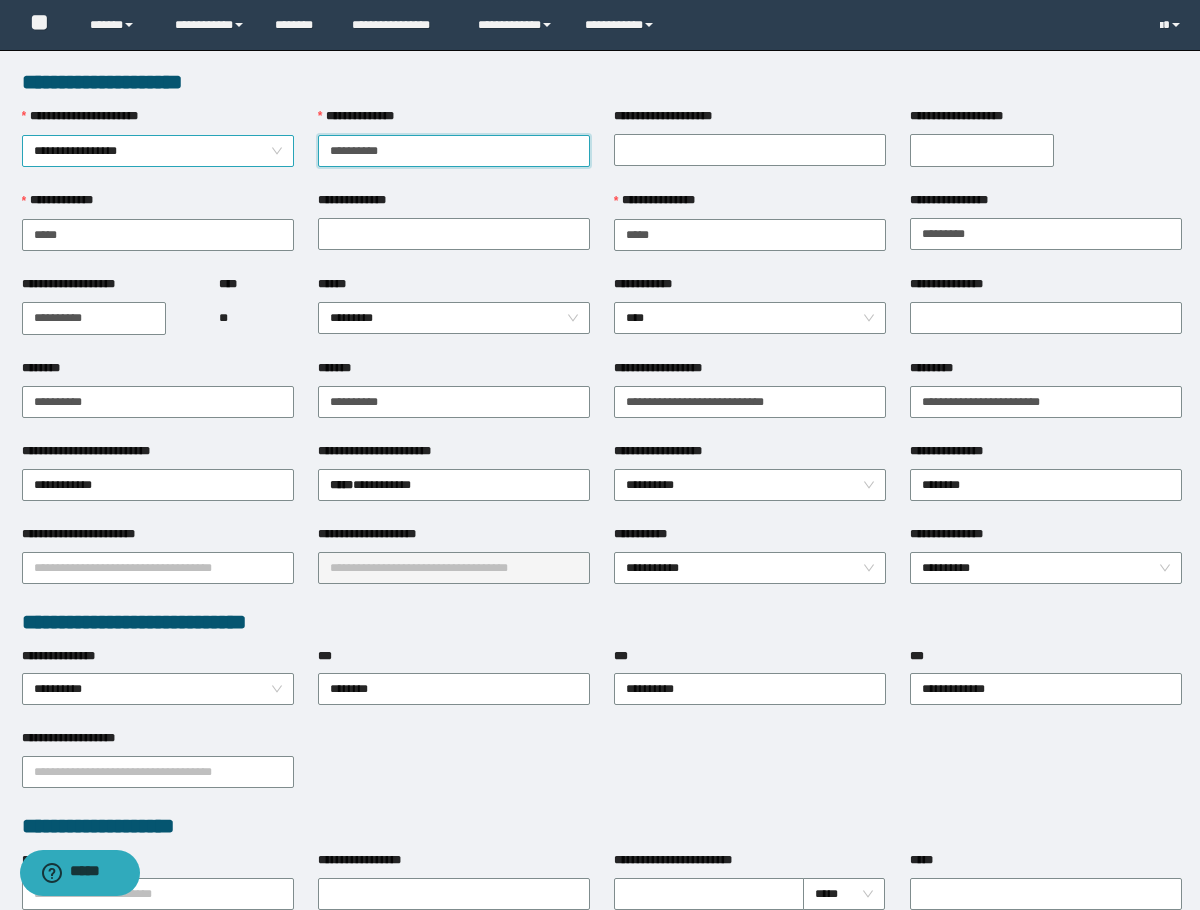 drag, startPoint x: 440, startPoint y: 150, endPoint x: 292, endPoint y: 160, distance: 148.33745 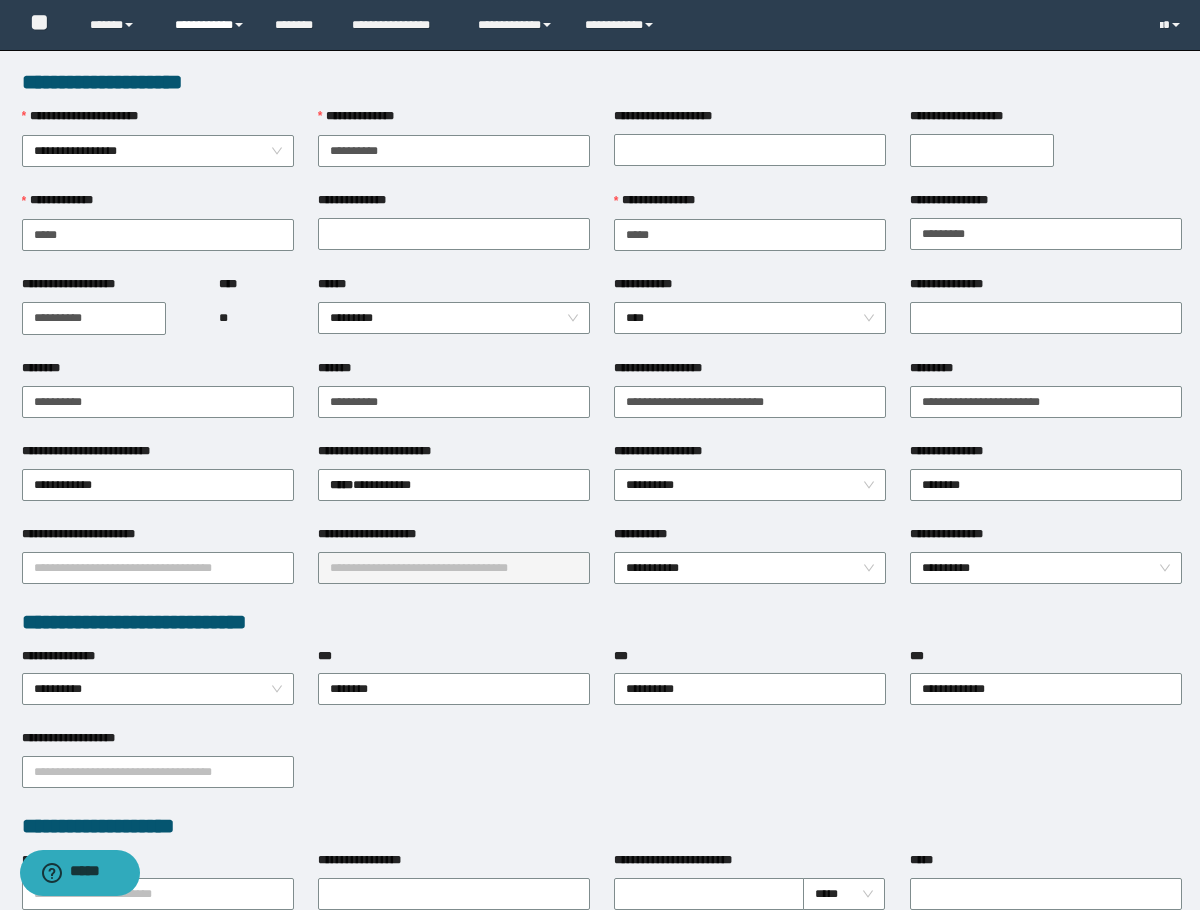 click on "**********" at bounding box center [210, 25] 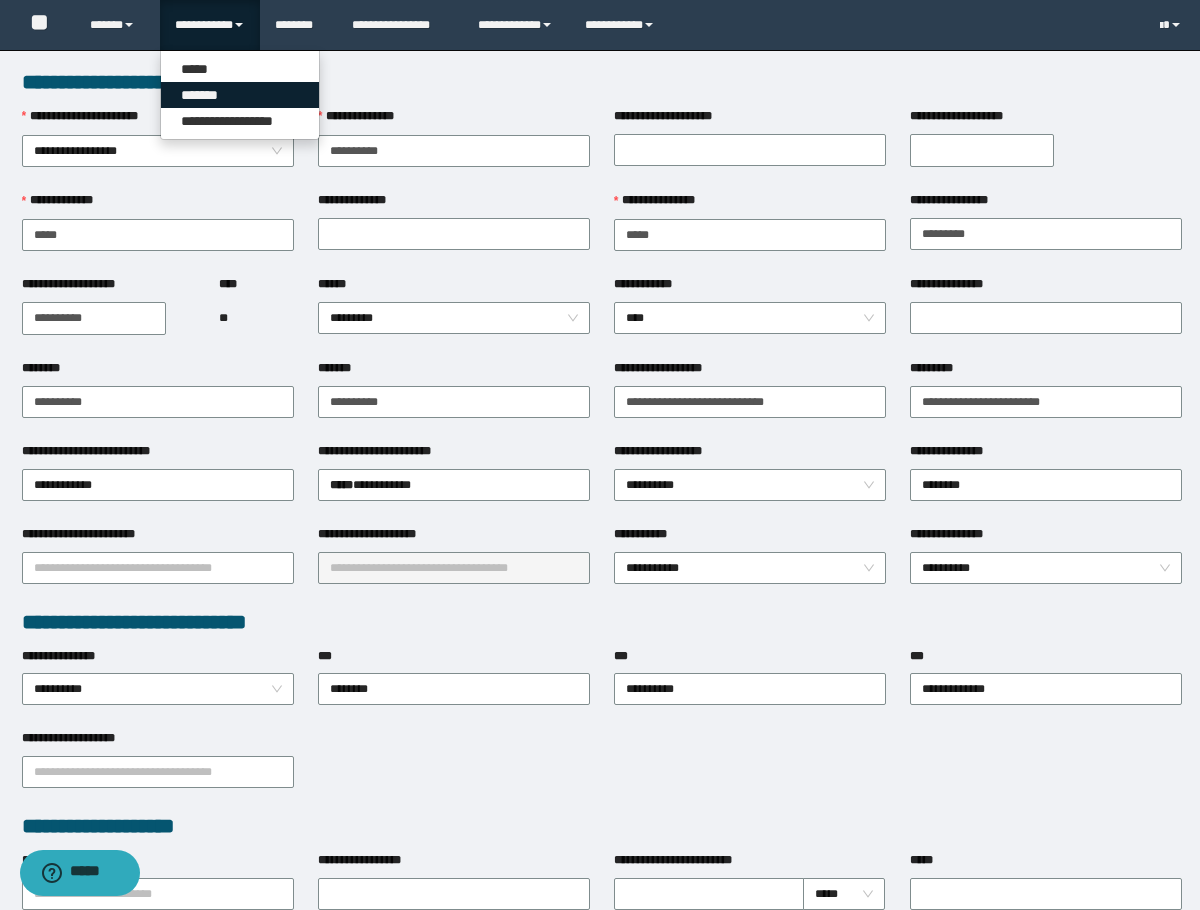 click on "*******" at bounding box center [240, 95] 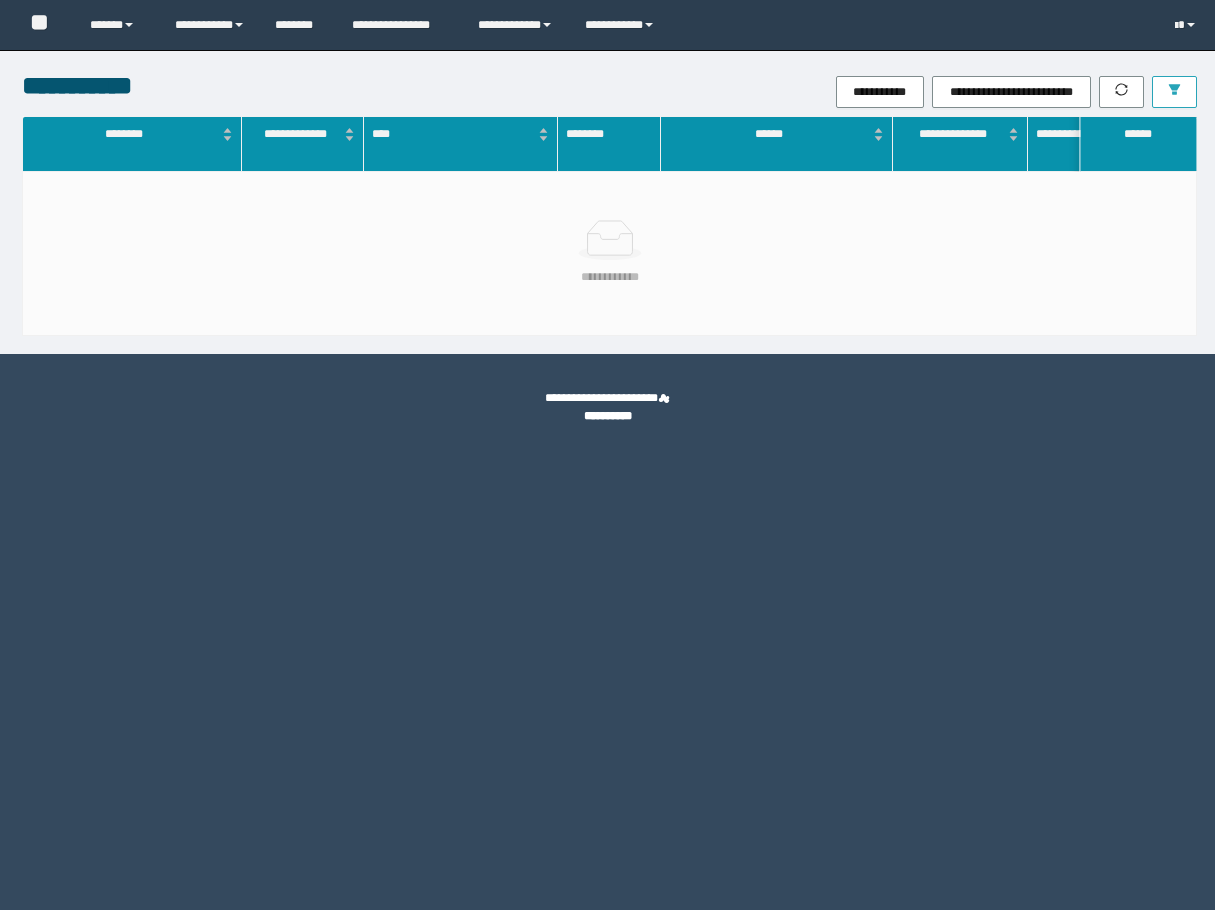 scroll, scrollTop: 0, scrollLeft: 0, axis: both 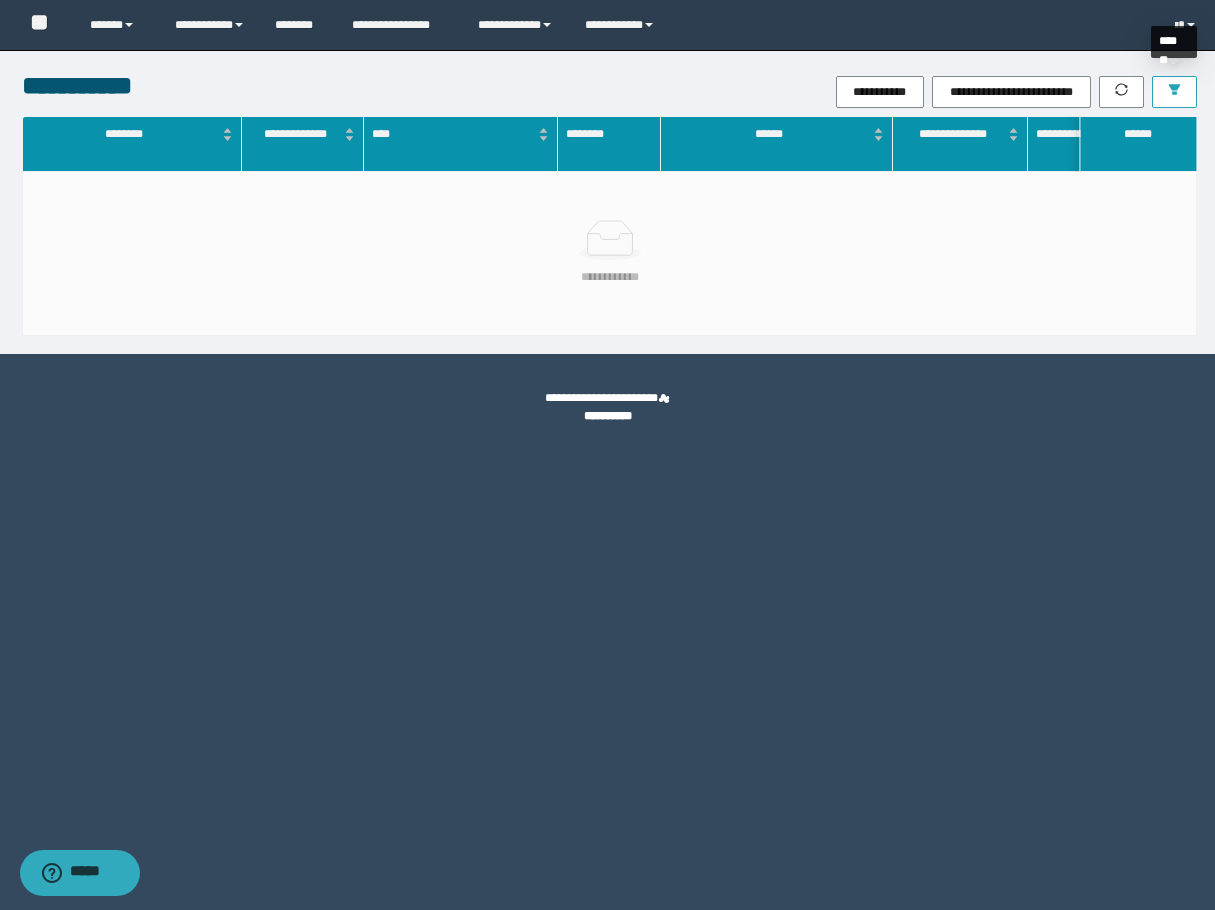 click at bounding box center [1174, 92] 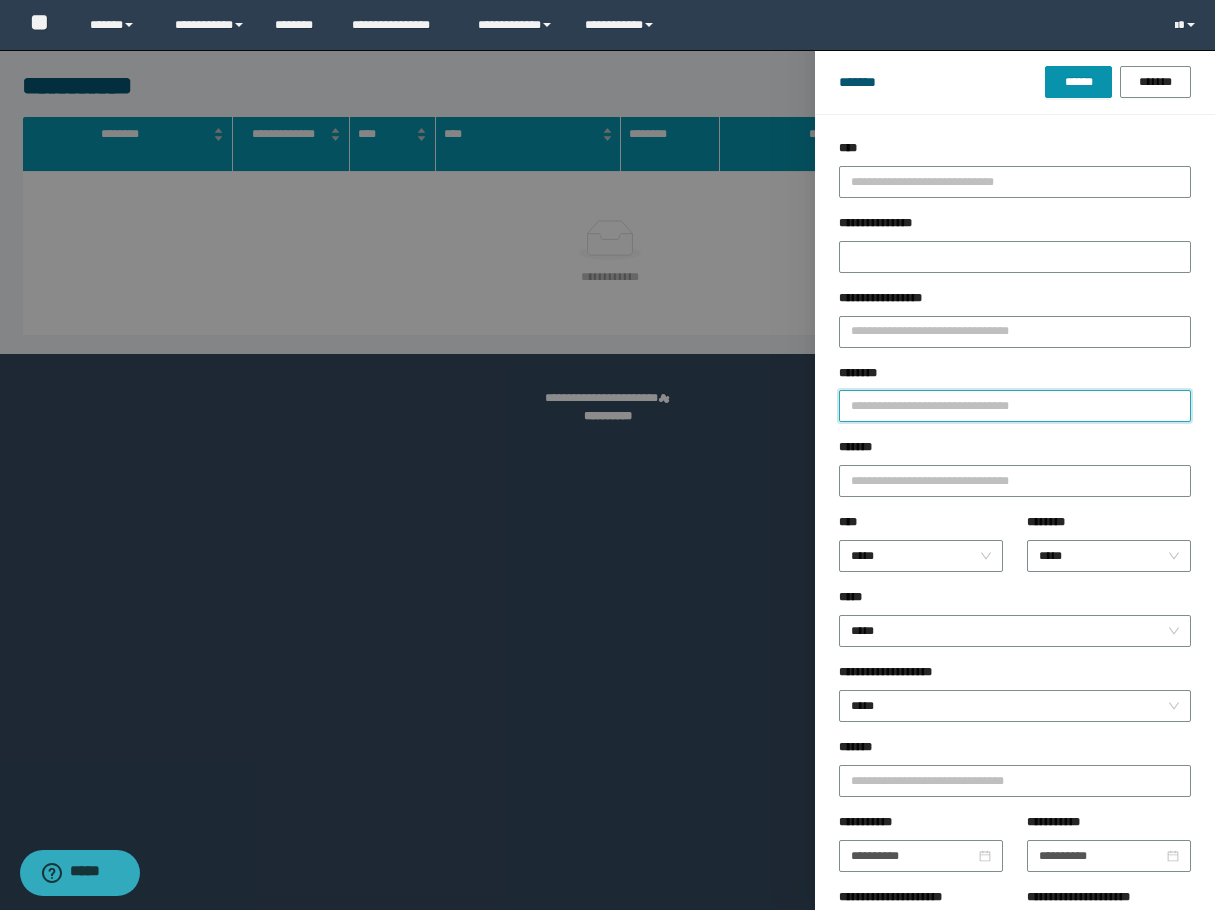 click on "********" at bounding box center (1015, 406) 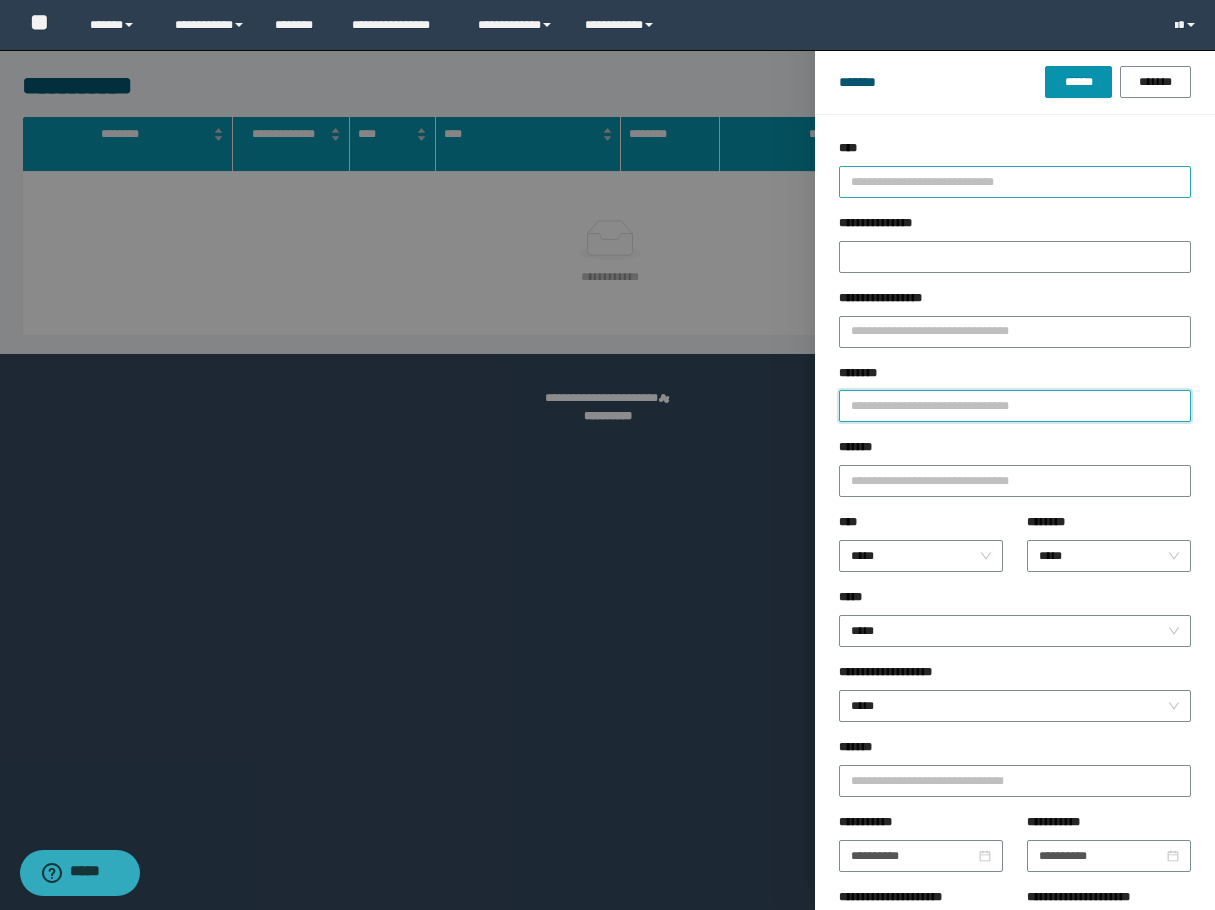 paste on "**********" 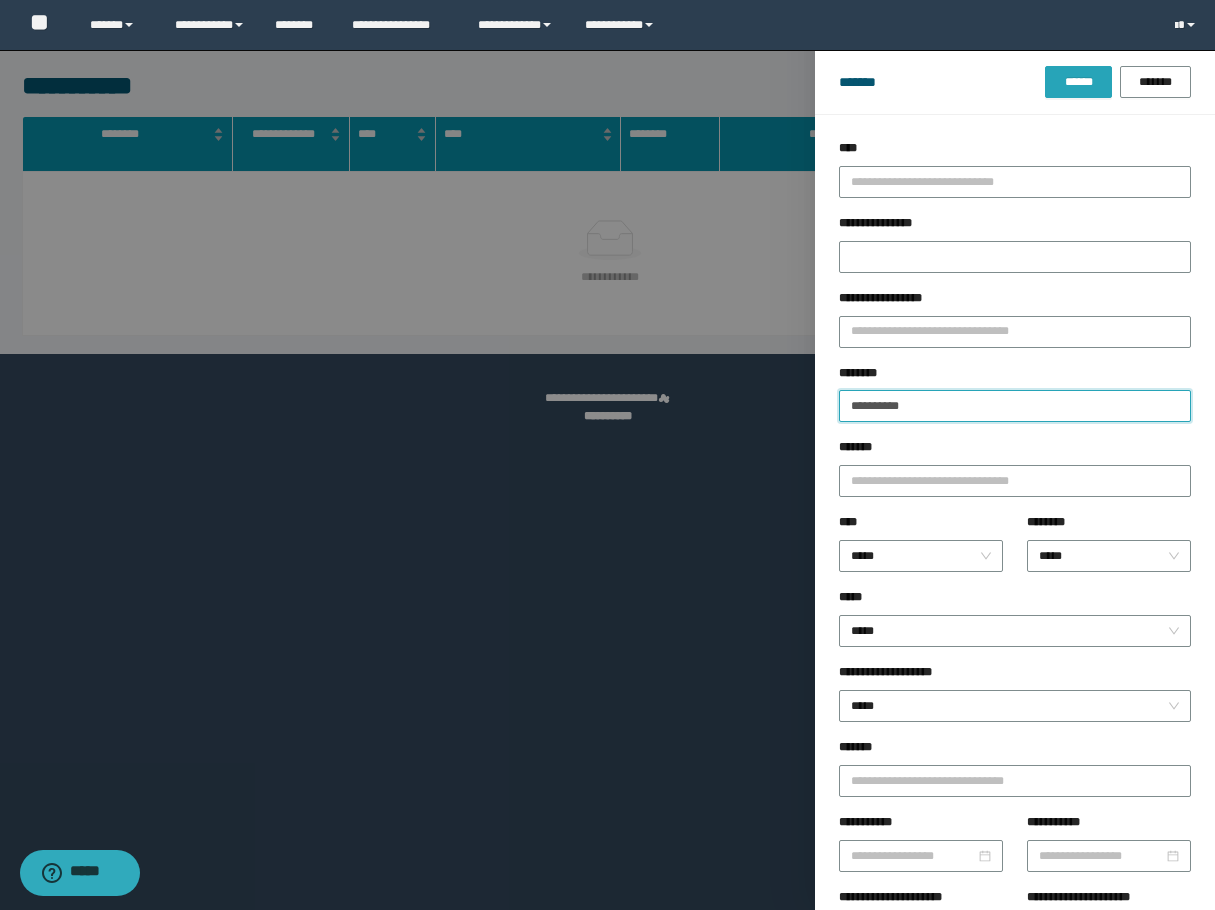 type on "**********" 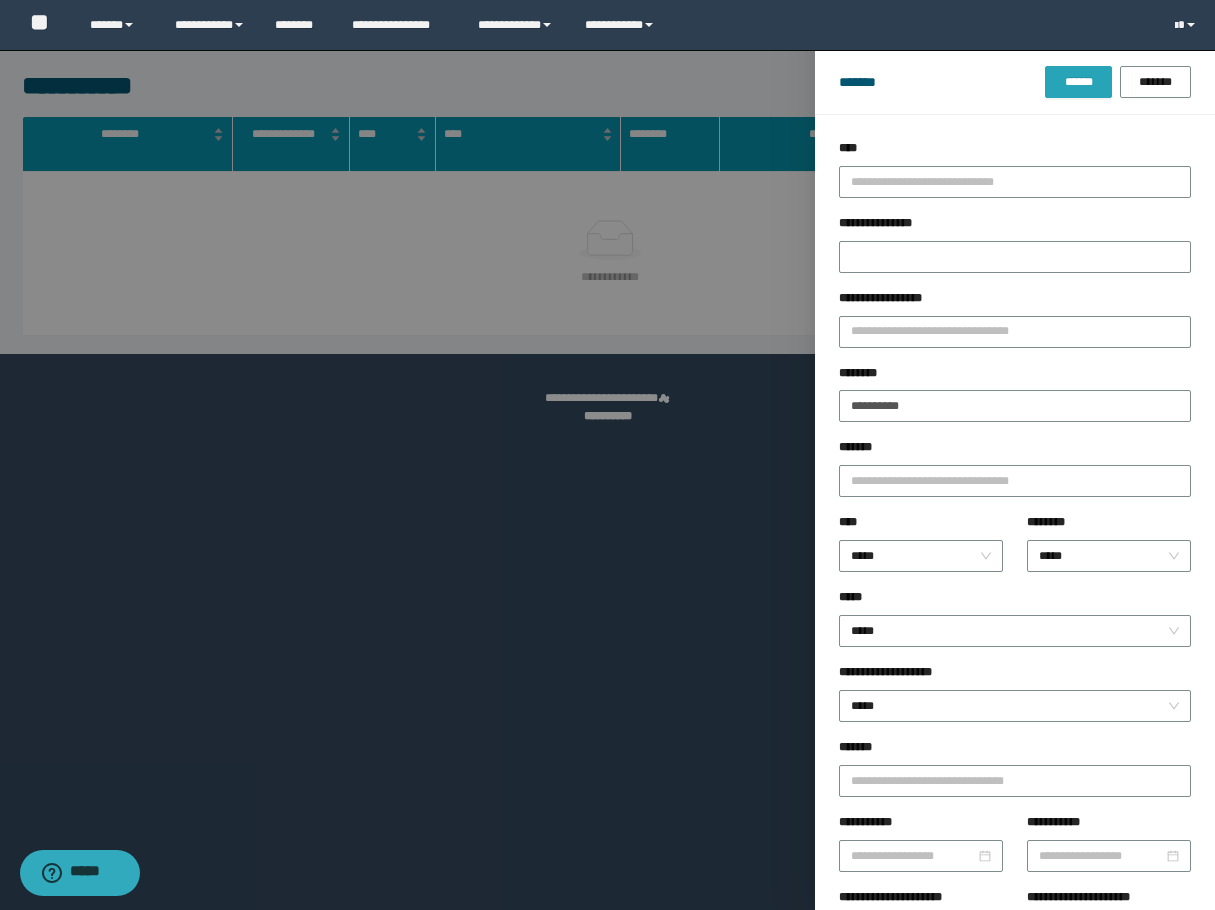 click on "******" at bounding box center (1078, 82) 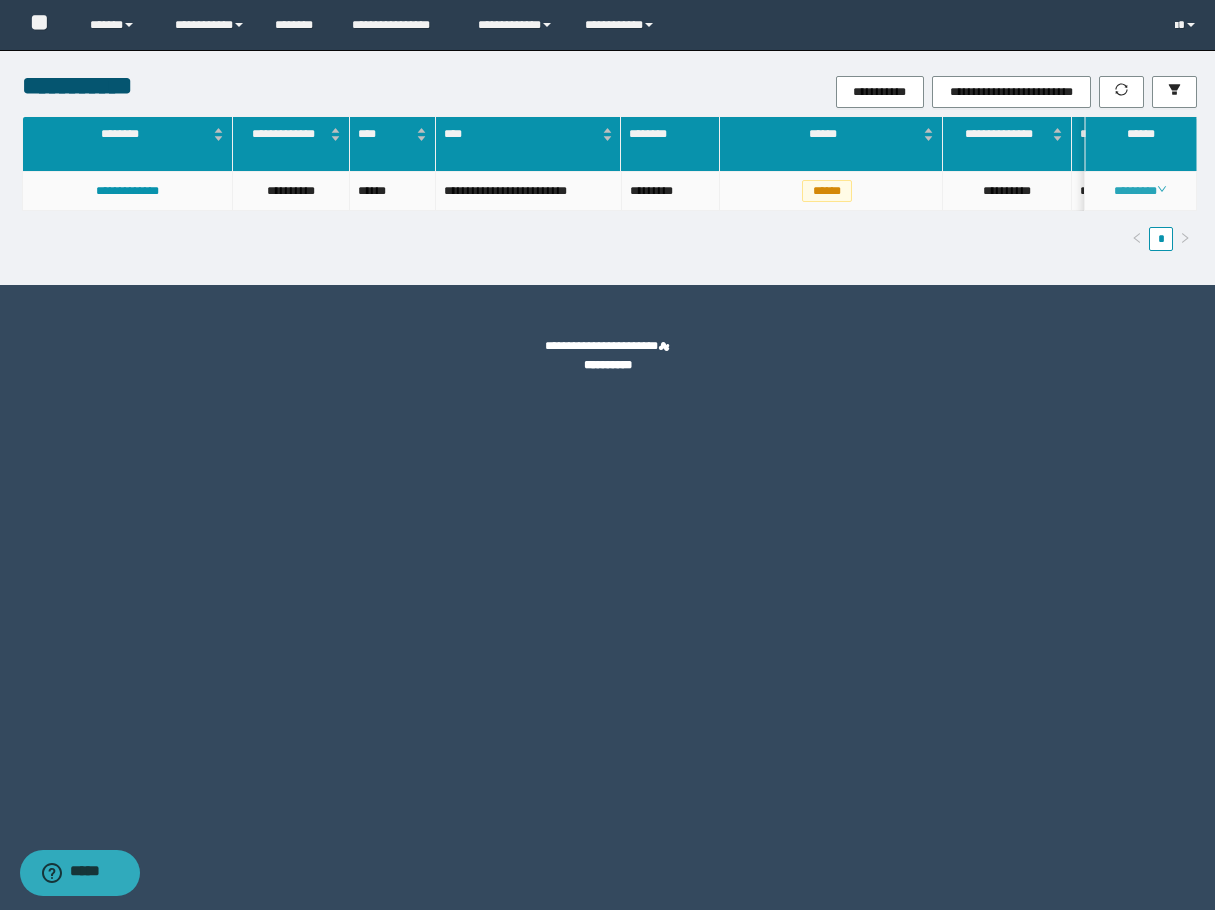 click on "********" at bounding box center (1140, 191) 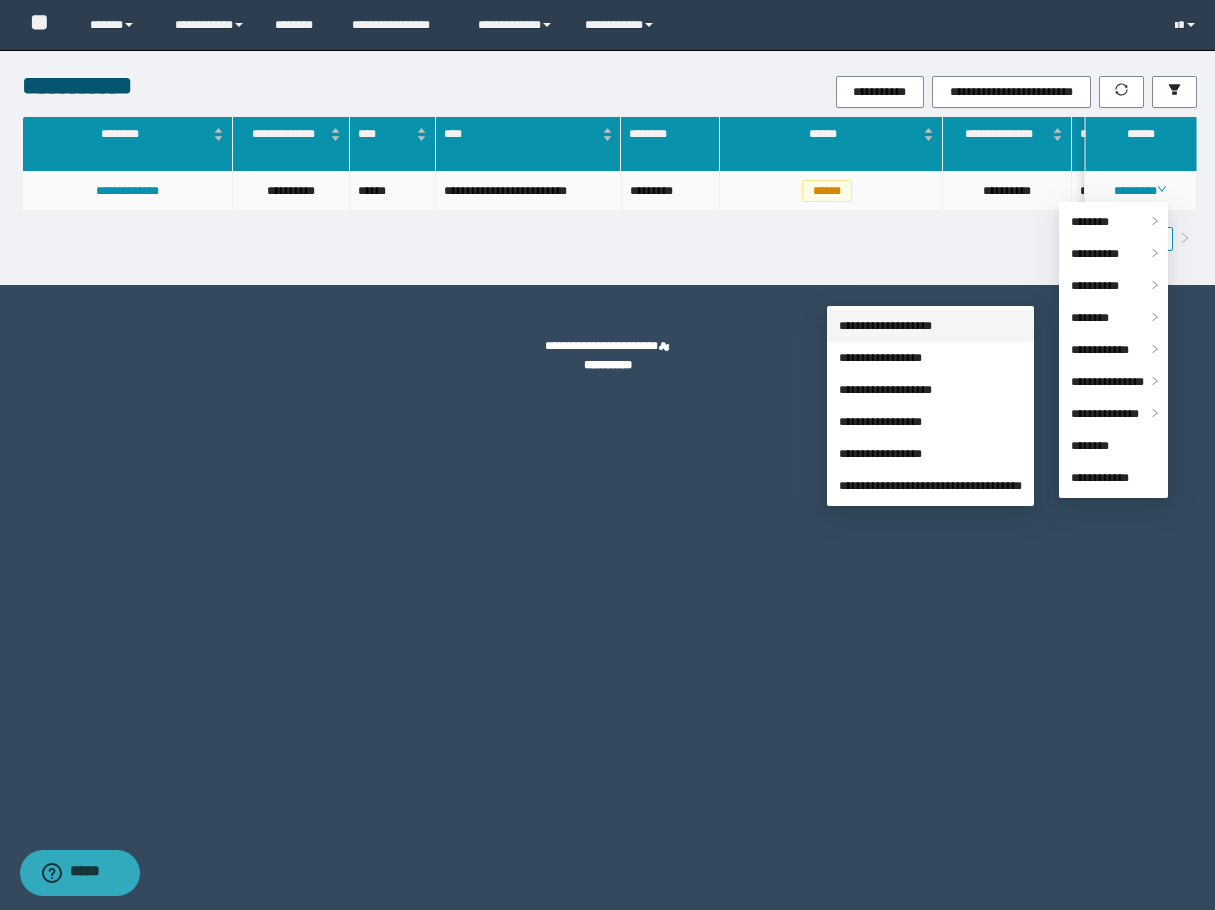 click on "**********" at bounding box center [885, 326] 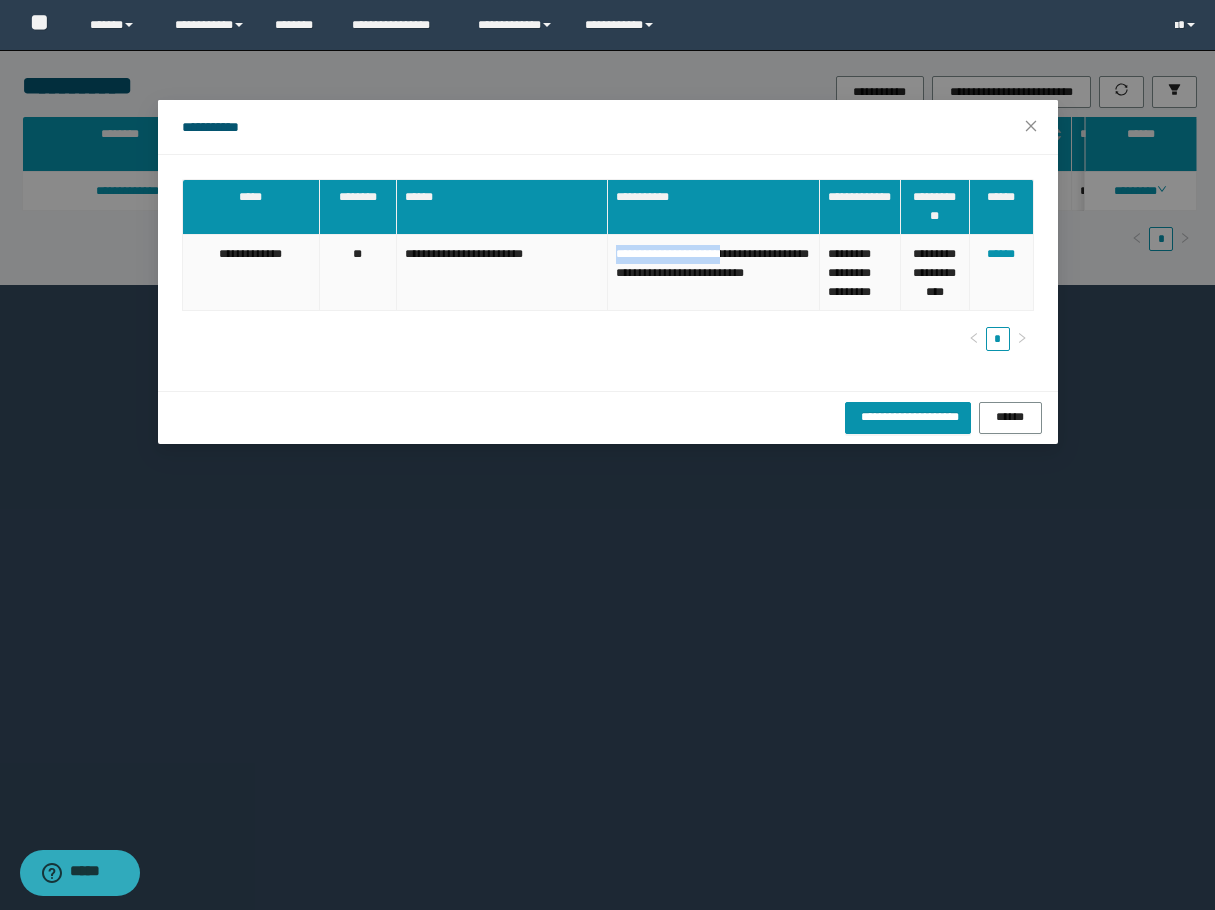 drag, startPoint x: 616, startPoint y: 254, endPoint x: 755, endPoint y: 254, distance: 139 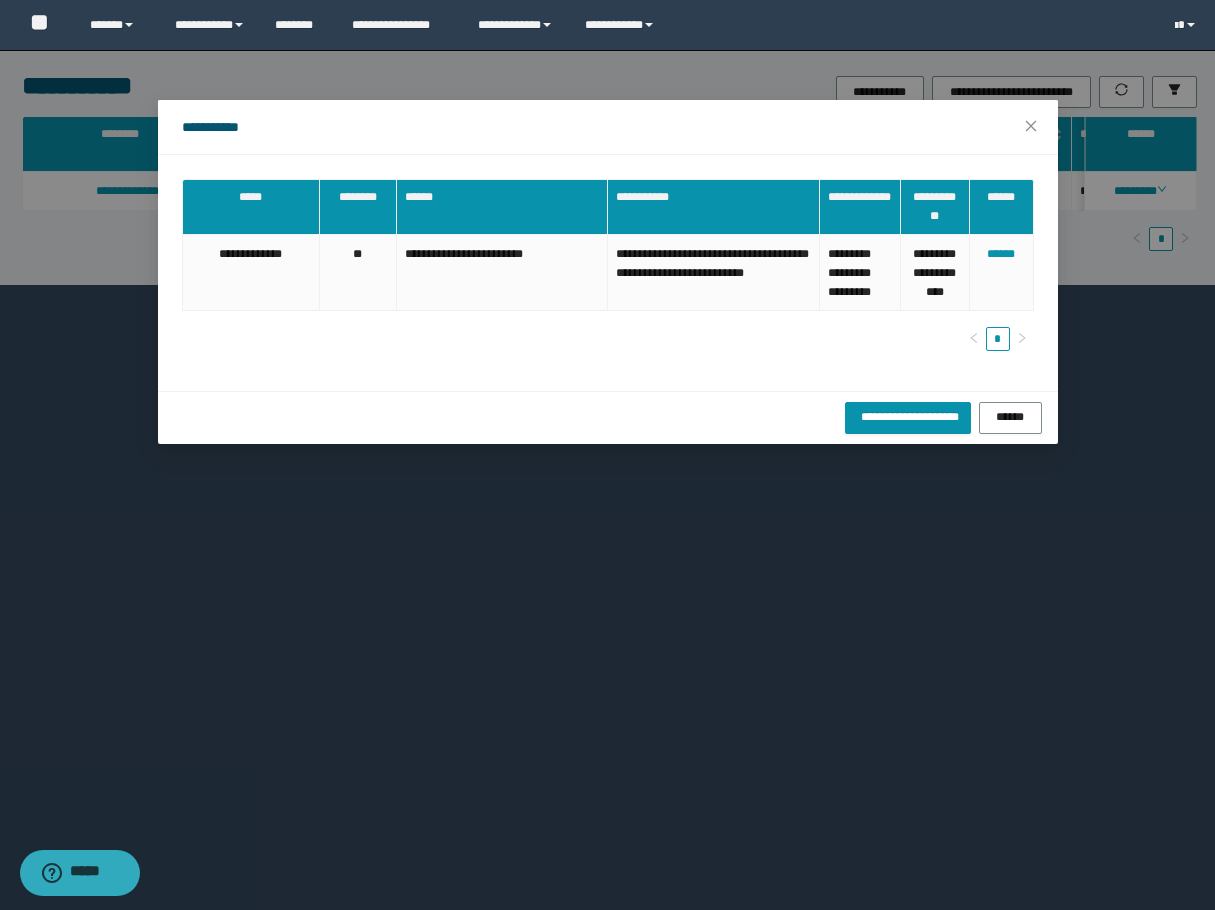 click on "**********" at bounding box center (607, 455) 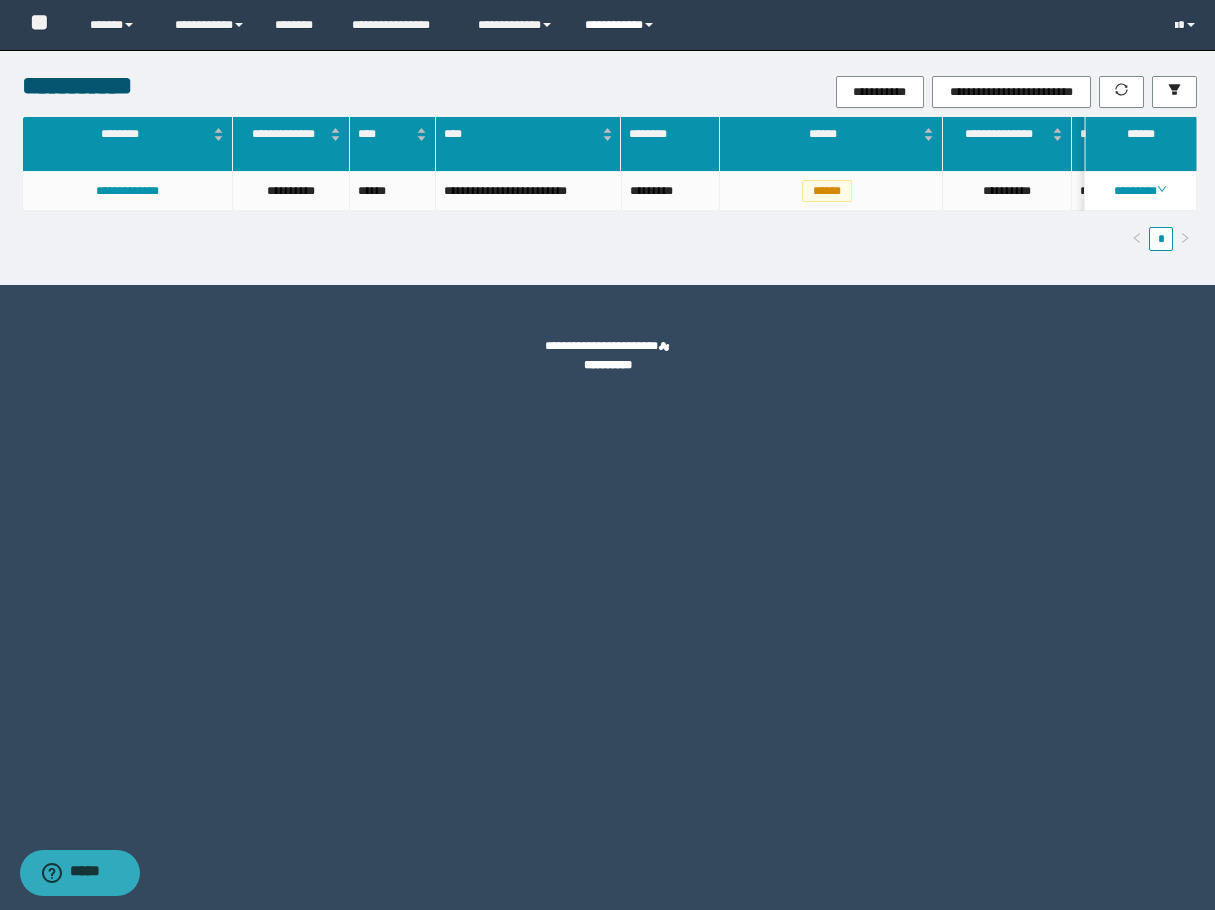 click on "**********" at bounding box center [622, 25] 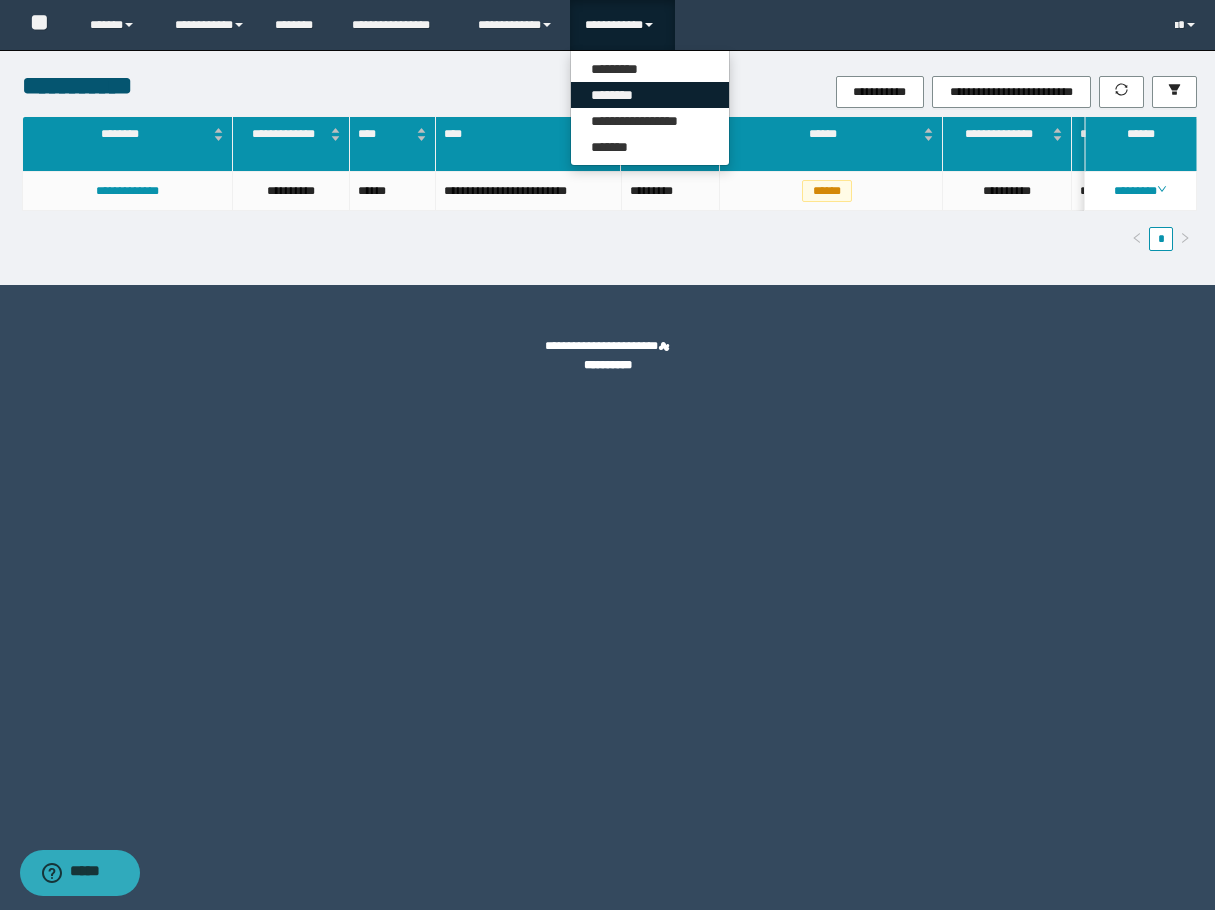 click on "********" at bounding box center (650, 95) 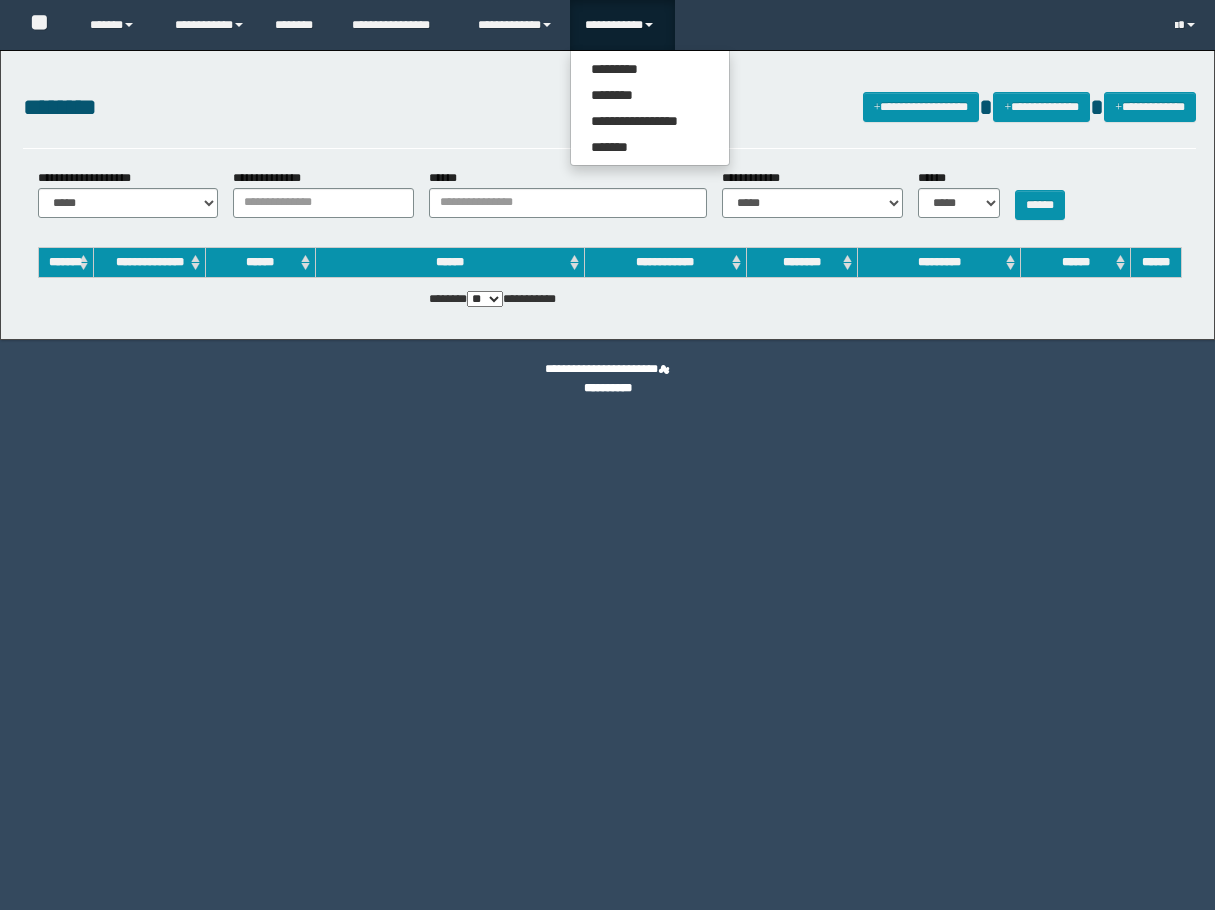 scroll, scrollTop: 0, scrollLeft: 0, axis: both 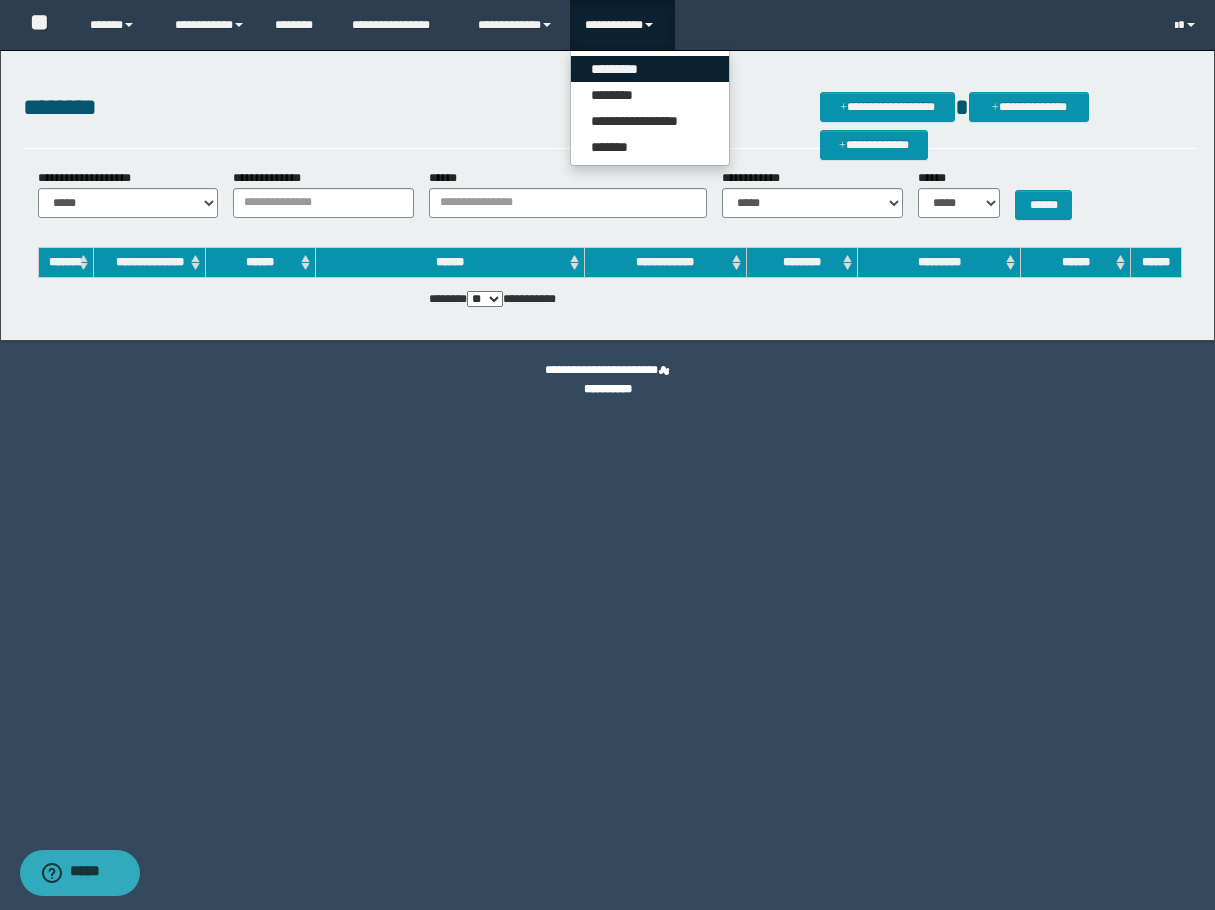 click on "*********" at bounding box center (650, 69) 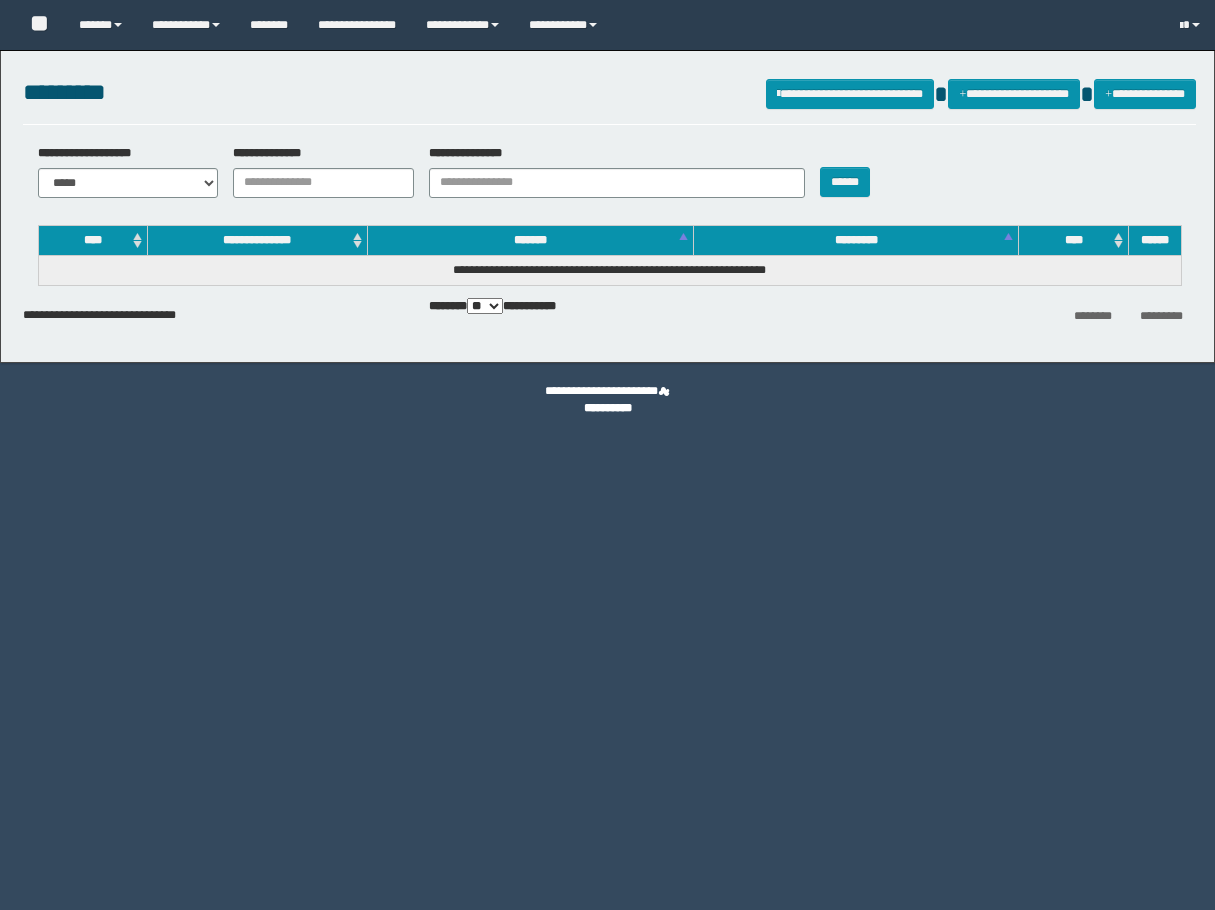 scroll, scrollTop: 0, scrollLeft: 0, axis: both 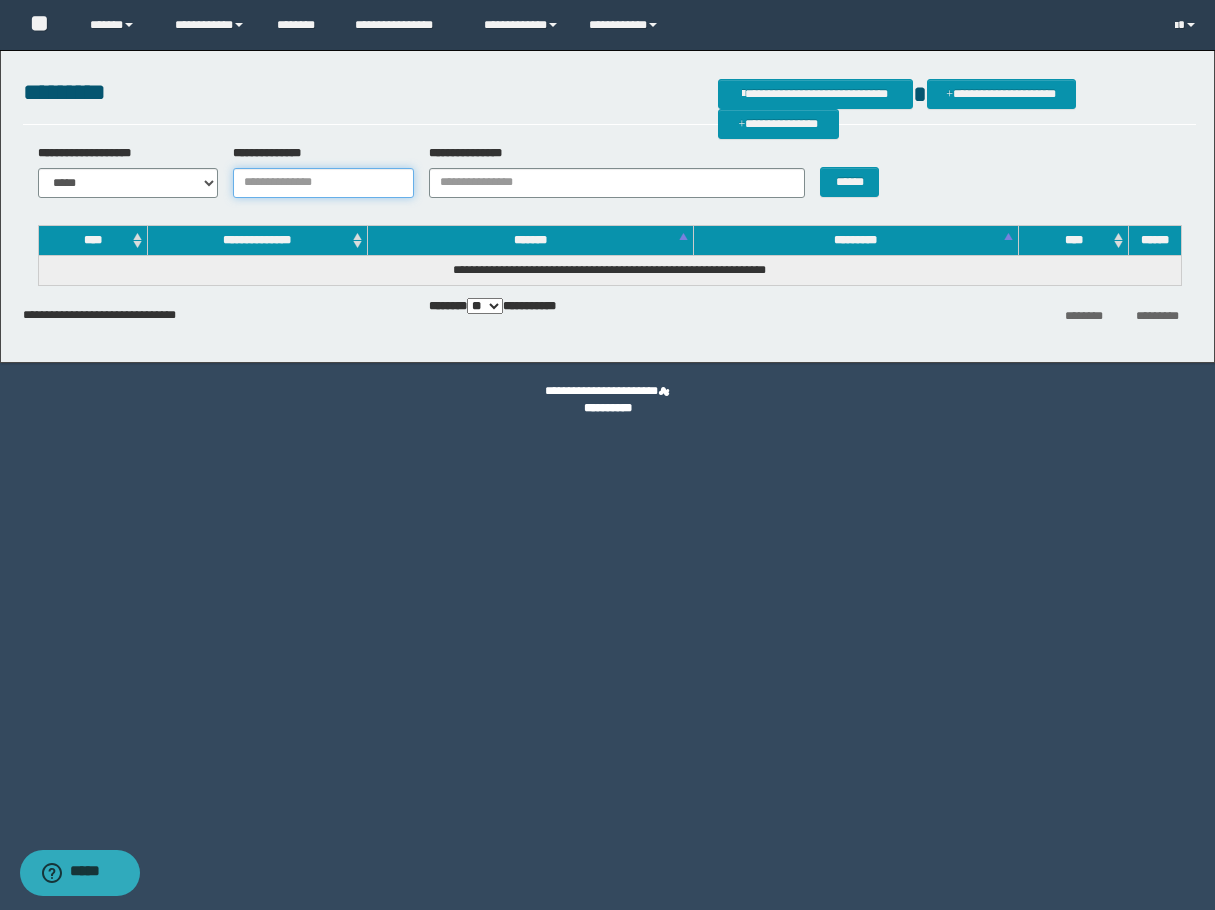 click on "**********" at bounding box center (323, 183) 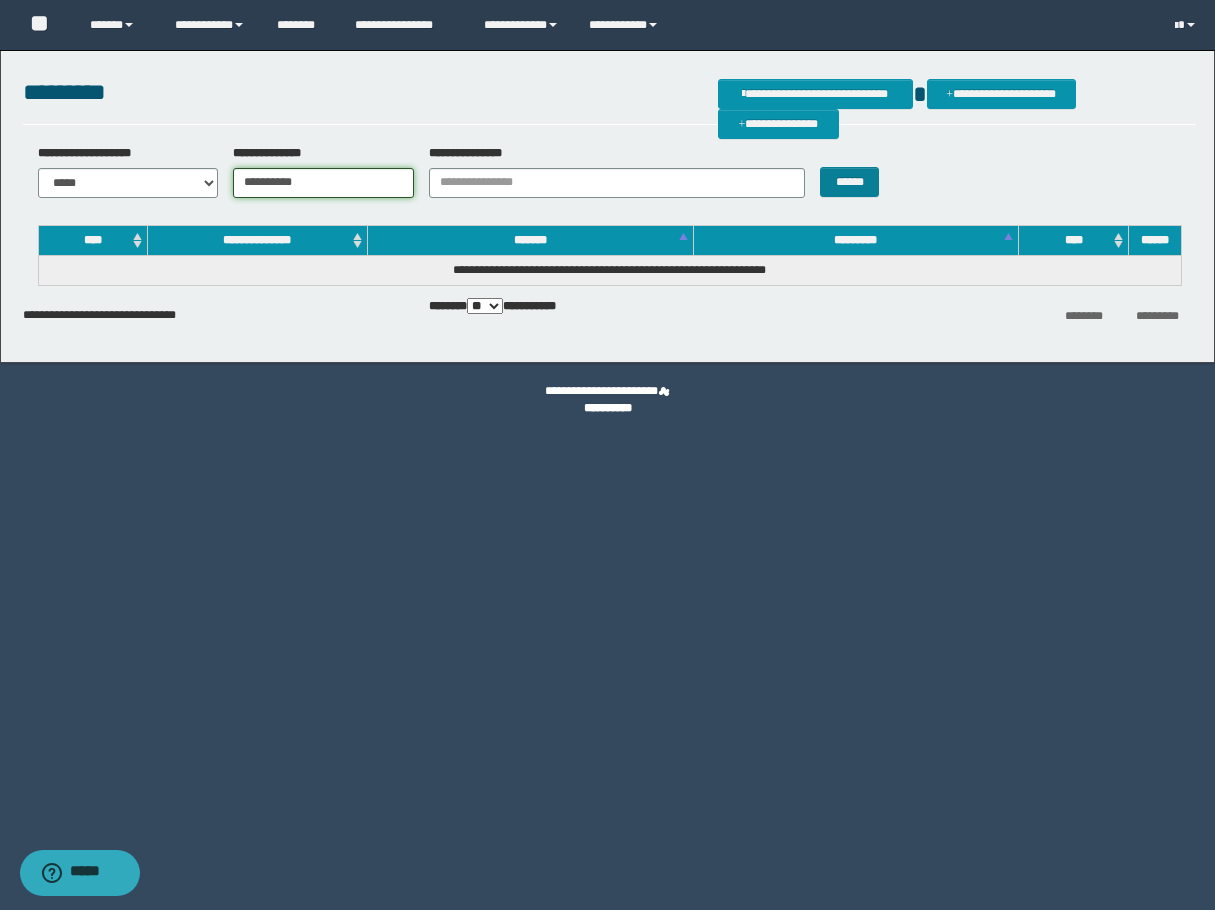 type on "**********" 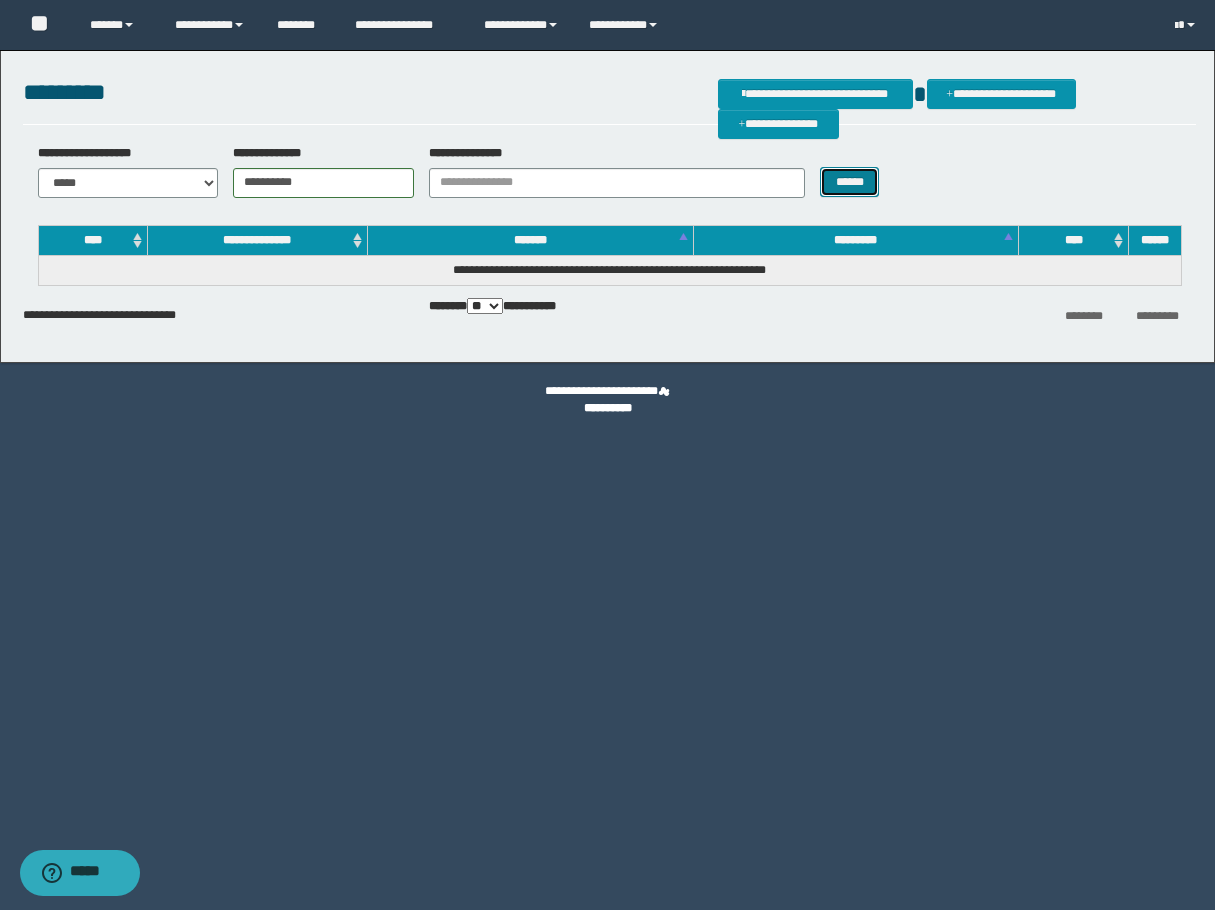 click on "******" at bounding box center [849, 182] 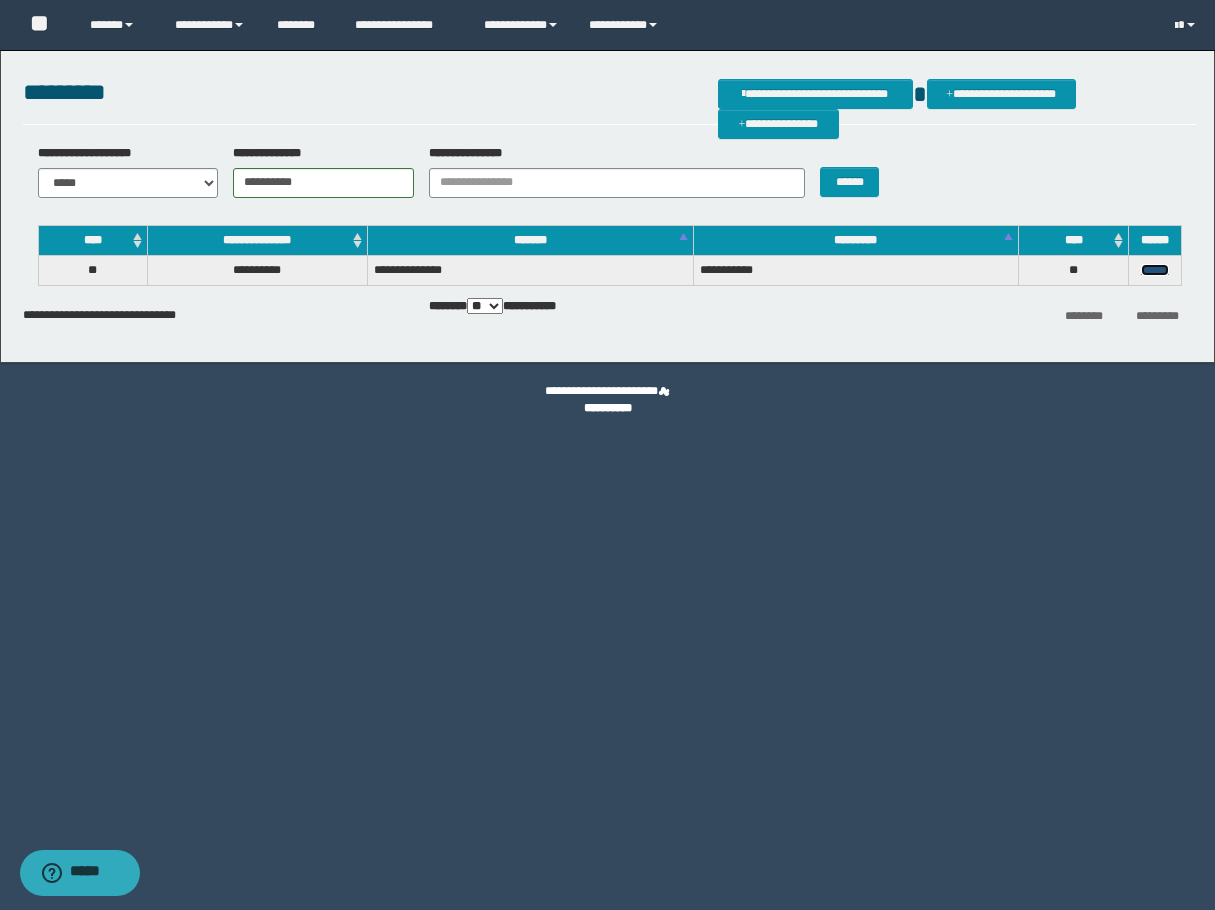 click on "******" at bounding box center [1155, 270] 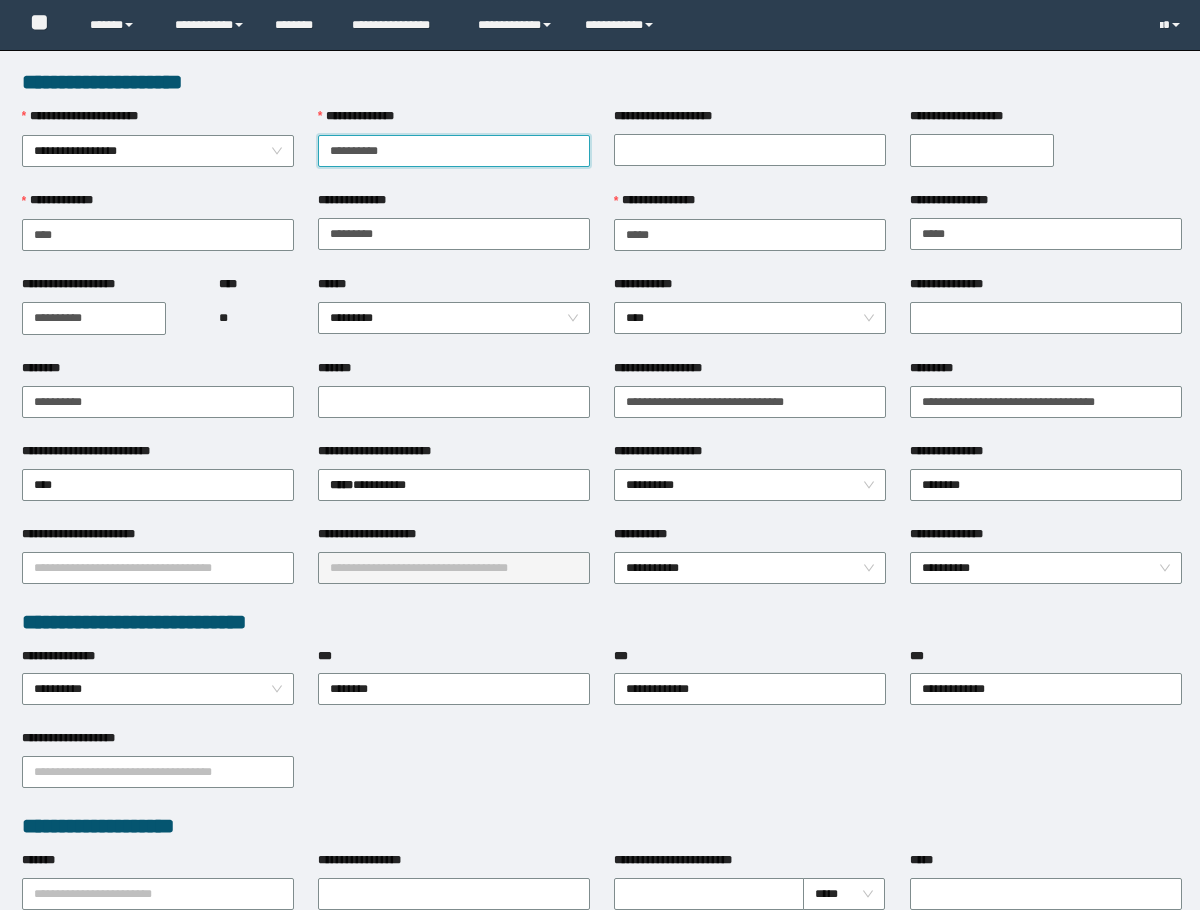 scroll, scrollTop: 0, scrollLeft: 0, axis: both 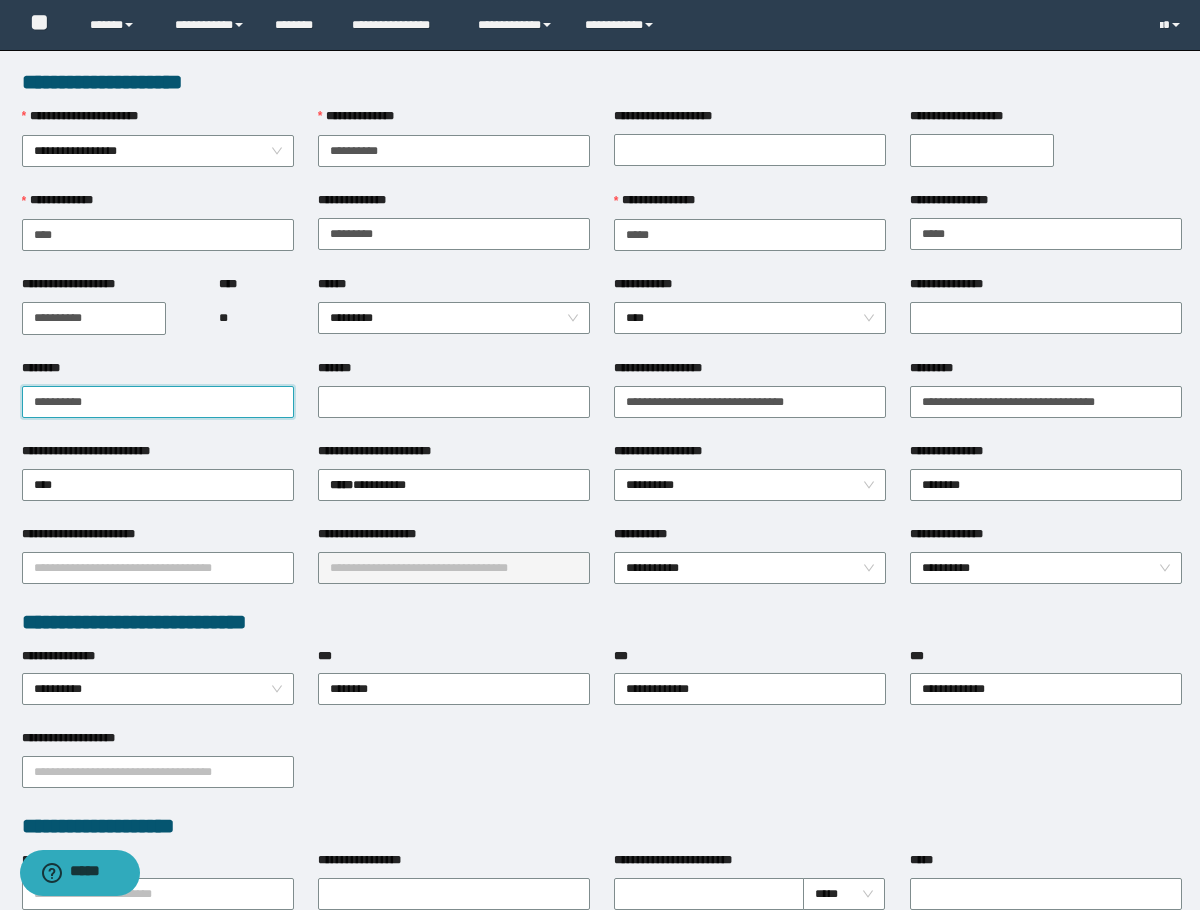 drag, startPoint x: 102, startPoint y: 404, endPoint x: -1, endPoint y: 416, distance: 103.69667 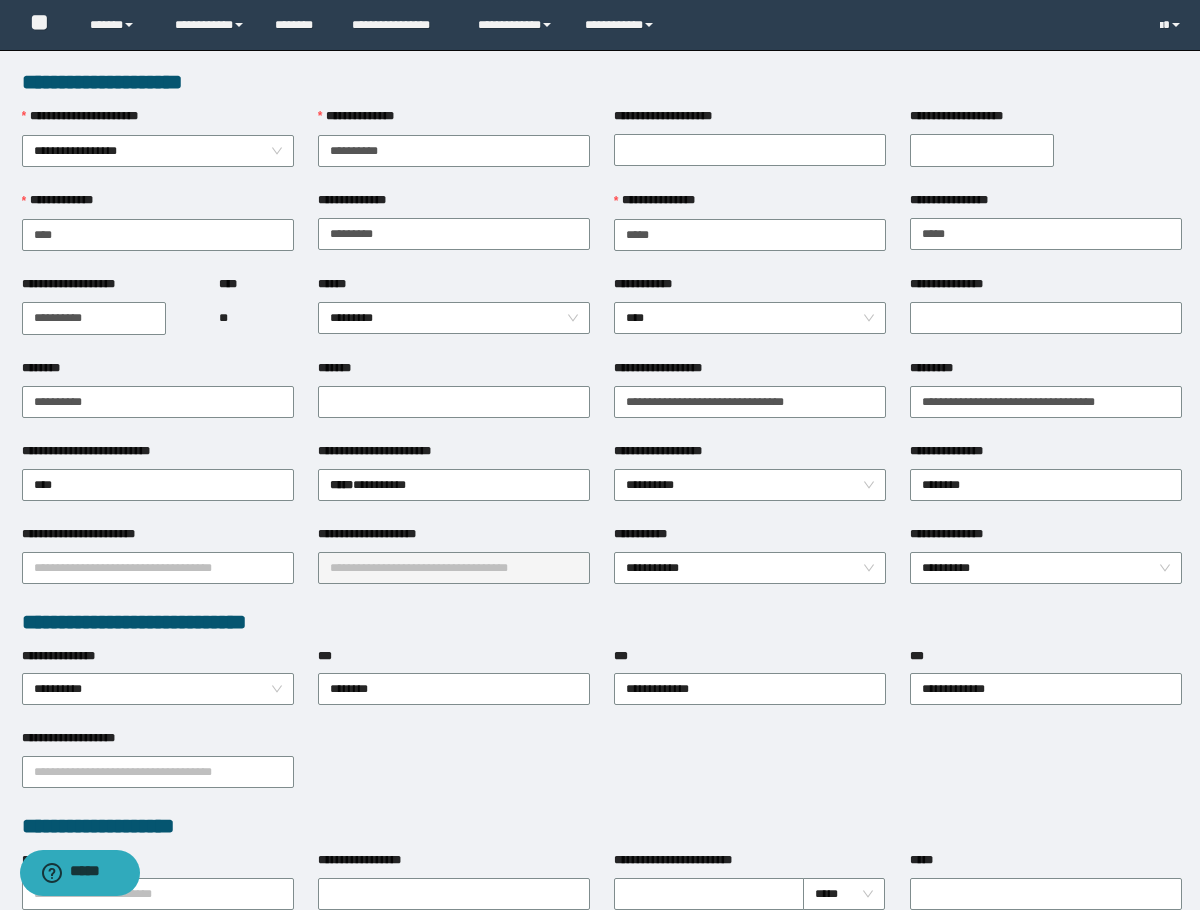 click on "**********" at bounding box center [1046, 317] 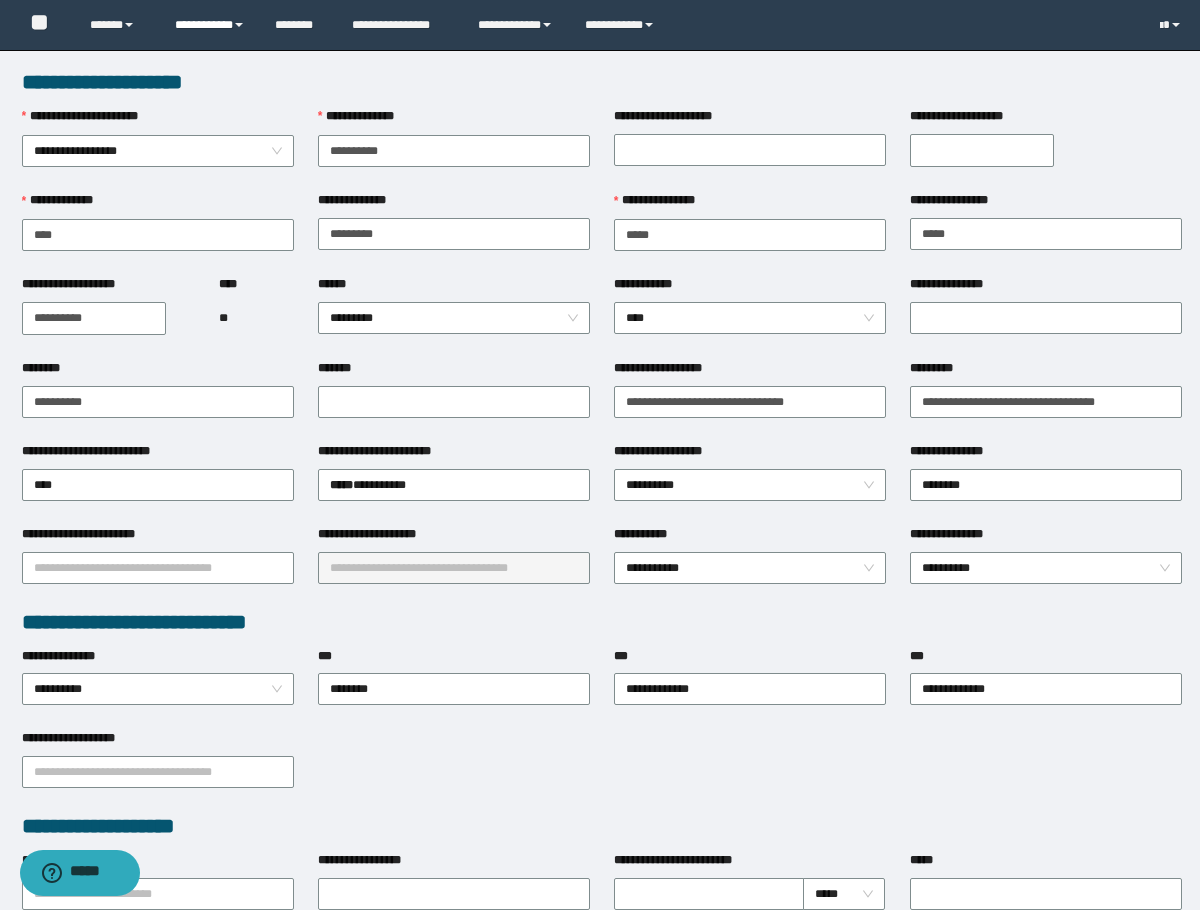 click on "**********" at bounding box center (210, 25) 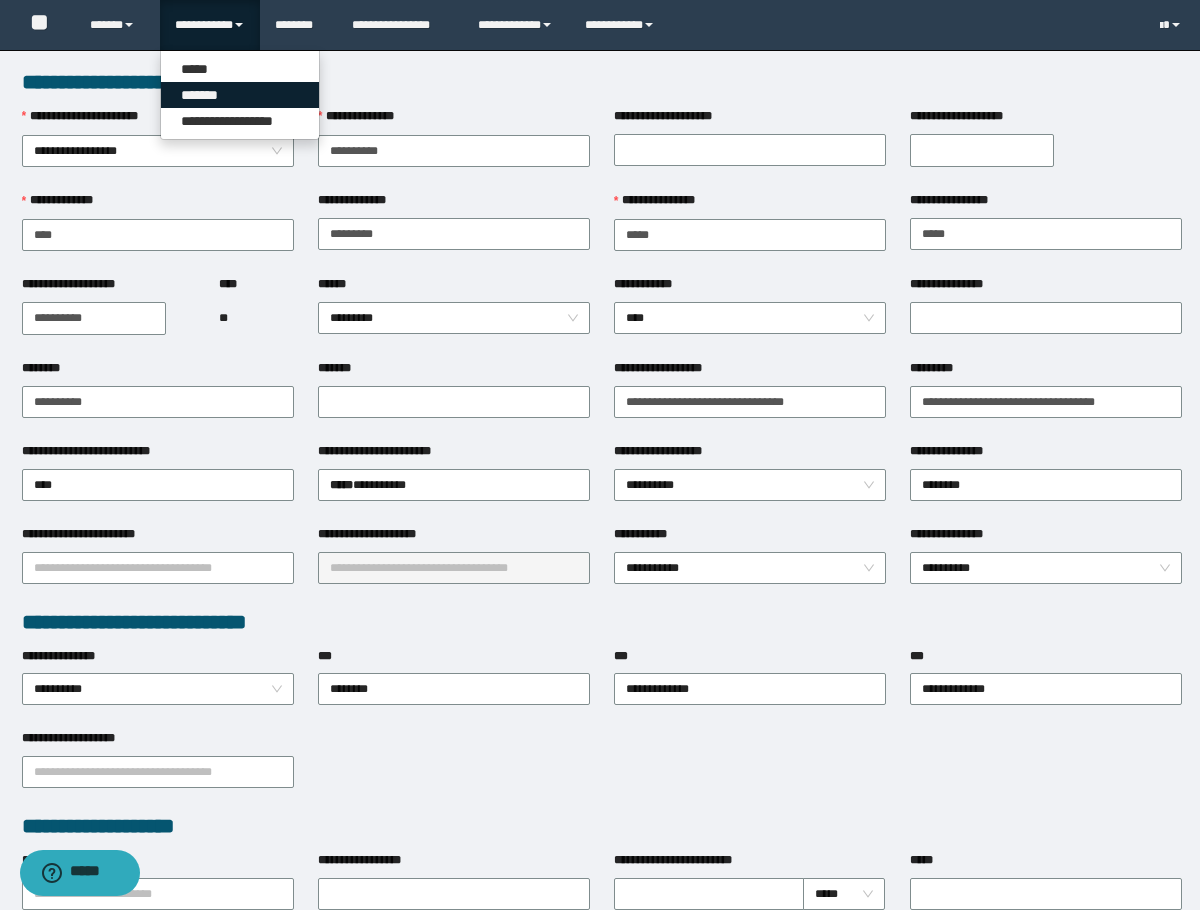 click on "*******" at bounding box center (240, 95) 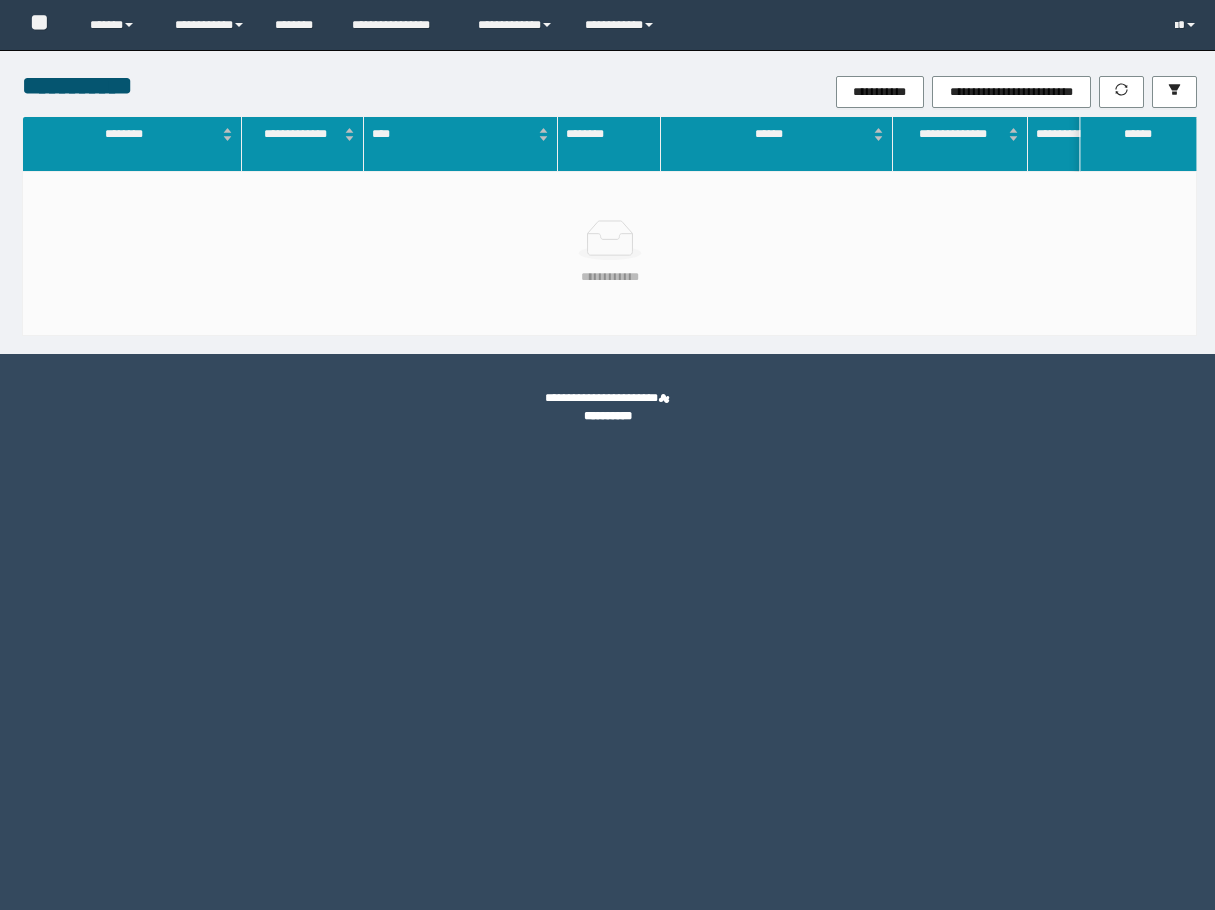 scroll, scrollTop: 0, scrollLeft: 0, axis: both 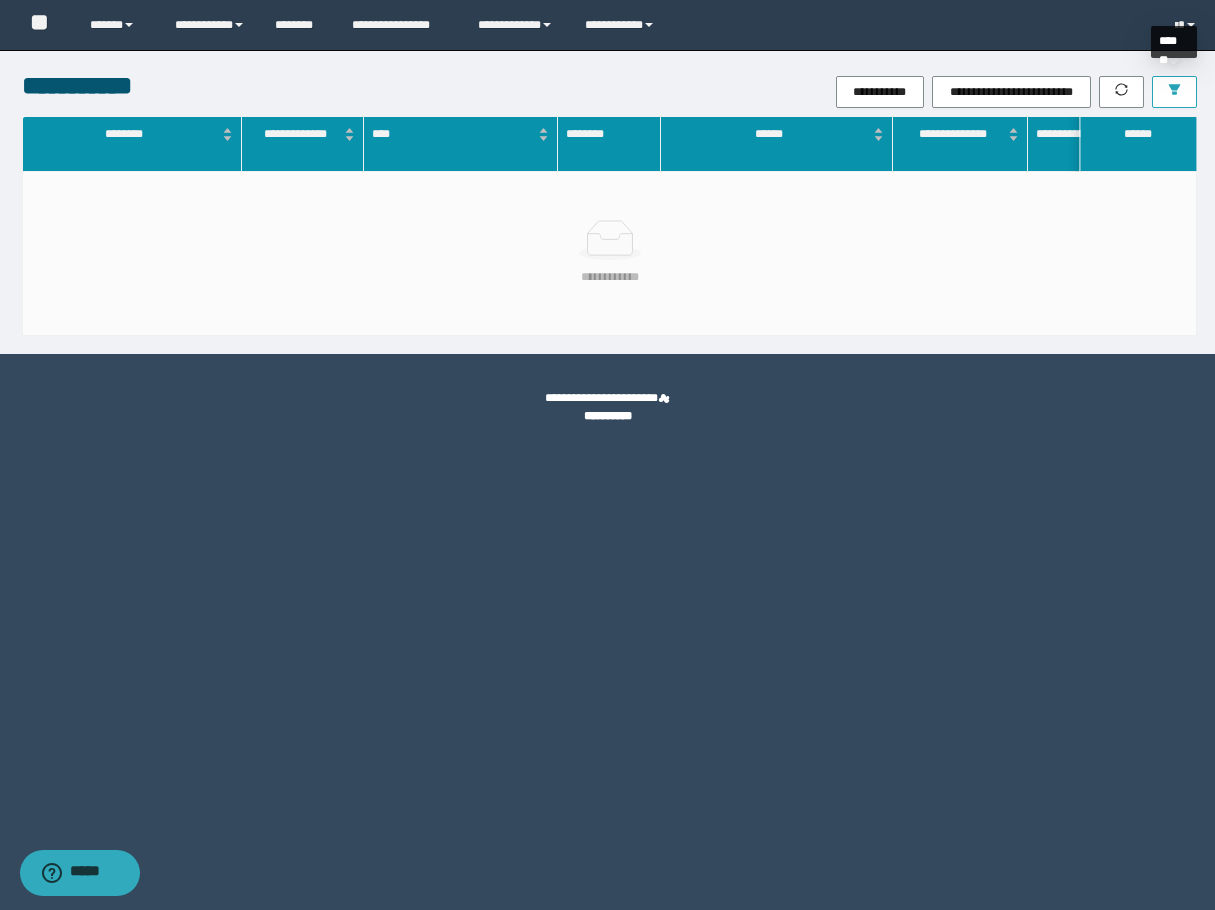 click at bounding box center (1174, 92) 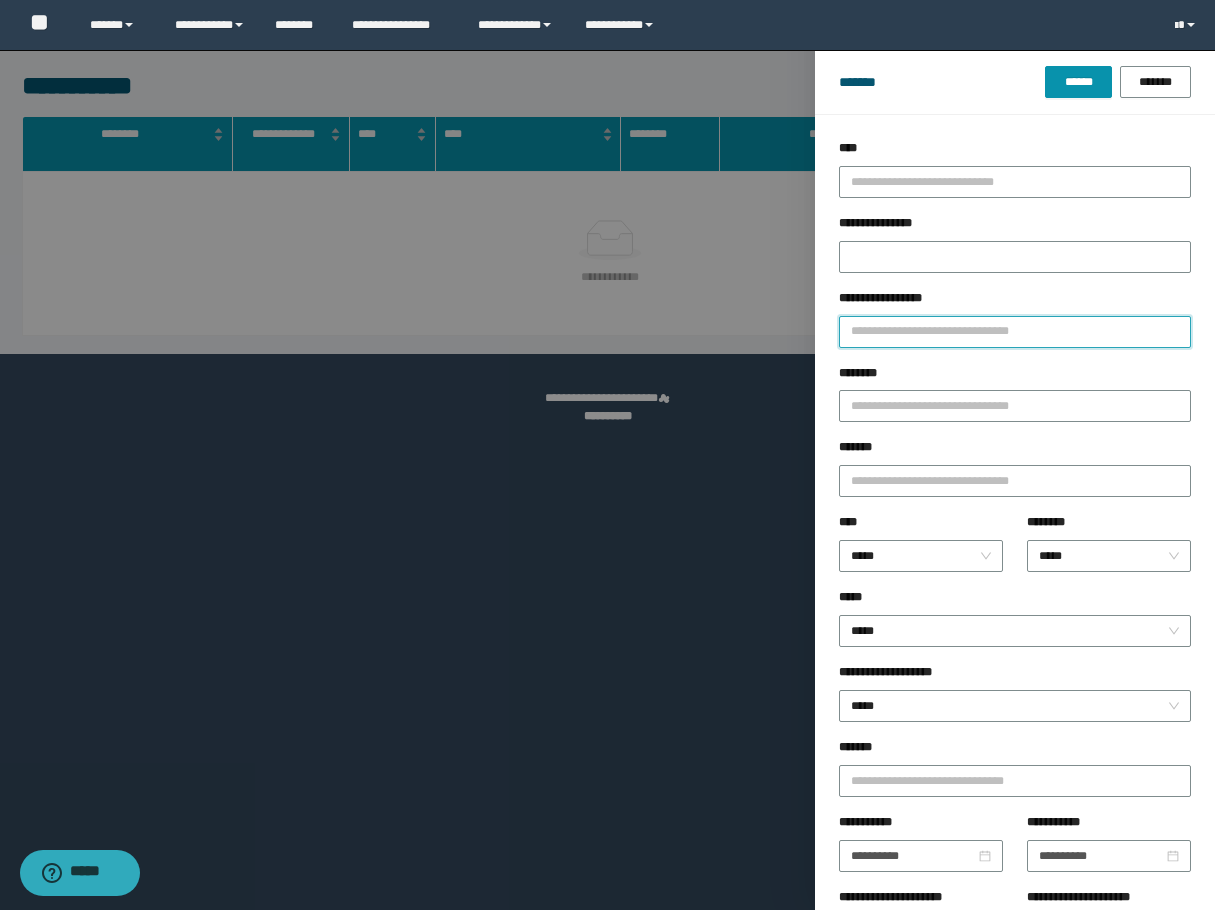 click on "**********" at bounding box center [1015, 332] 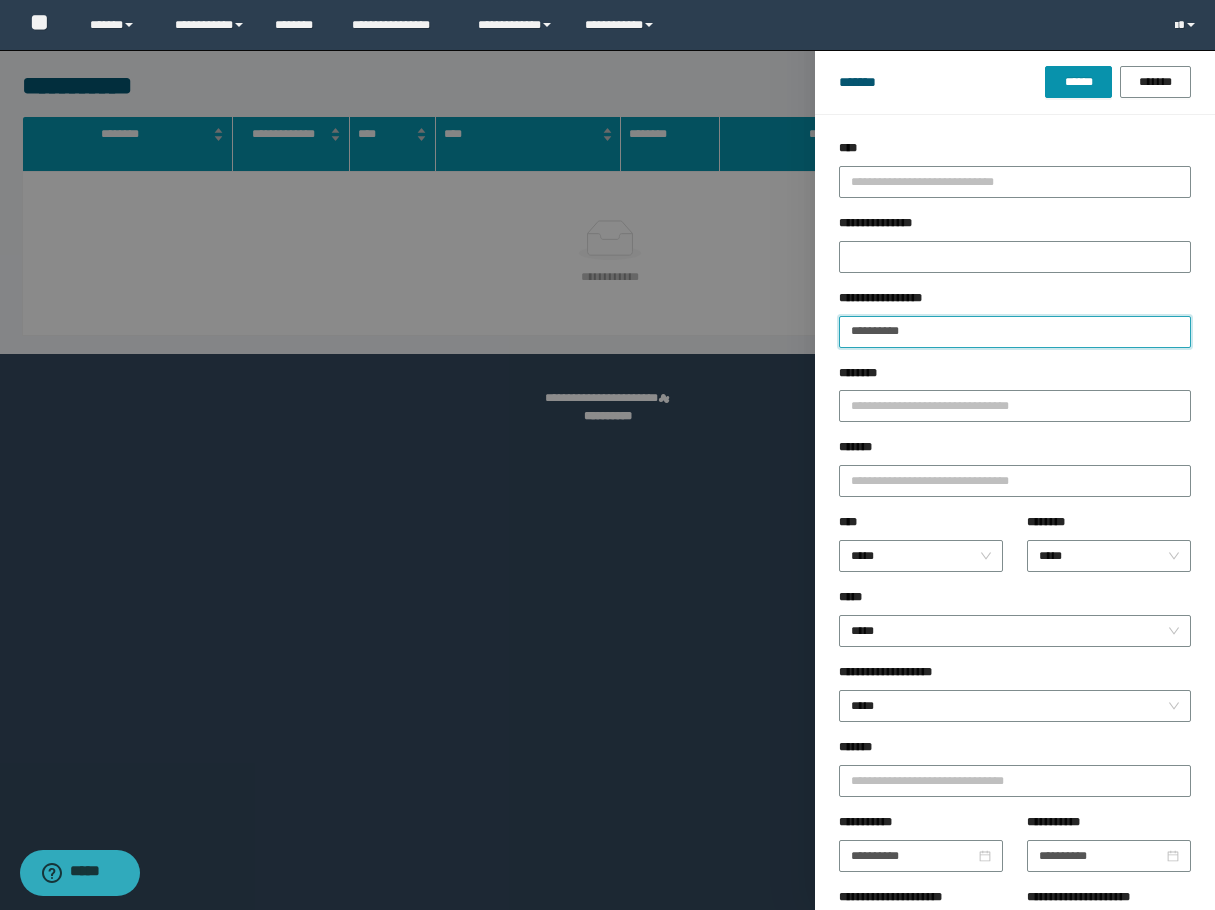 drag, startPoint x: 949, startPoint y: 334, endPoint x: 783, endPoint y: 338, distance: 166.04819 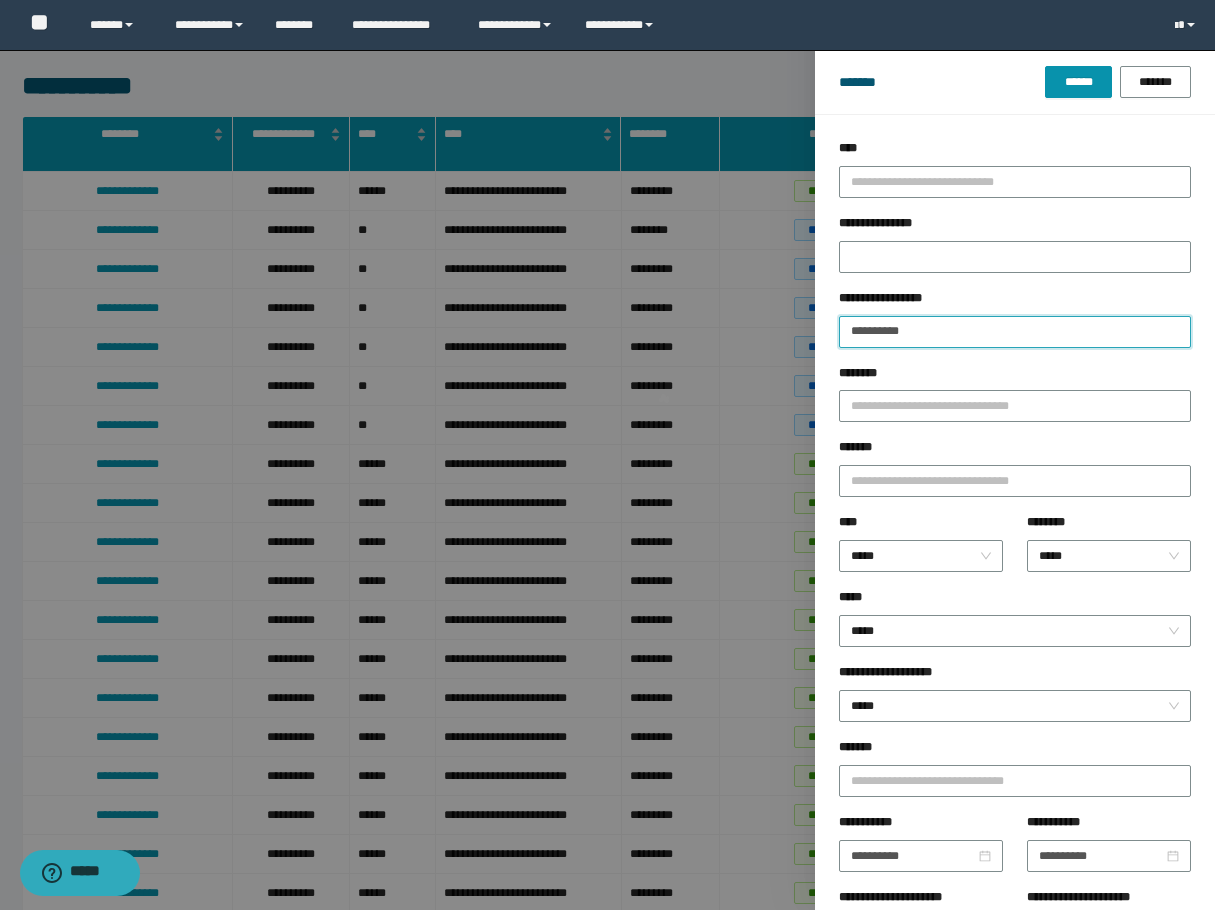 type 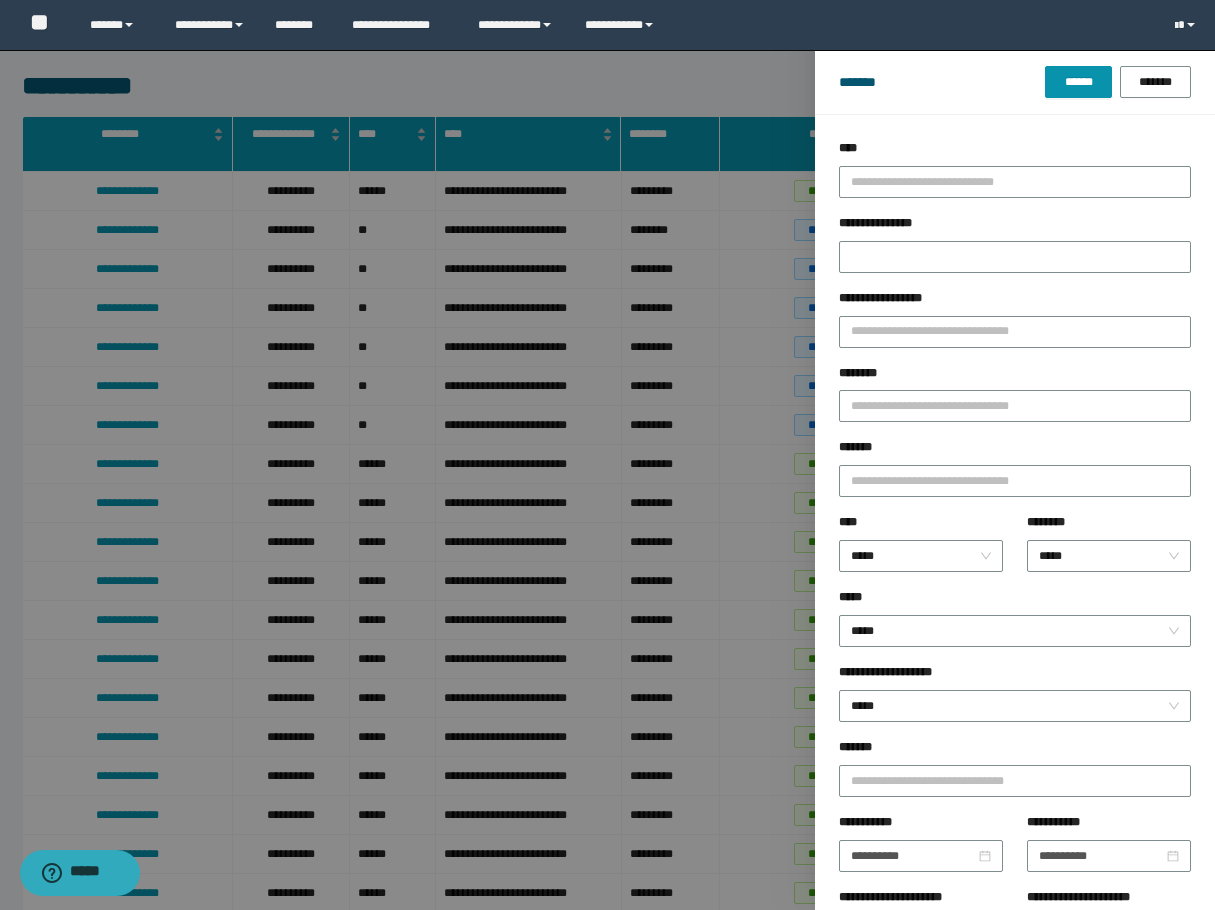 click on "********" at bounding box center (1015, 377) 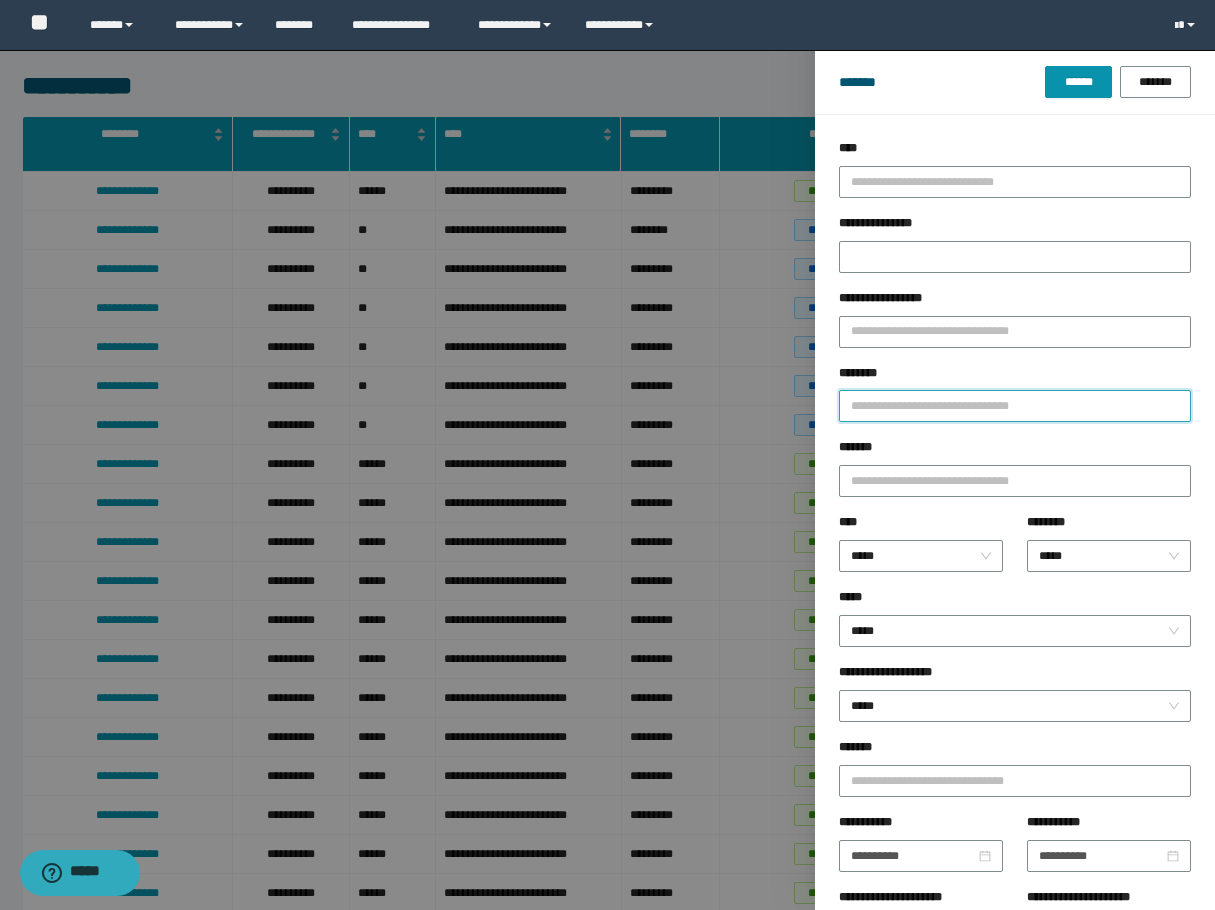 click on "********" at bounding box center (1015, 406) 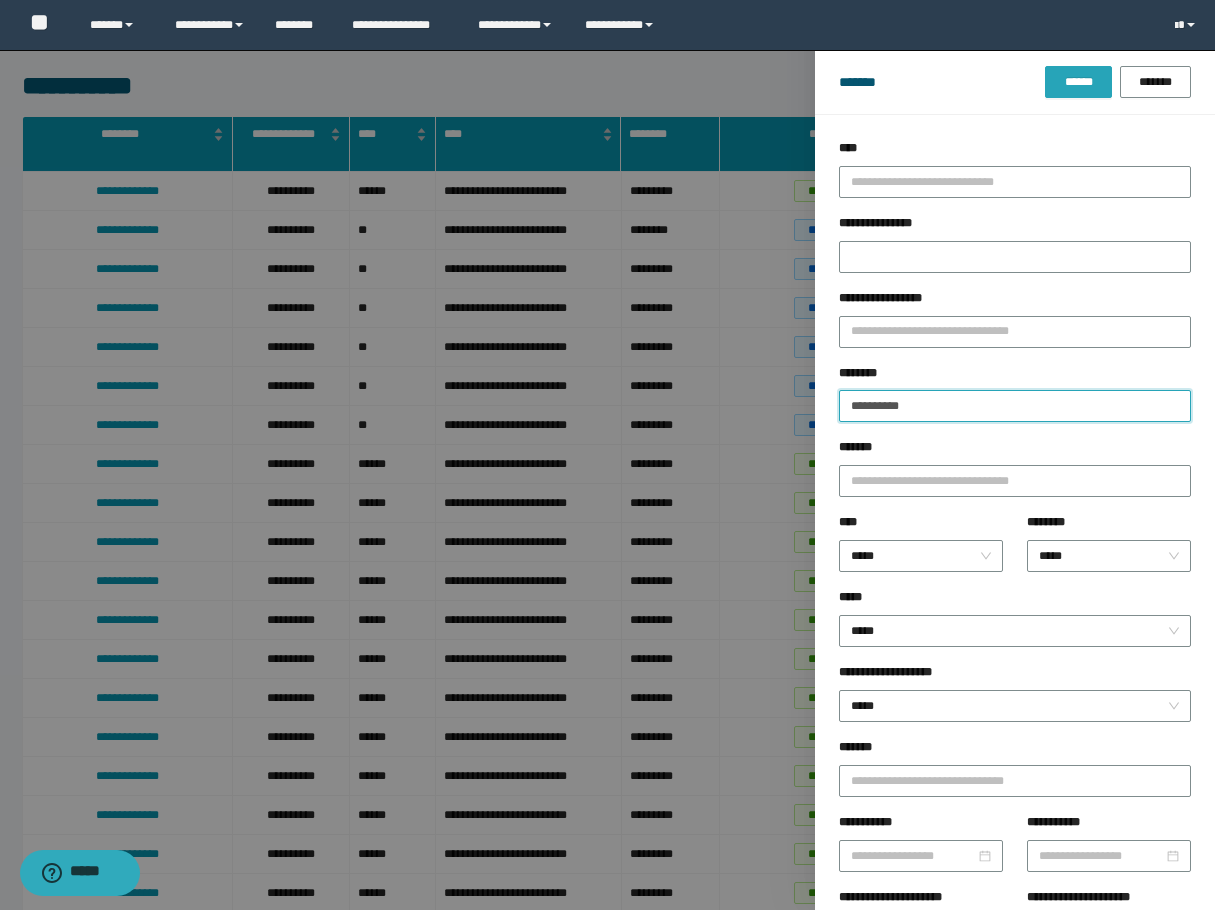 type on "**********" 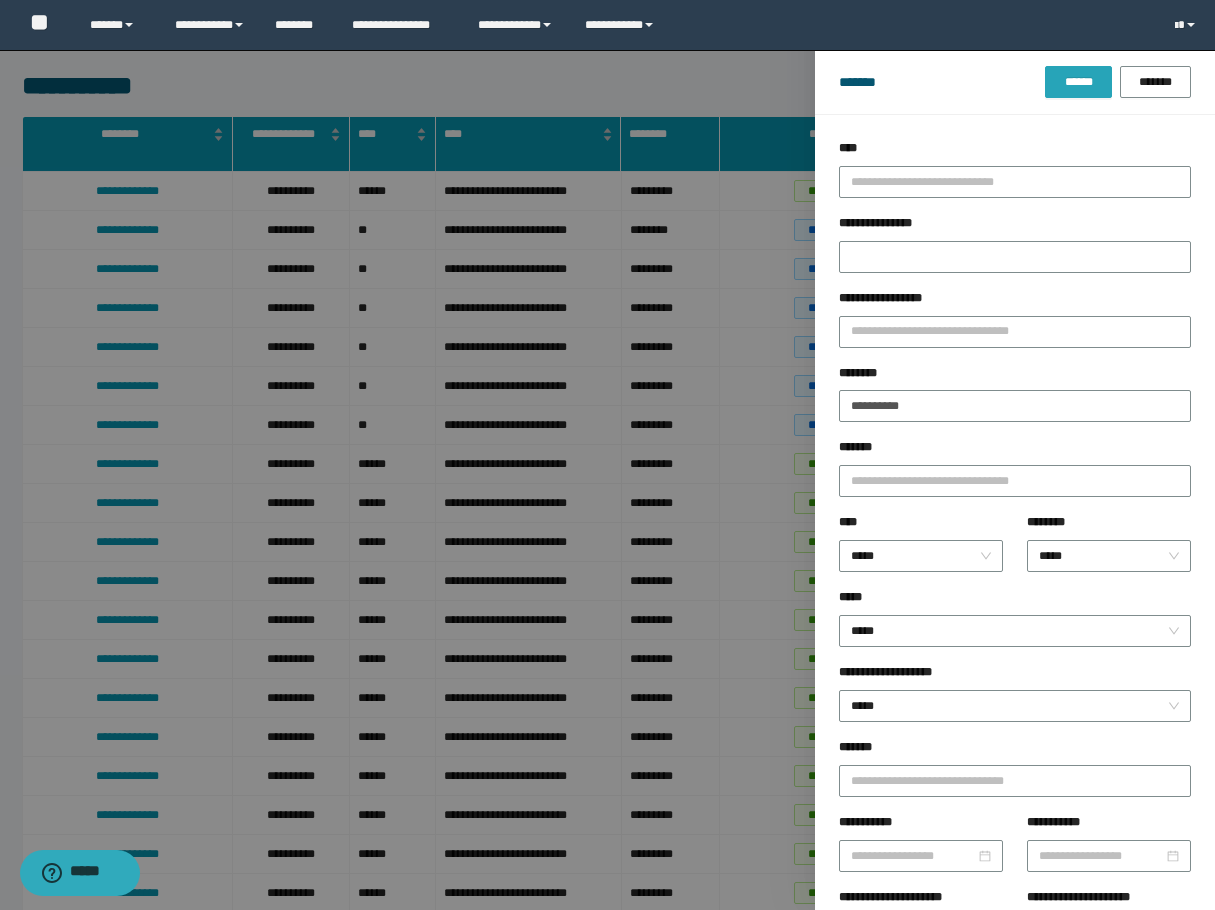 click on "******" at bounding box center (1078, 82) 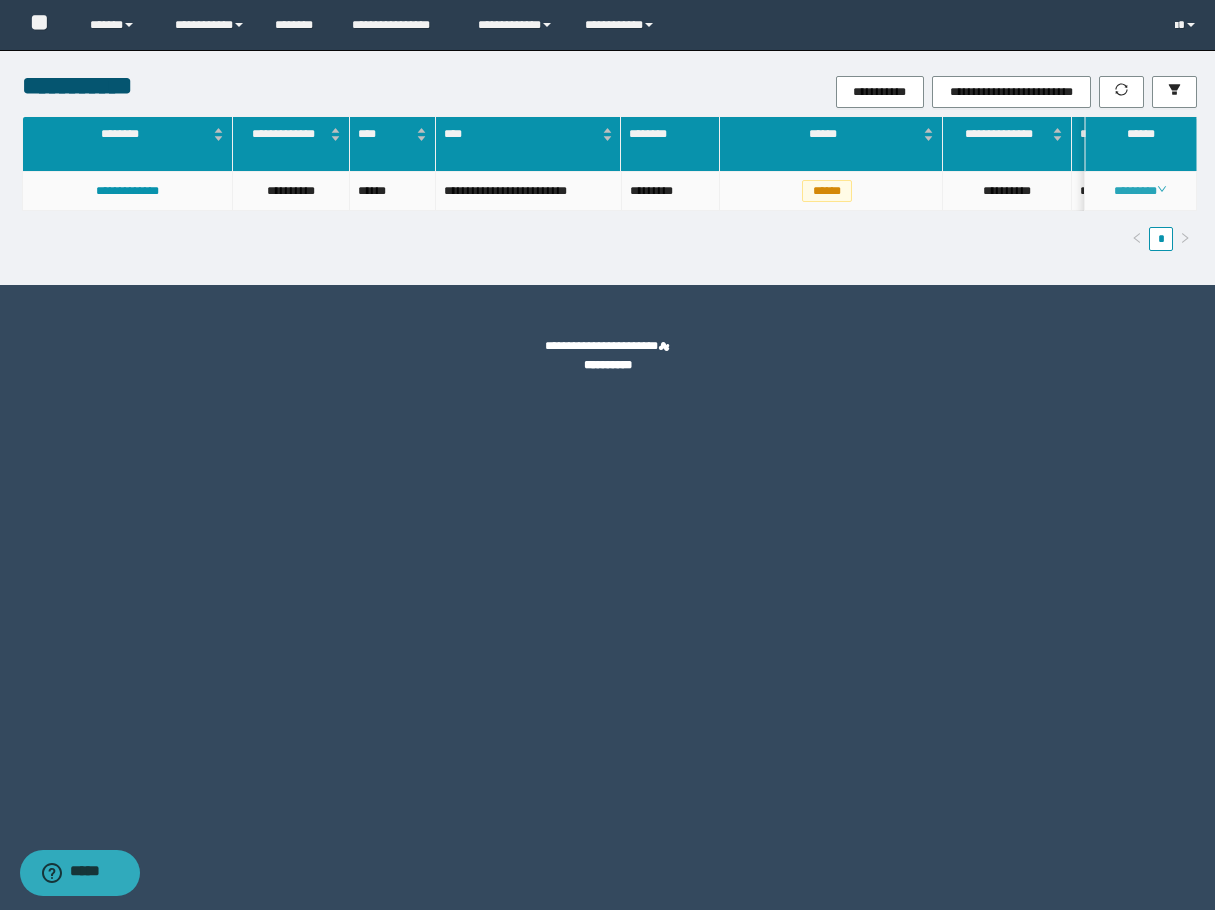 click on "********" at bounding box center (1140, 191) 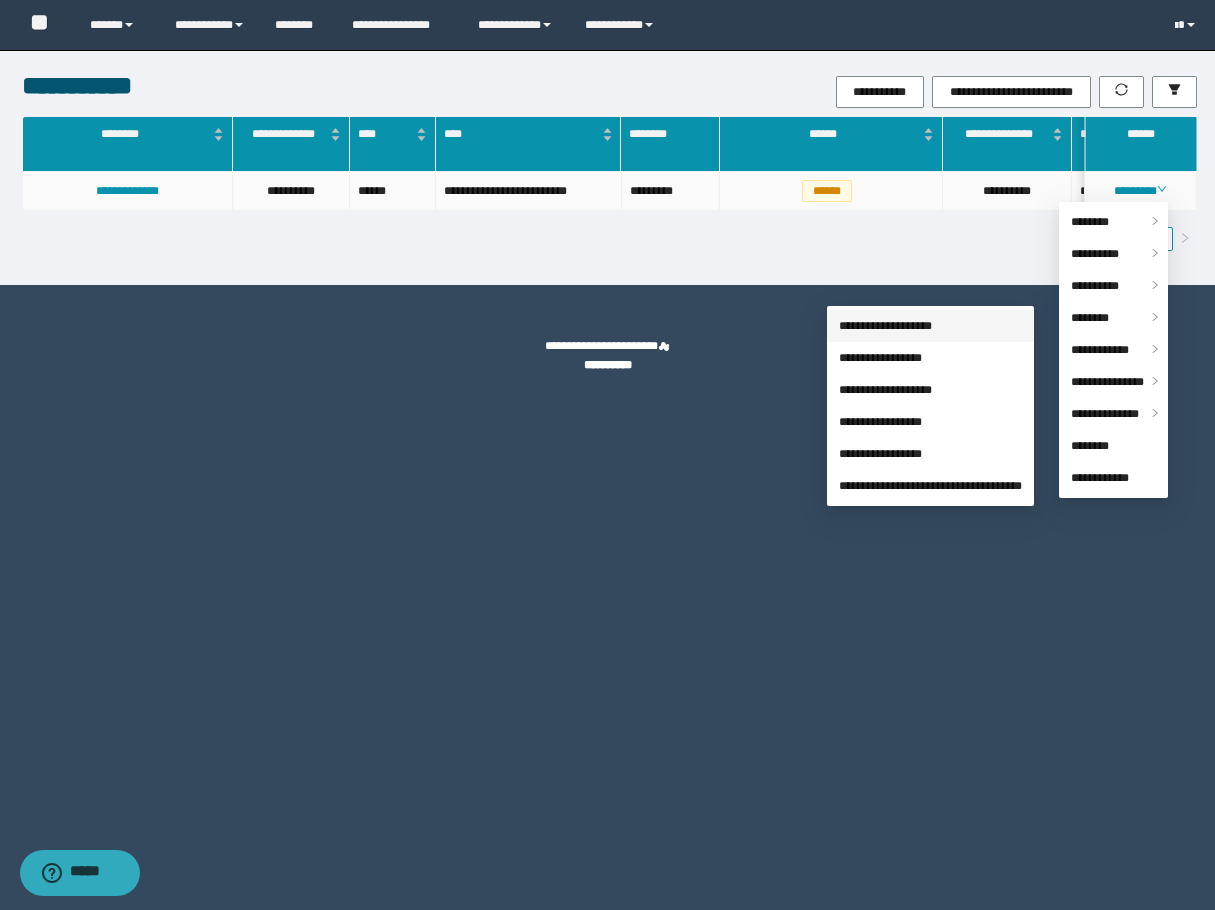 click on "**********" at bounding box center [885, 326] 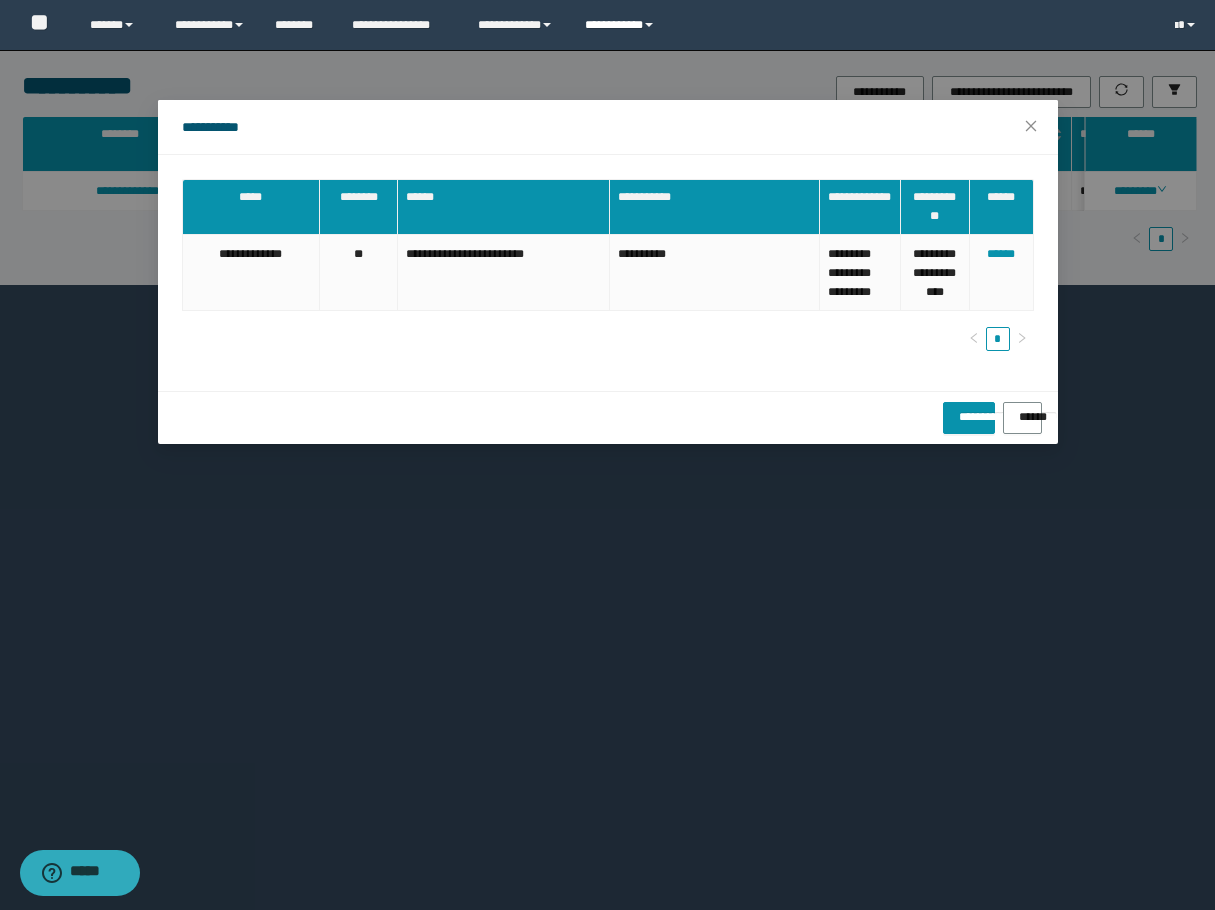click on "**********" at bounding box center (622, 25) 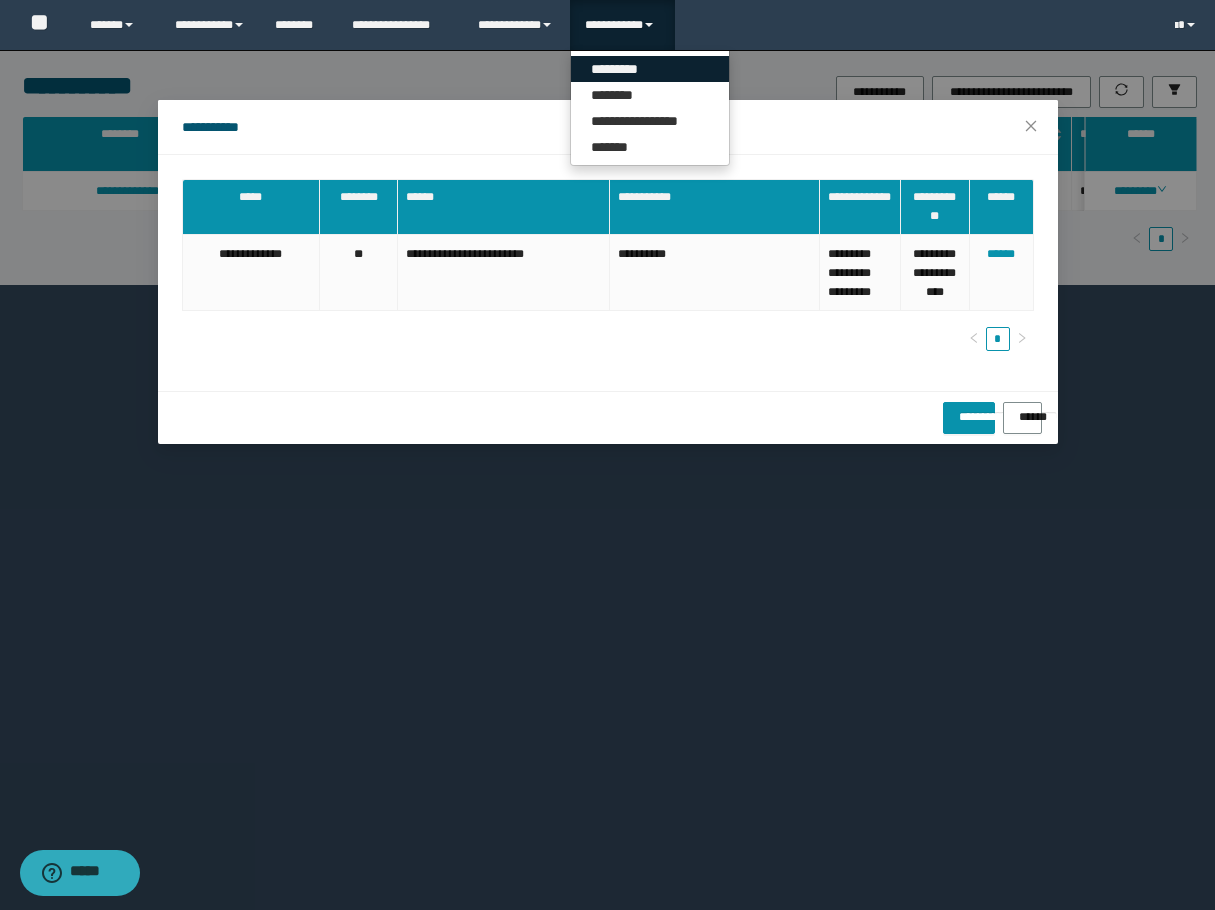 click on "*********" at bounding box center (650, 69) 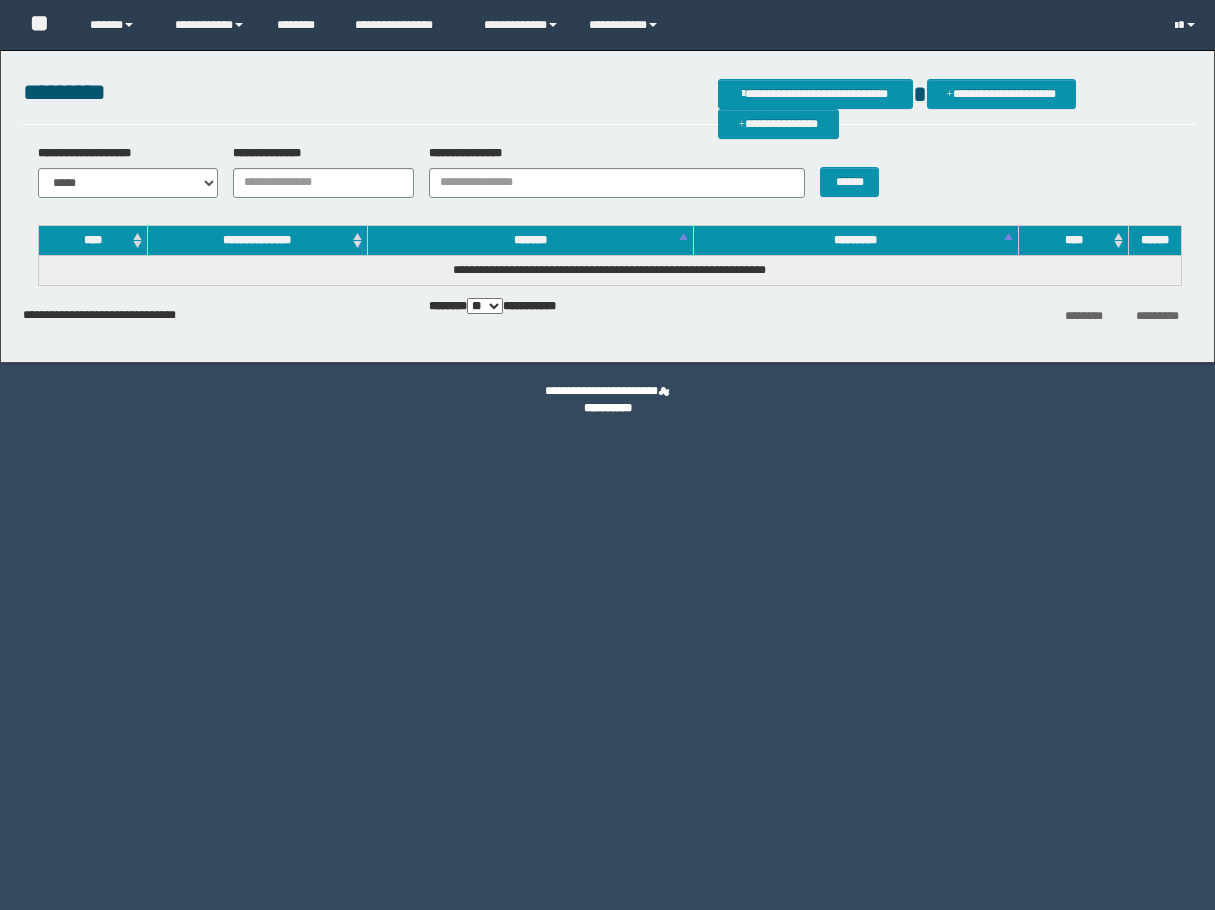 scroll, scrollTop: 0, scrollLeft: 0, axis: both 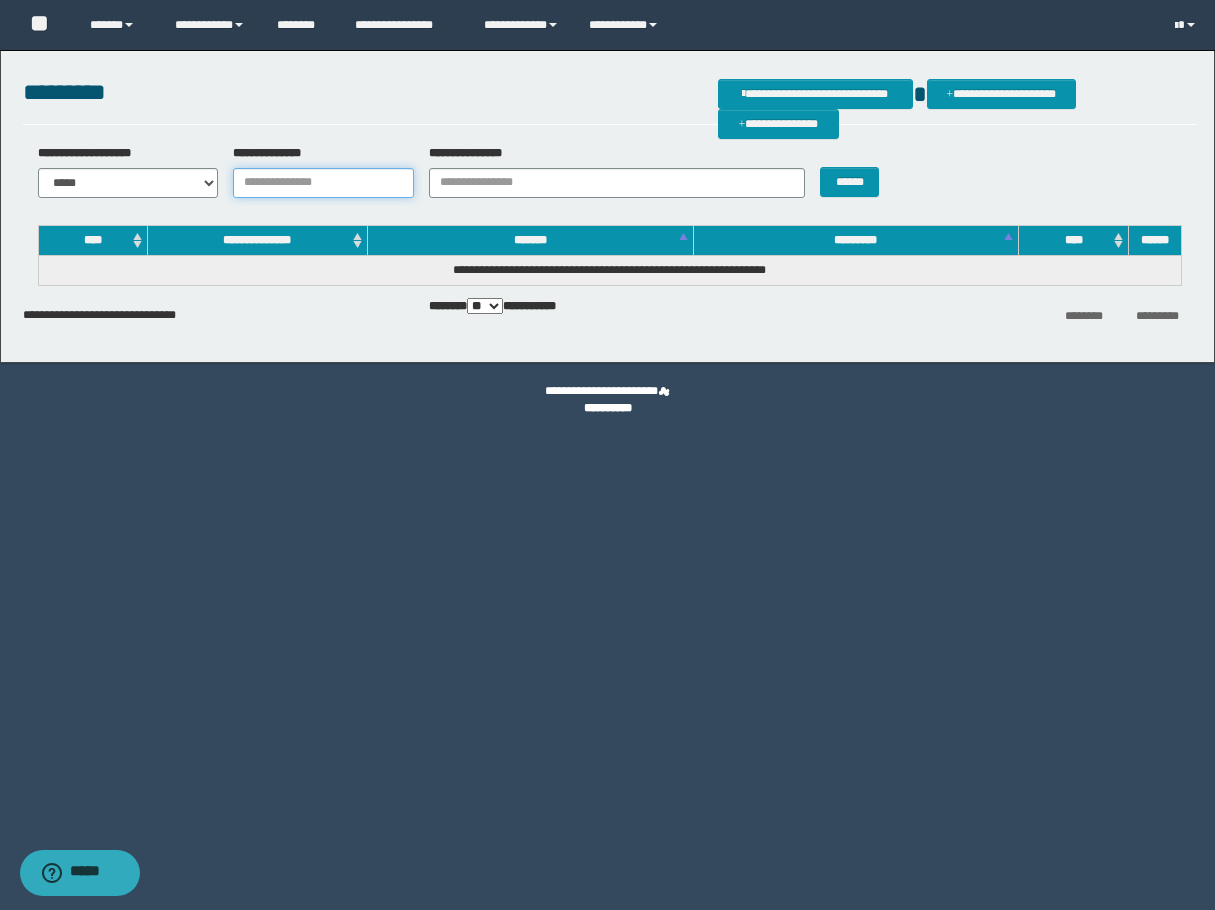 click on "**********" at bounding box center (323, 183) 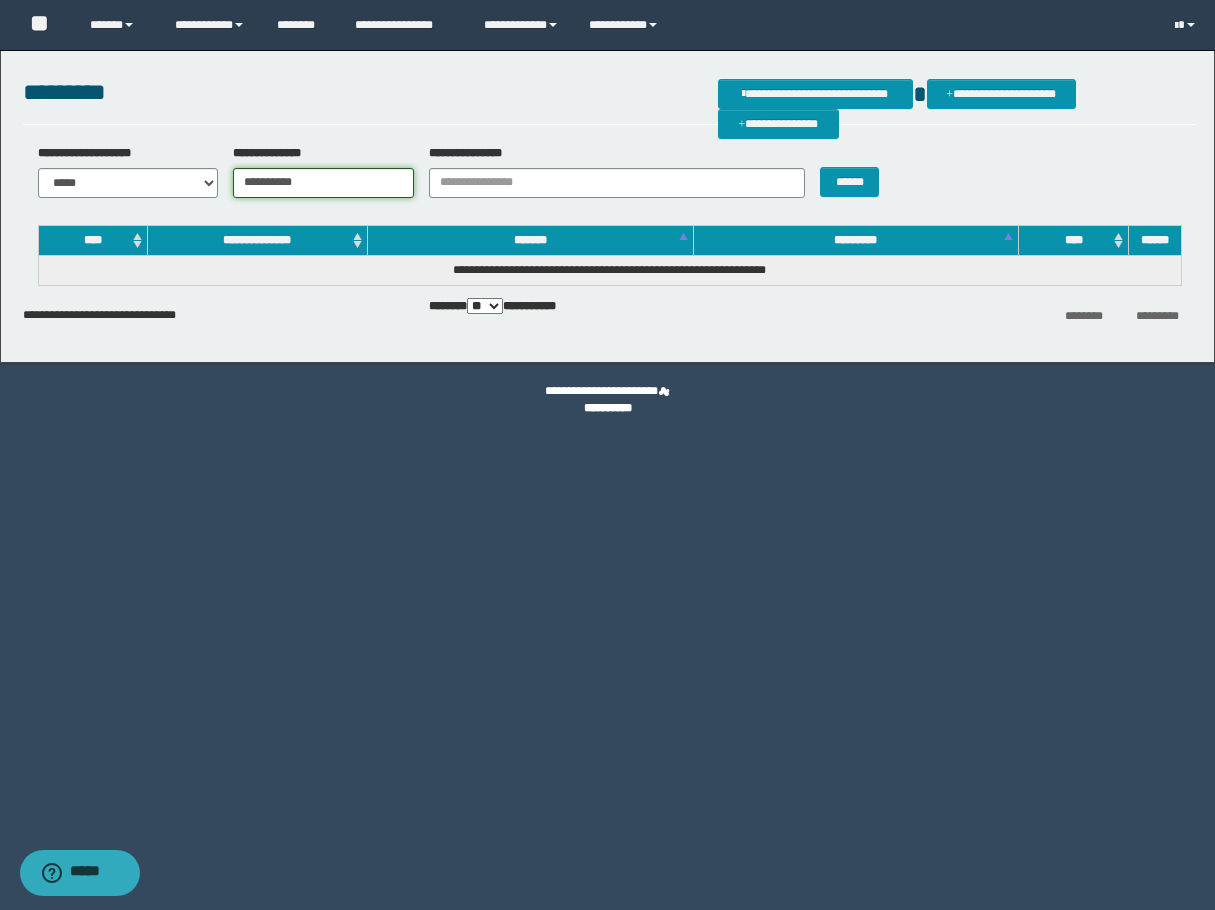 type on "**********" 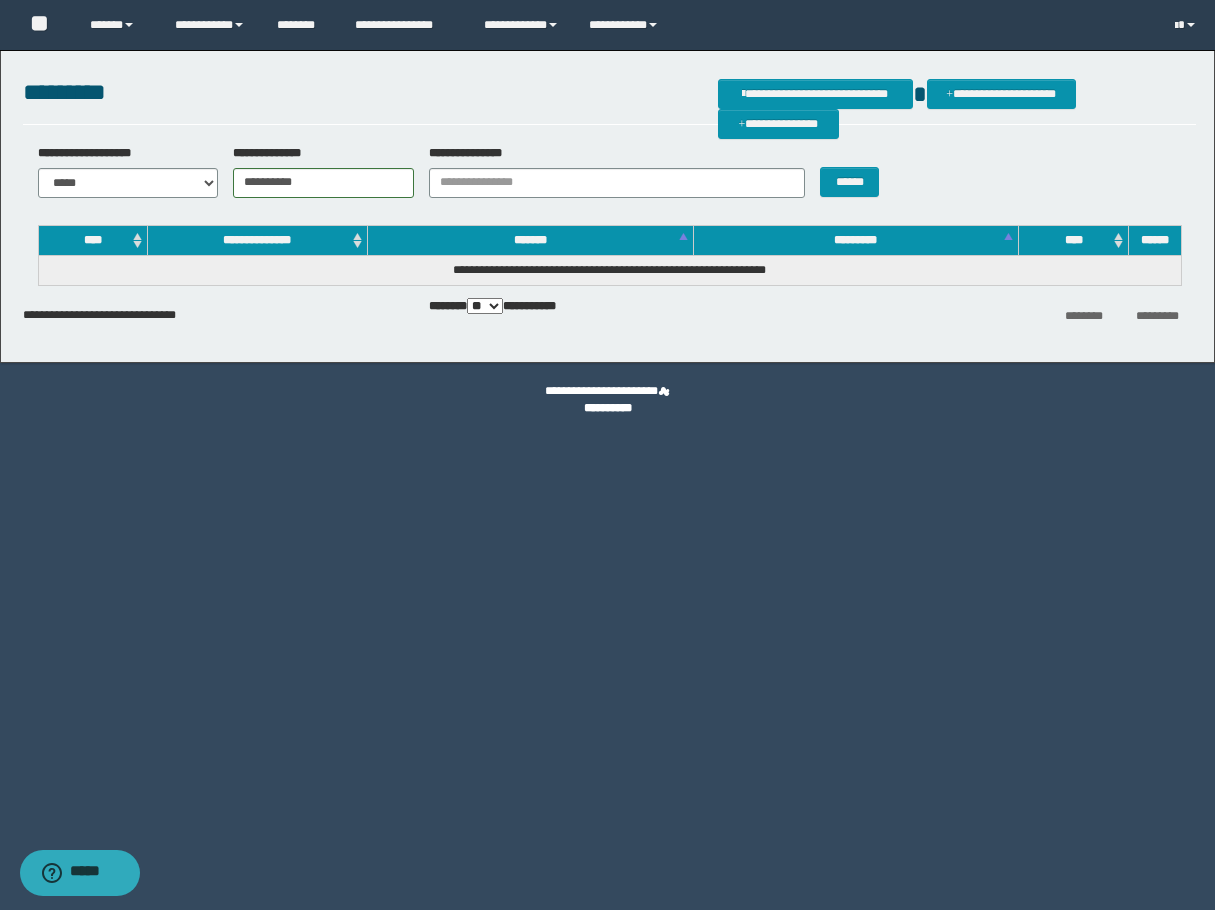 click on "**********" at bounding box center [609, 178] 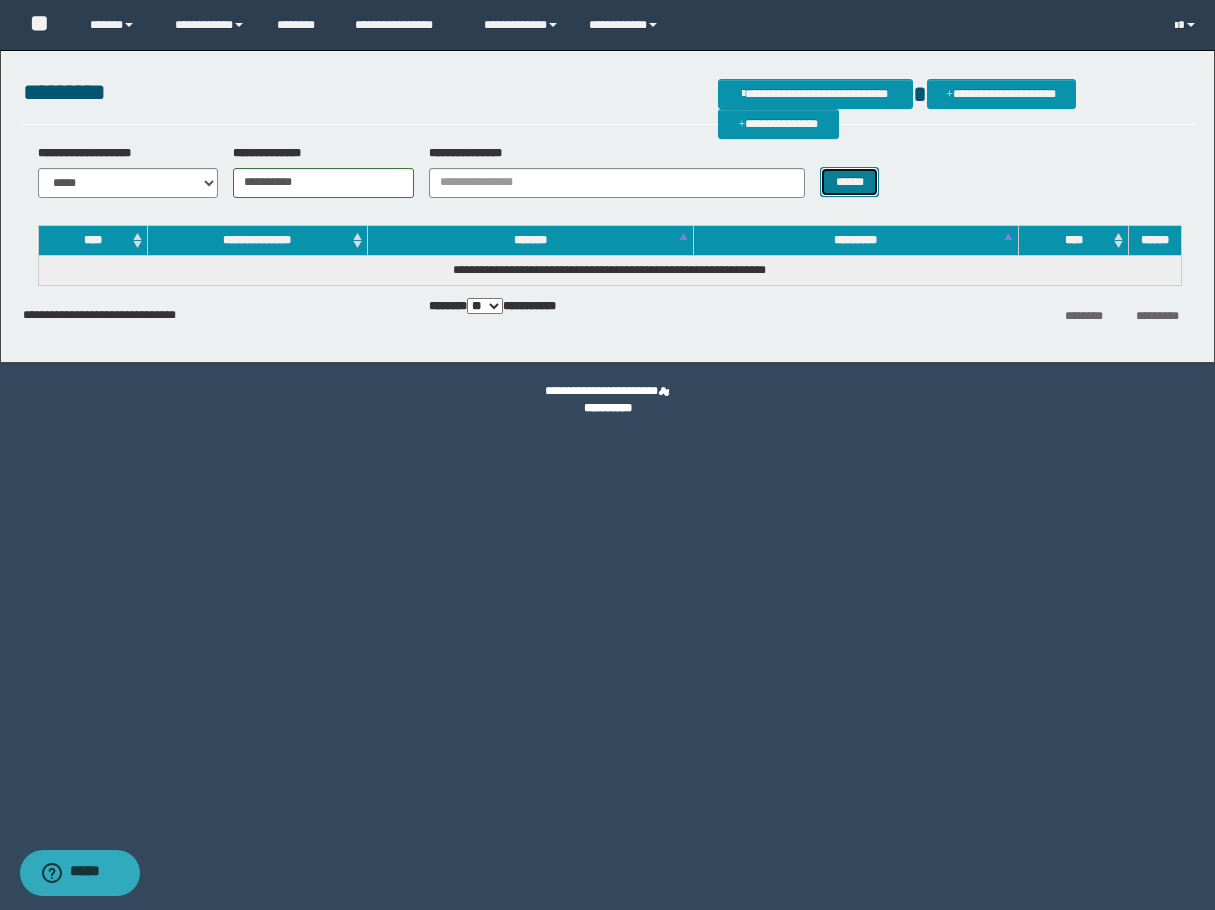 click on "******" at bounding box center (849, 182) 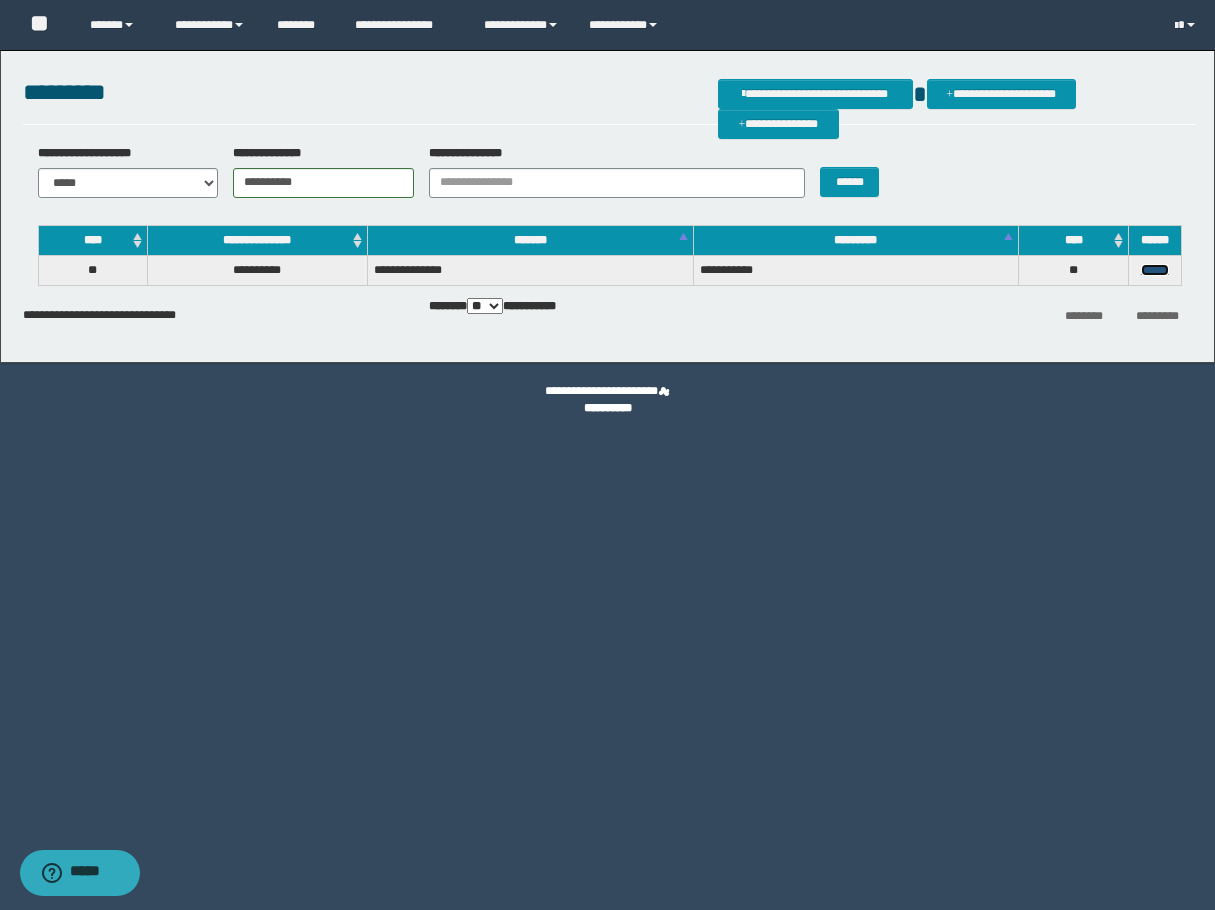 click on "******" at bounding box center (1155, 270) 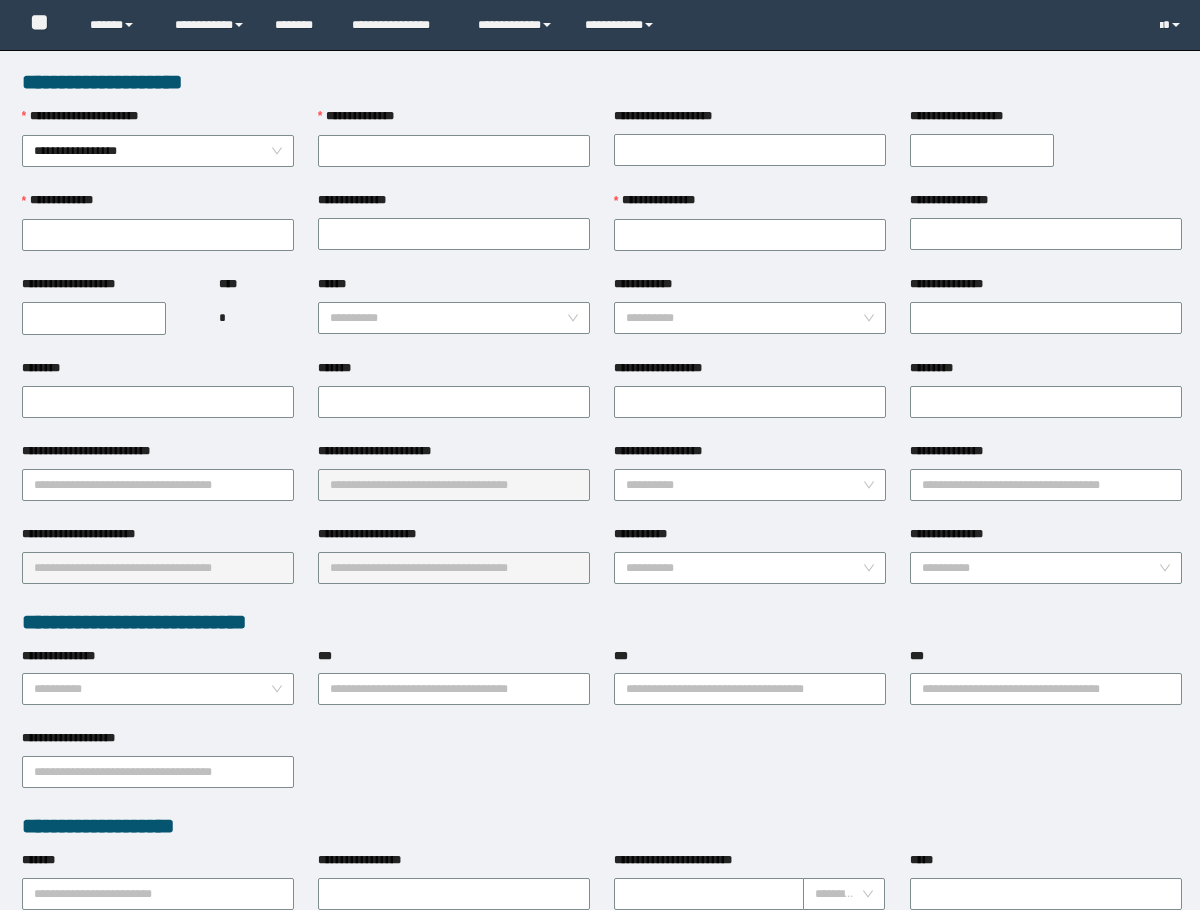 scroll, scrollTop: 0, scrollLeft: 0, axis: both 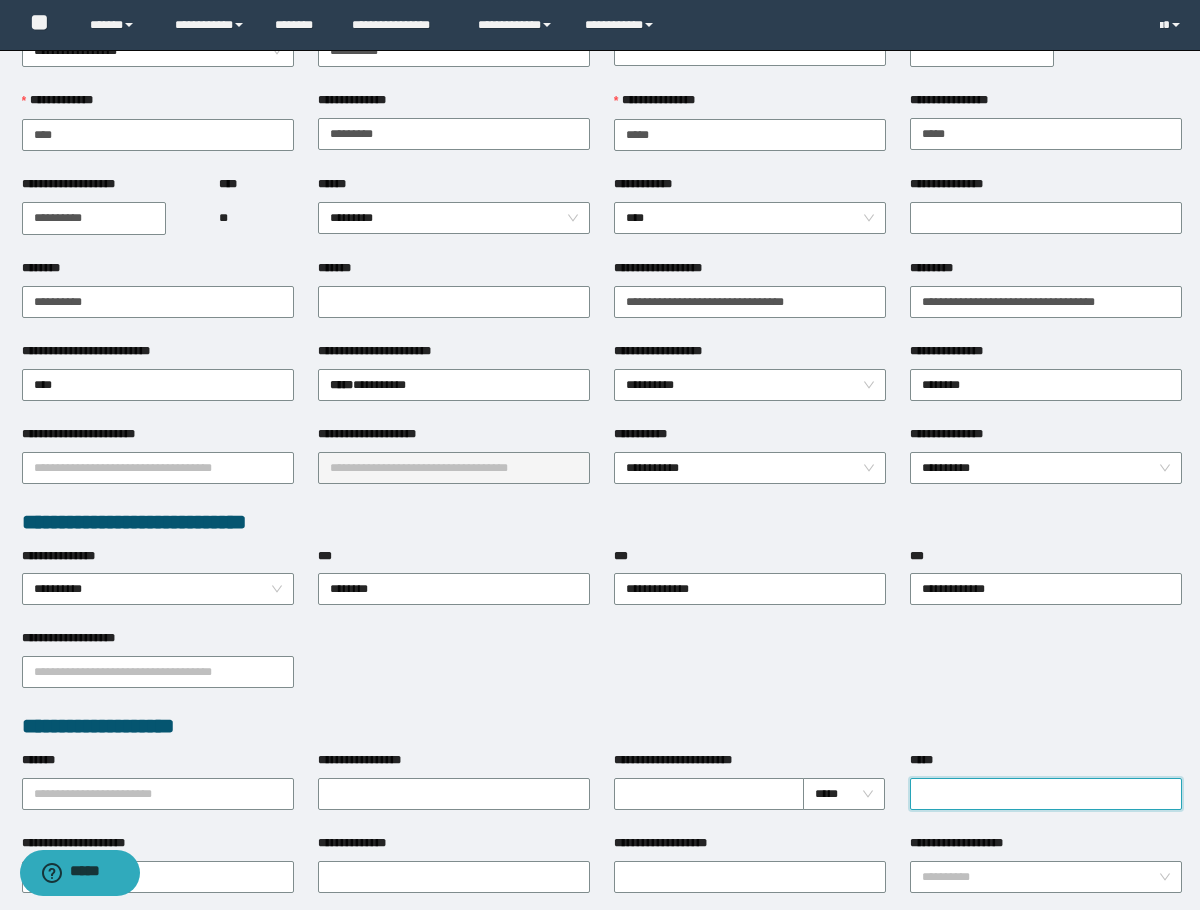 click on "*****" at bounding box center (1046, 794) 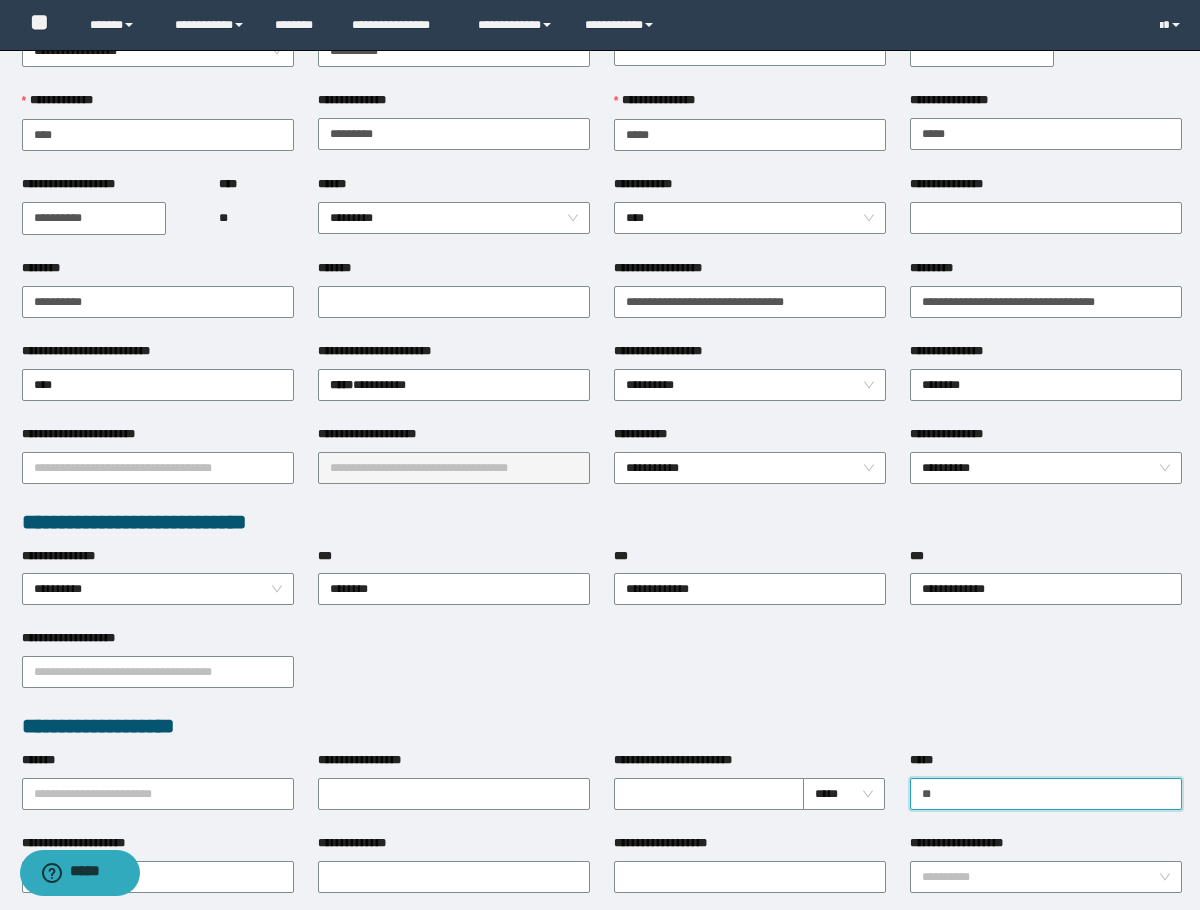 type on "*" 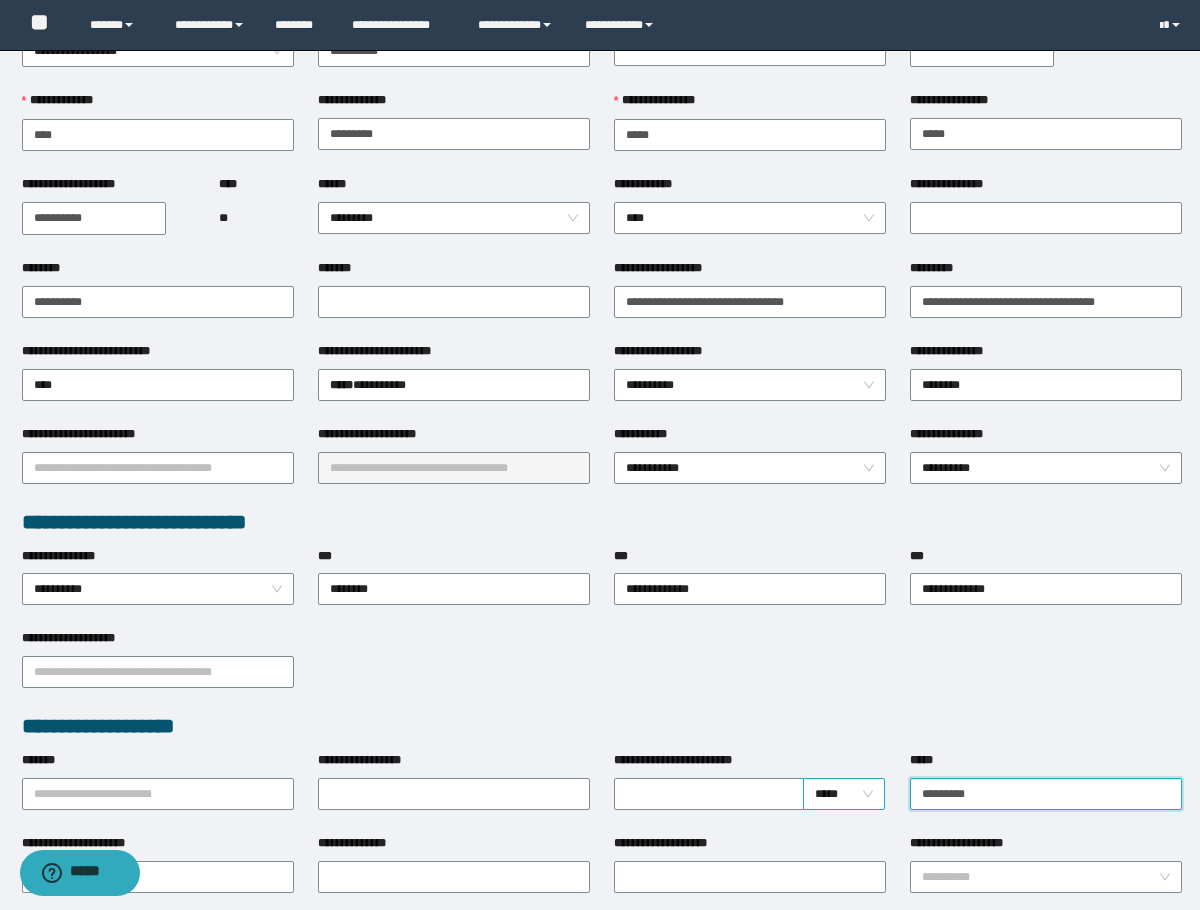 drag, startPoint x: 987, startPoint y: 787, endPoint x: 877, endPoint y: 795, distance: 110.29053 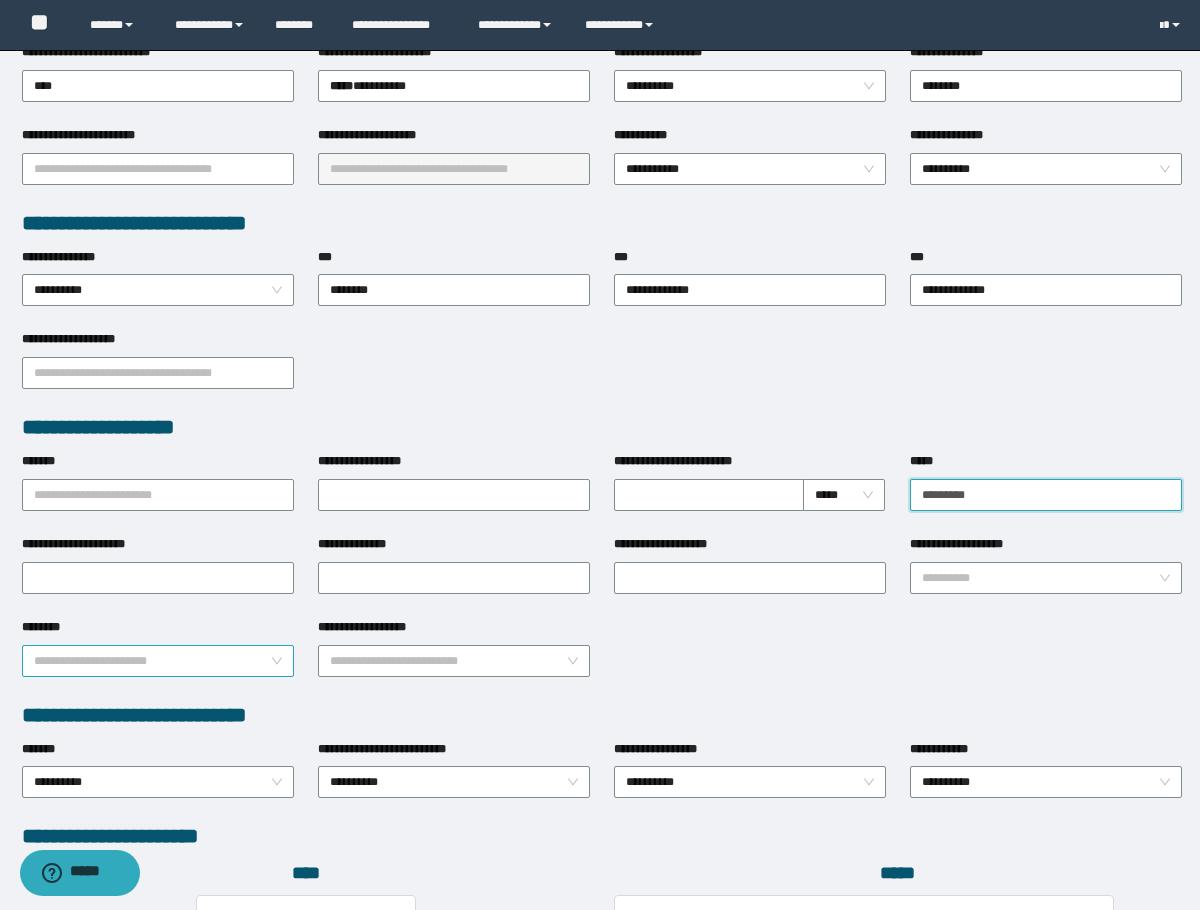 scroll, scrollTop: 400, scrollLeft: 0, axis: vertical 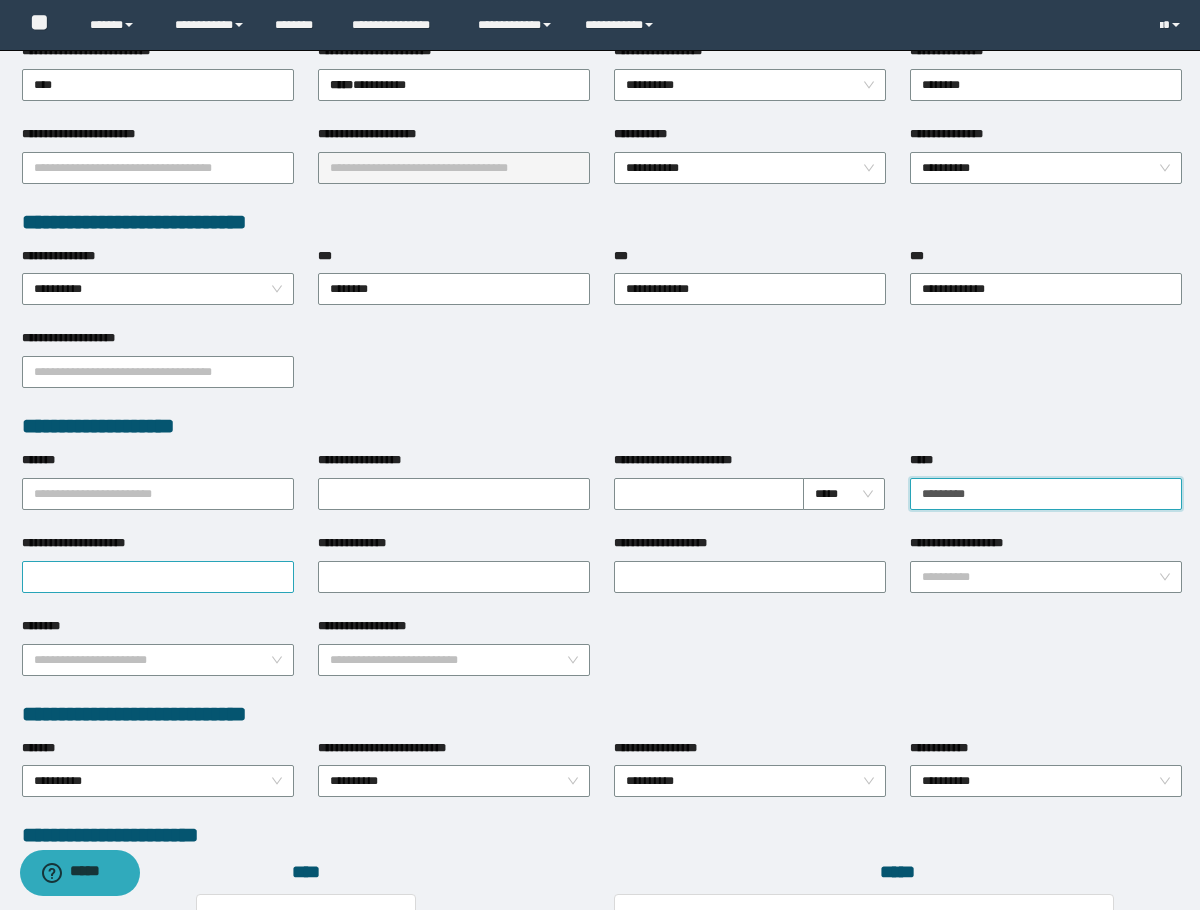 type on "*********" 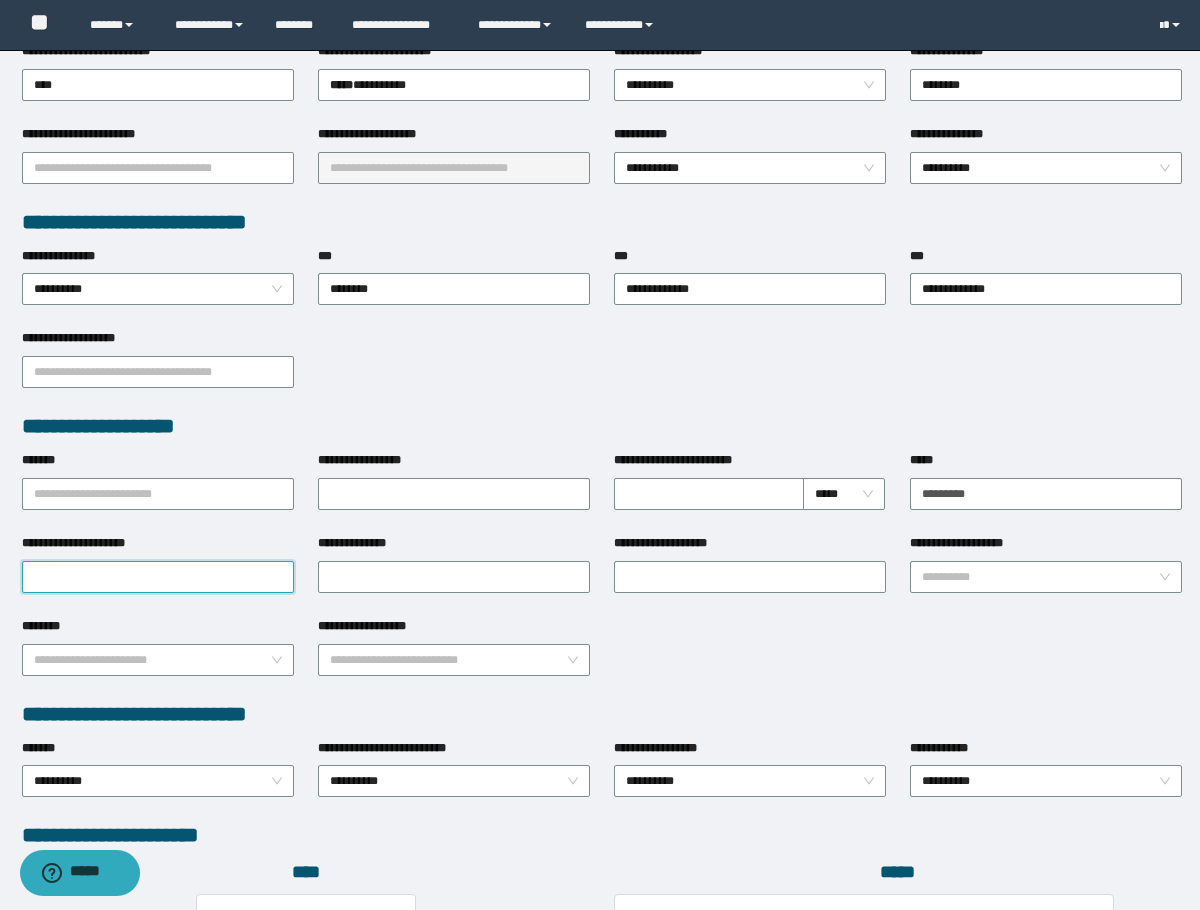 click on "**********" at bounding box center (158, 577) 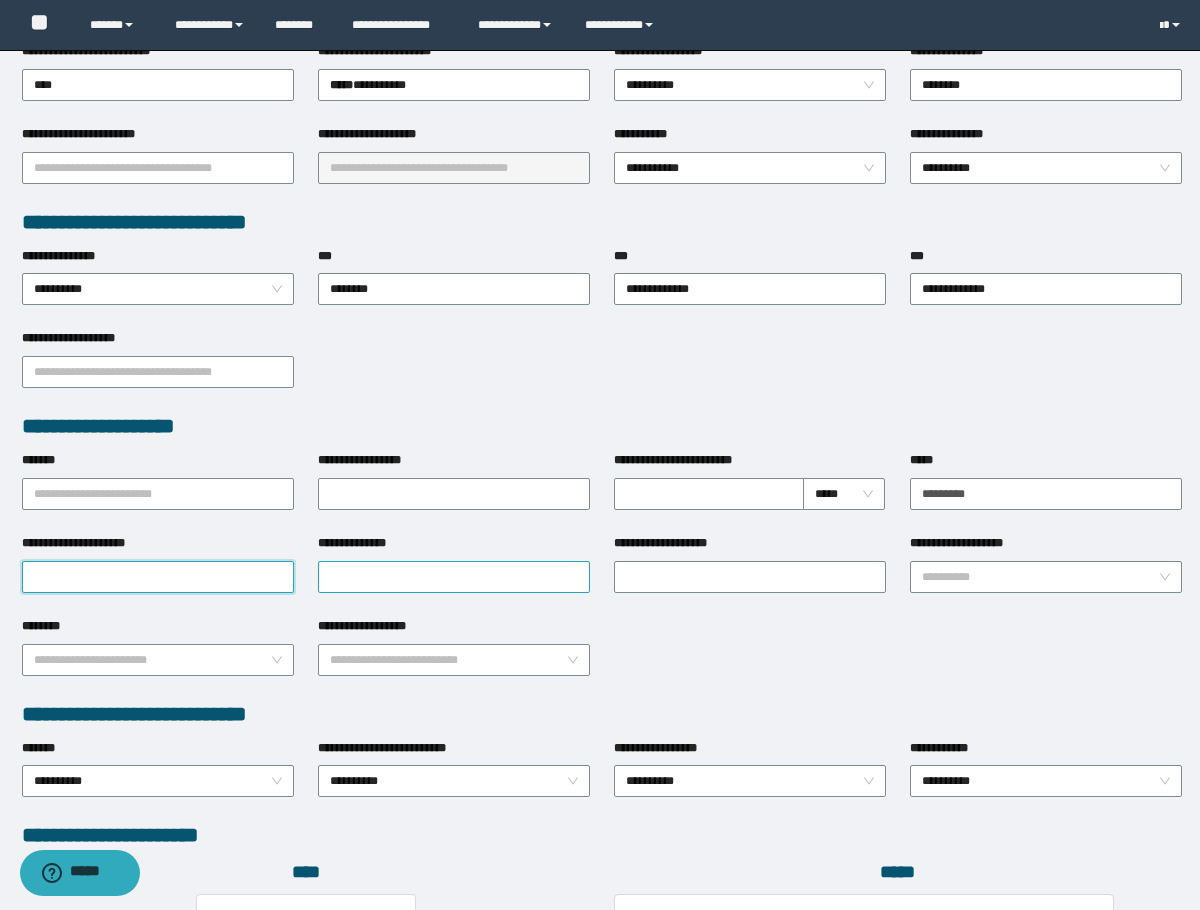 paste on "*********" 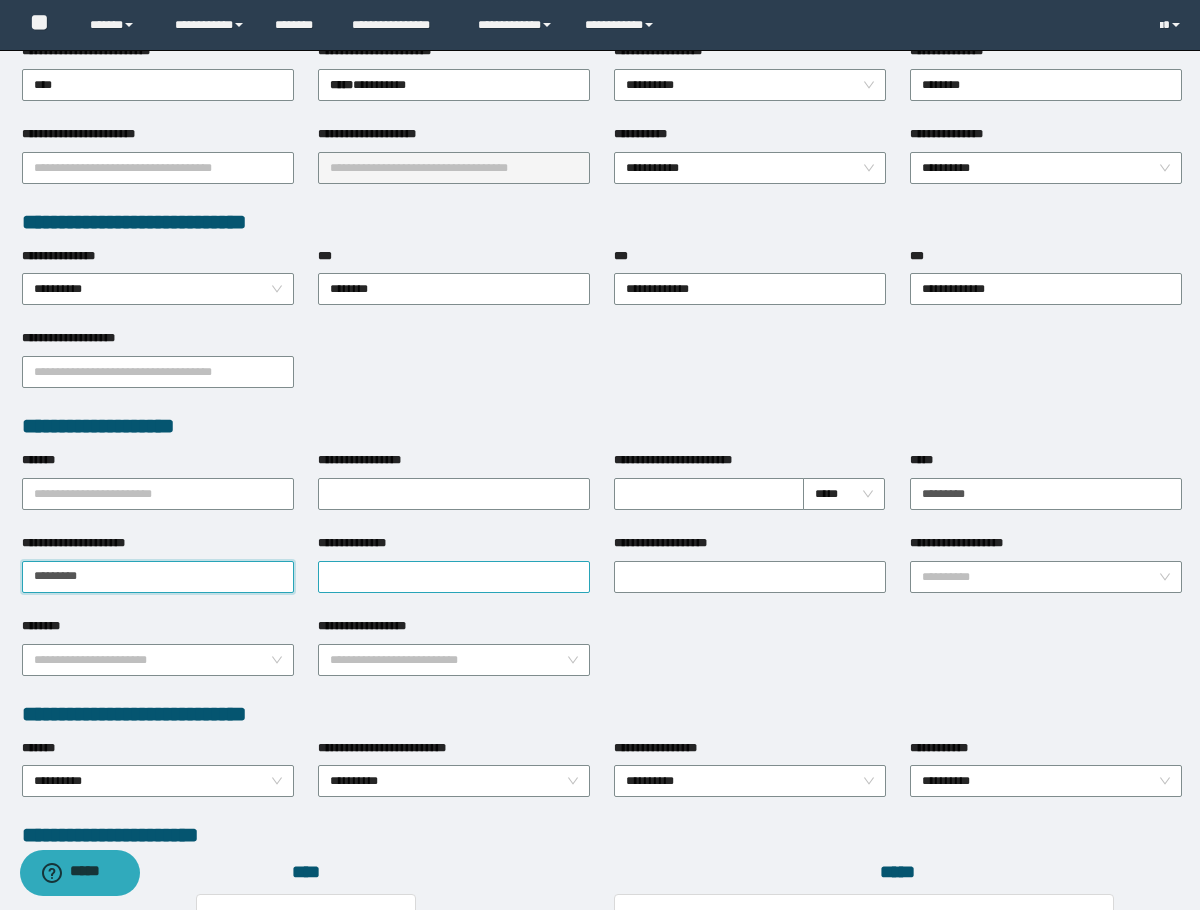 type on "*********" 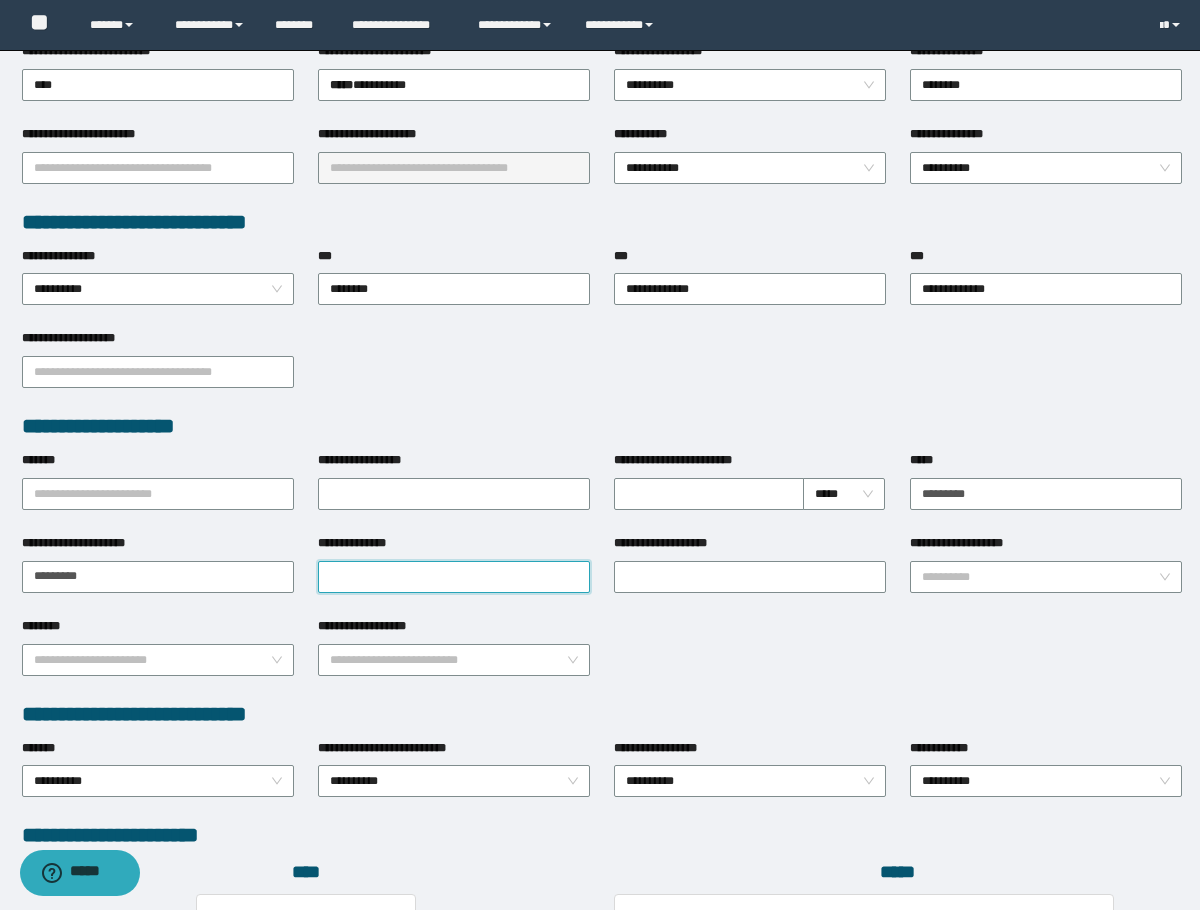 drag, startPoint x: 461, startPoint y: 573, endPoint x: 497, endPoint y: 575, distance: 36.05551 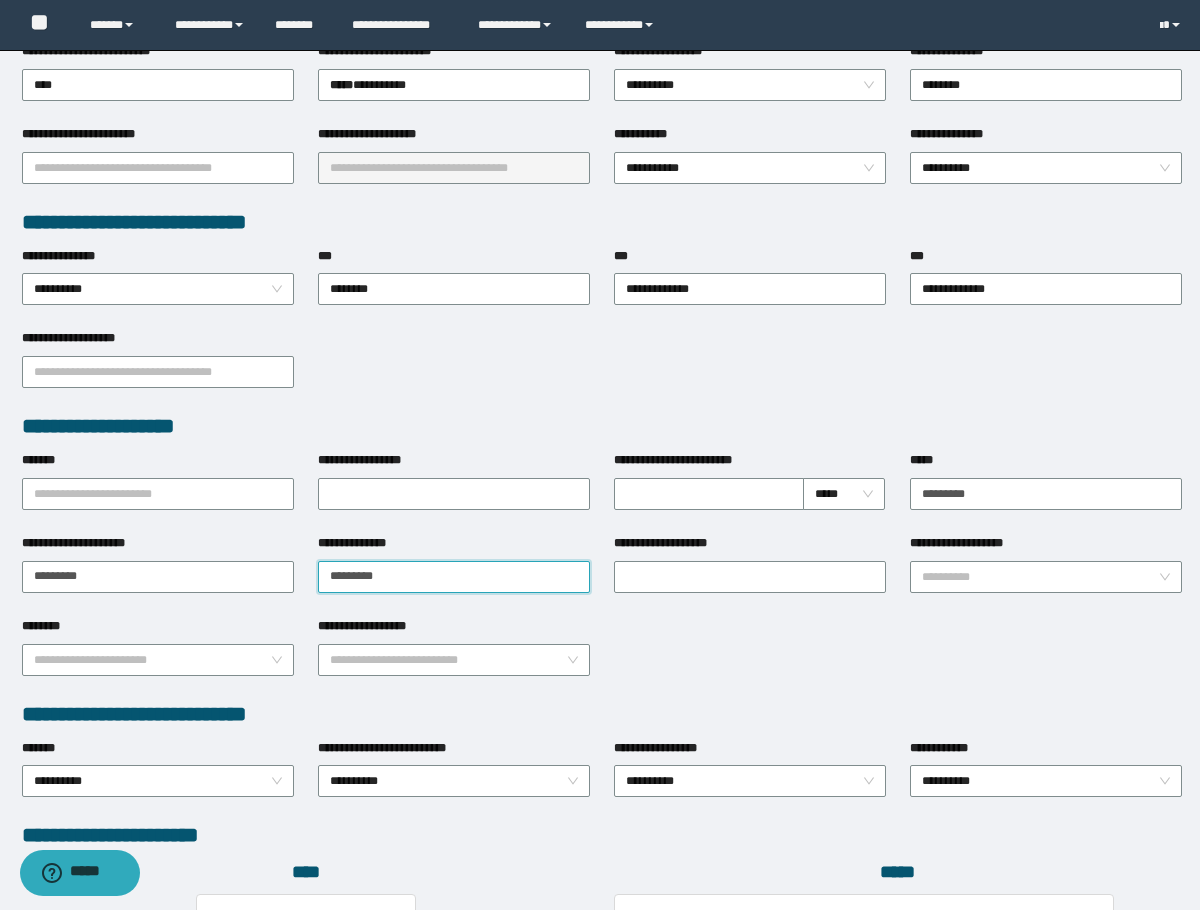type on "*********" 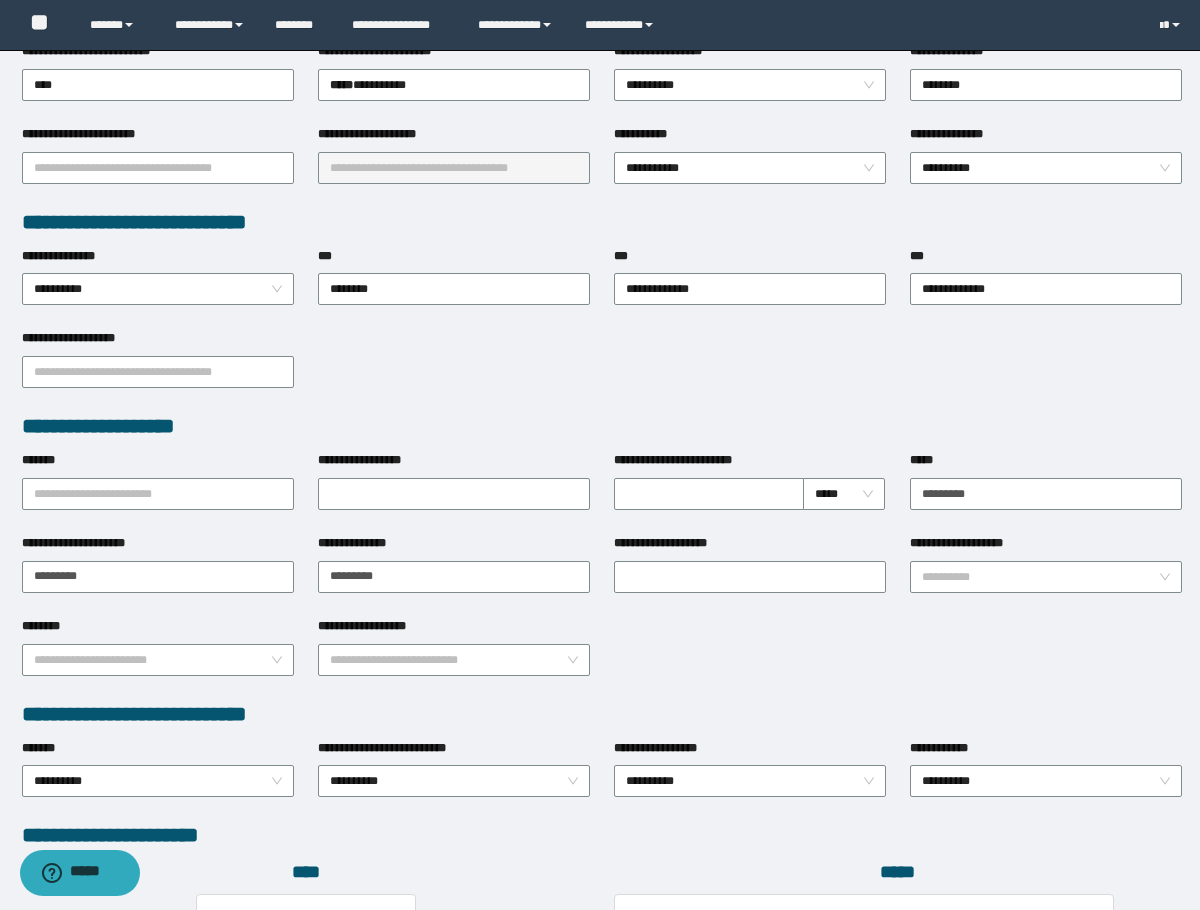 click on "**********" at bounding box center (750, 547) 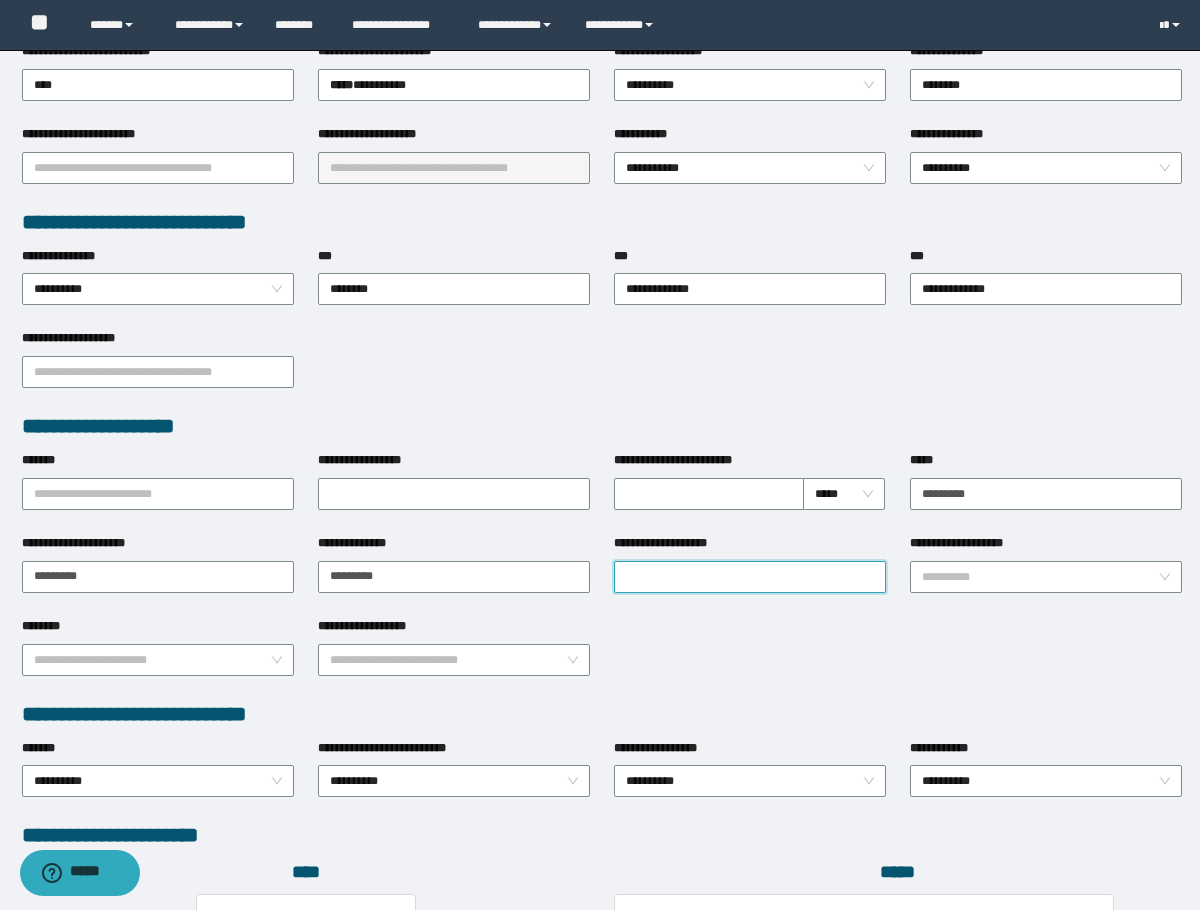 click on "**********" at bounding box center [750, 577] 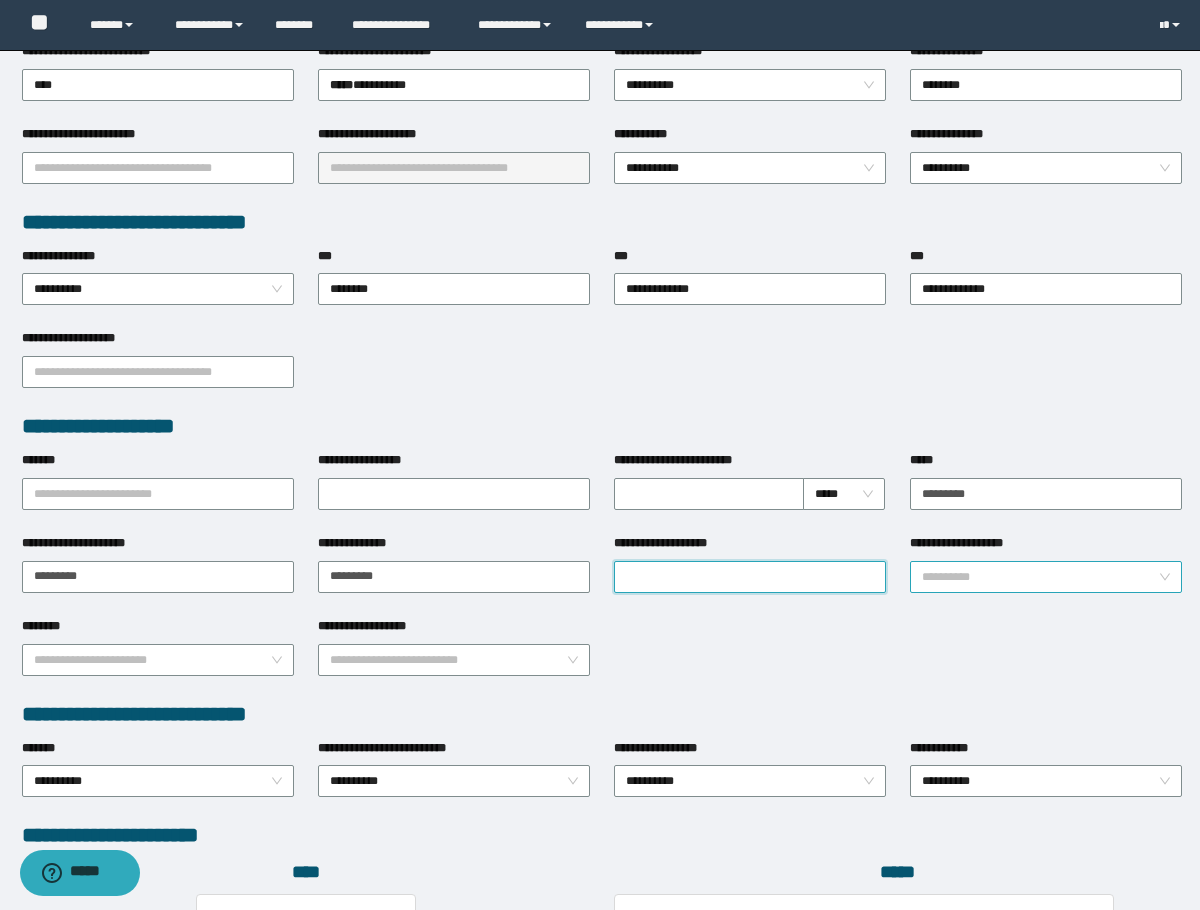paste on "*********" 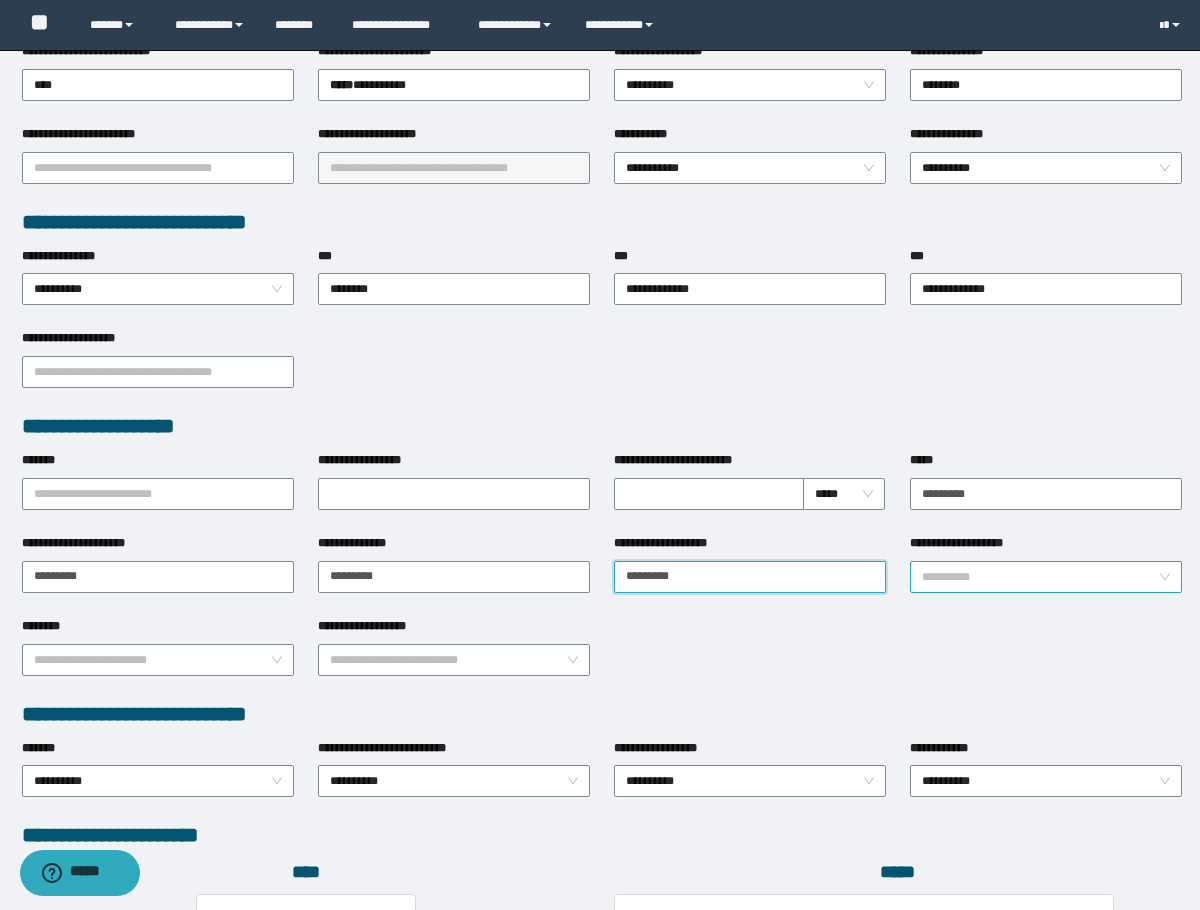 type on "*********" 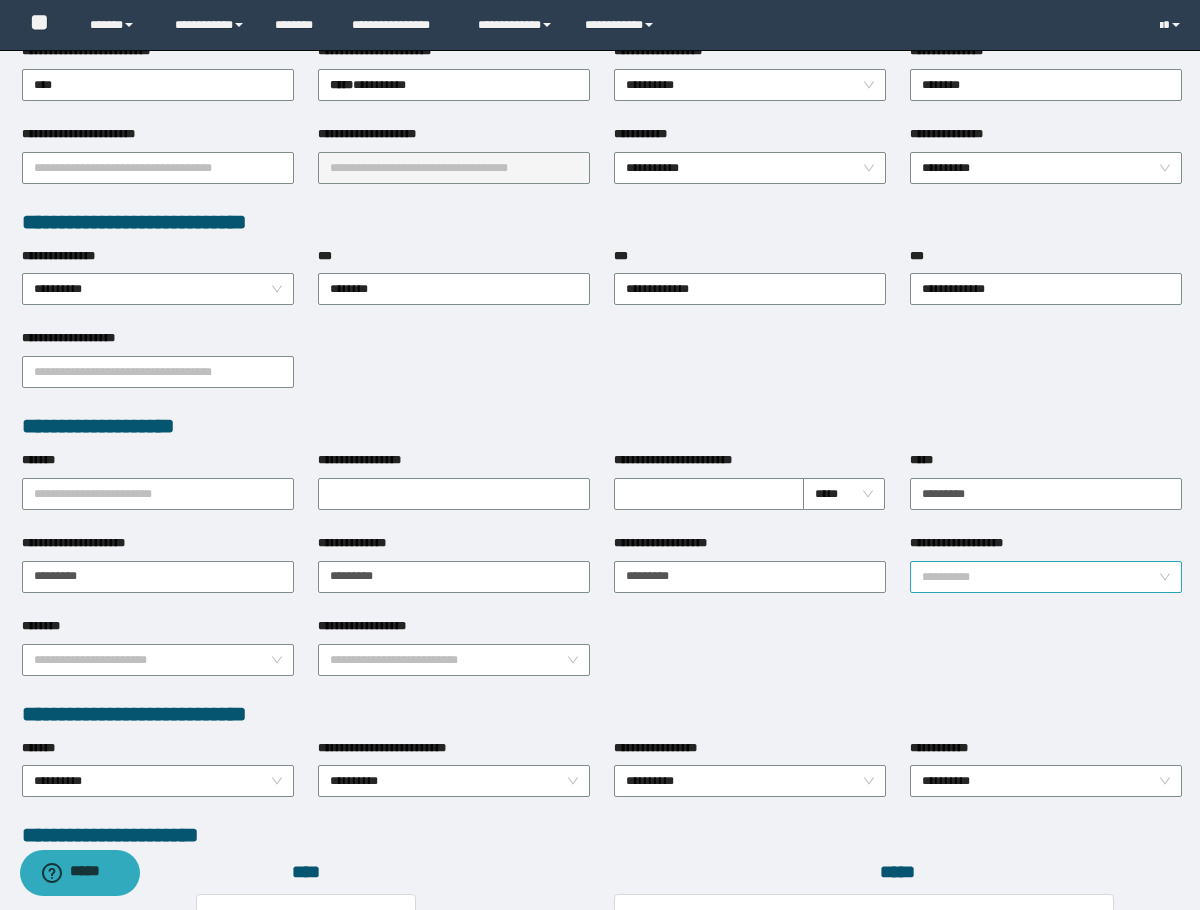 click on "**********" at bounding box center [1040, 577] 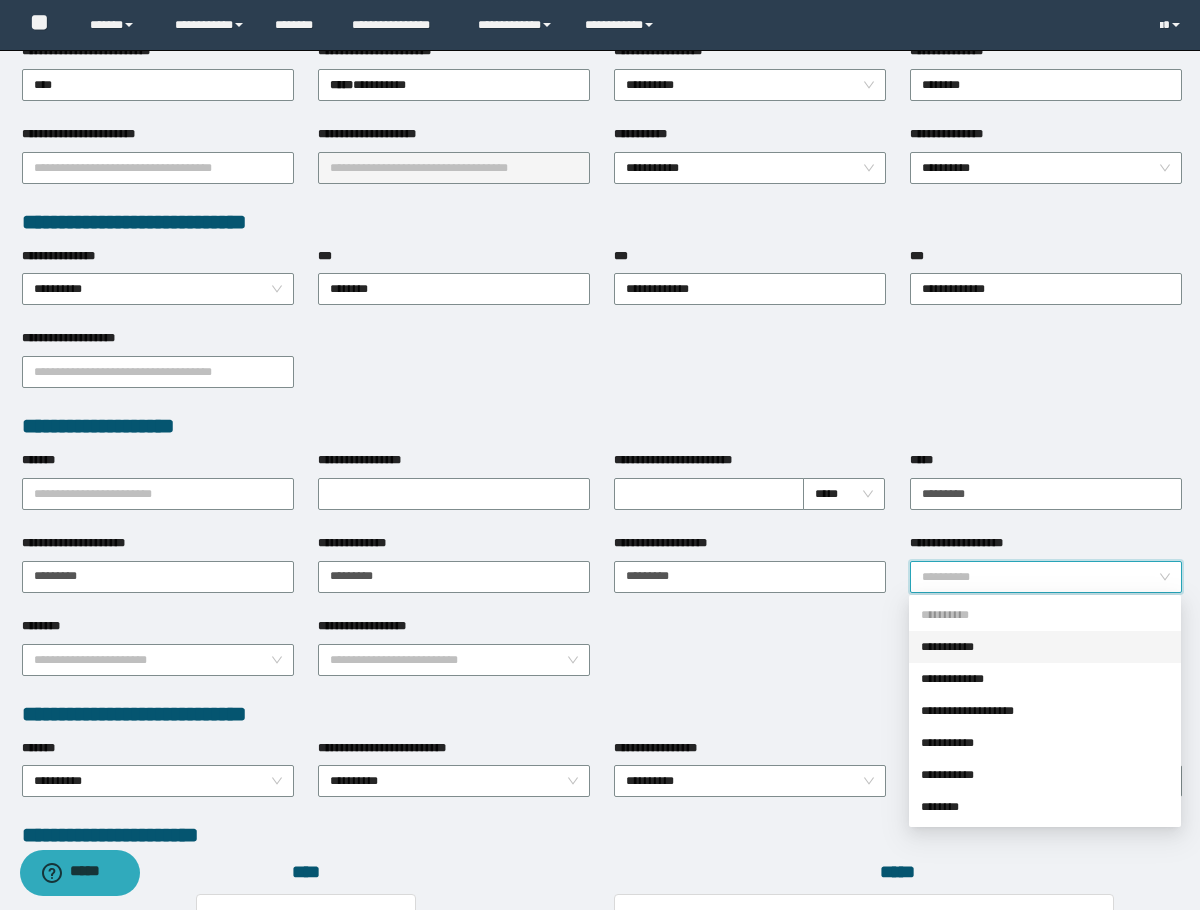 click on "**********" at bounding box center (1045, 647) 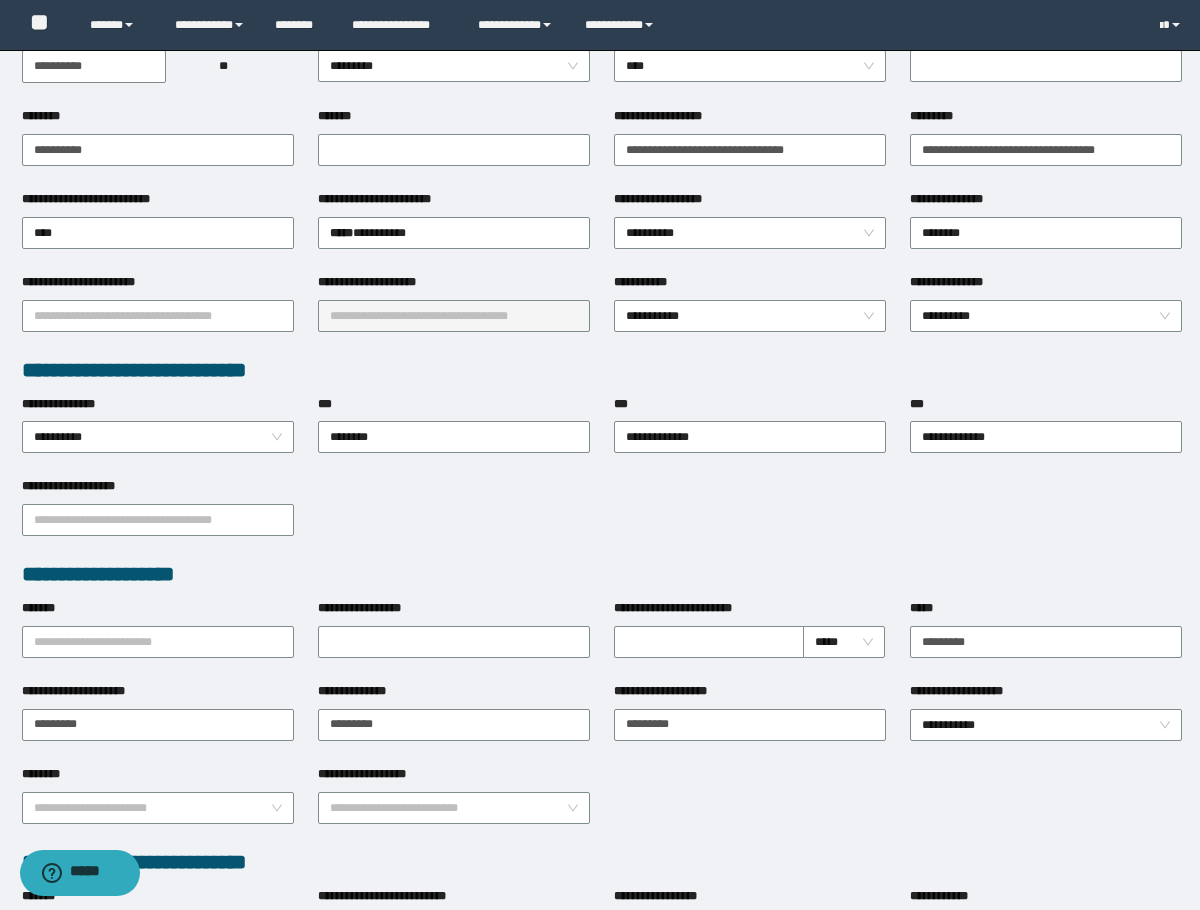scroll, scrollTop: 0, scrollLeft: 0, axis: both 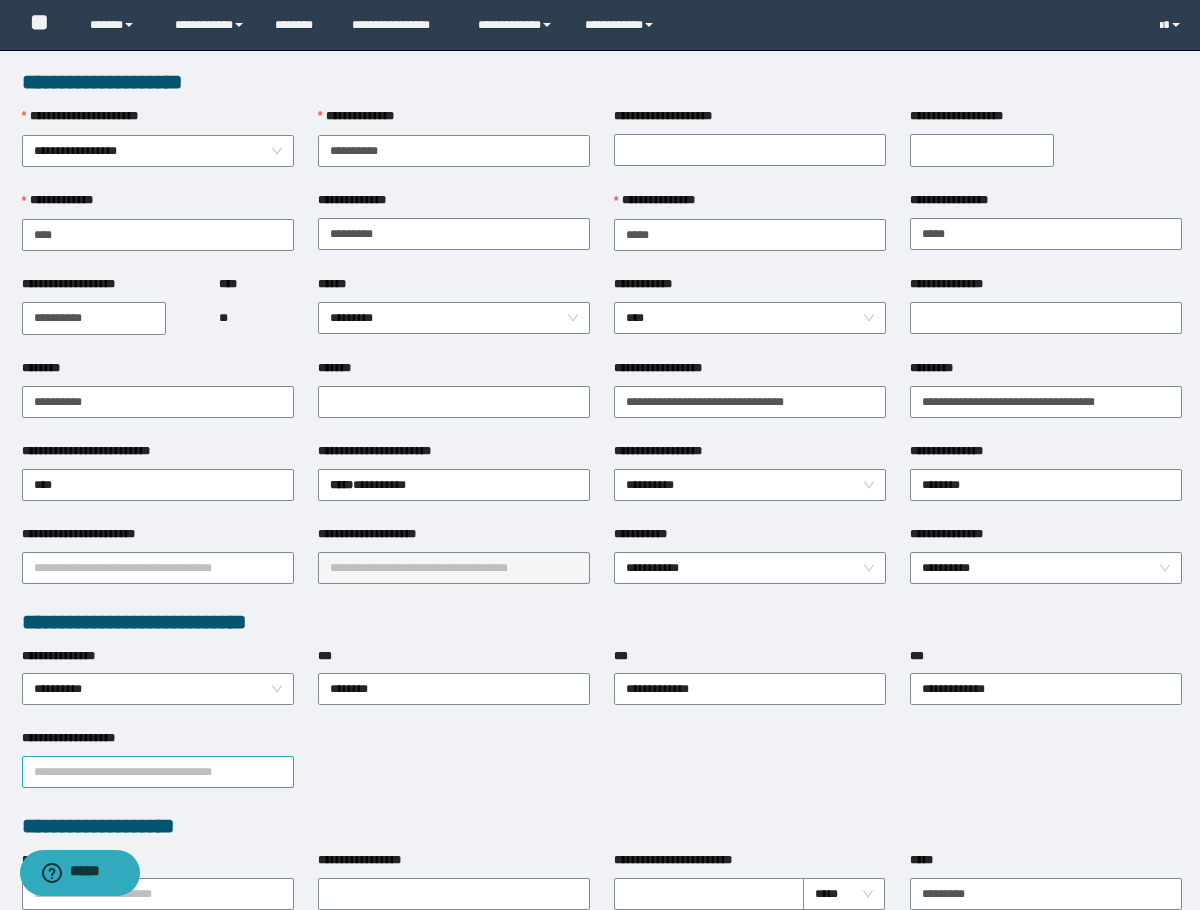 click on "**********" at bounding box center [158, 772] 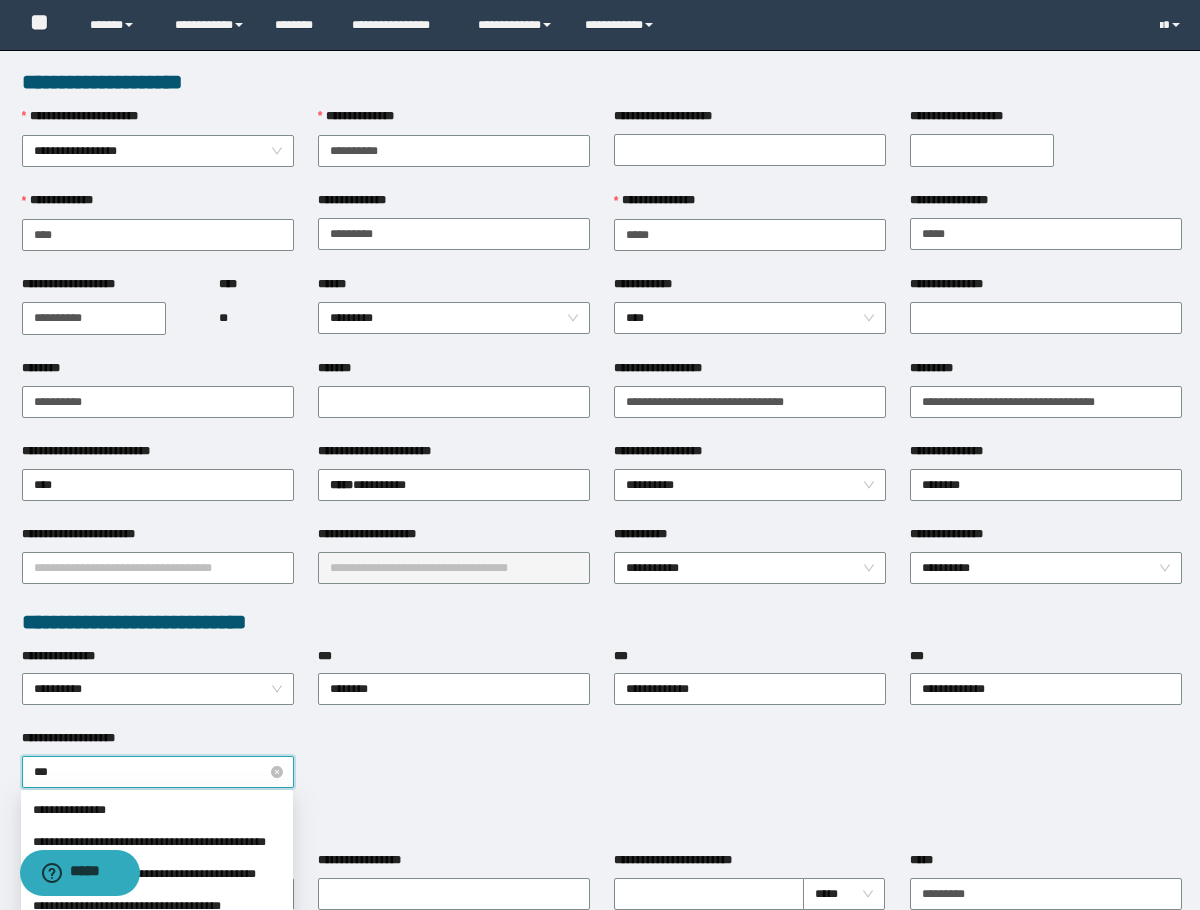 type on "****" 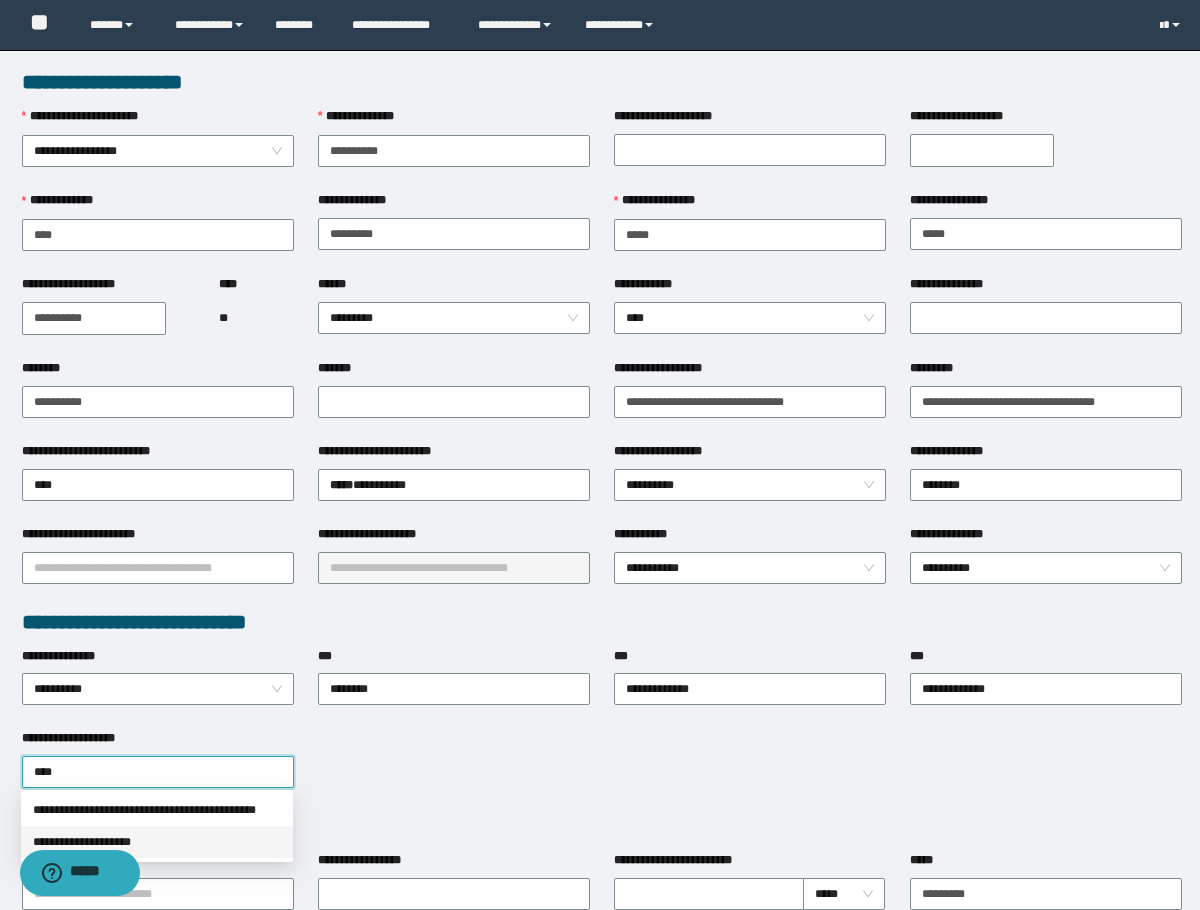 click on "**********" at bounding box center [157, 842] 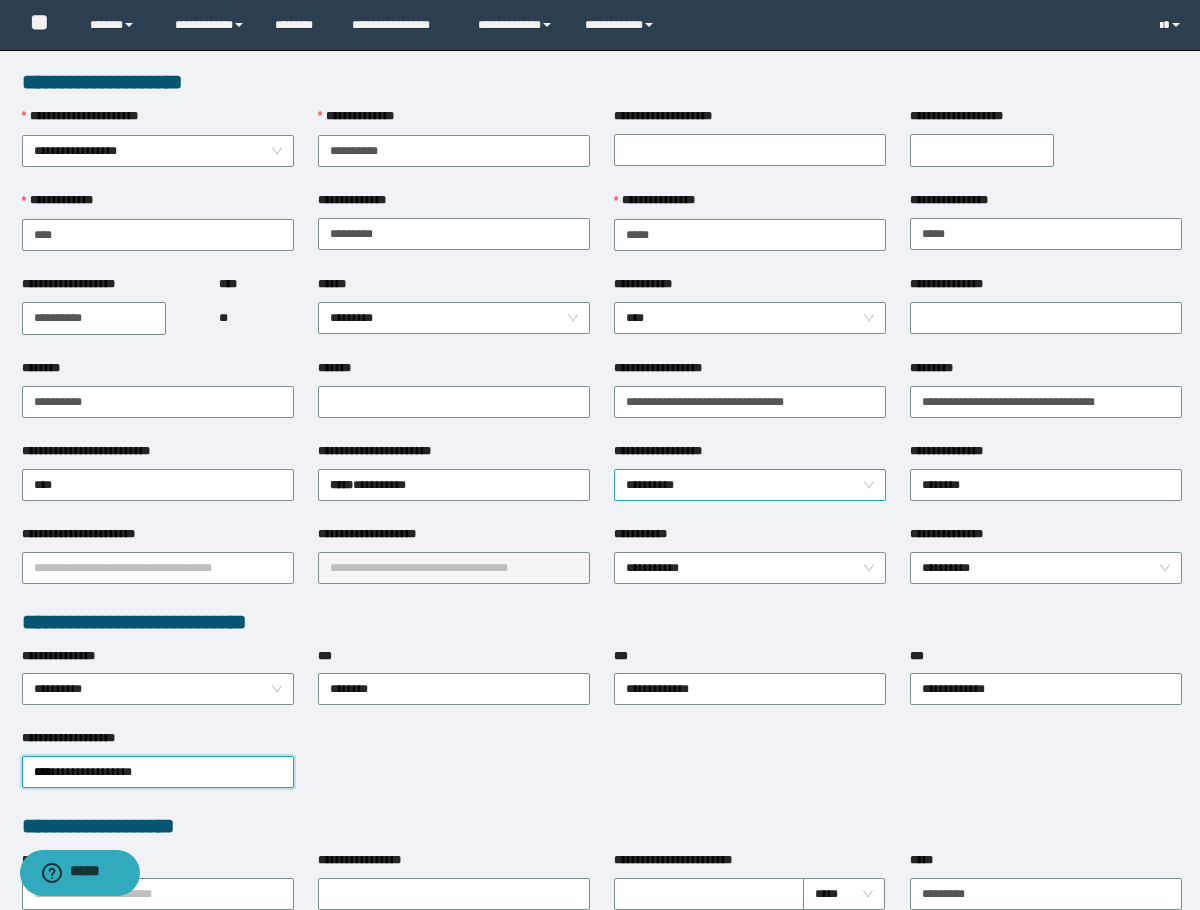 click on "**********" at bounding box center [750, 485] 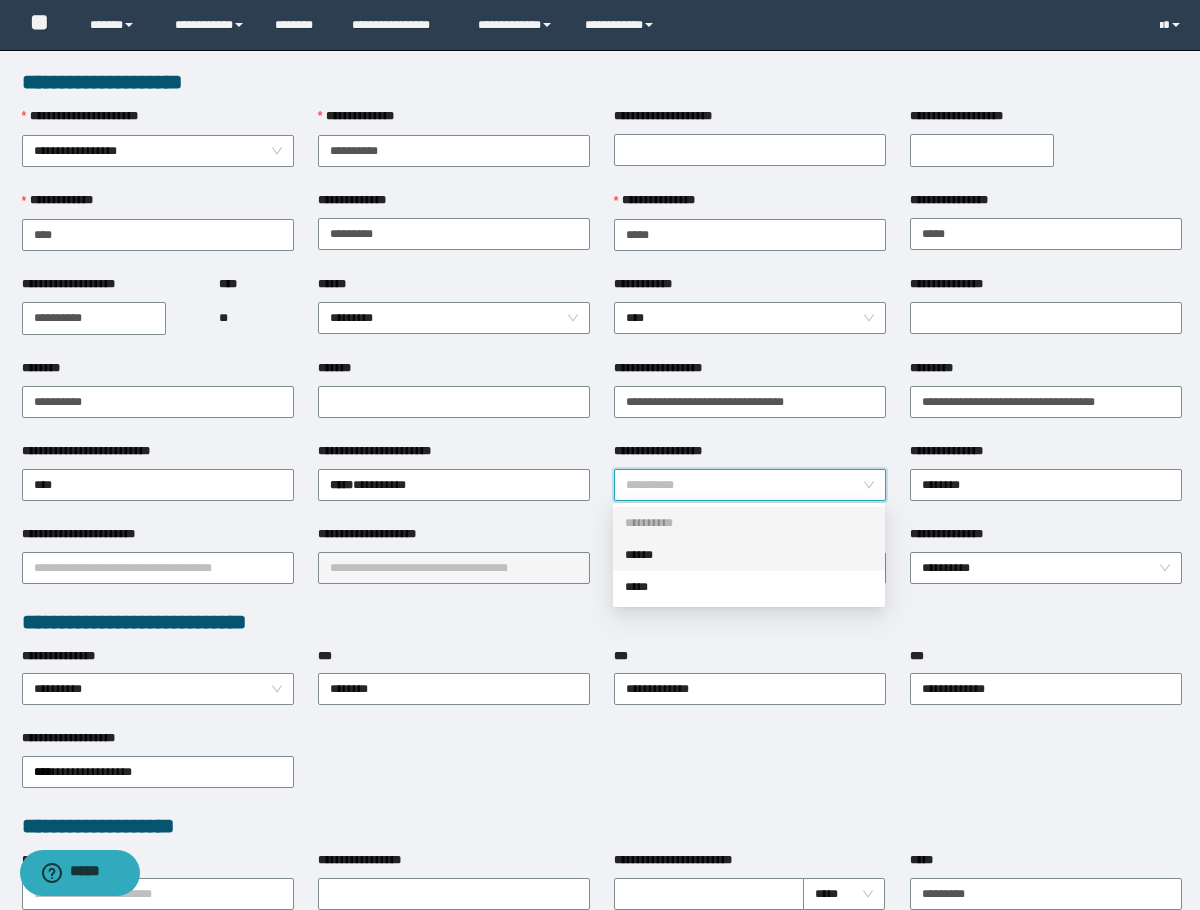 click on "******" at bounding box center (749, 555) 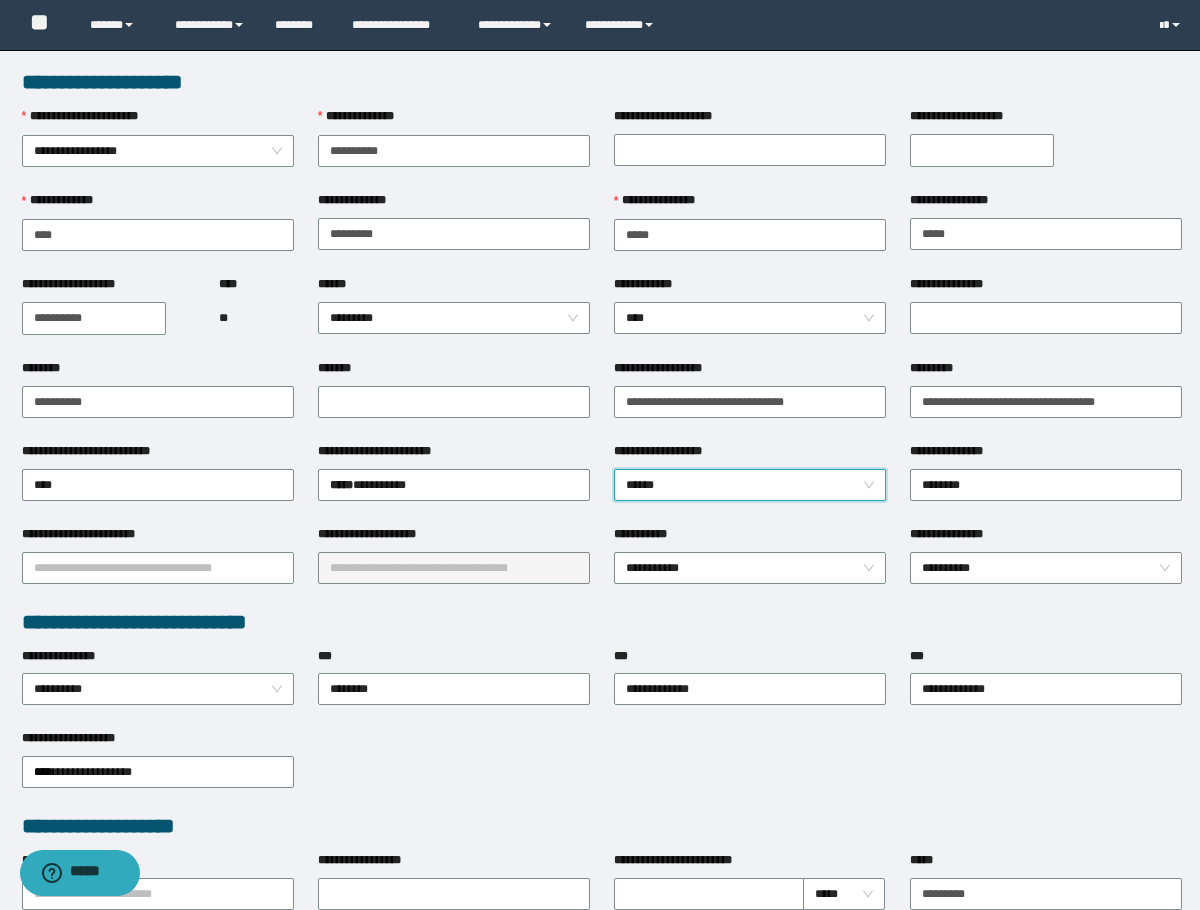 scroll, scrollTop: 100, scrollLeft: 0, axis: vertical 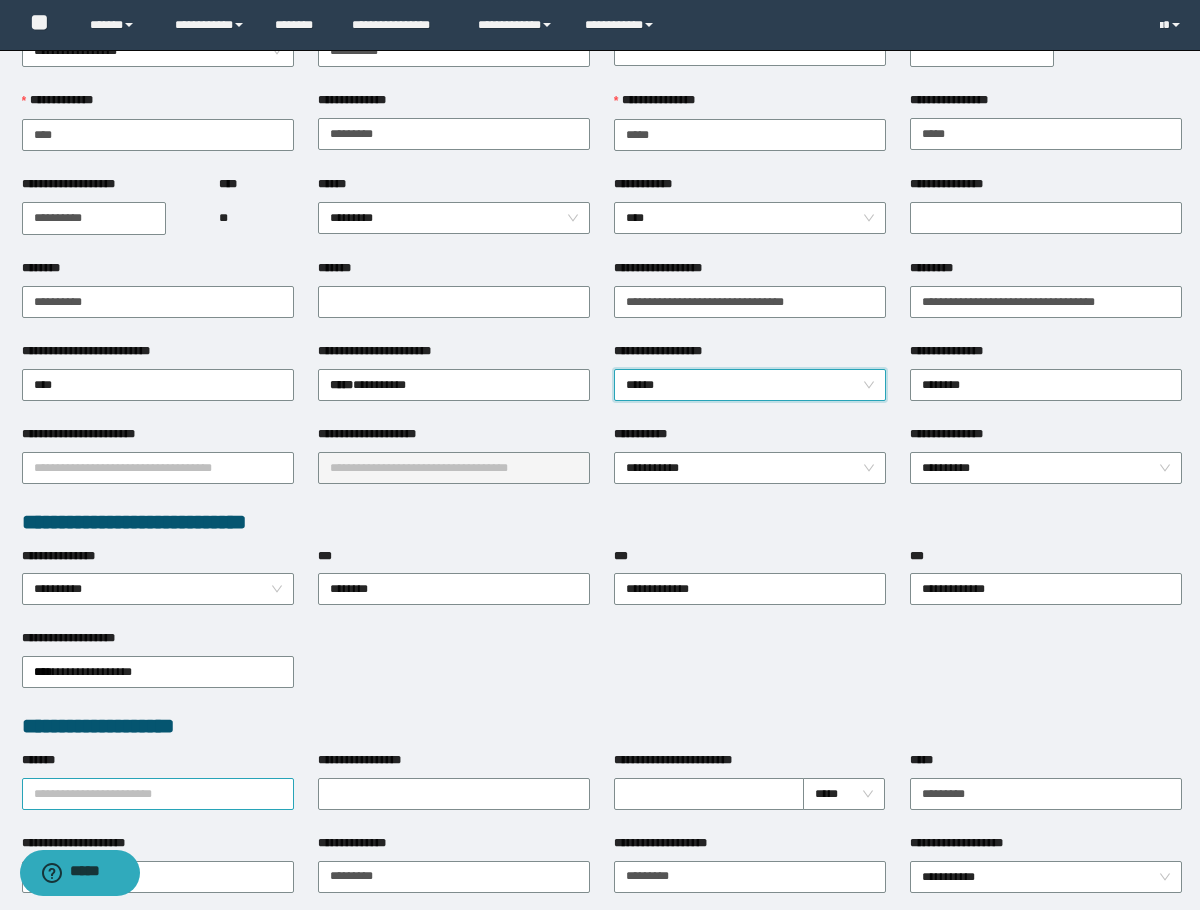 click on "*******" at bounding box center (158, 794) 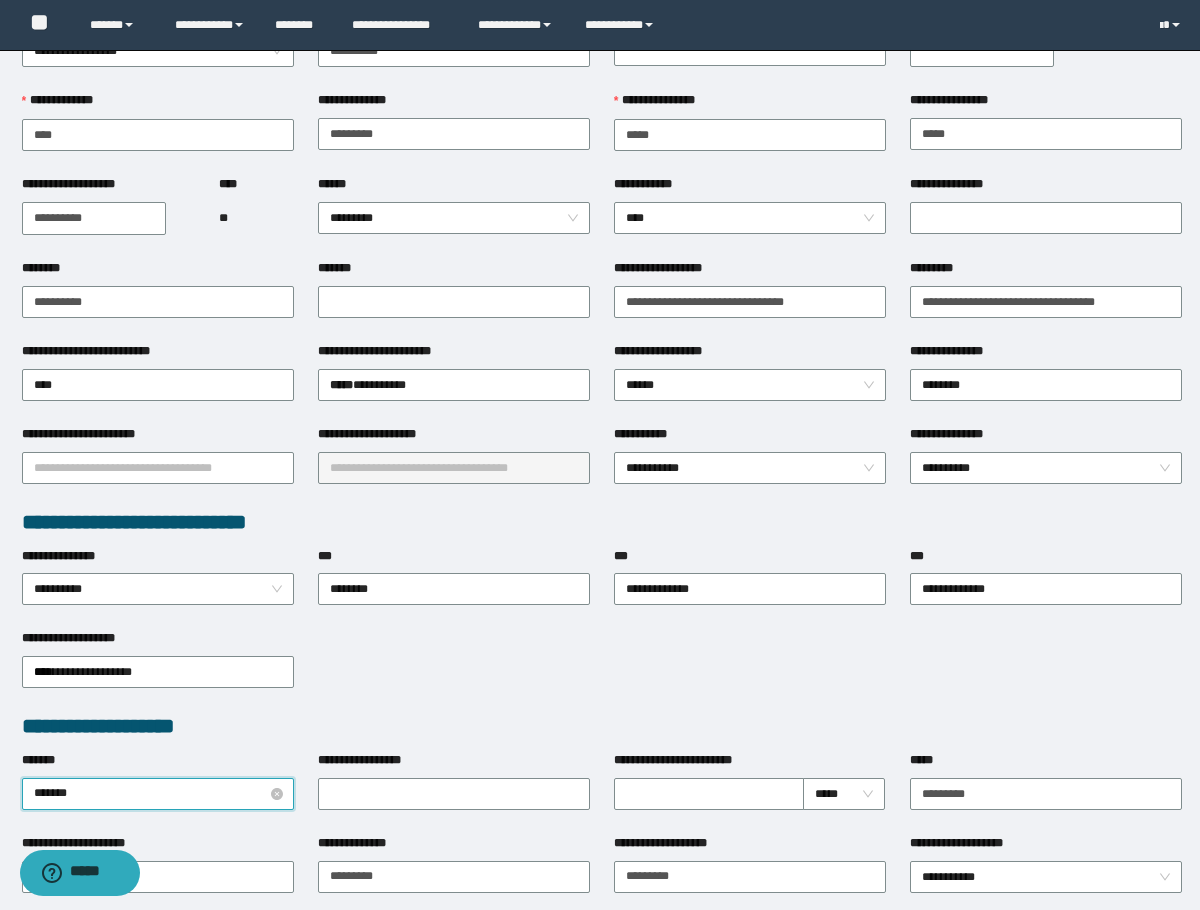 type on "********" 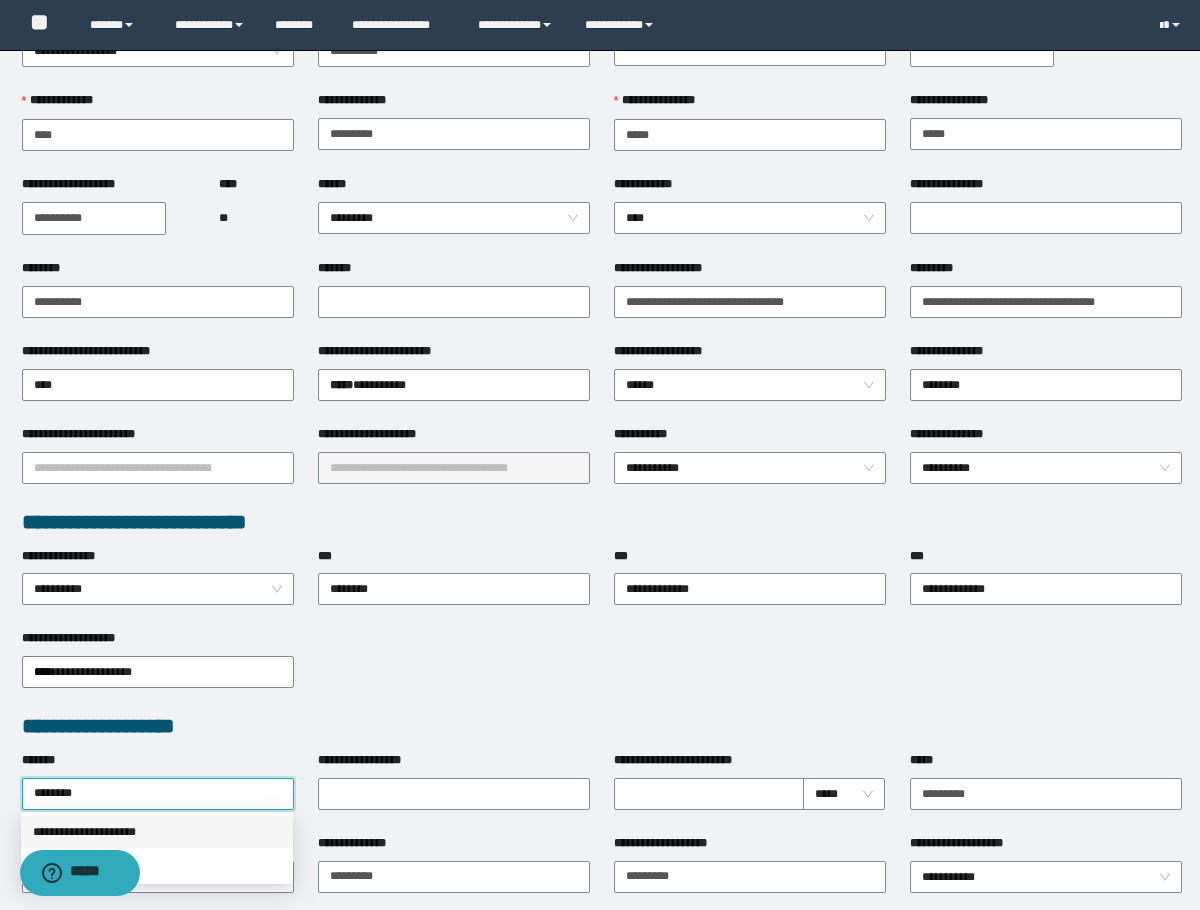 click on "**********" at bounding box center (157, 832) 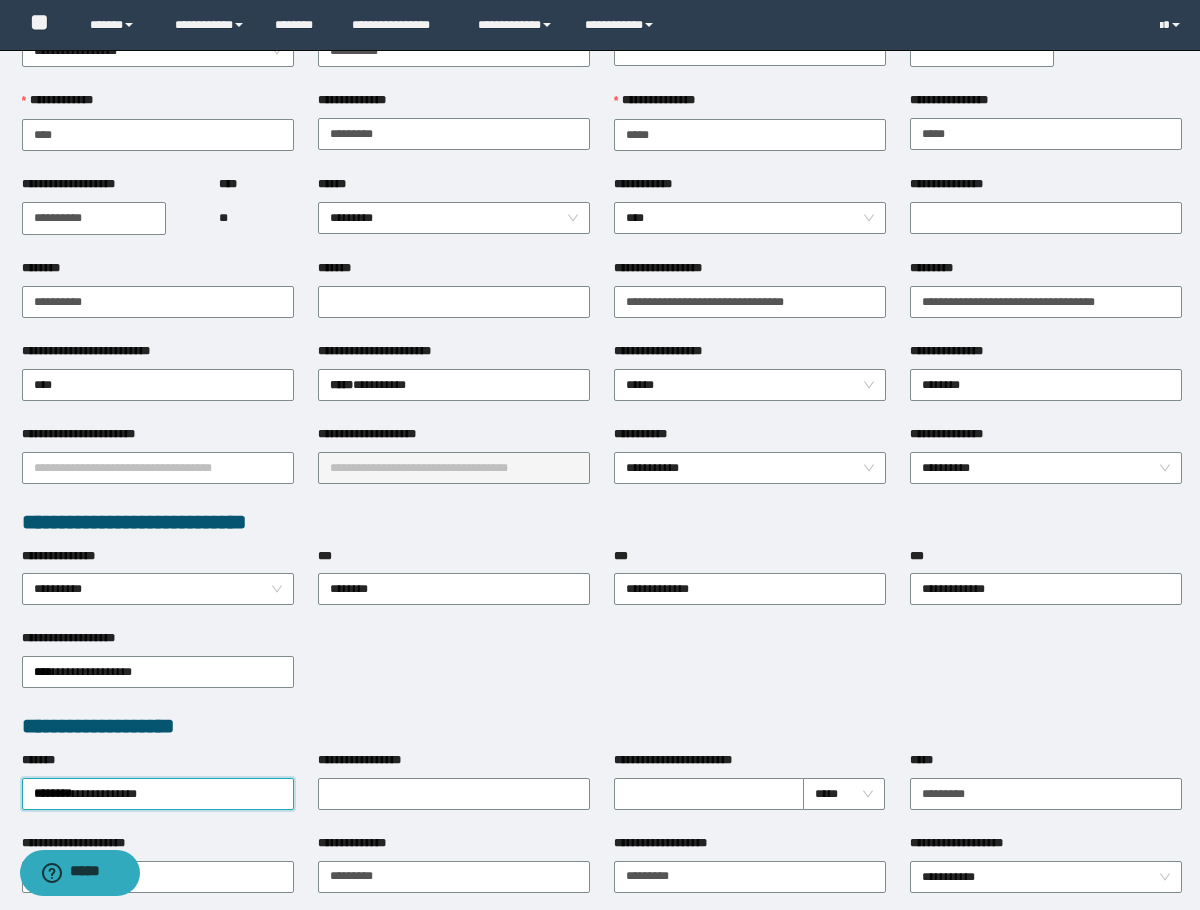 click on "******" at bounding box center [454, 188] 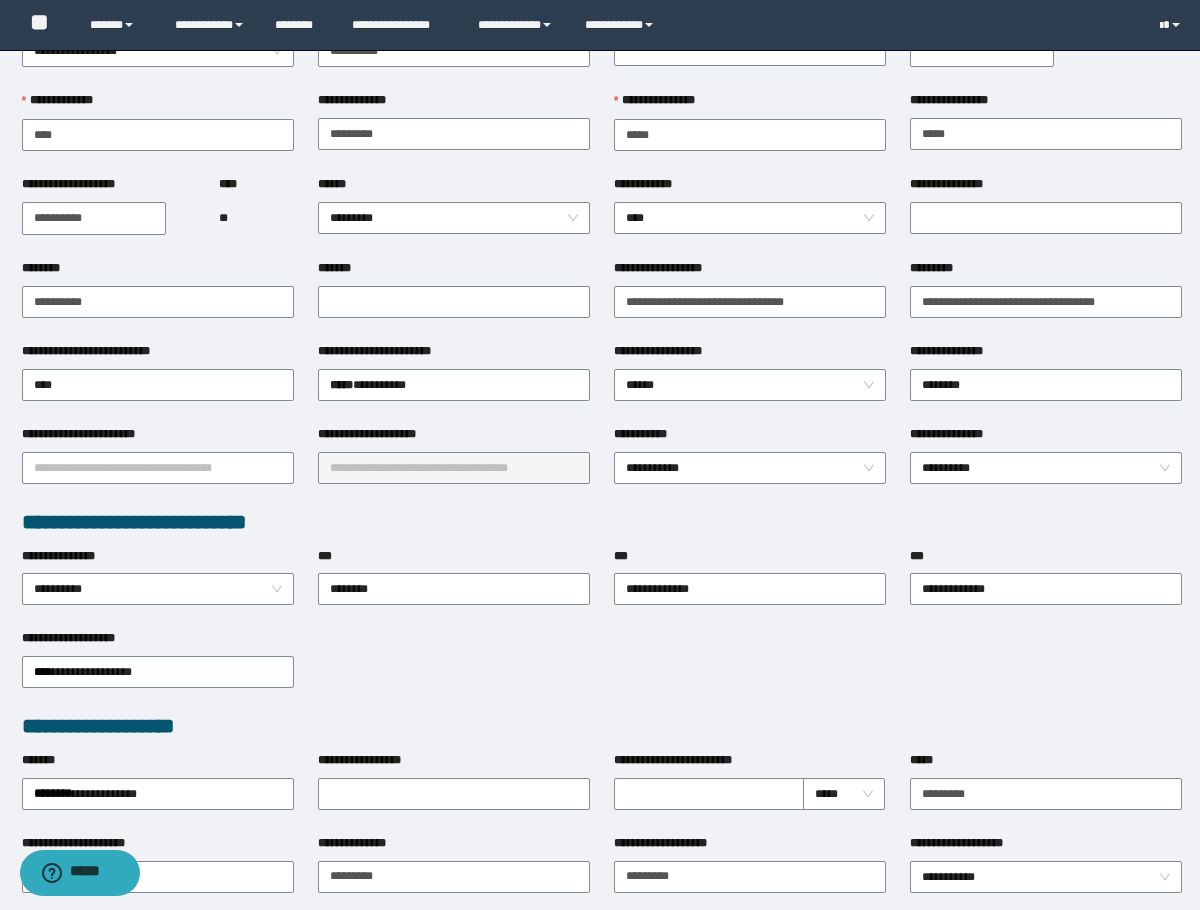 scroll, scrollTop: 0, scrollLeft: 0, axis: both 